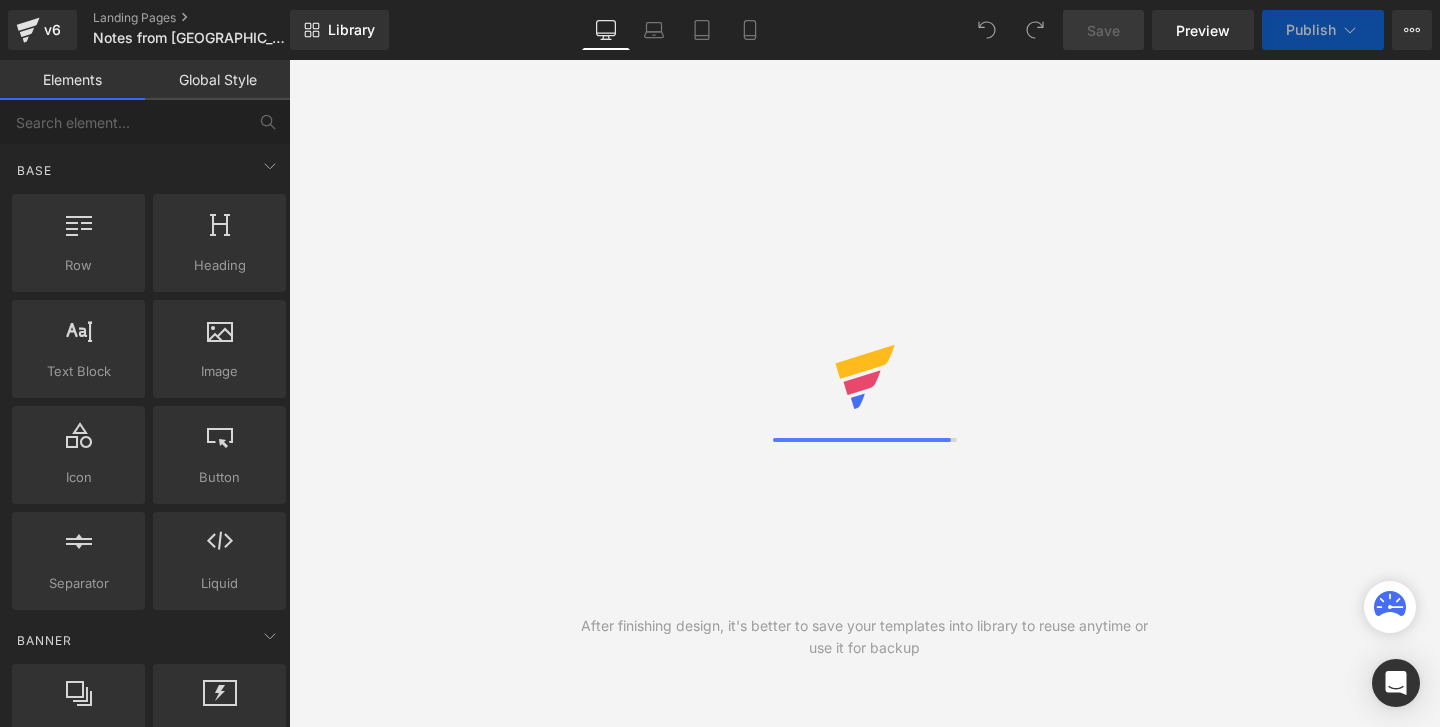 scroll, scrollTop: 0, scrollLeft: 0, axis: both 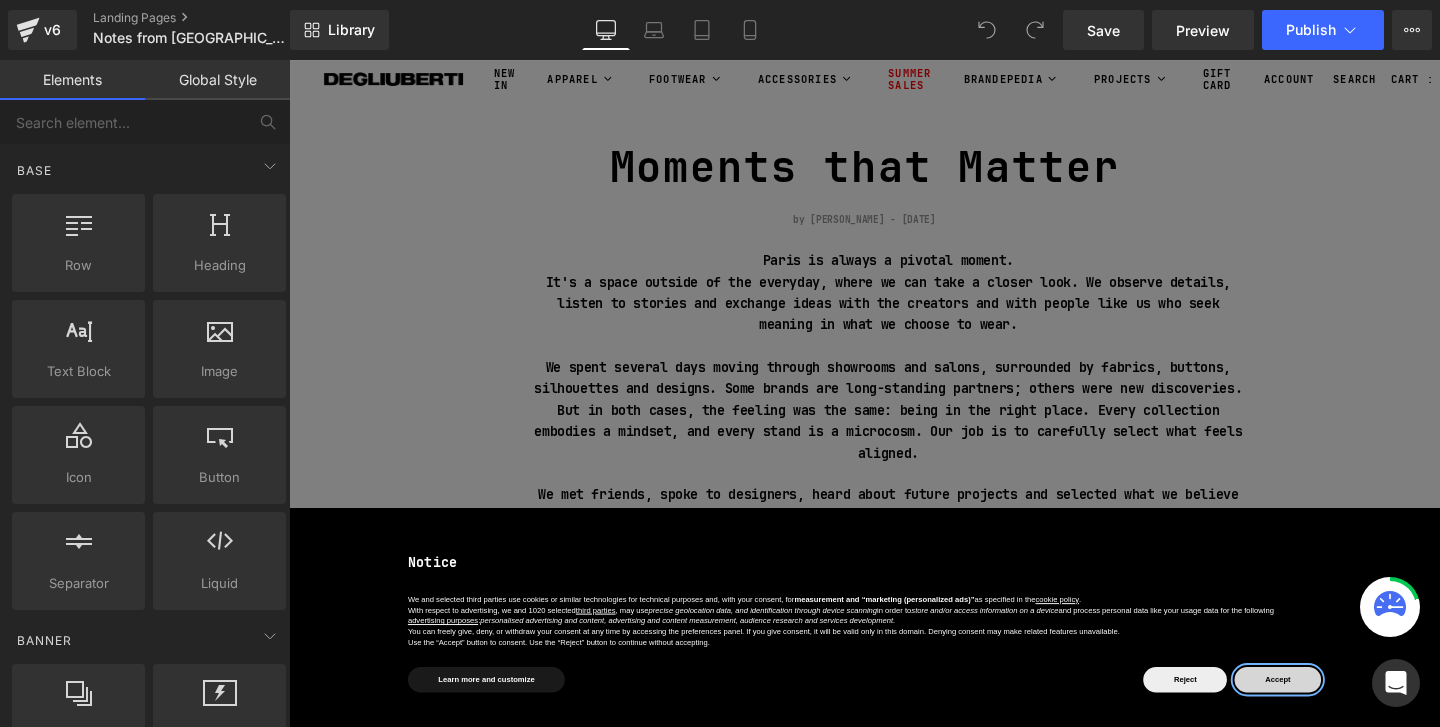 click on "Accept" at bounding box center [1328, 711] 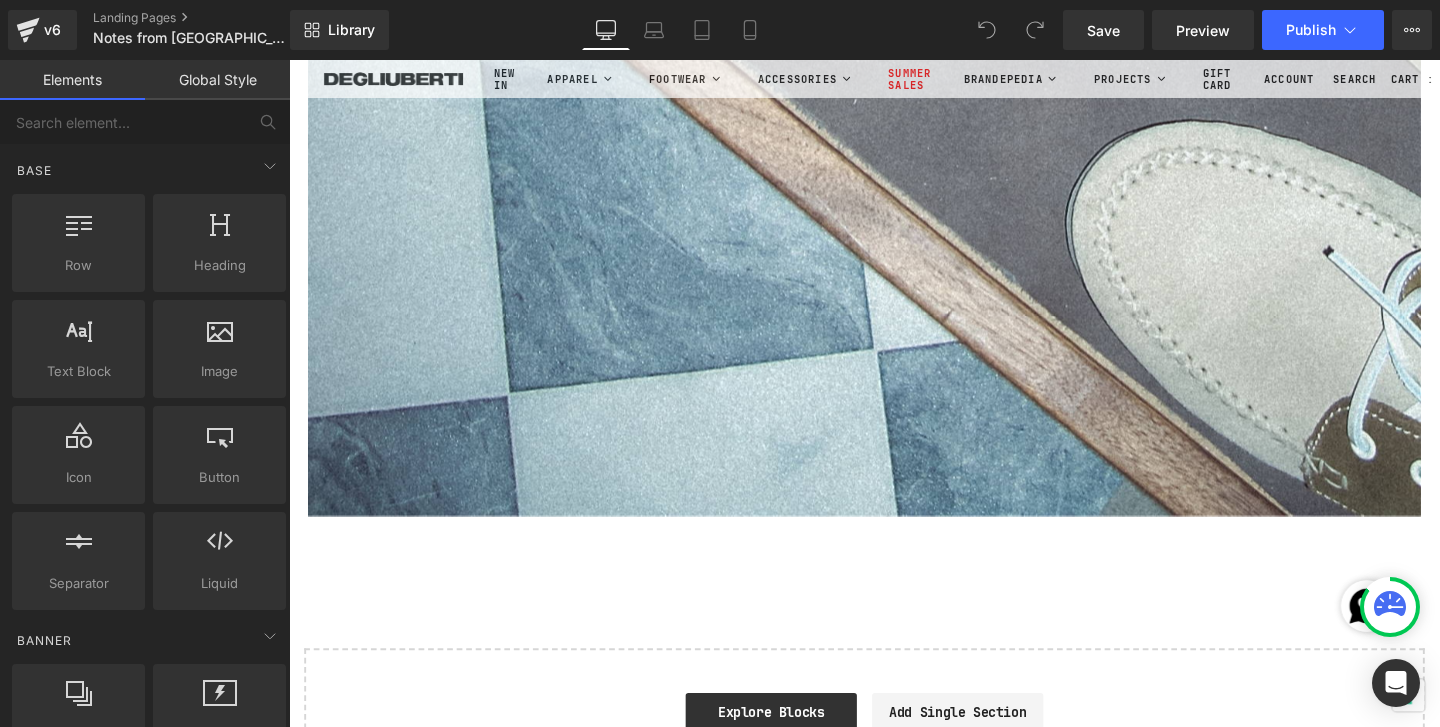 scroll, scrollTop: 20759, scrollLeft: 0, axis: vertical 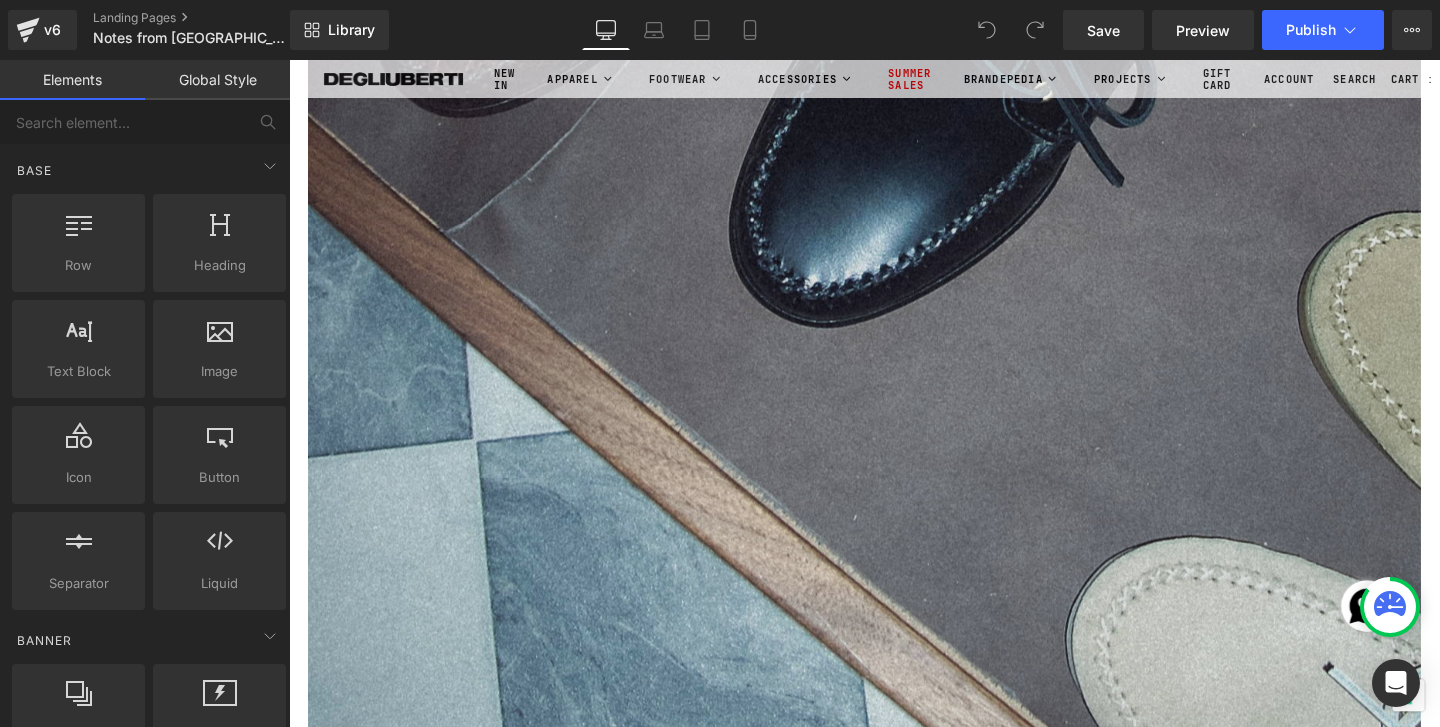 click at bounding box center (894, -63) 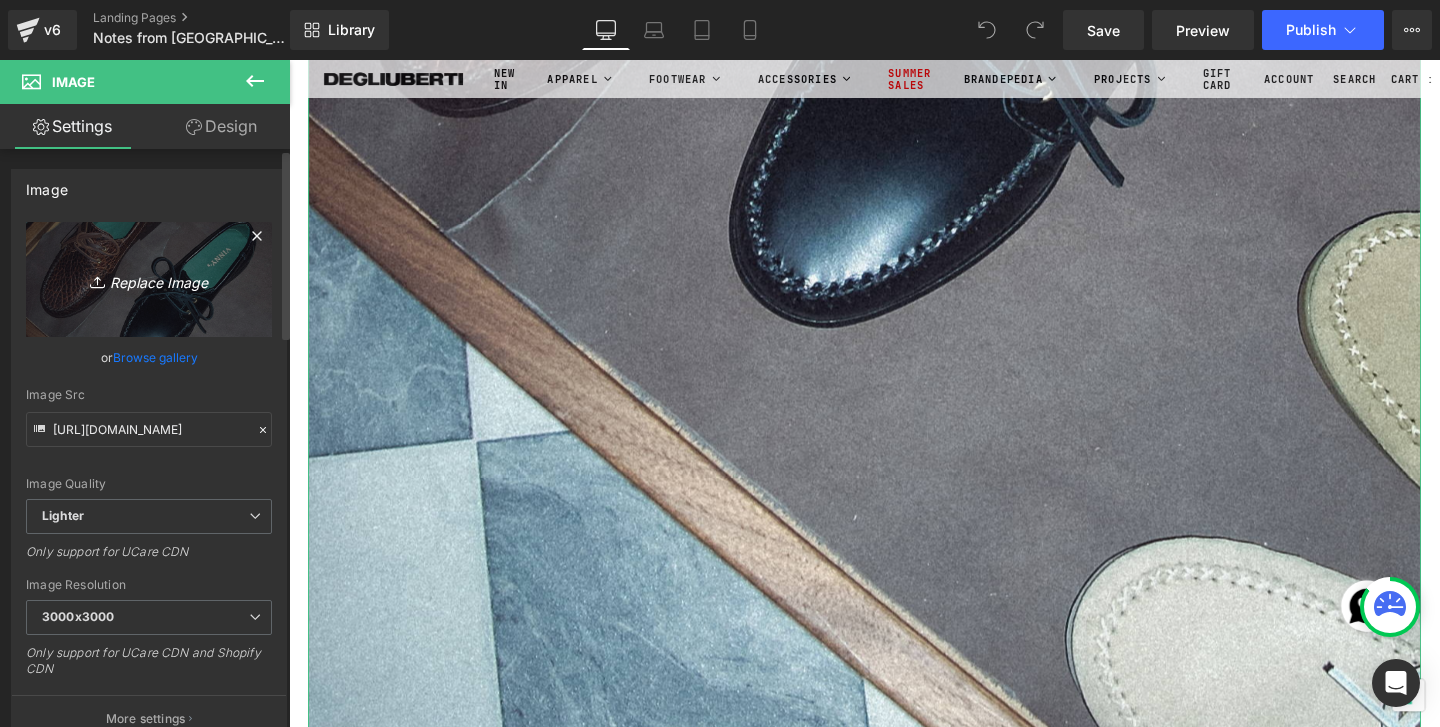 click on "Replace Image" at bounding box center (149, 279) 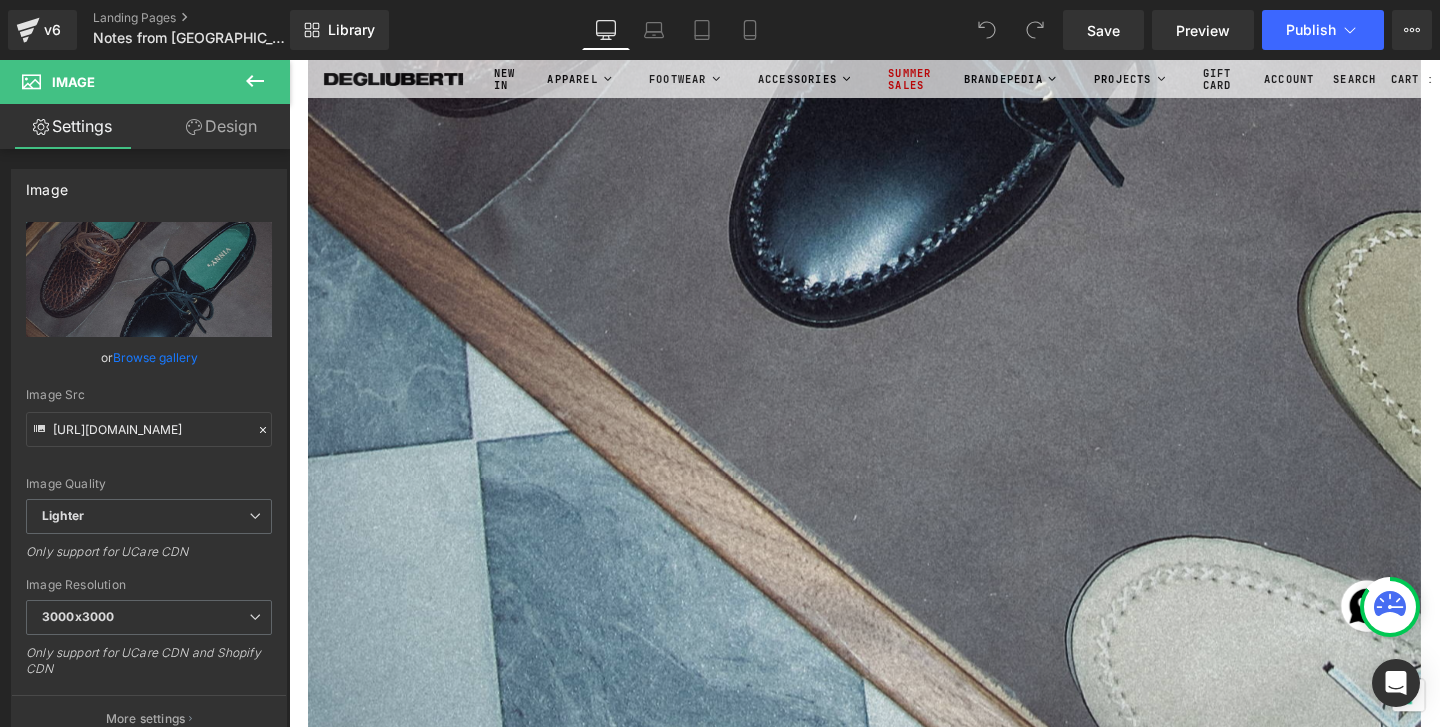 type on "C:\fakepath\v.jpg" 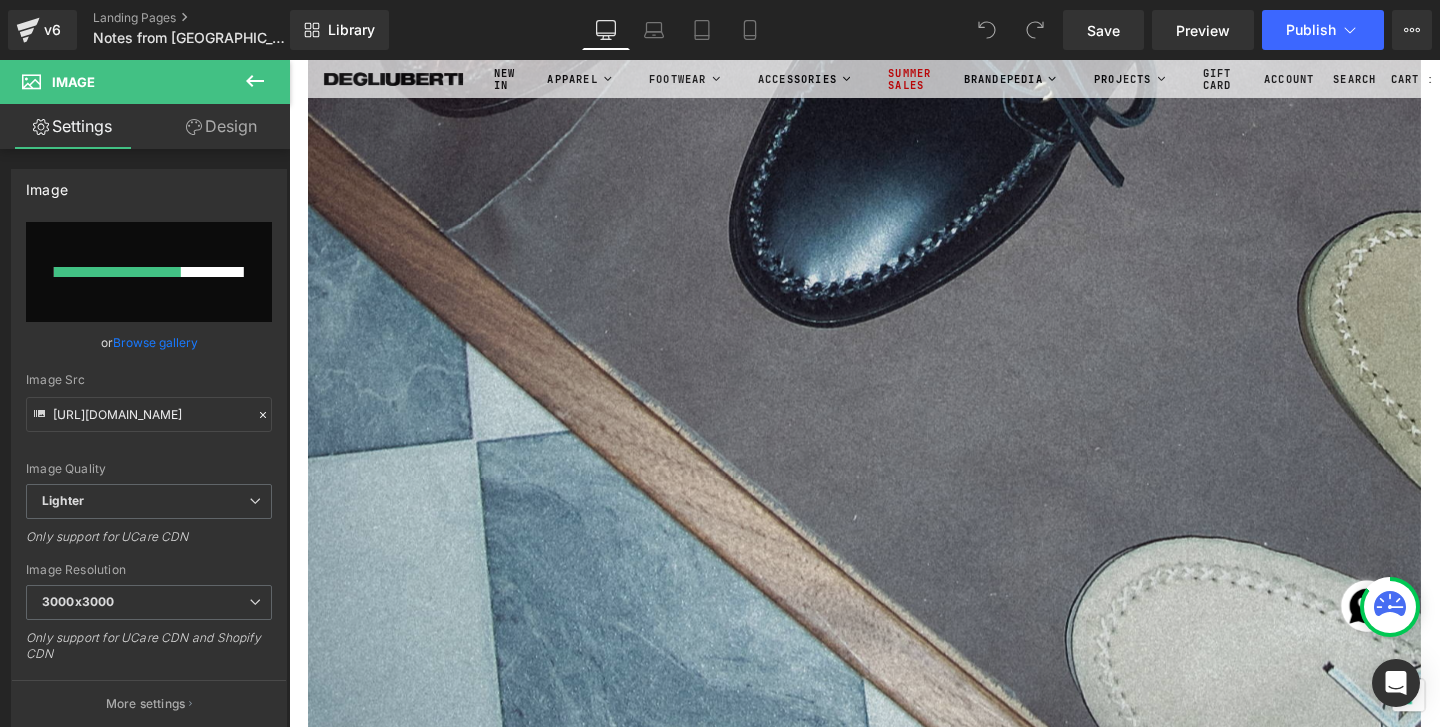 type 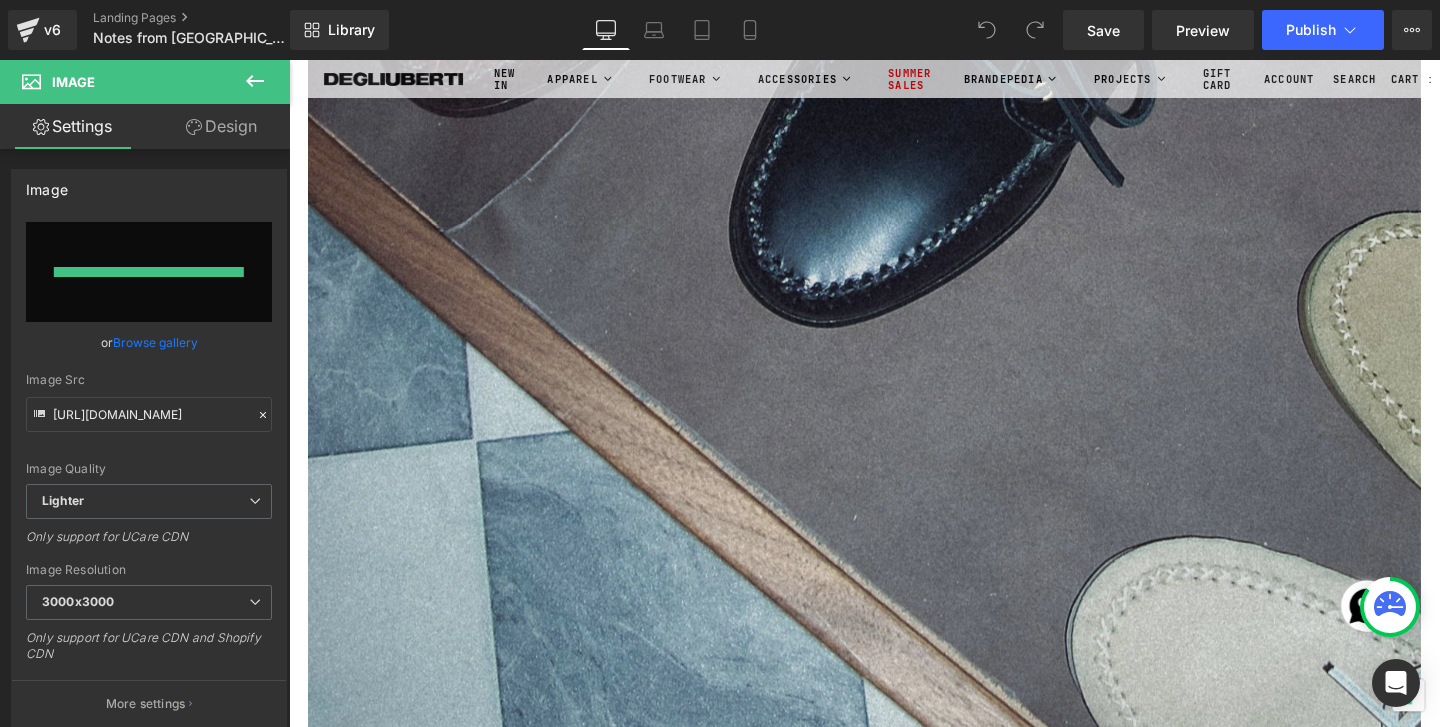 type on "[URL][DOMAIN_NAME]" 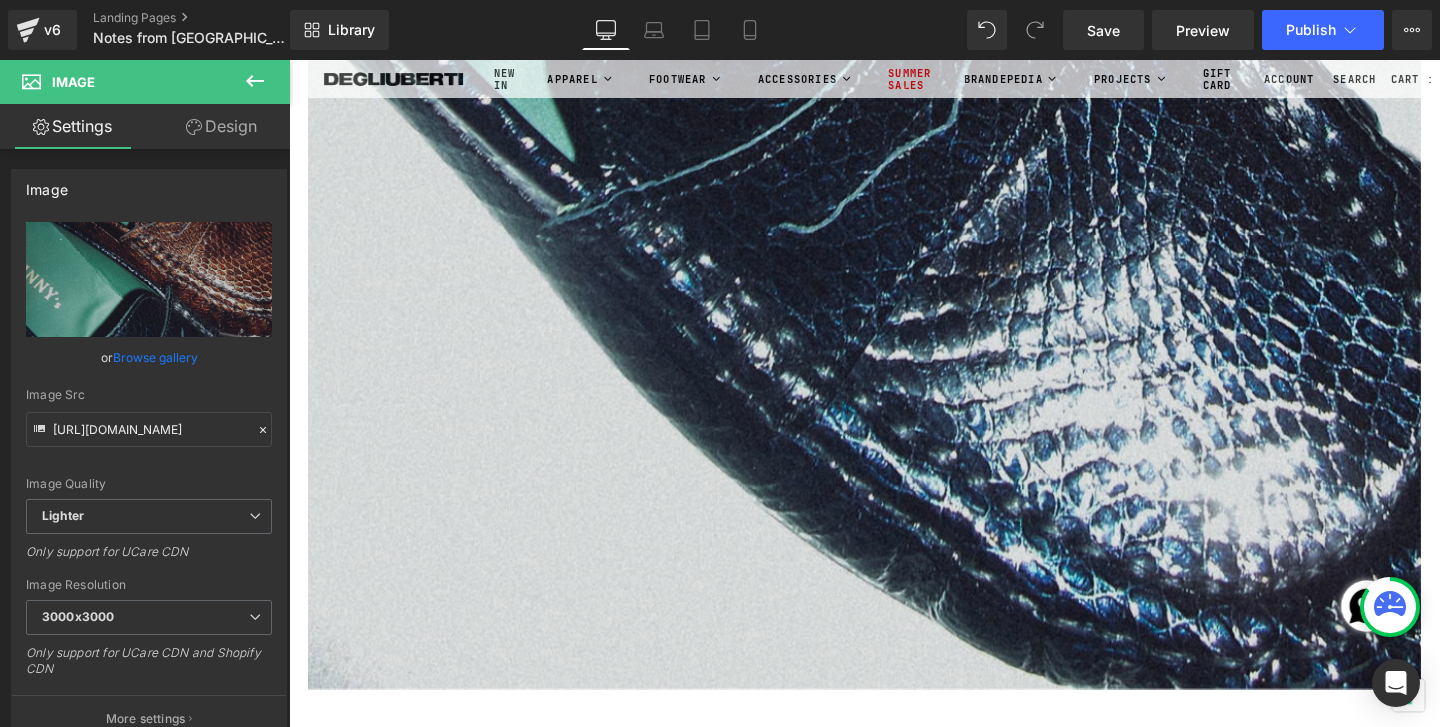 scroll, scrollTop: 21016, scrollLeft: 0, axis: vertical 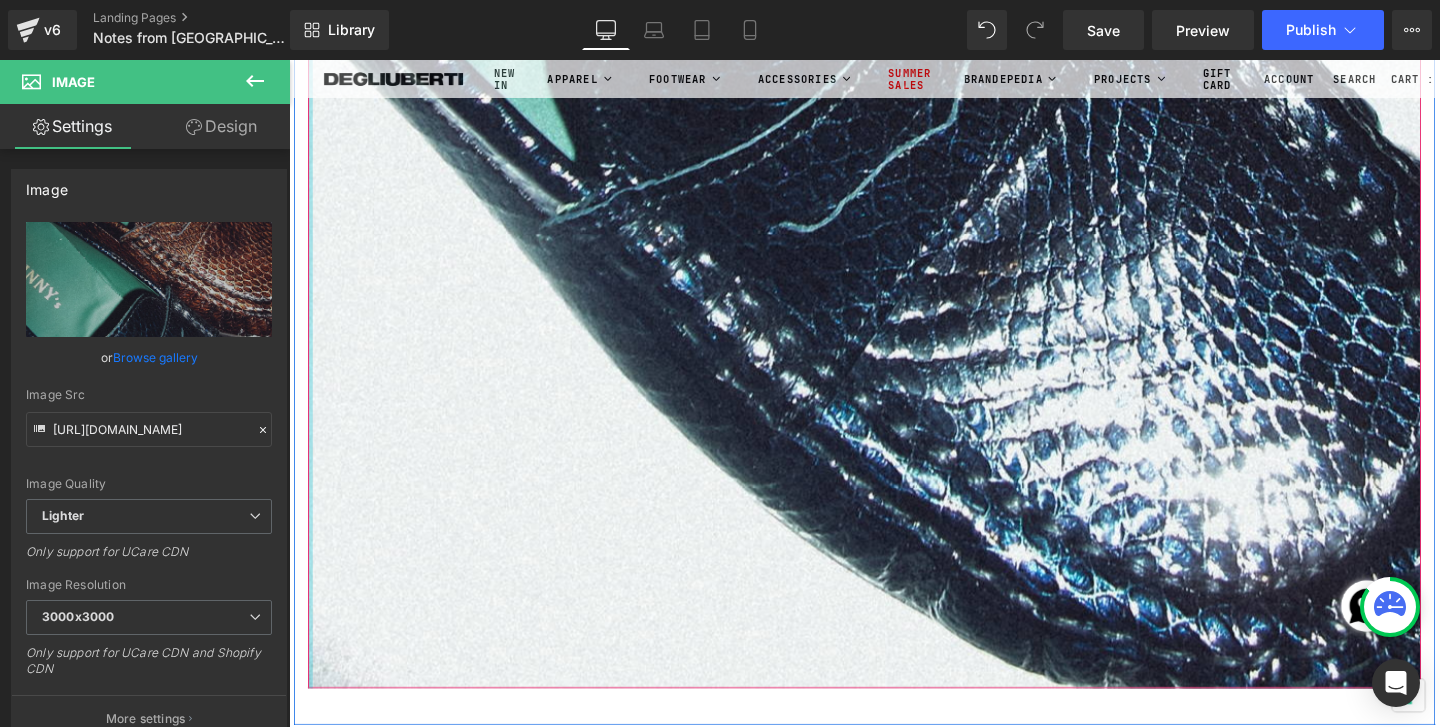 click at bounding box center [311, -9695] 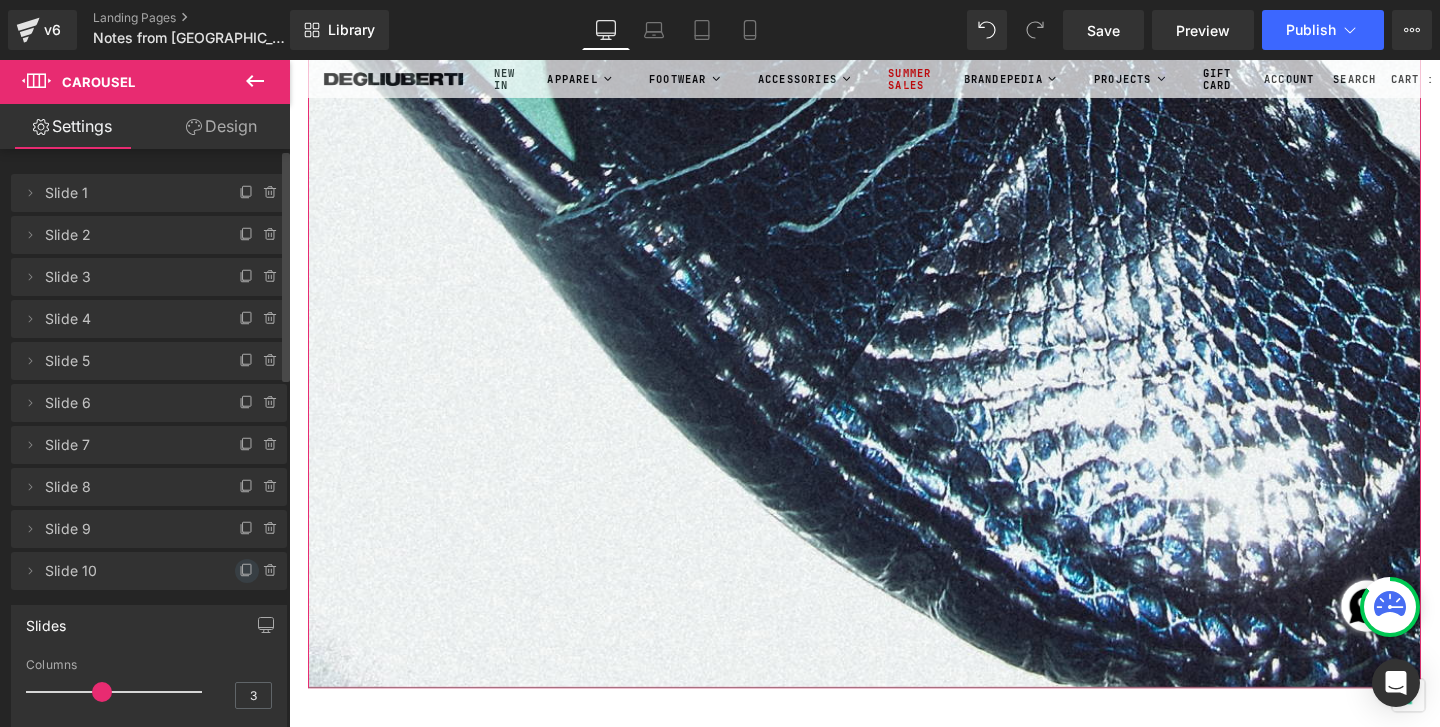 click 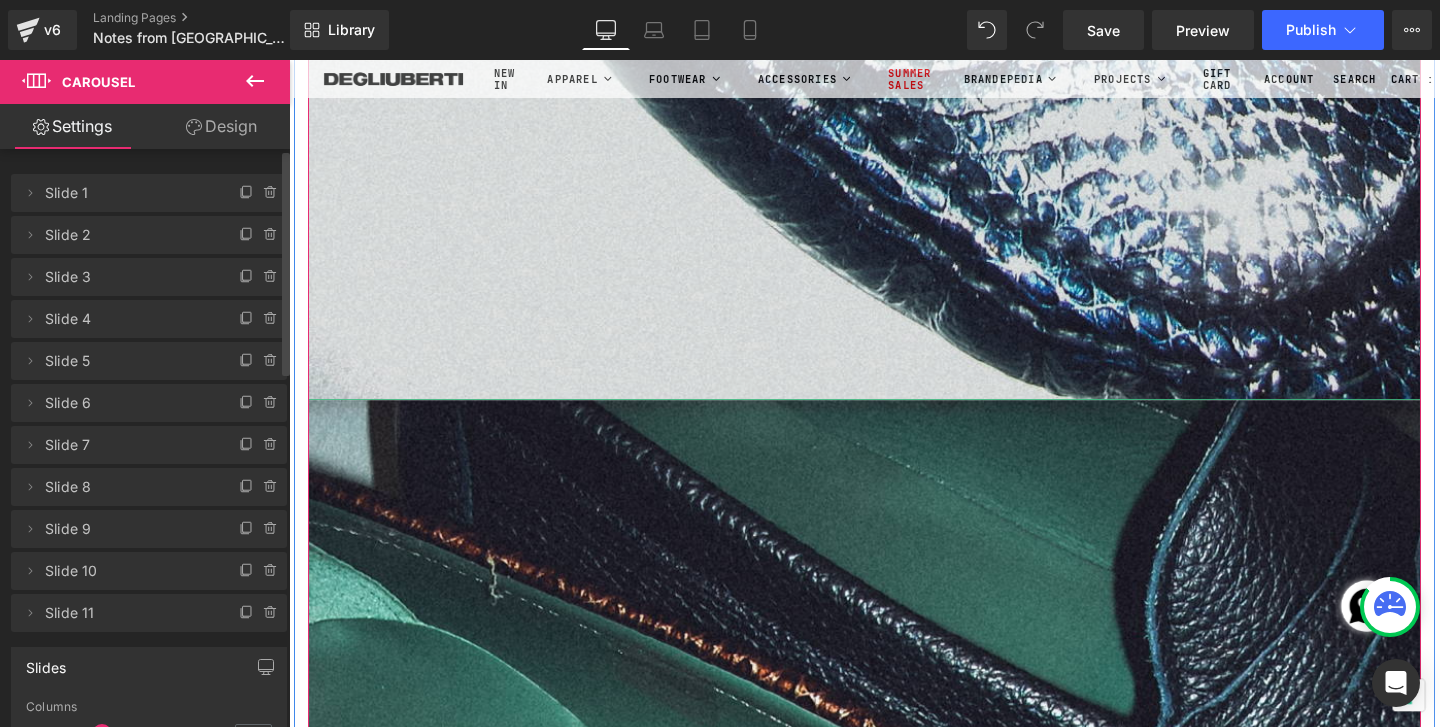 scroll, scrollTop: 21320, scrollLeft: 0, axis: vertical 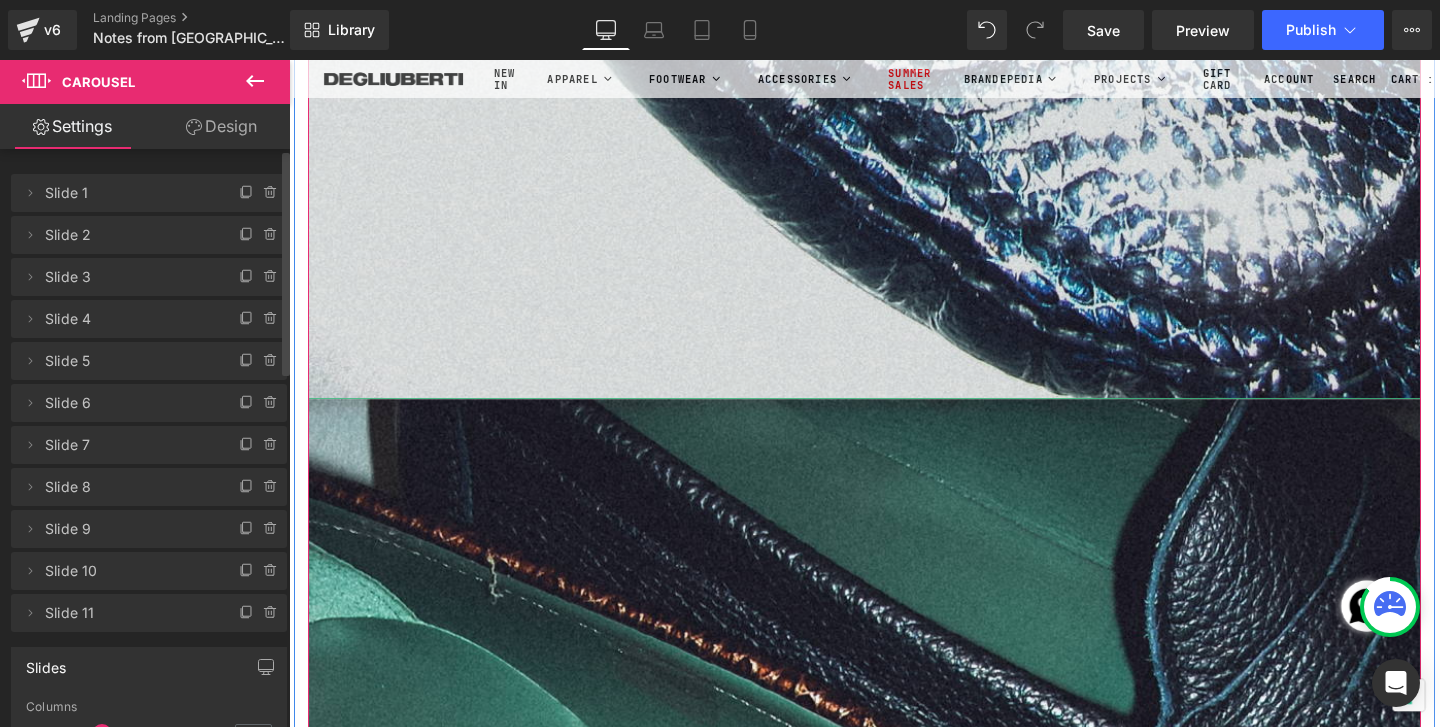 click at bounding box center (894, 1456) 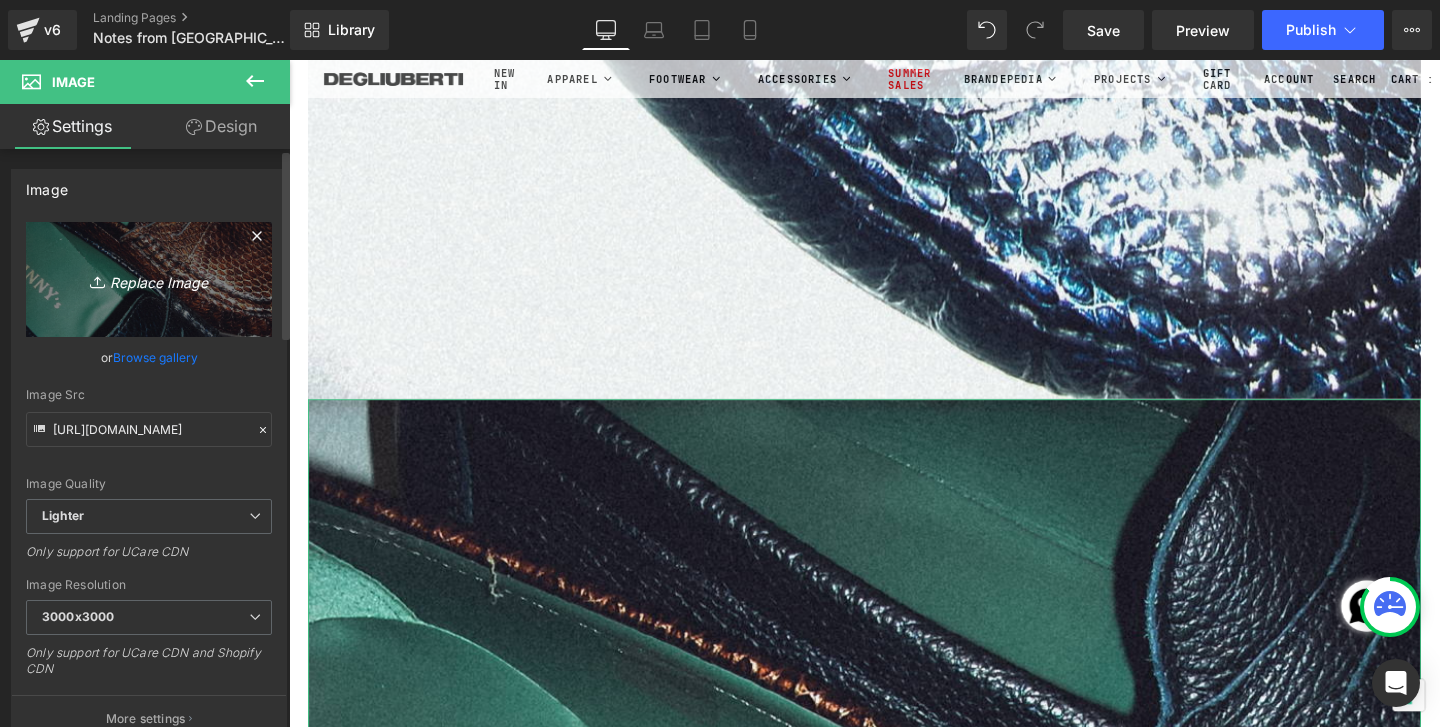 click on "Replace Image" at bounding box center (149, 279) 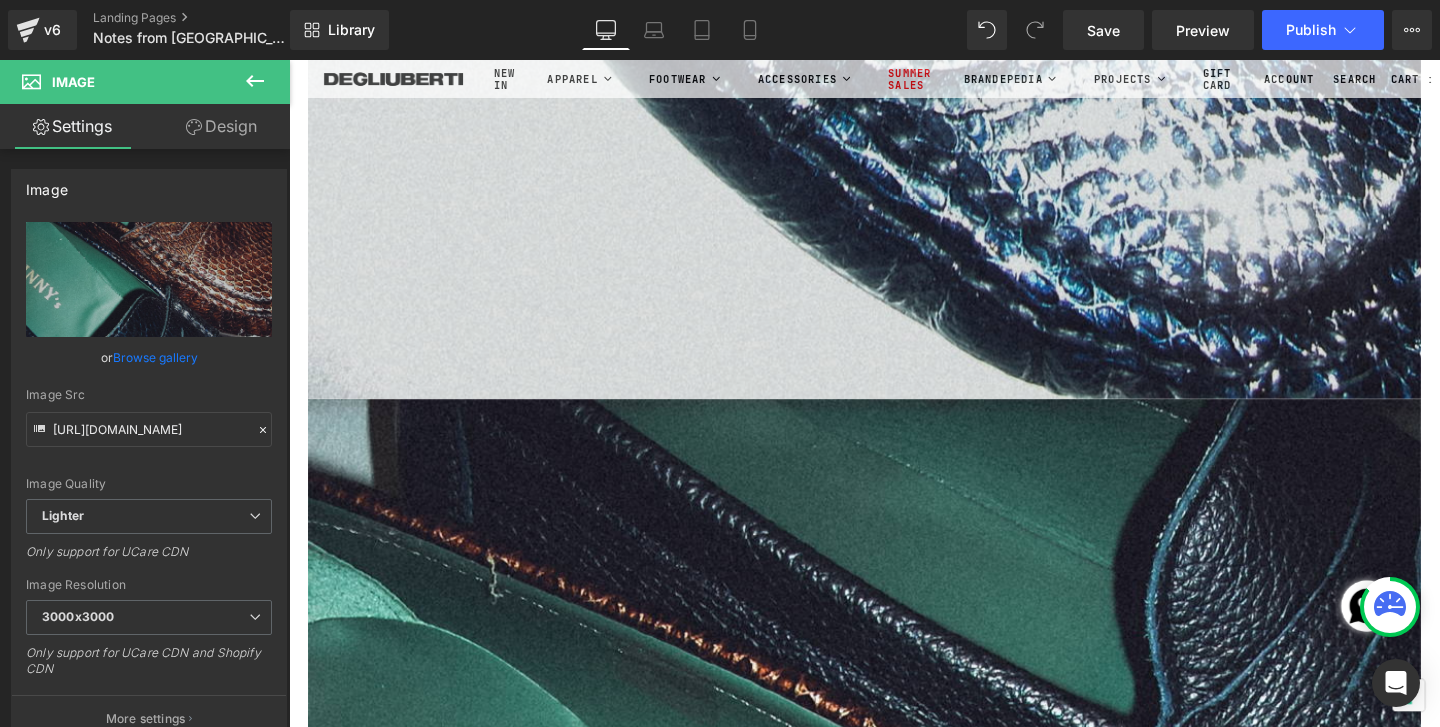 type on "C:\fakepath\DSCN1793.jpg" 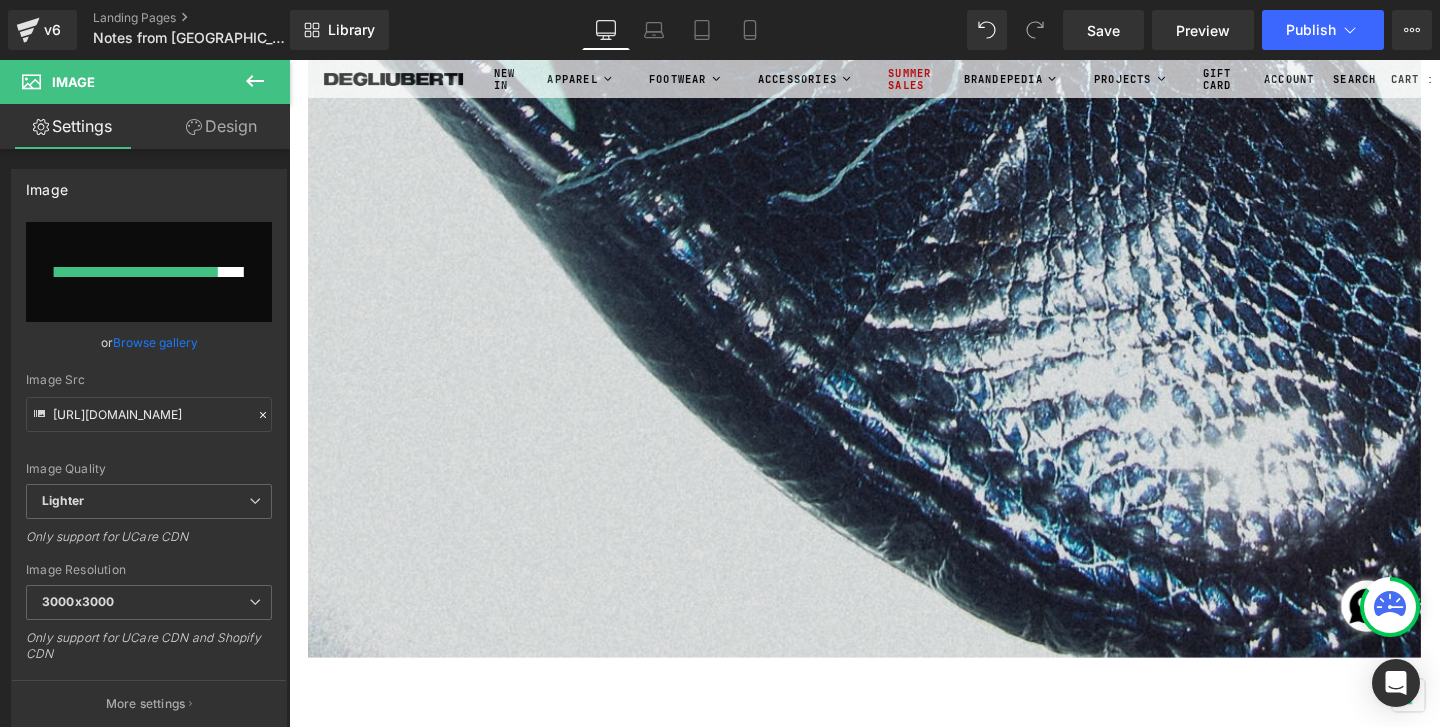 scroll, scrollTop: 23116, scrollLeft: 0, axis: vertical 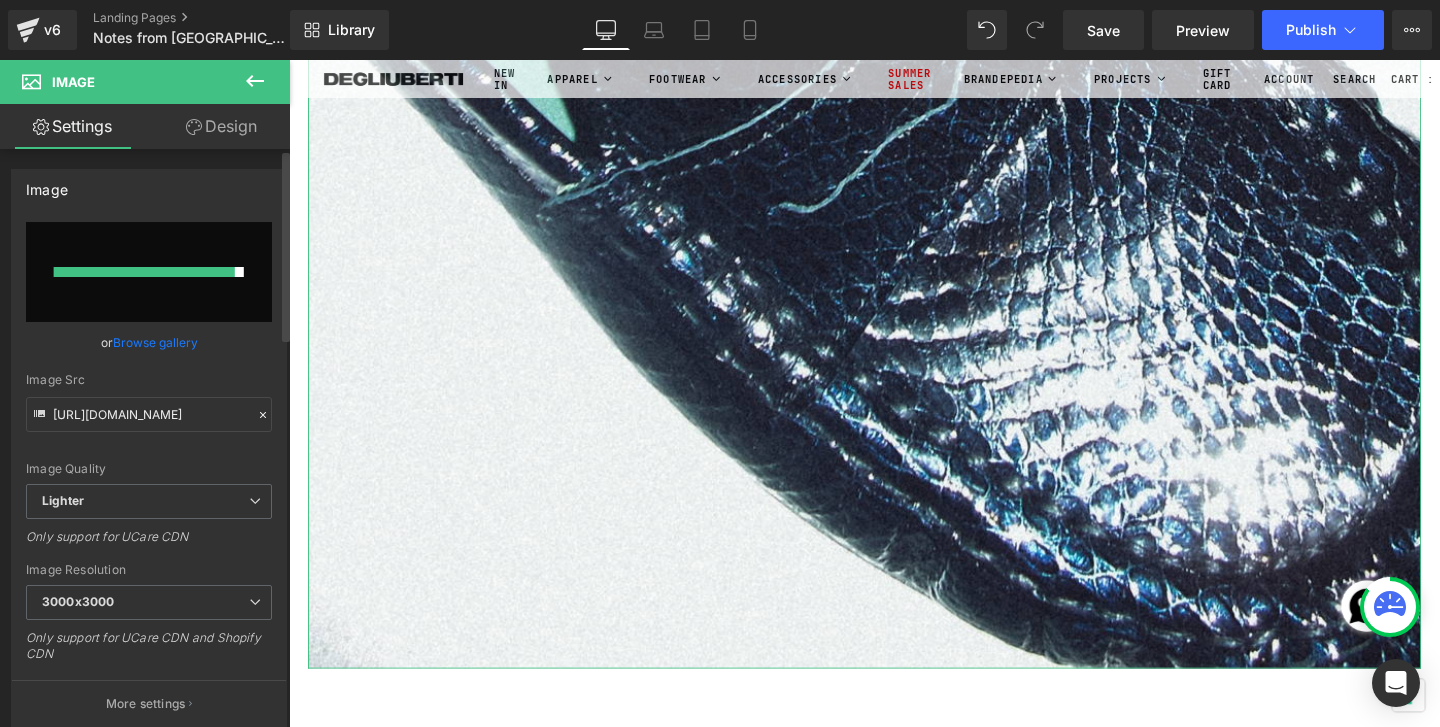 click at bounding box center [149, 272] 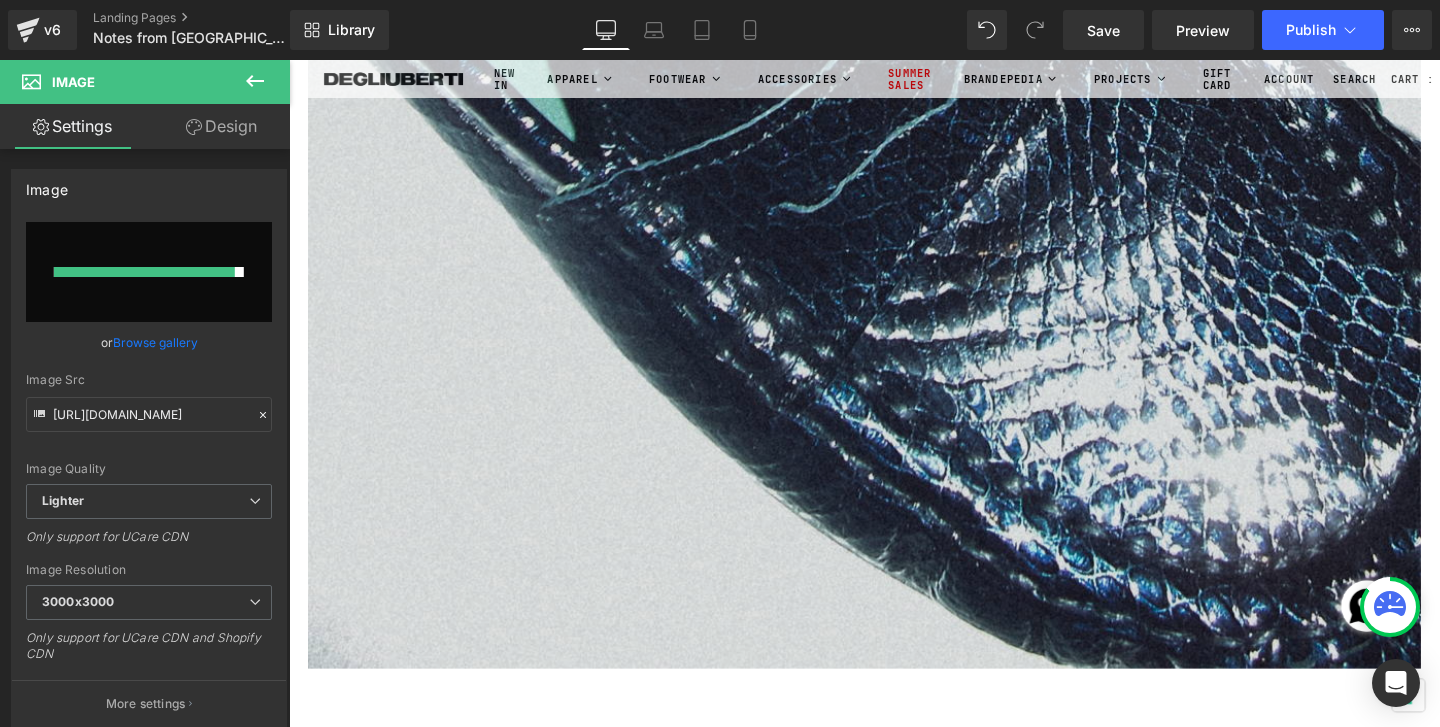 type on "C:\fakepath\DSCN1793.jpg" 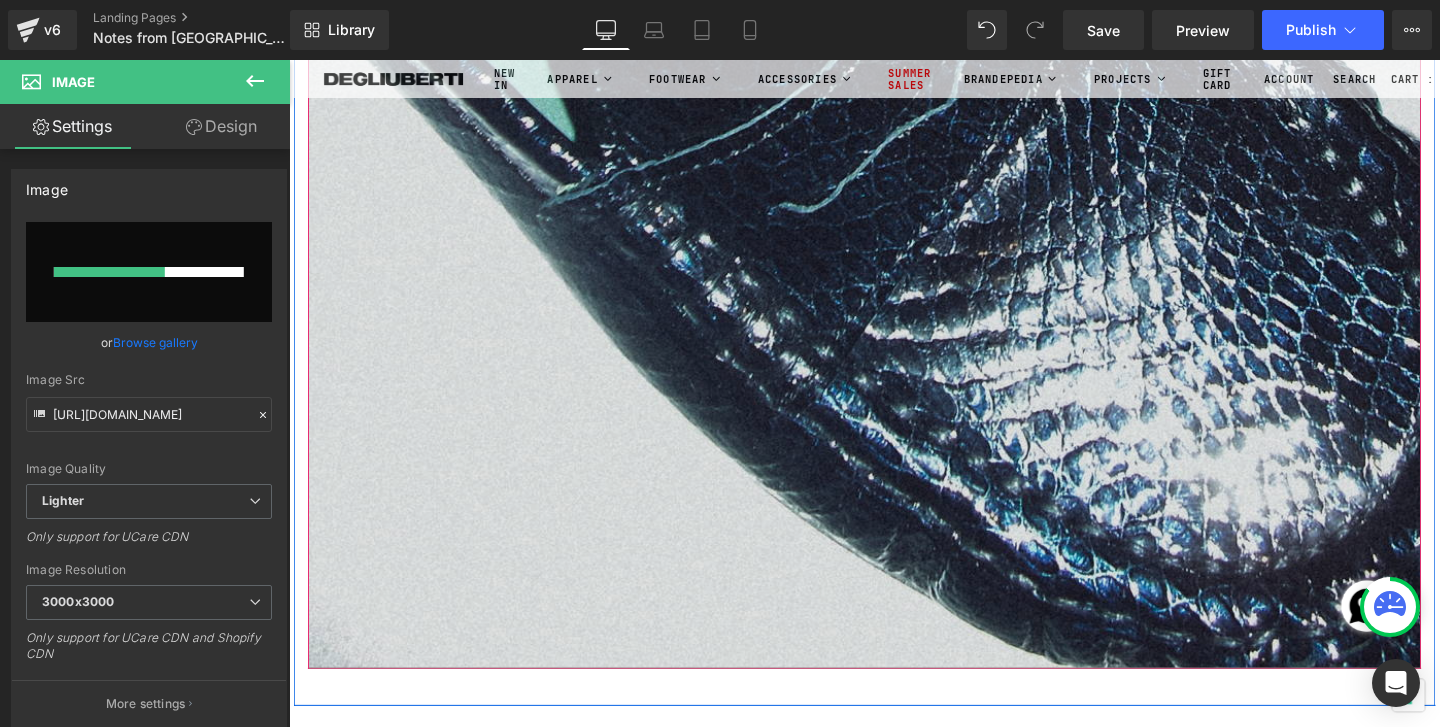 type 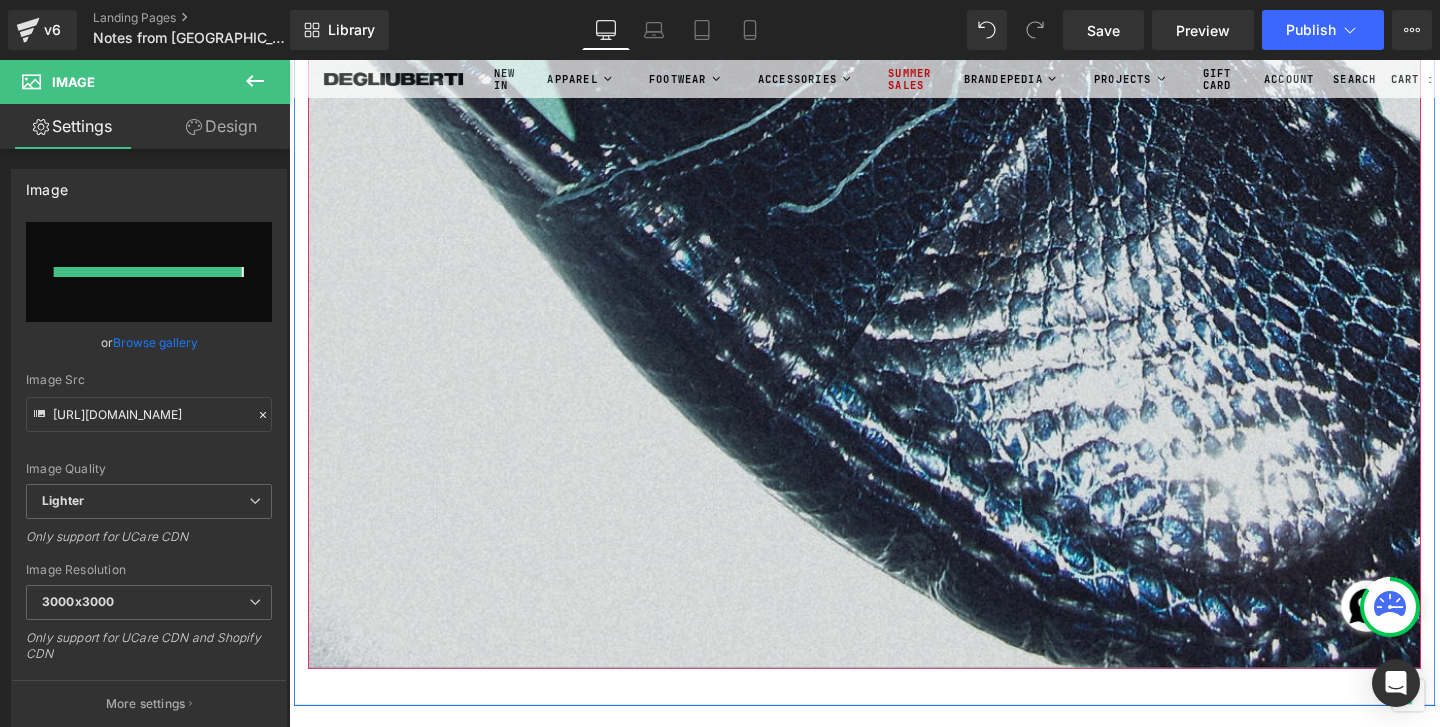 type on "[URL][DOMAIN_NAME]" 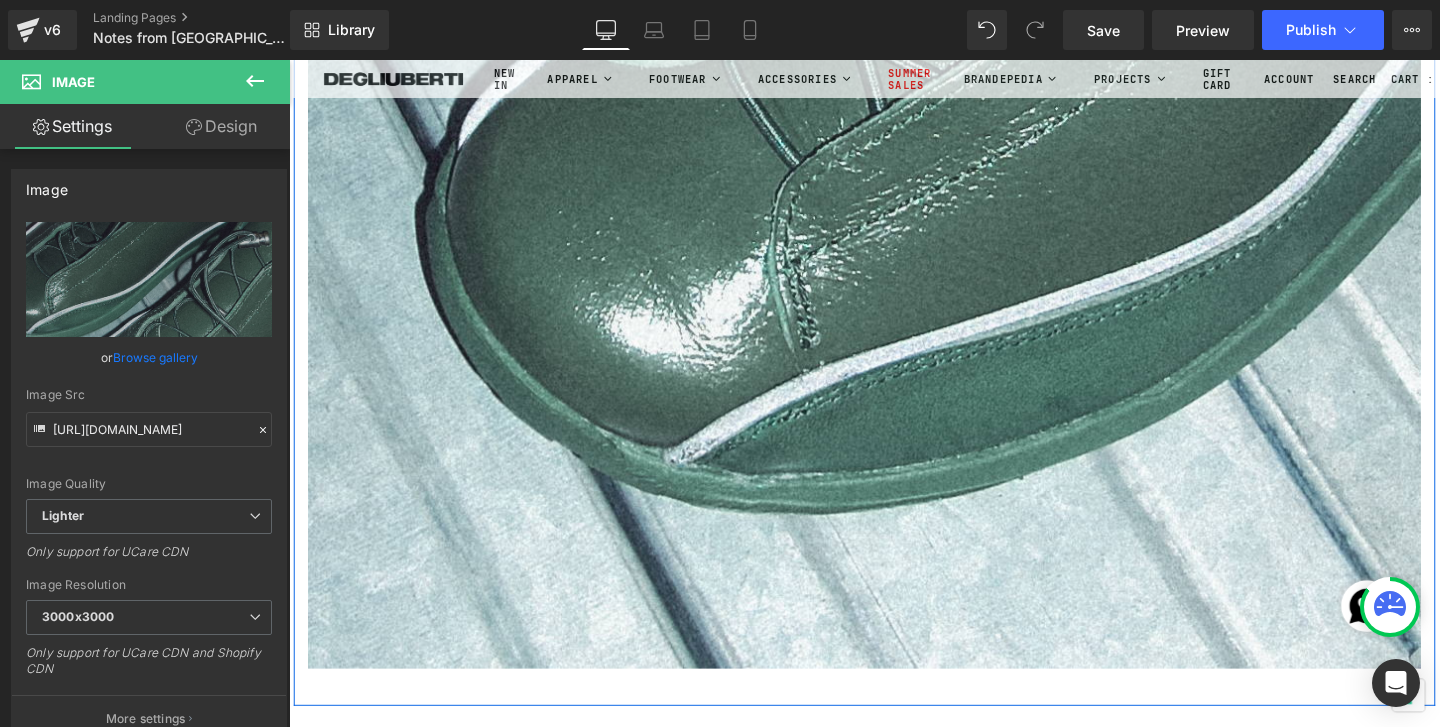 click on "Image
Image
Image
Image
Image
Image
Image
Image" at bounding box center [894, -10741] 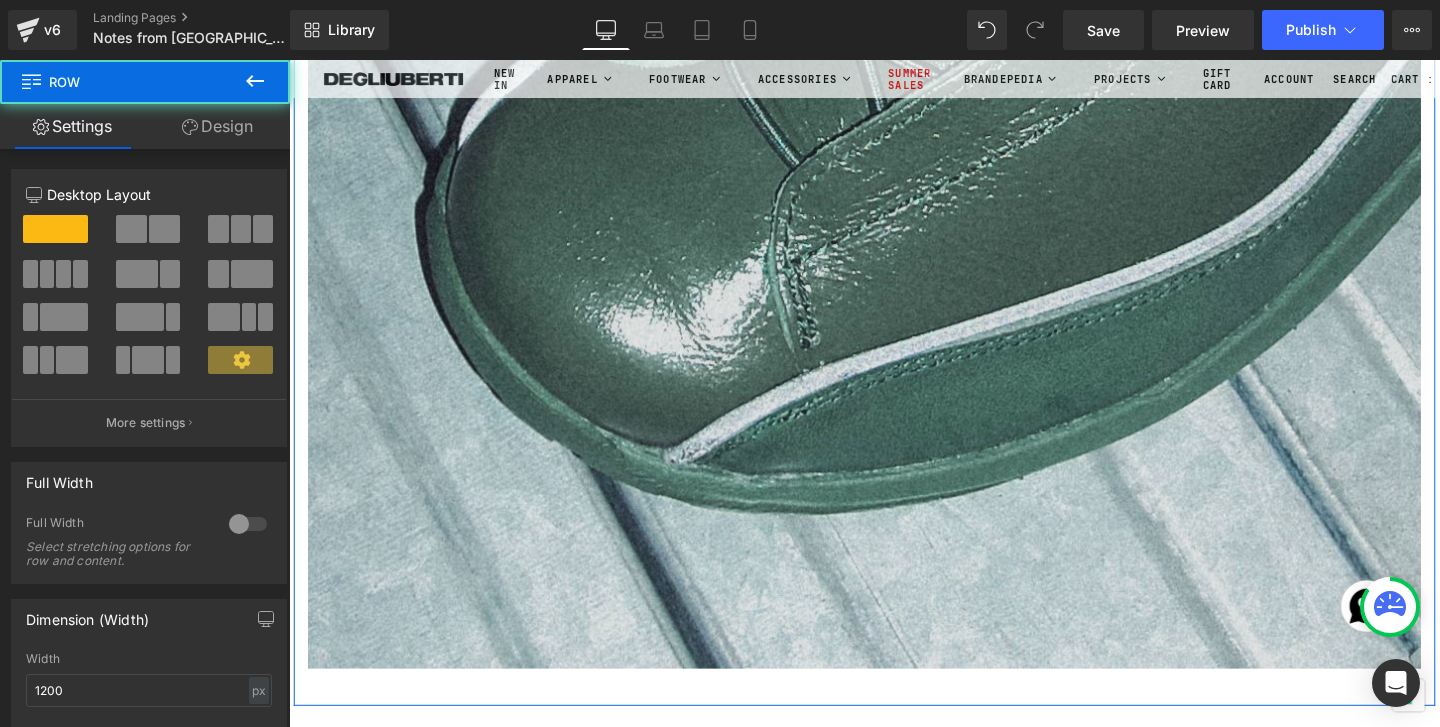 click at bounding box center (894, -340) 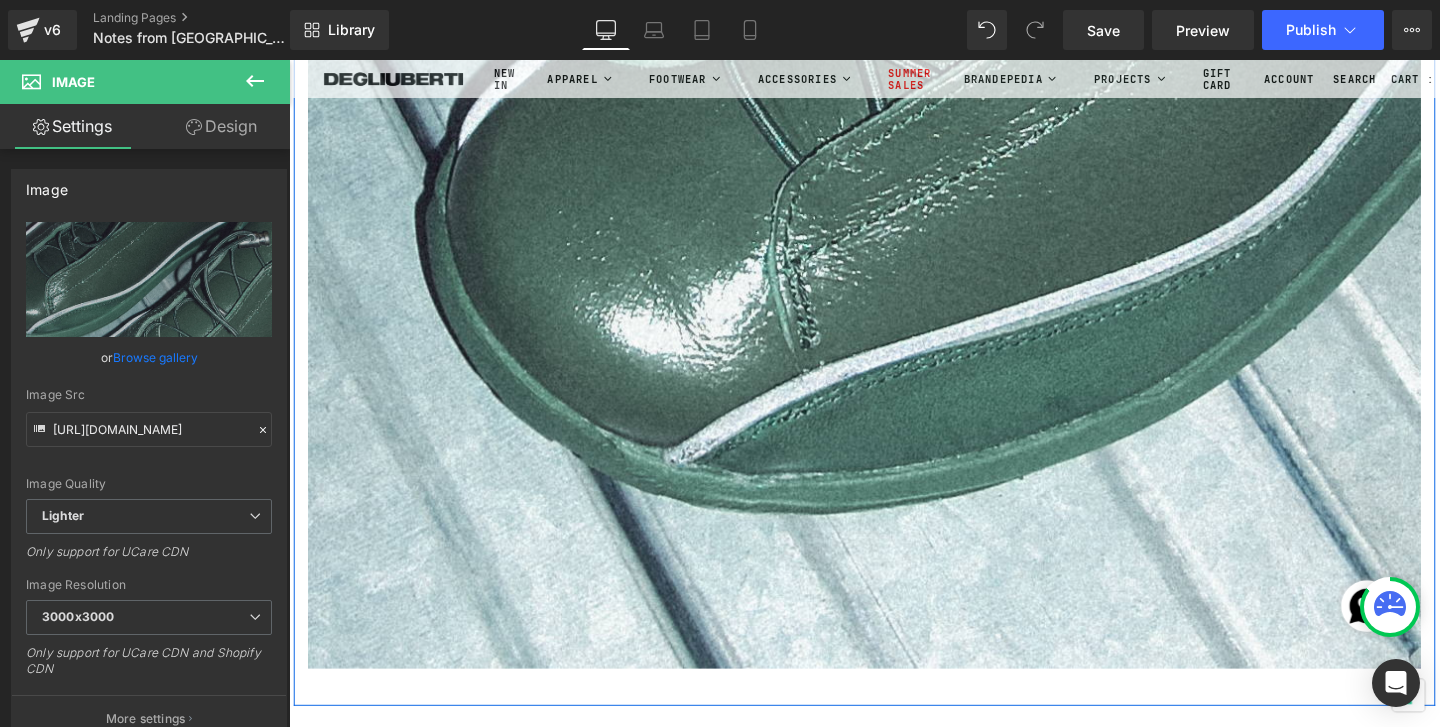 click on "Image
Image
Image
Image
Image
Image
Image
Image" at bounding box center [894, -10741] 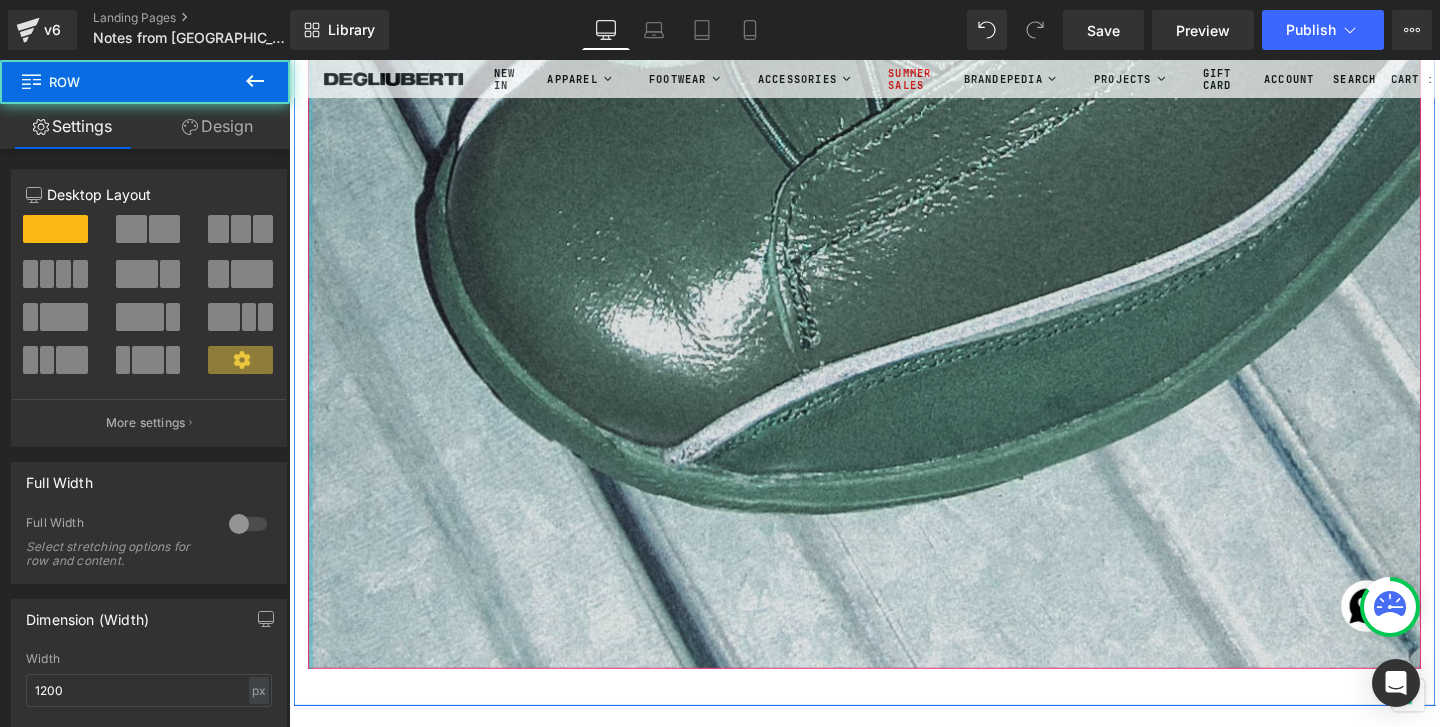 click at bounding box center [311, -10755] 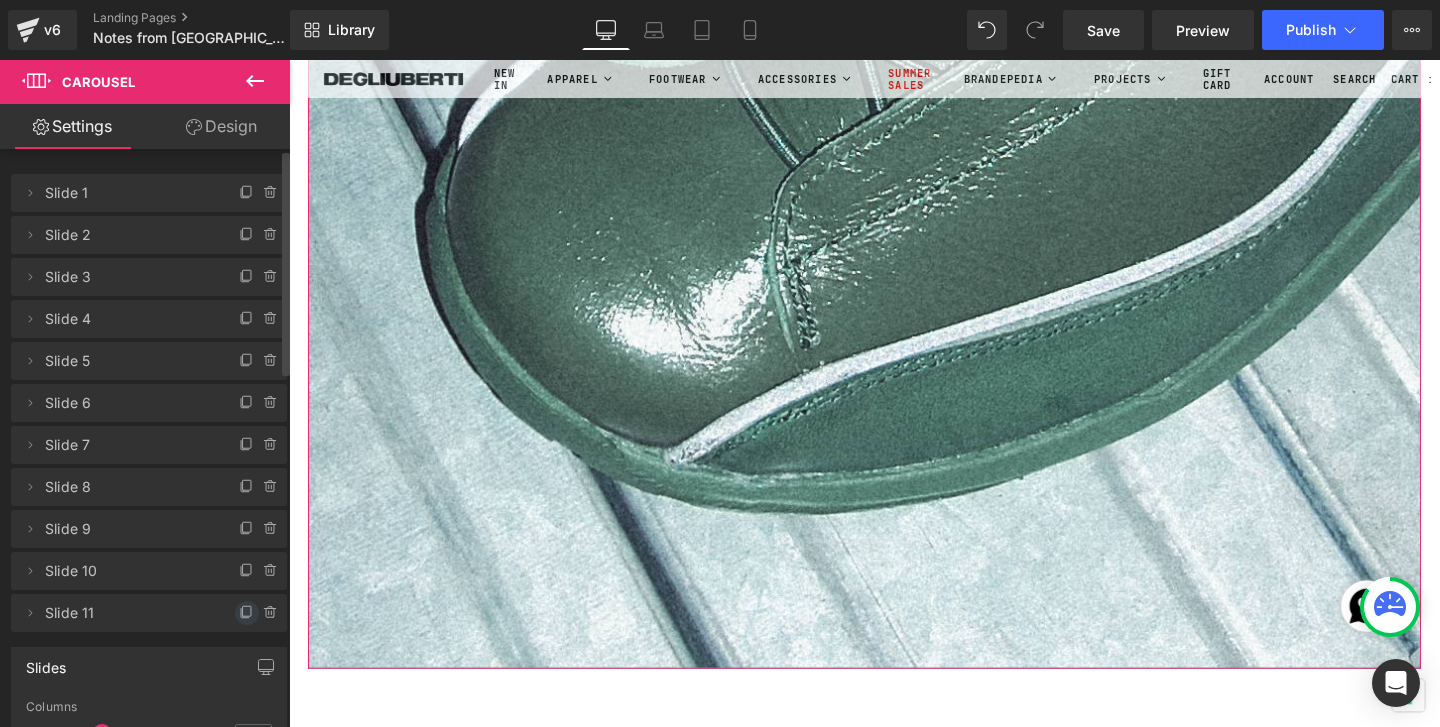 click 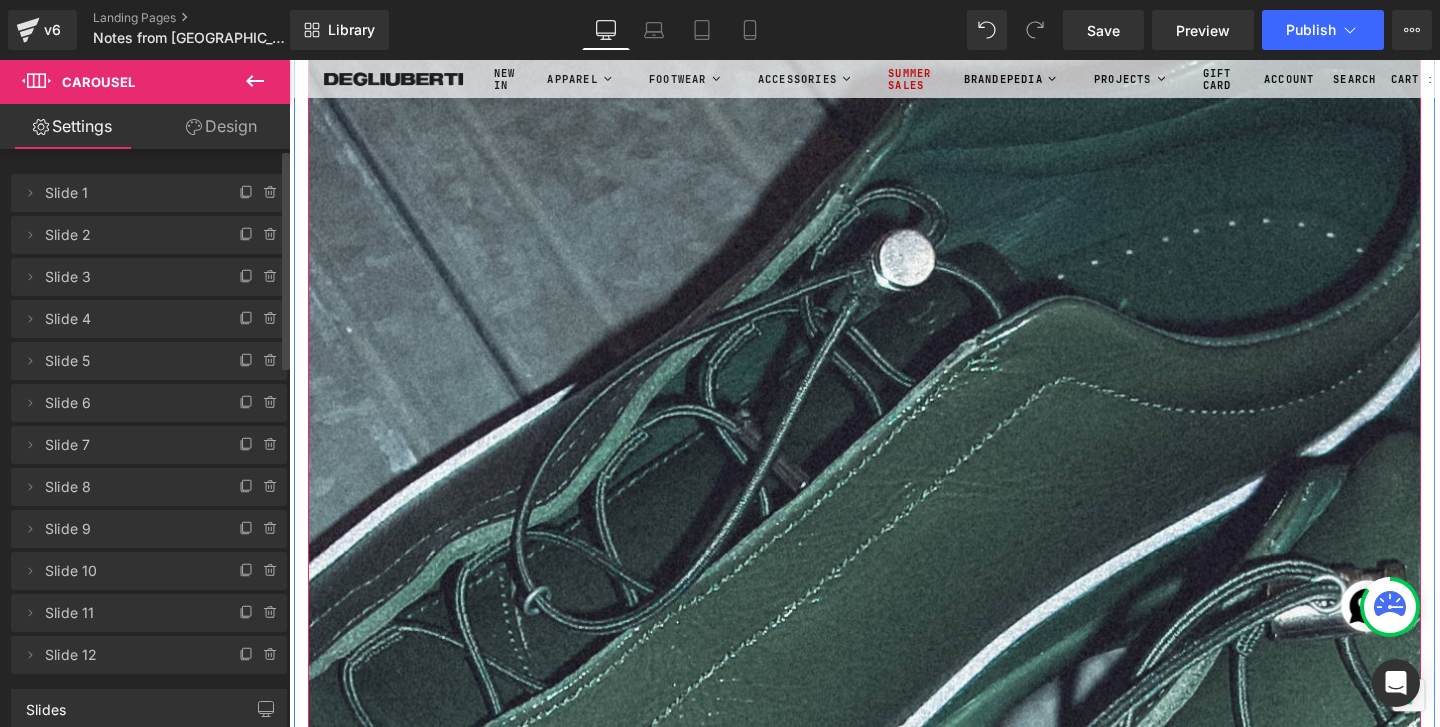 scroll, scrollTop: 24040, scrollLeft: 0, axis: vertical 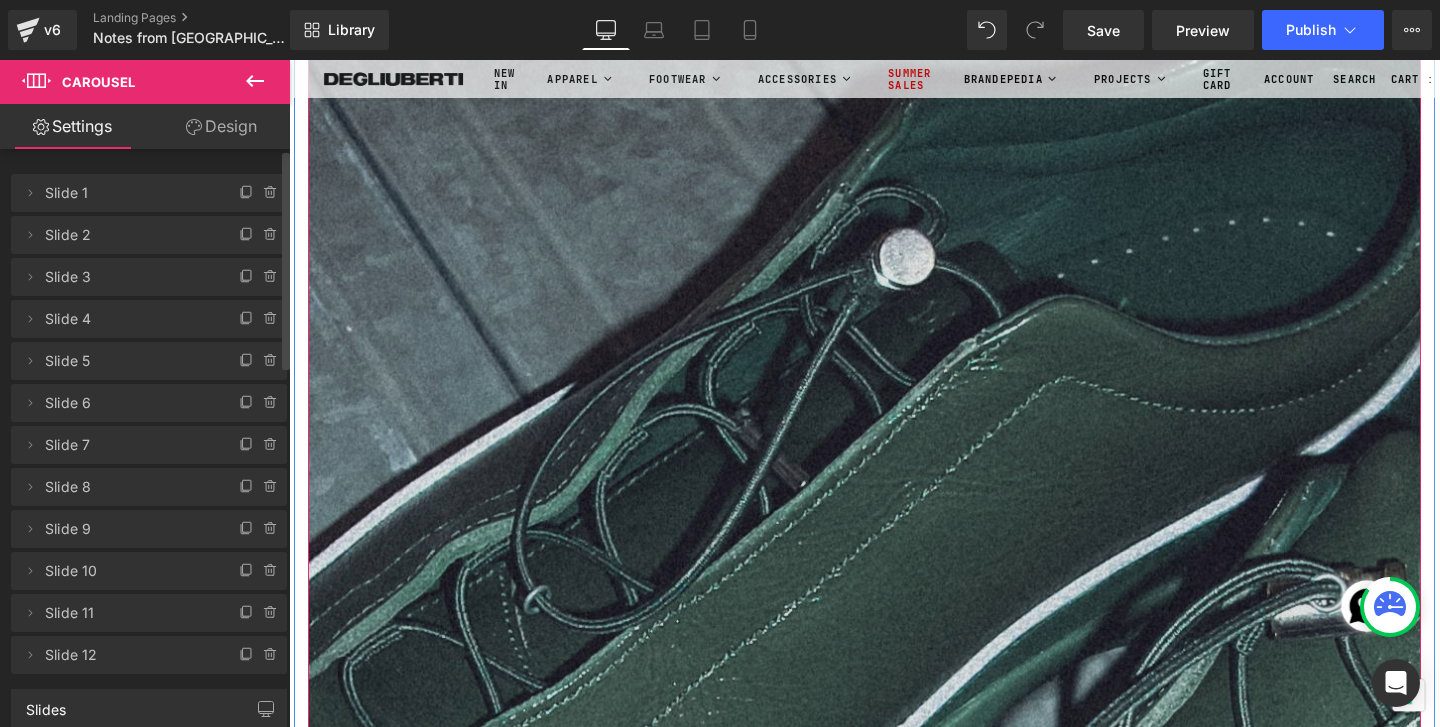click at bounding box center [894, 816] 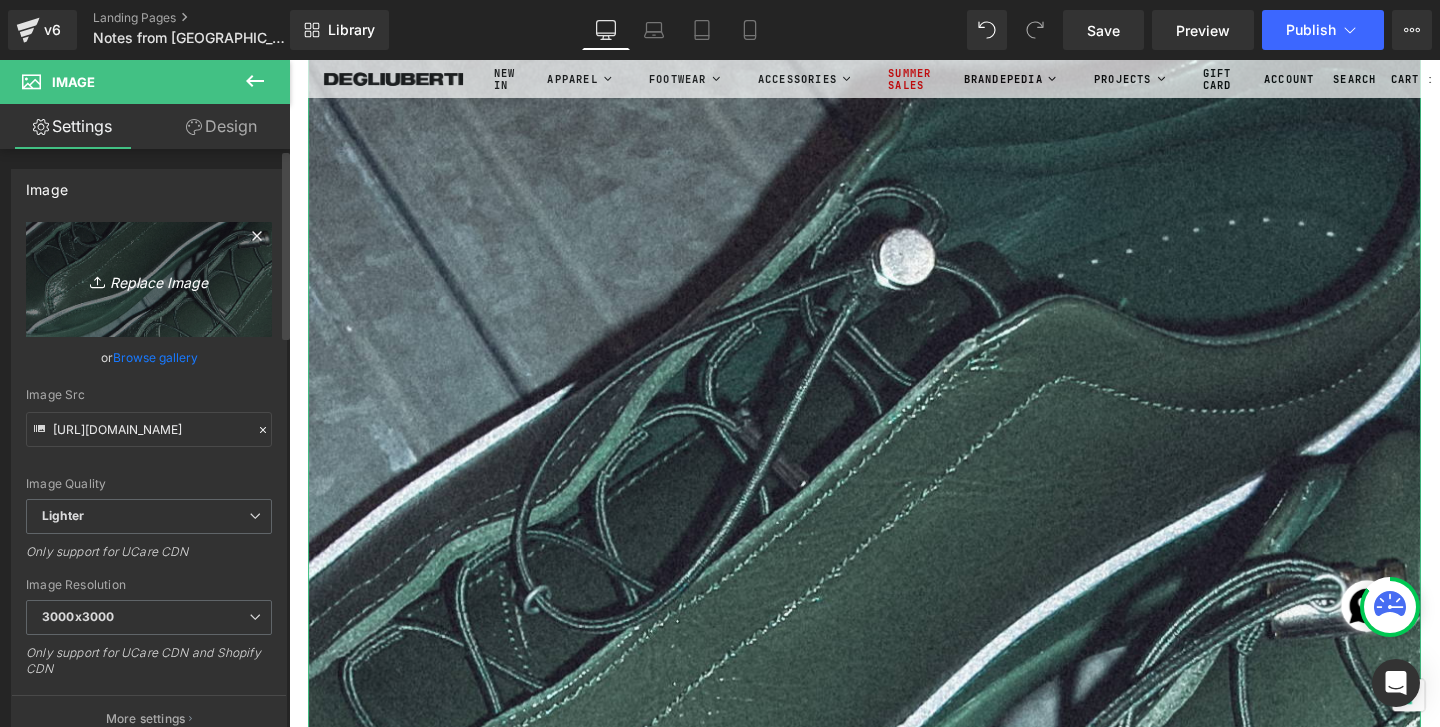 click on "Replace Image" at bounding box center [149, 279] 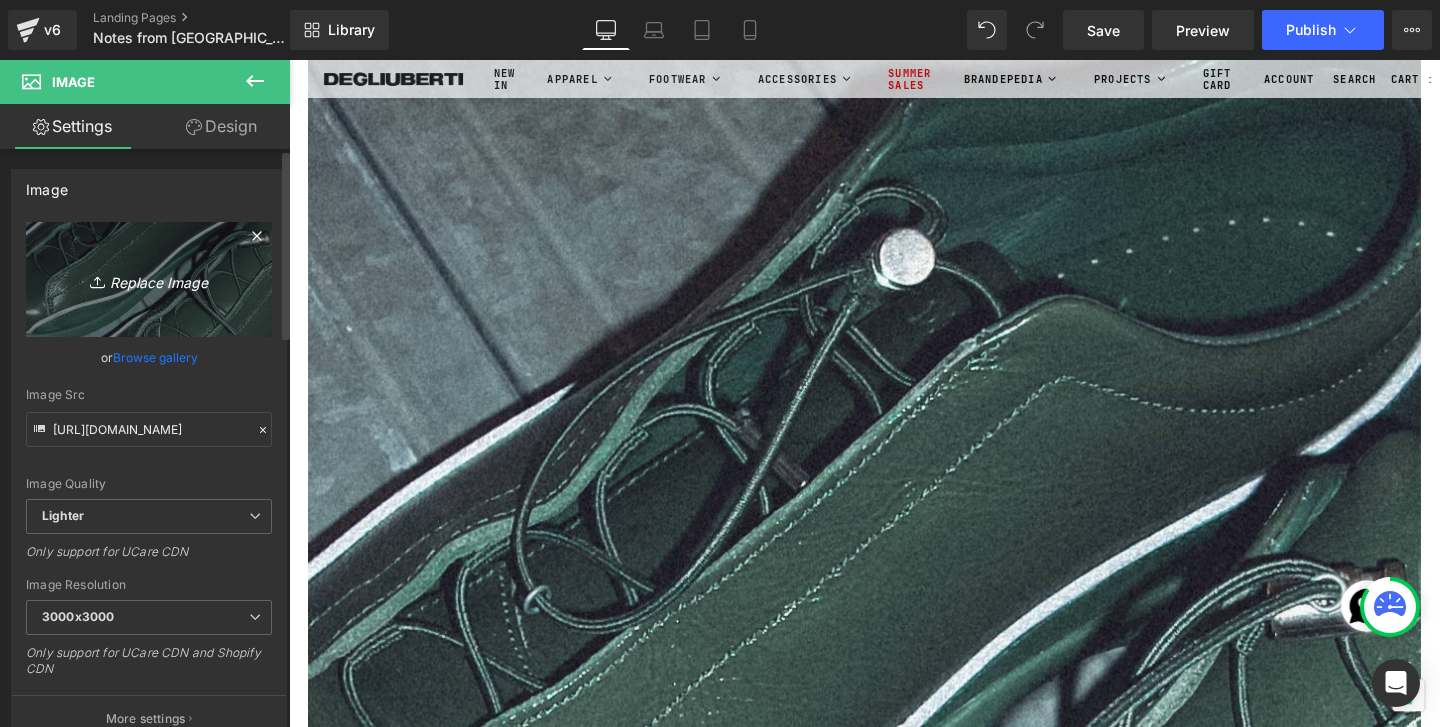 type on "C:\fakepath\DSCN1711-2.jpg" 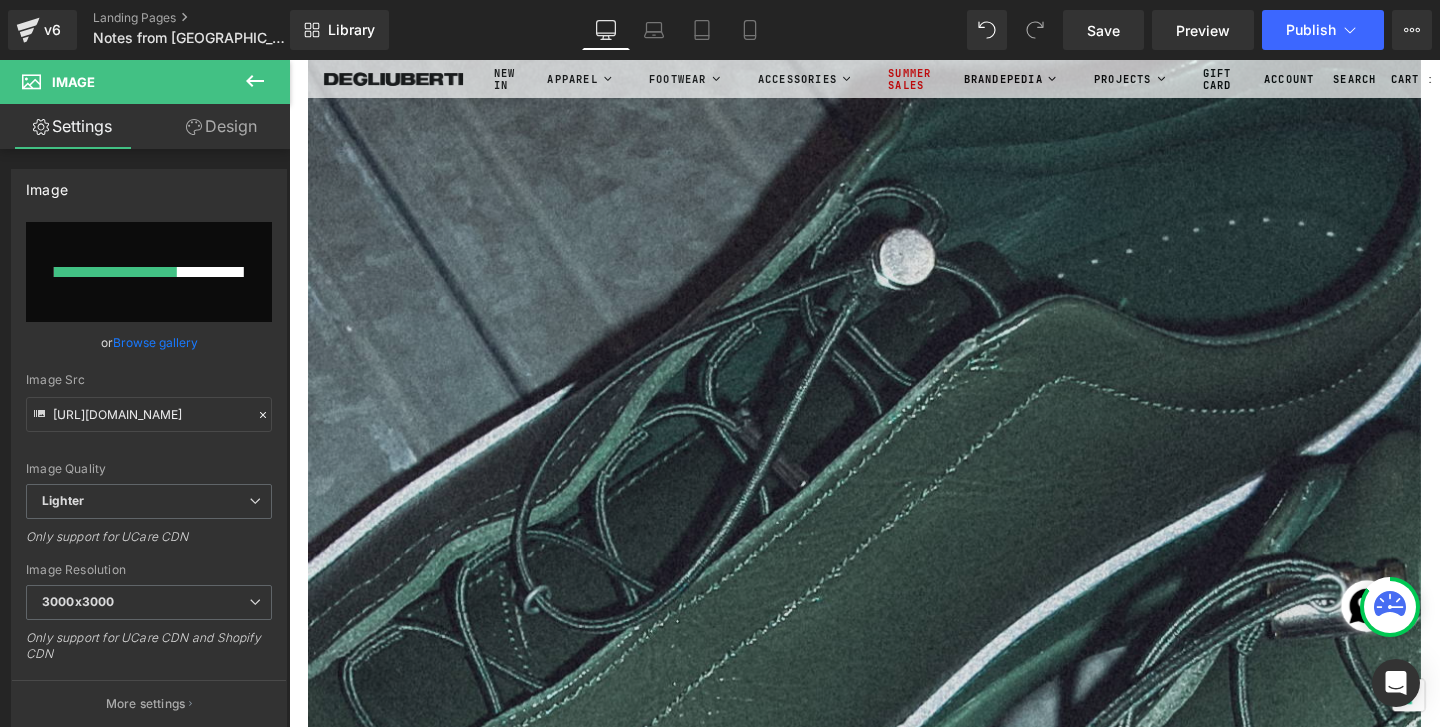 type 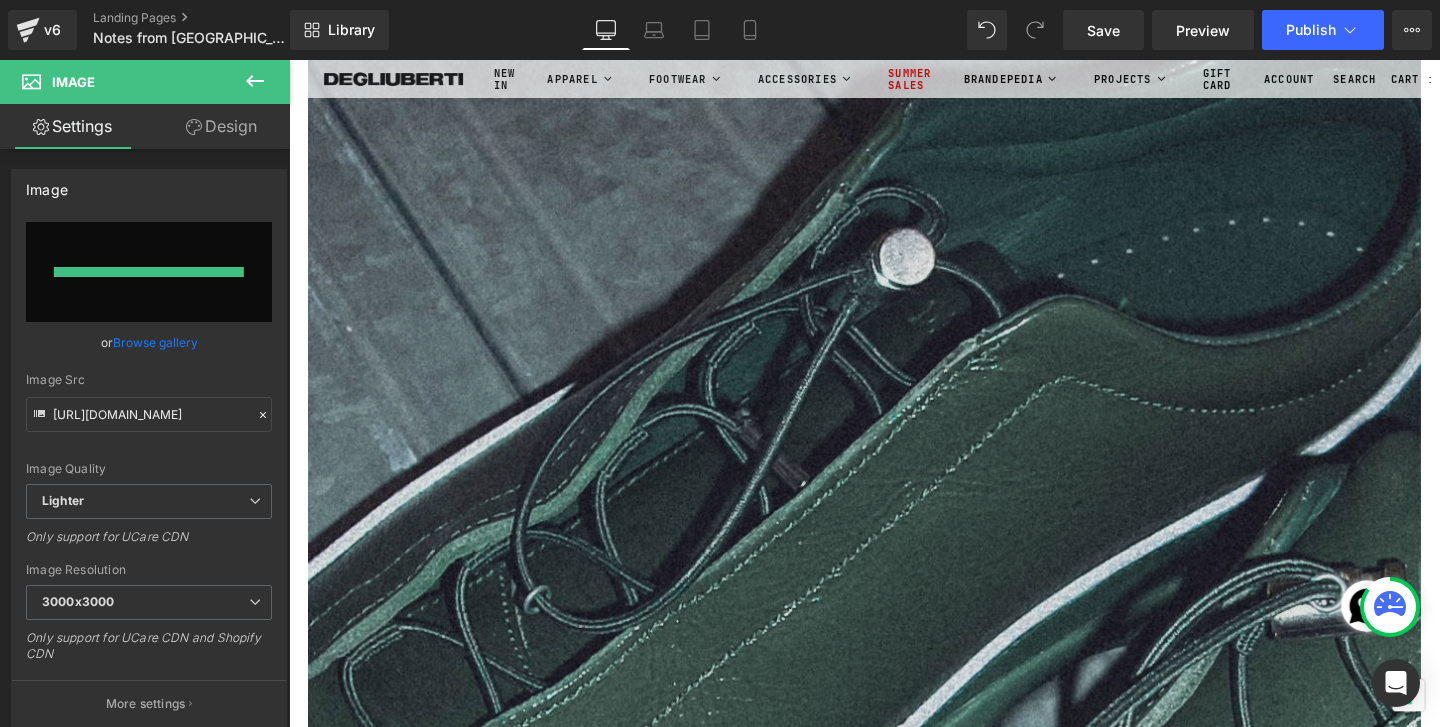 type on "[URL][DOMAIN_NAME]" 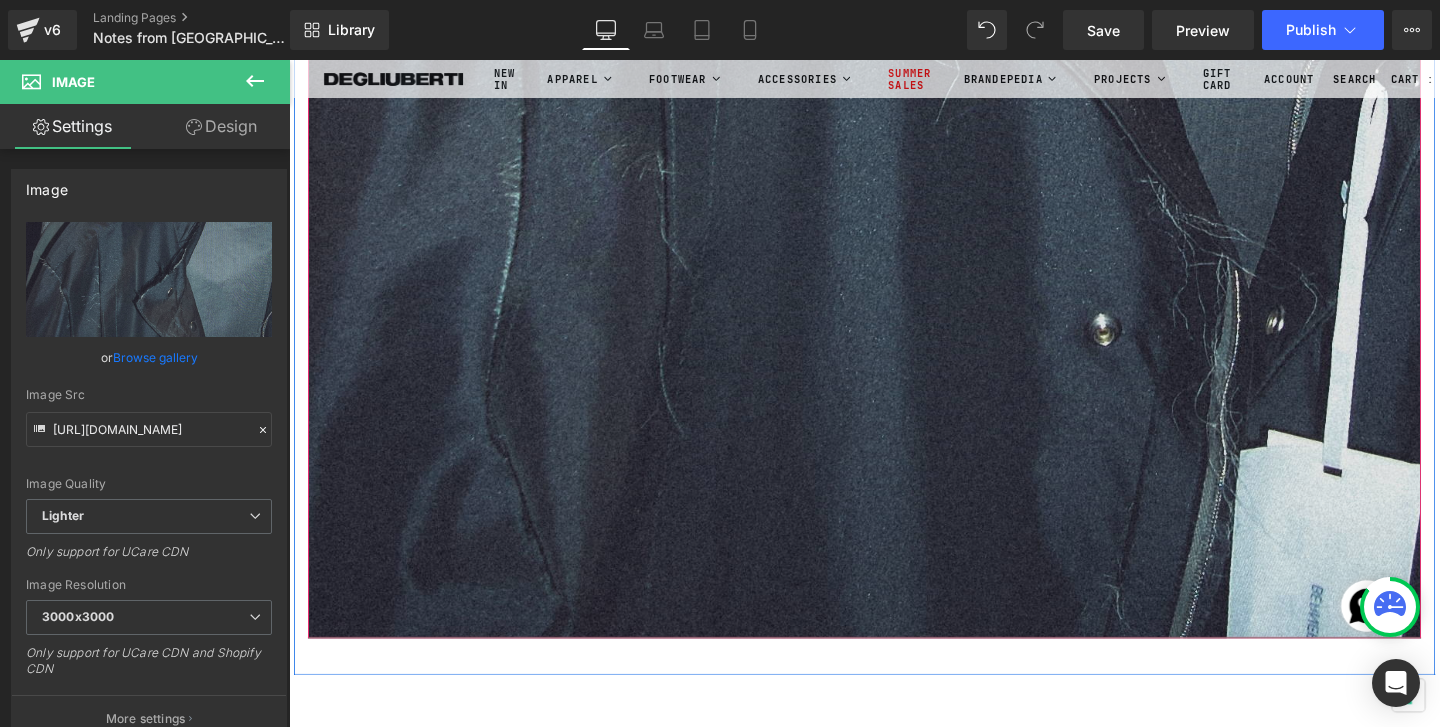 scroll, scrollTop: 25297, scrollLeft: 0, axis: vertical 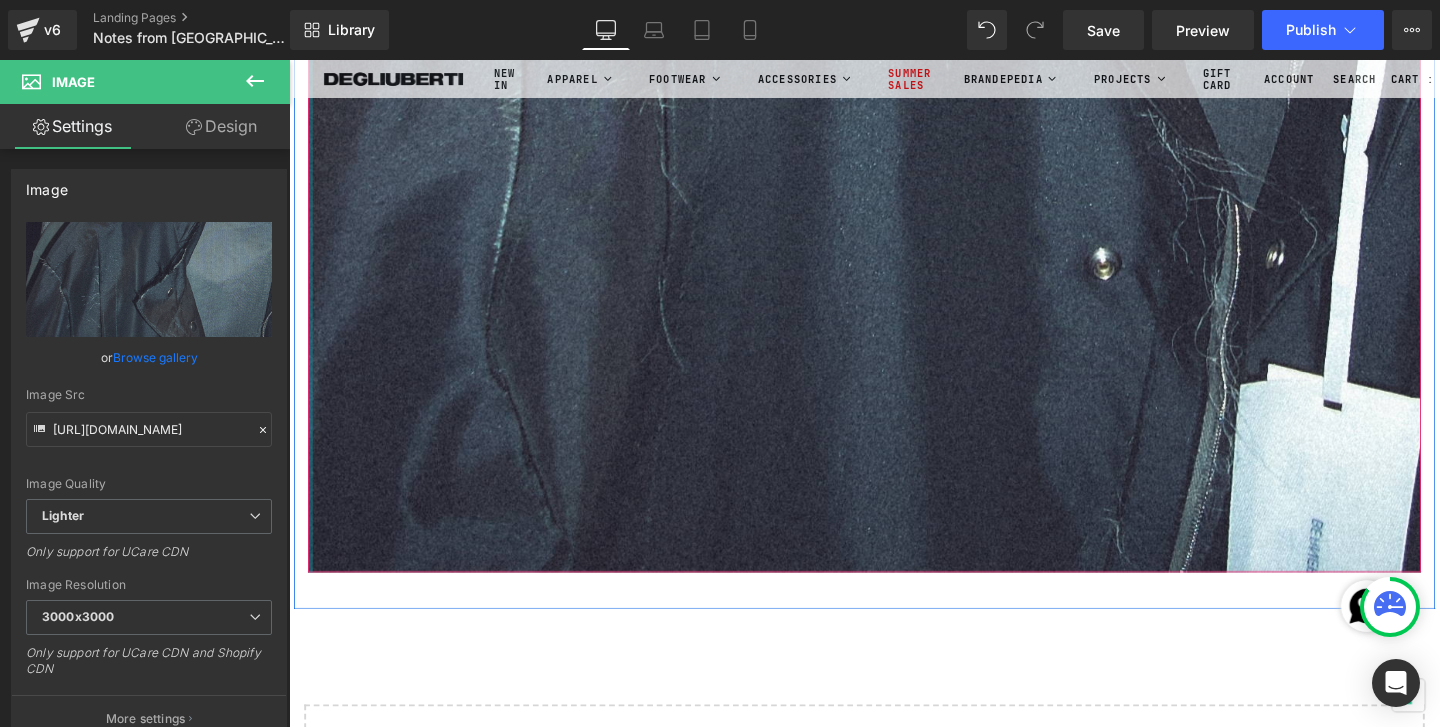 click at bounding box center [311, -11896] 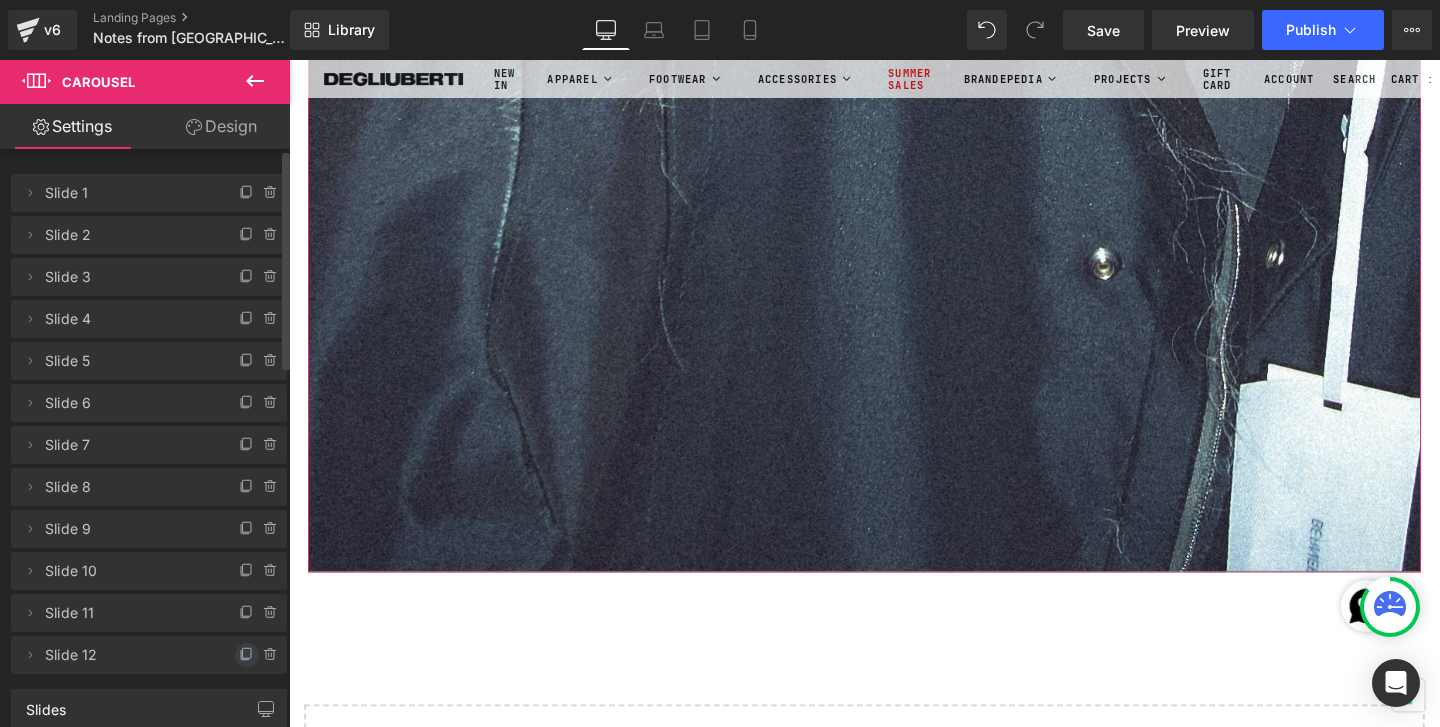 click 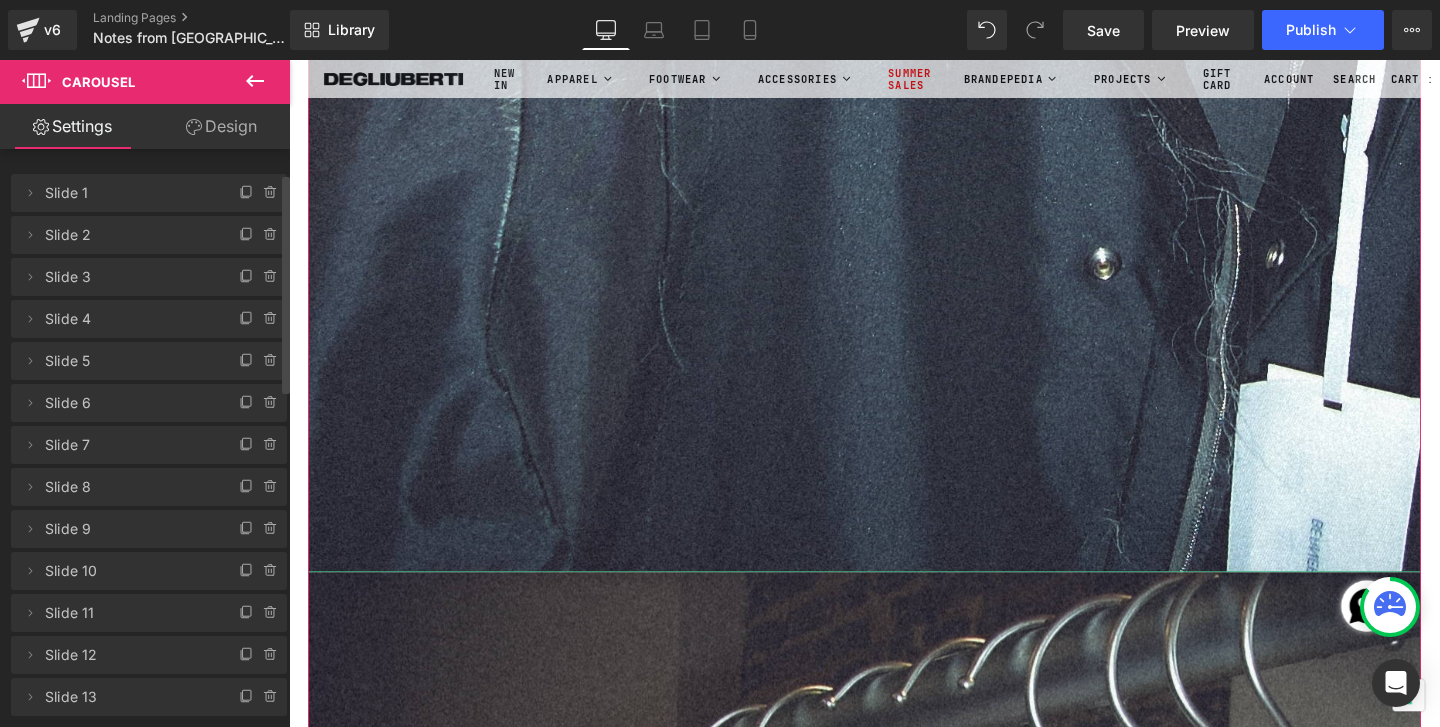 scroll, scrollTop: 146, scrollLeft: 0, axis: vertical 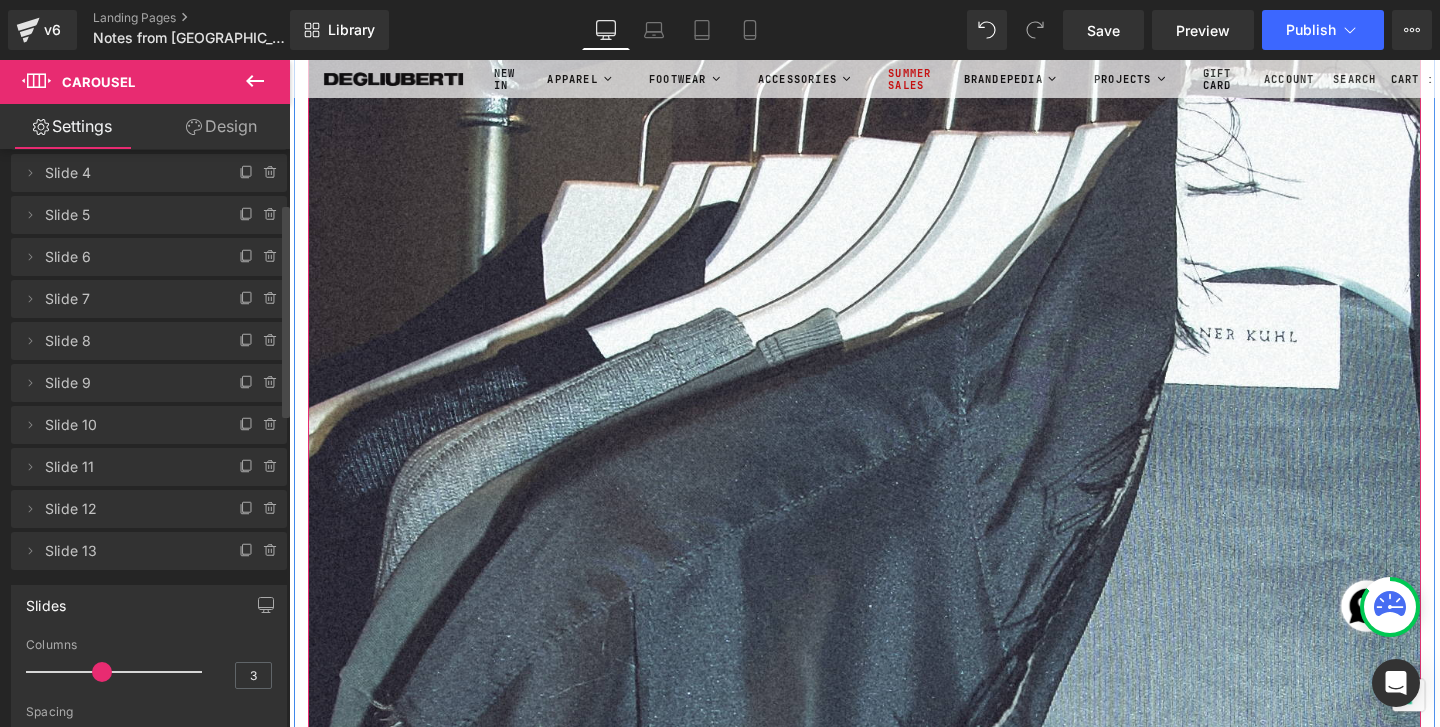 click at bounding box center (894, 835) 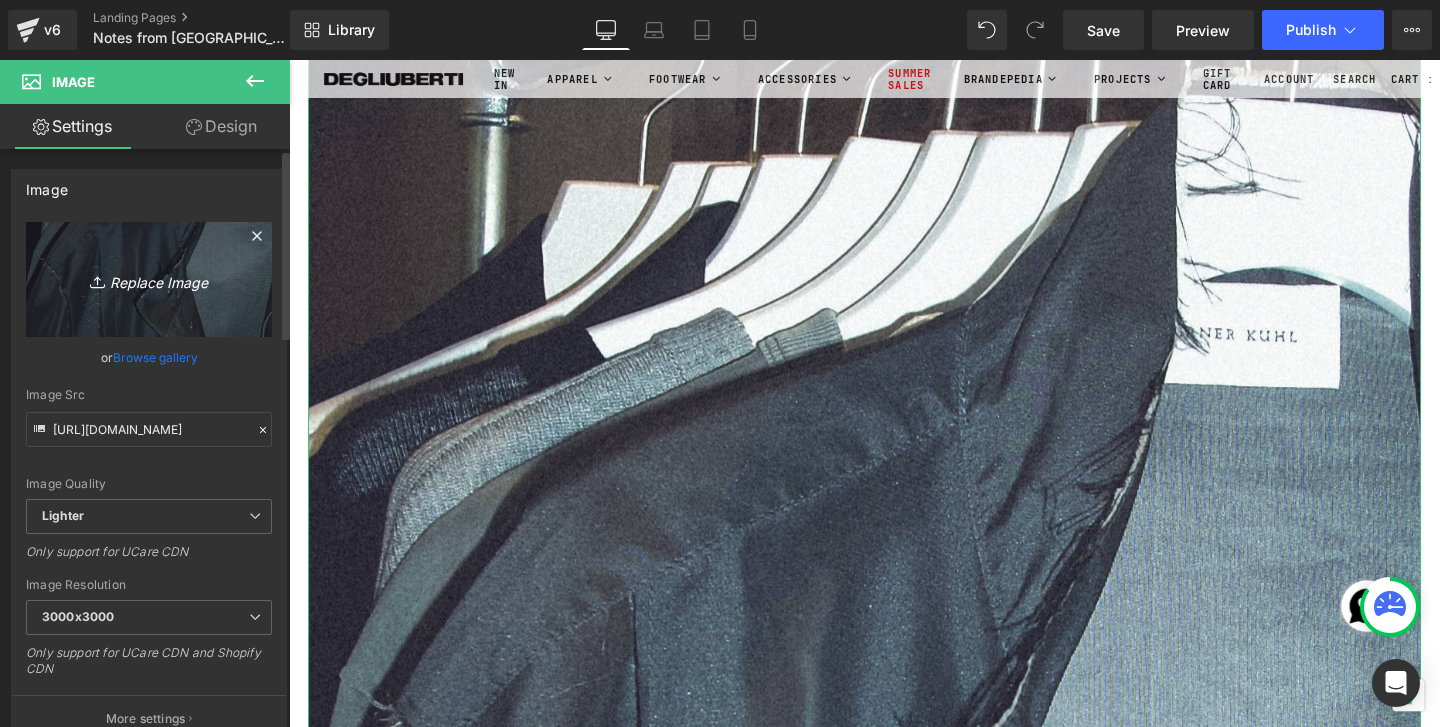 click on "Replace Image" at bounding box center (149, 279) 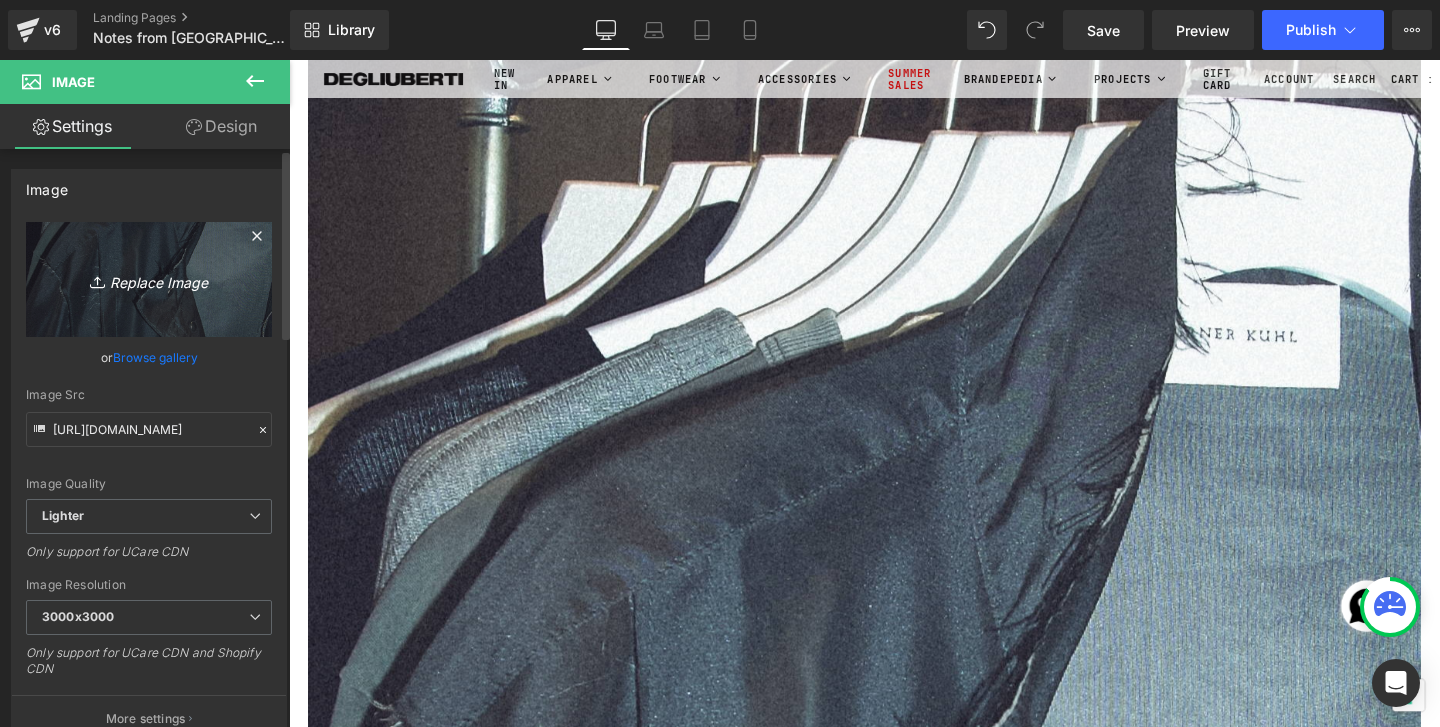 type on "C:\fakepath\DSCN1798.jpg" 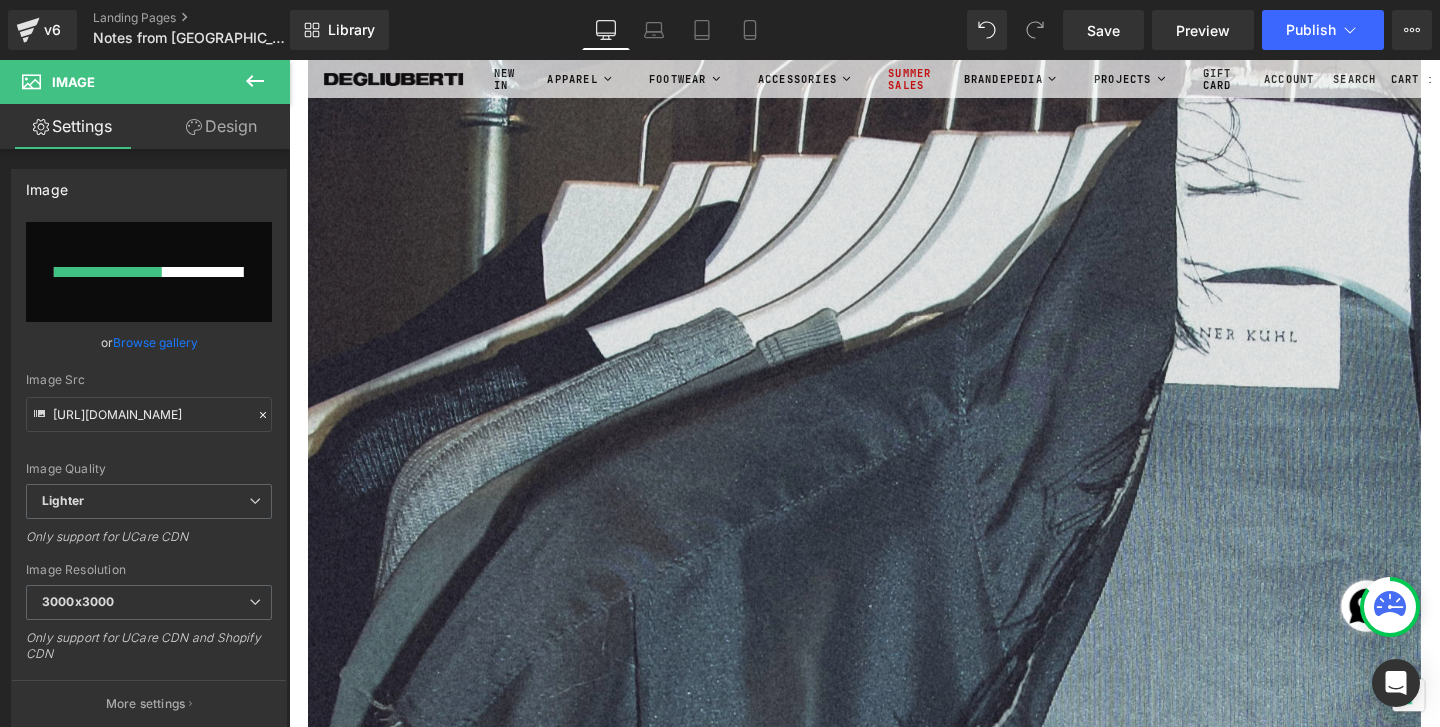 type 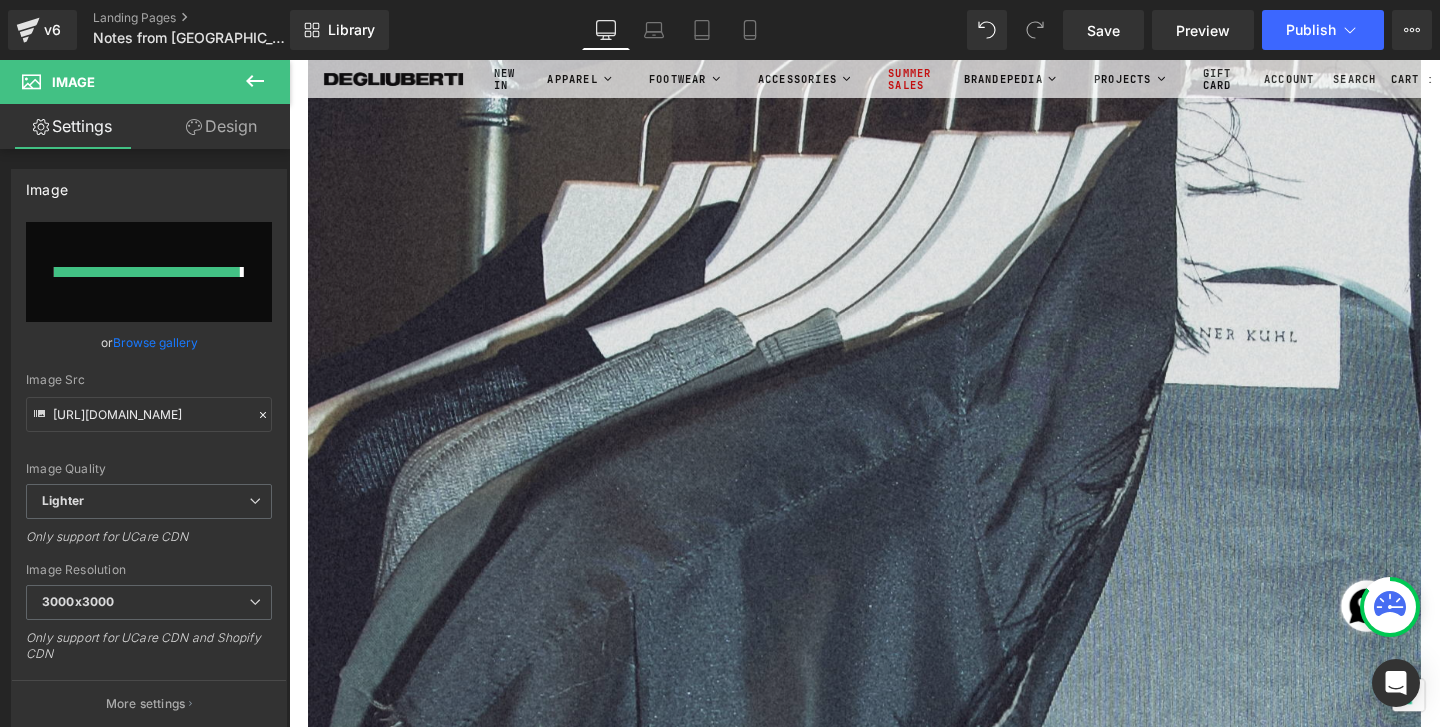 type on "[URL][DOMAIN_NAME]" 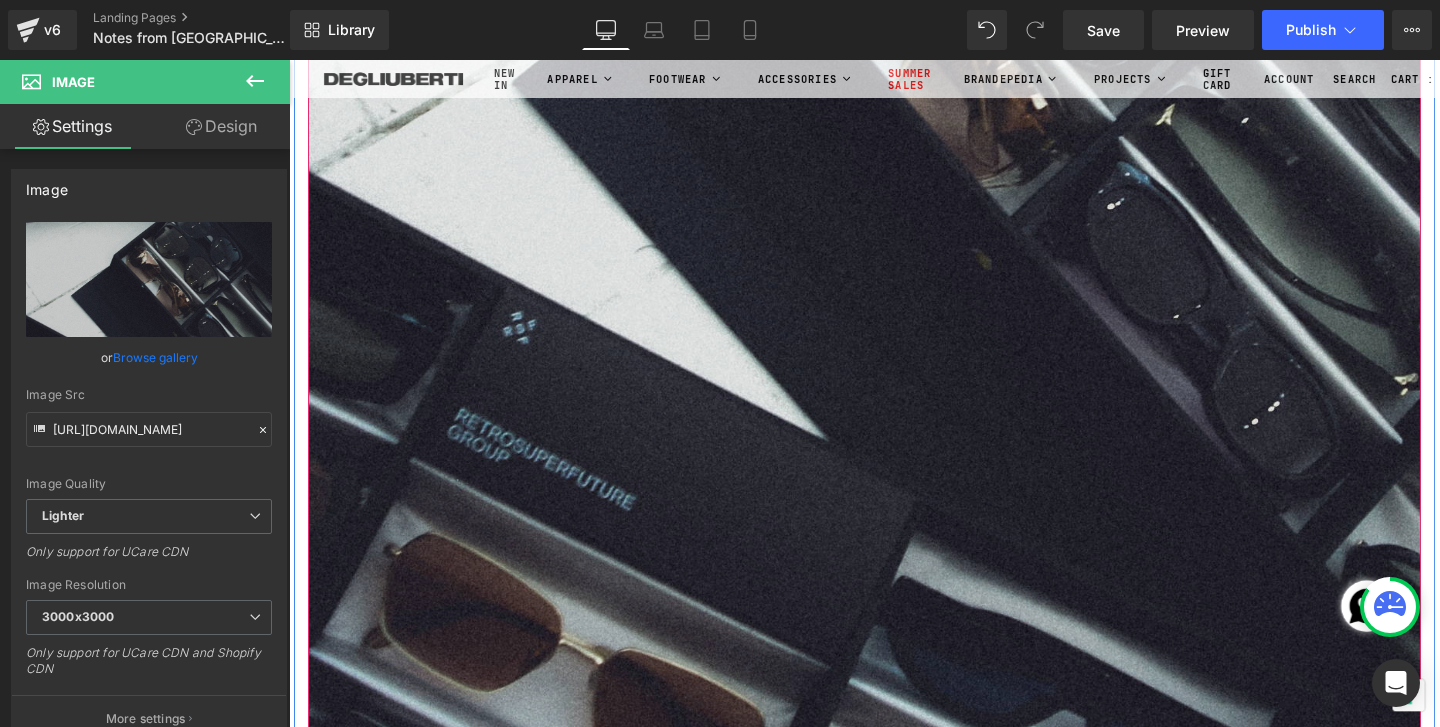 scroll, scrollTop: 26939, scrollLeft: 0, axis: vertical 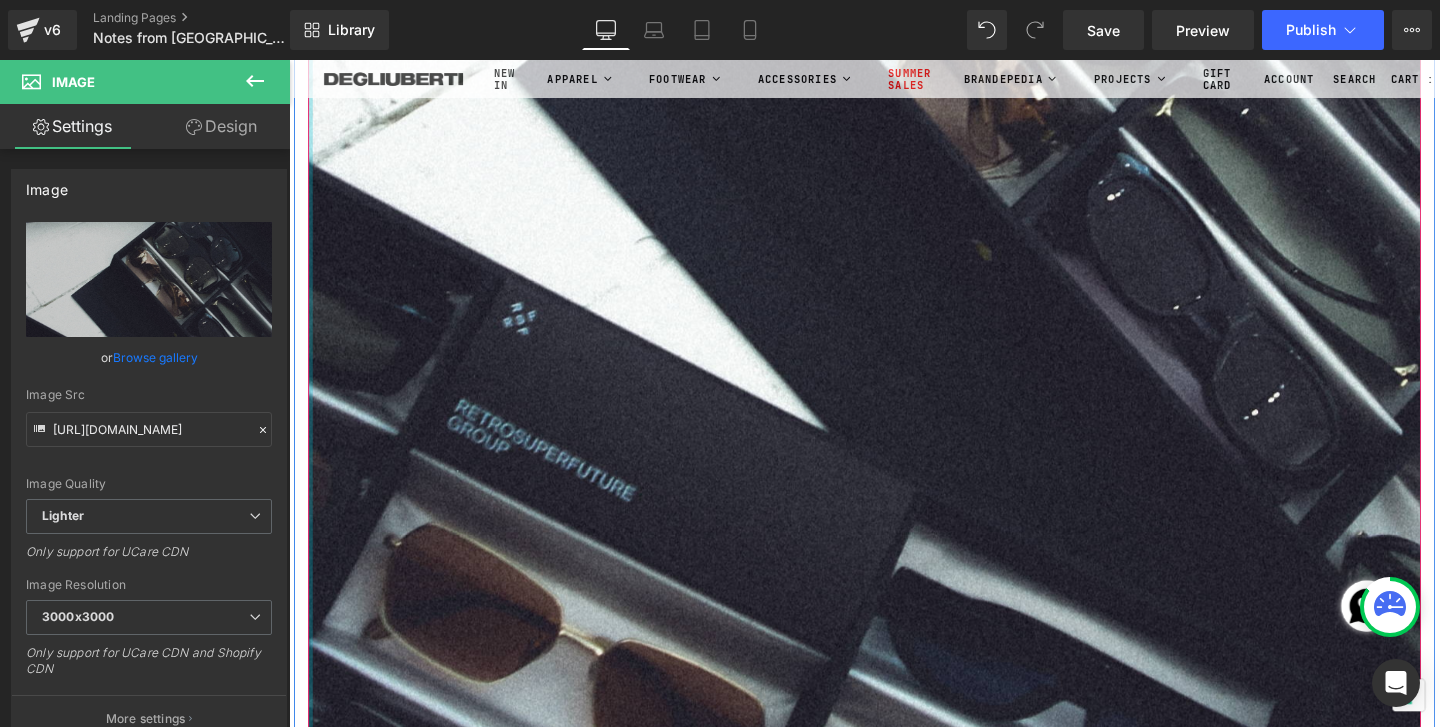 click at bounding box center [311, -12498] 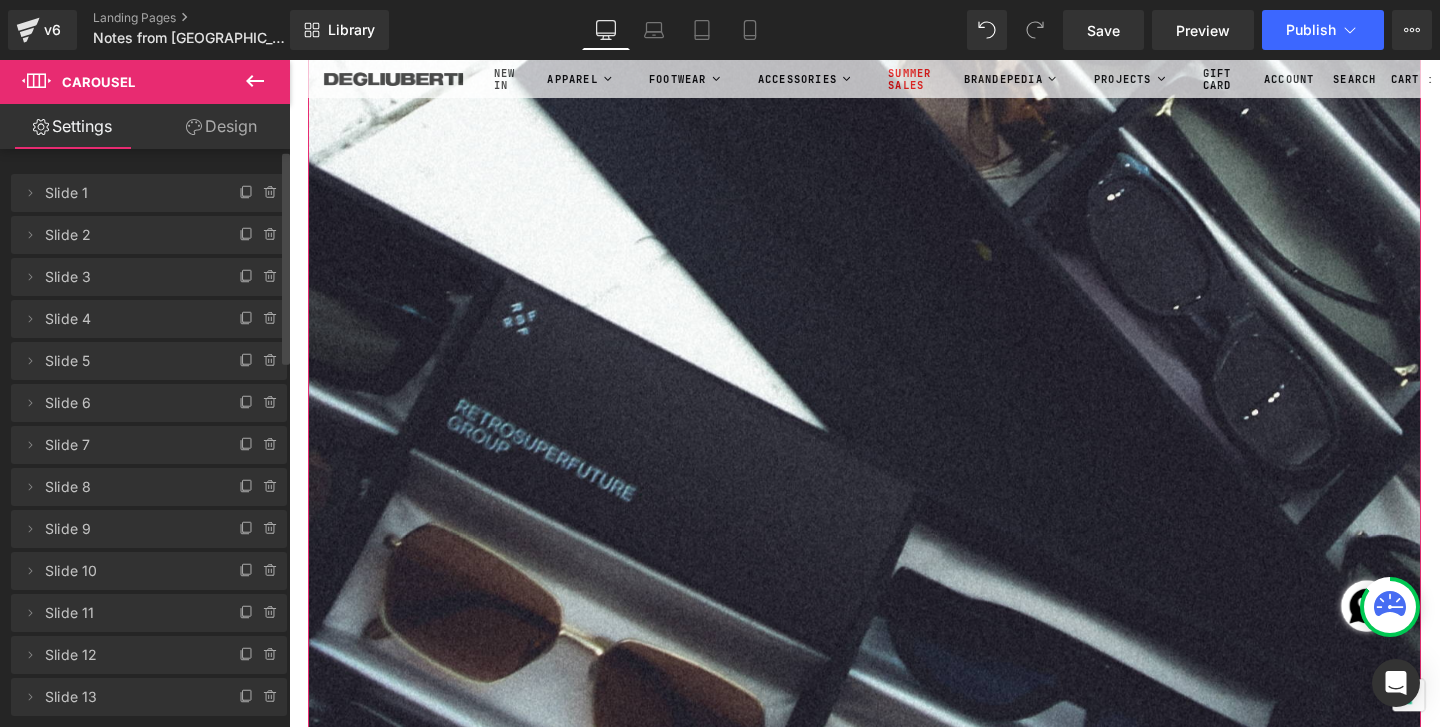 scroll, scrollTop: 138, scrollLeft: 0, axis: vertical 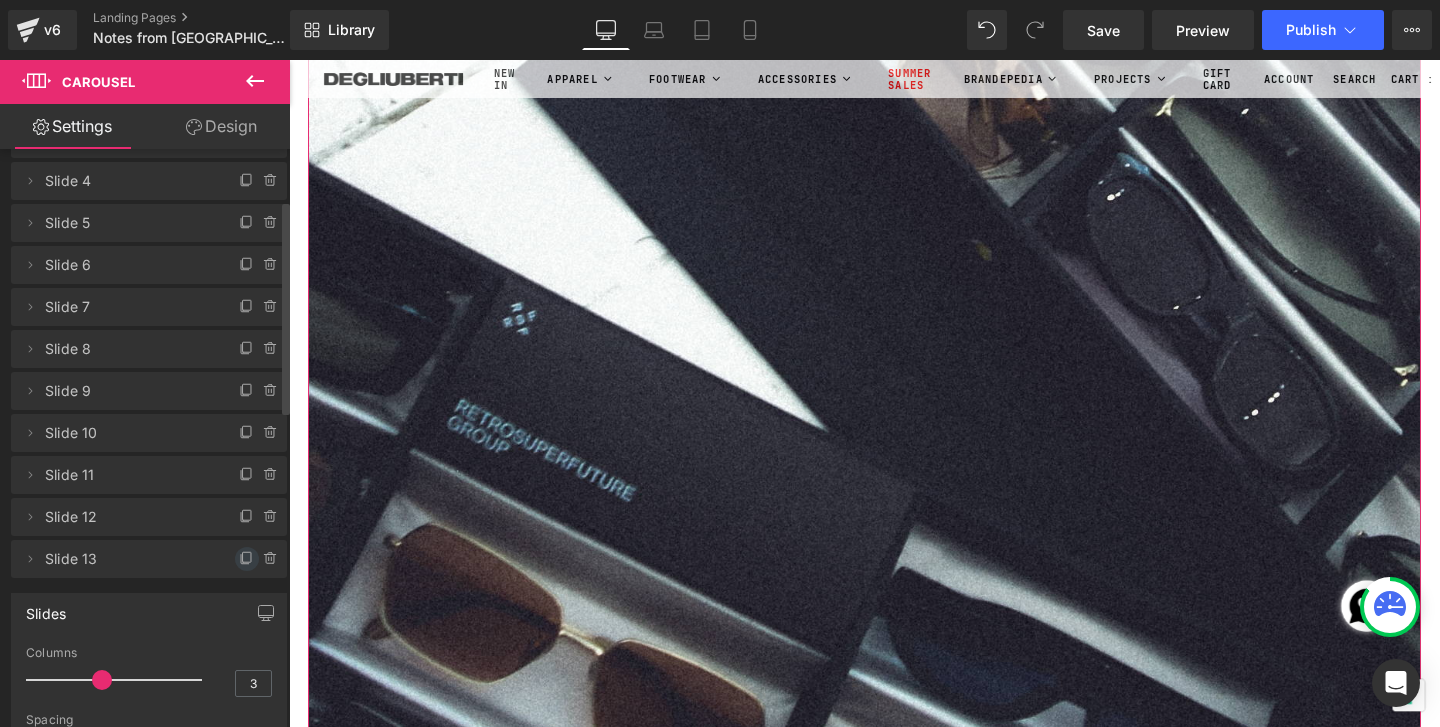 click 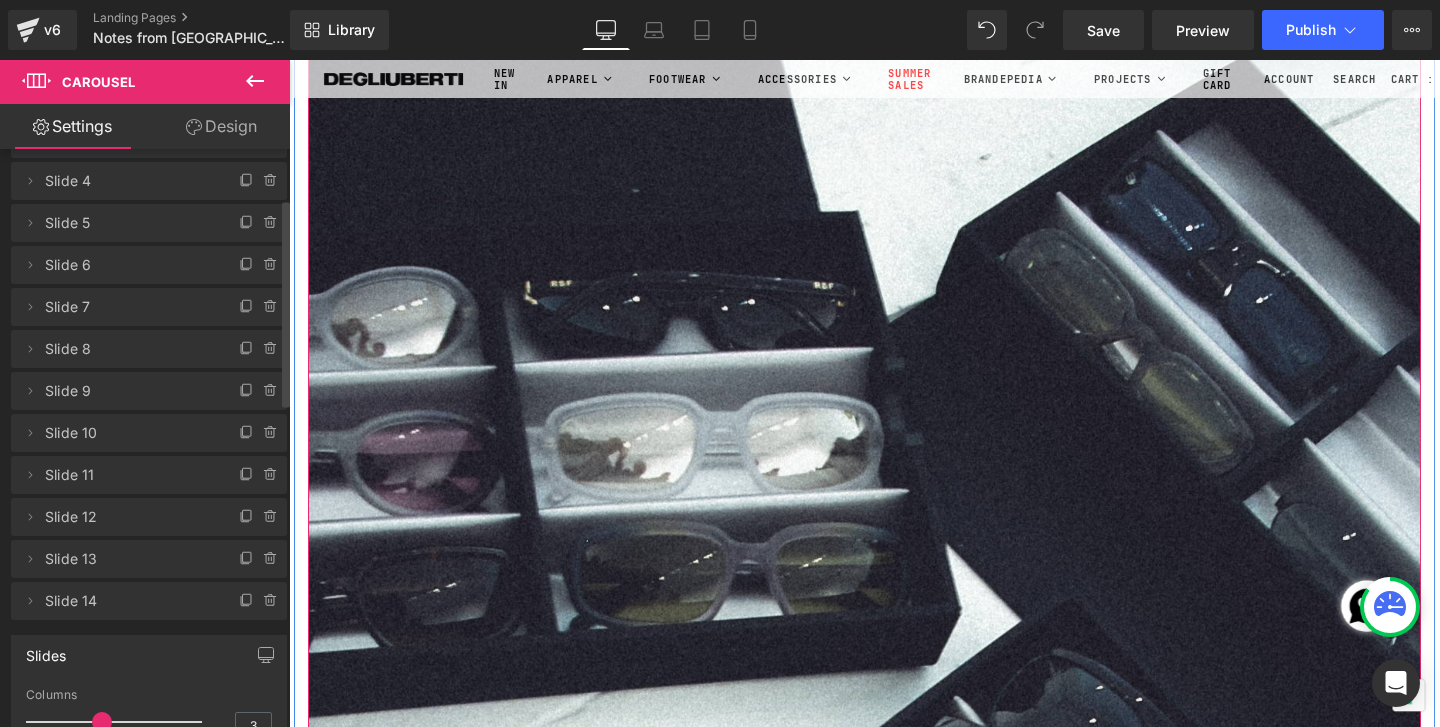 scroll, scrollTop: 27995, scrollLeft: 0, axis: vertical 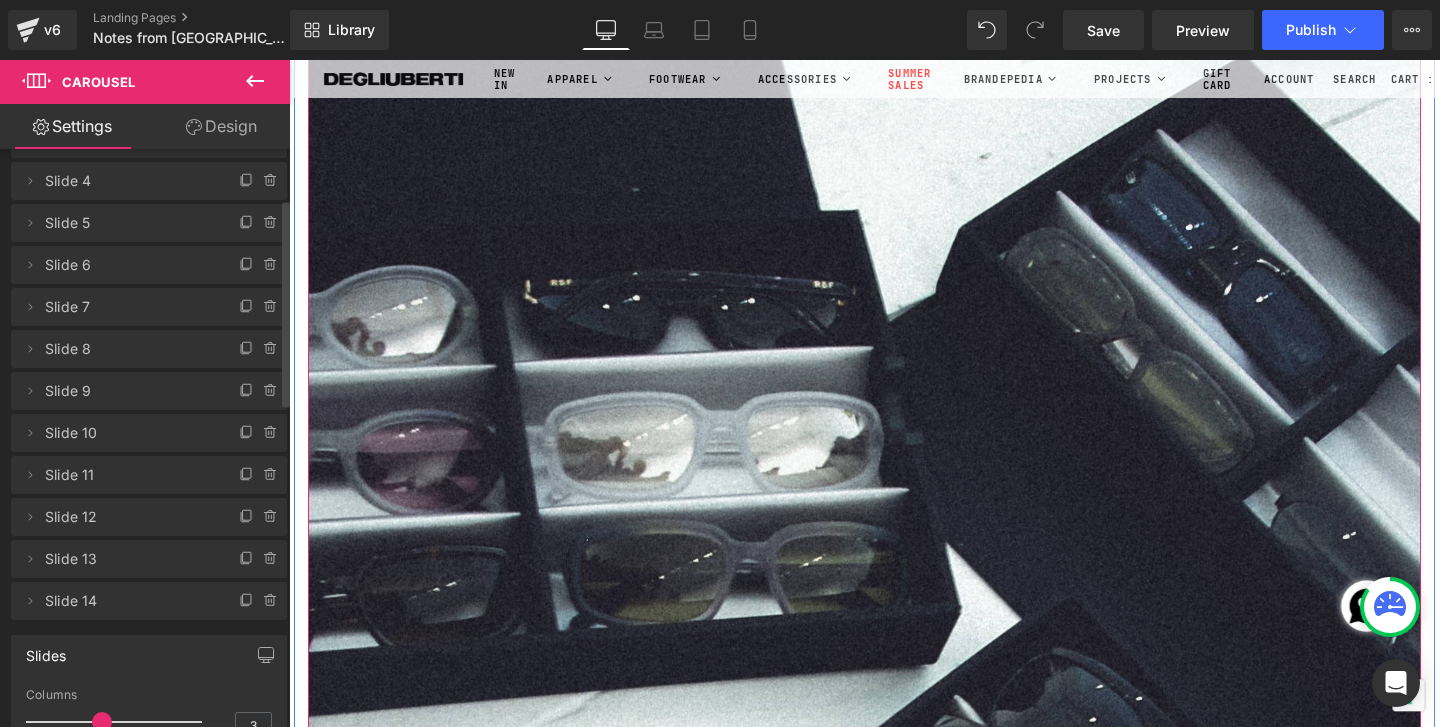 click at bounding box center [894, 1021] 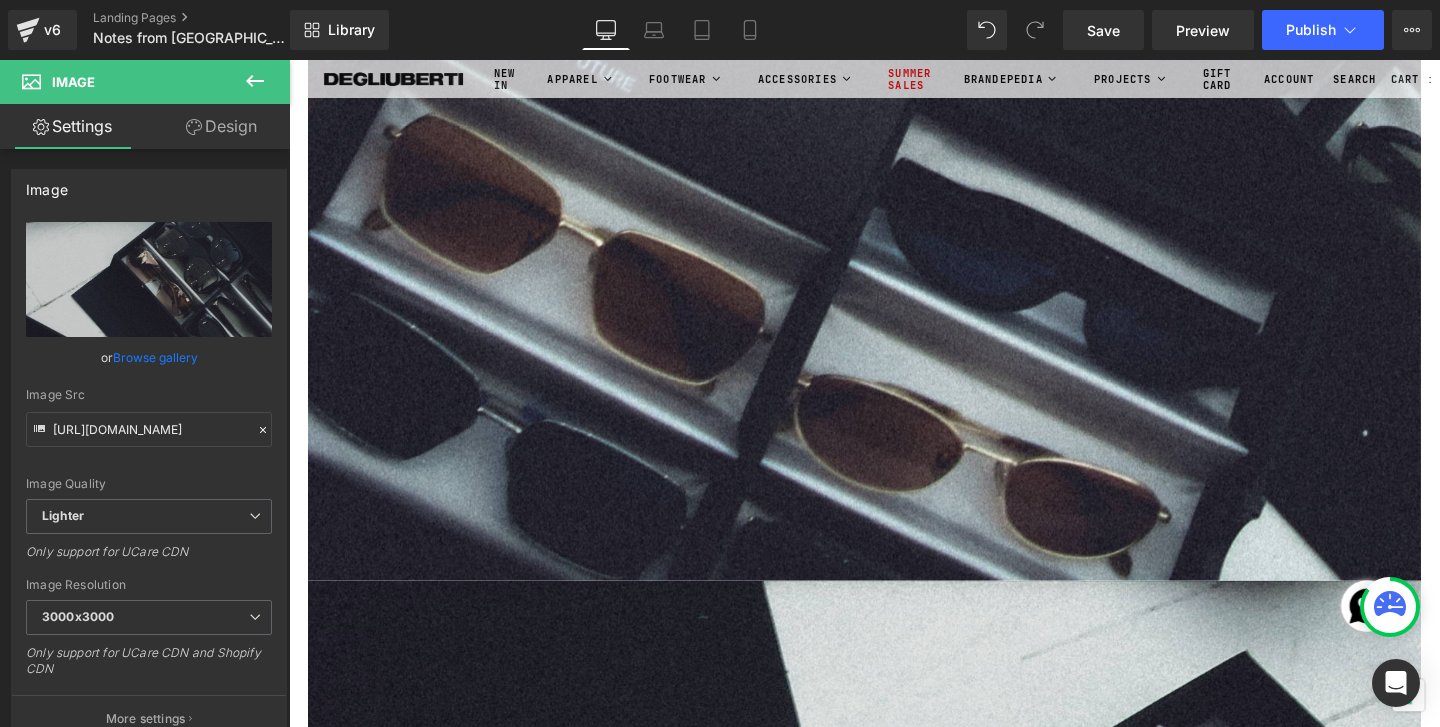 scroll, scrollTop: 27364, scrollLeft: 0, axis: vertical 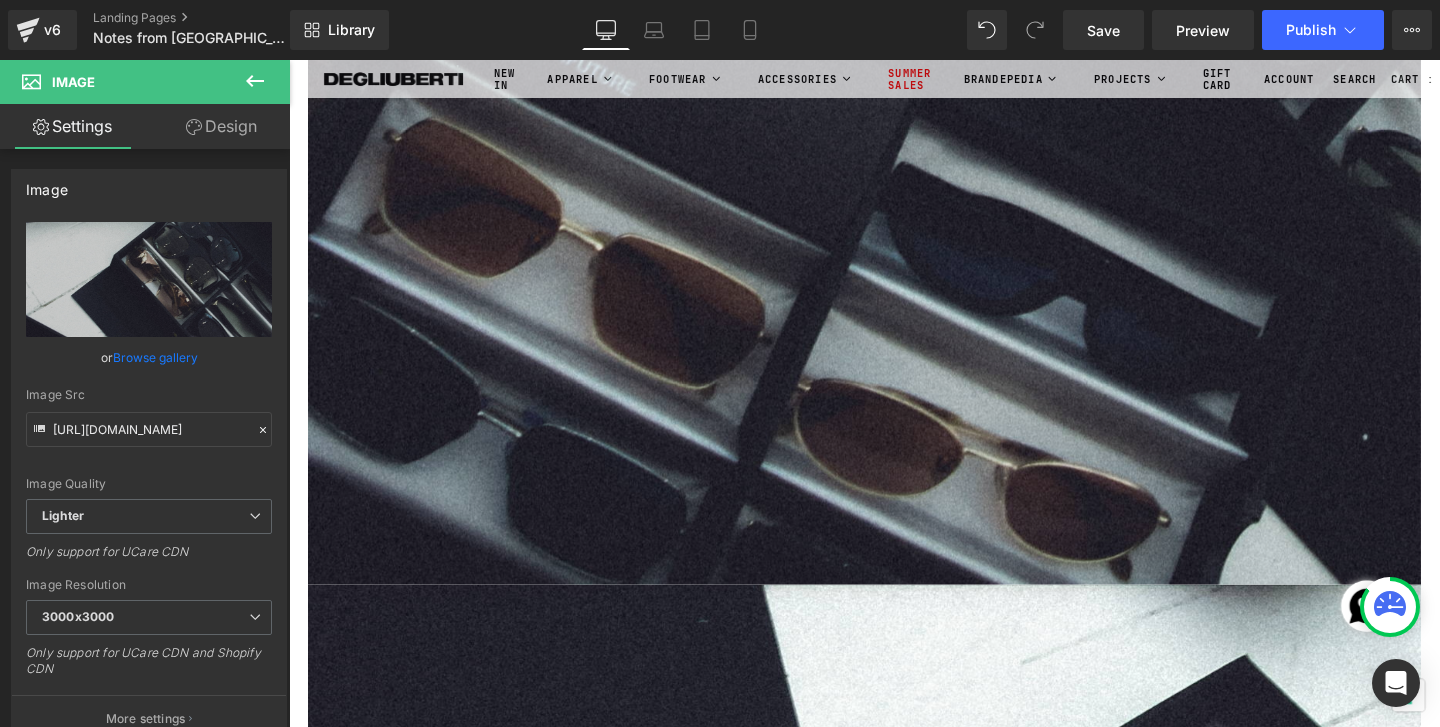 click at bounding box center [894, -428] 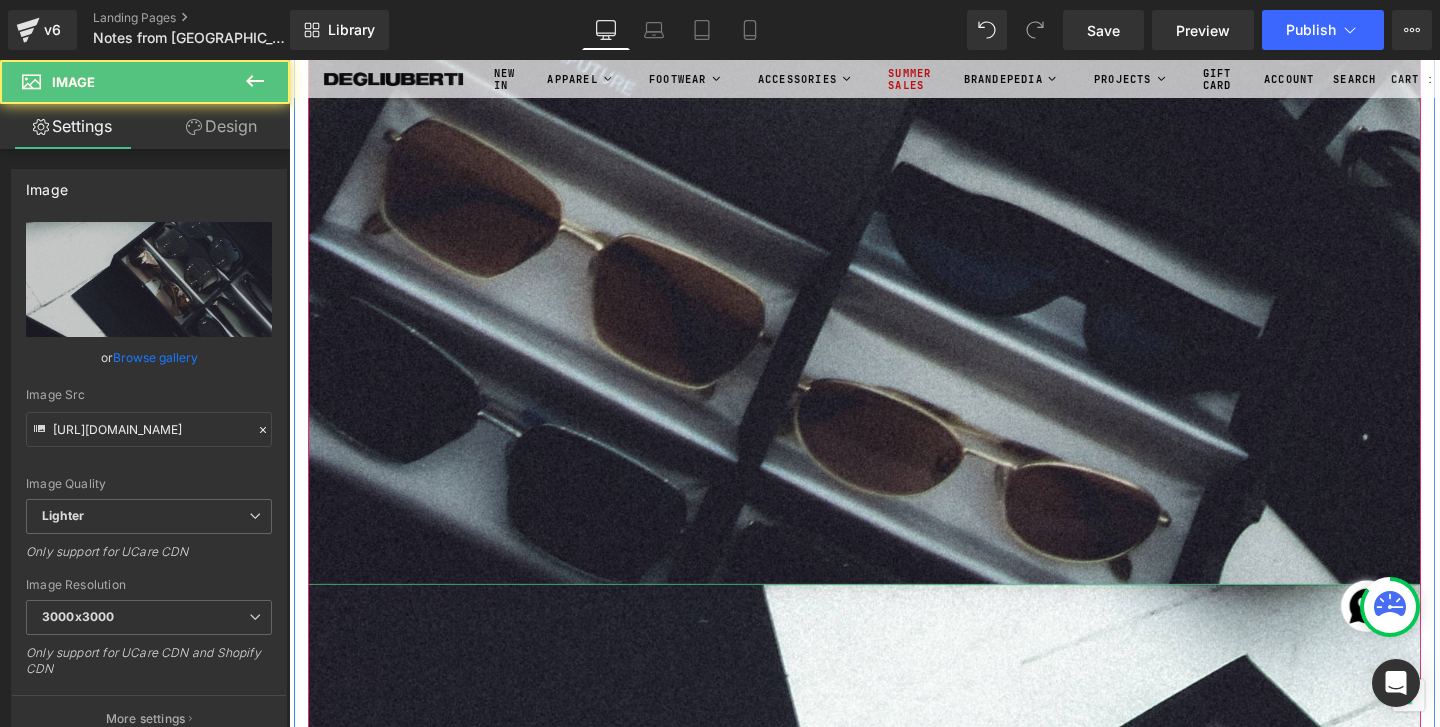 click at bounding box center [894, -428] 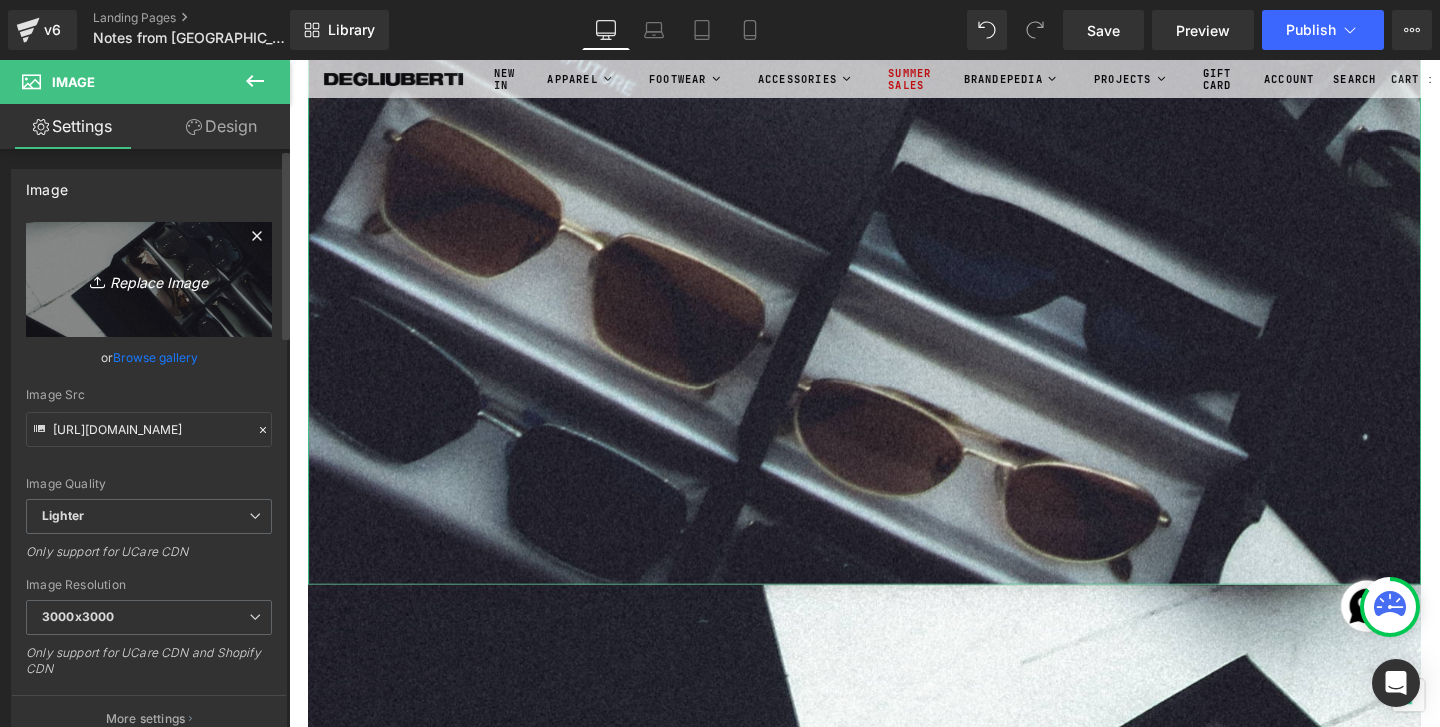 click on "Replace Image" at bounding box center [149, 279] 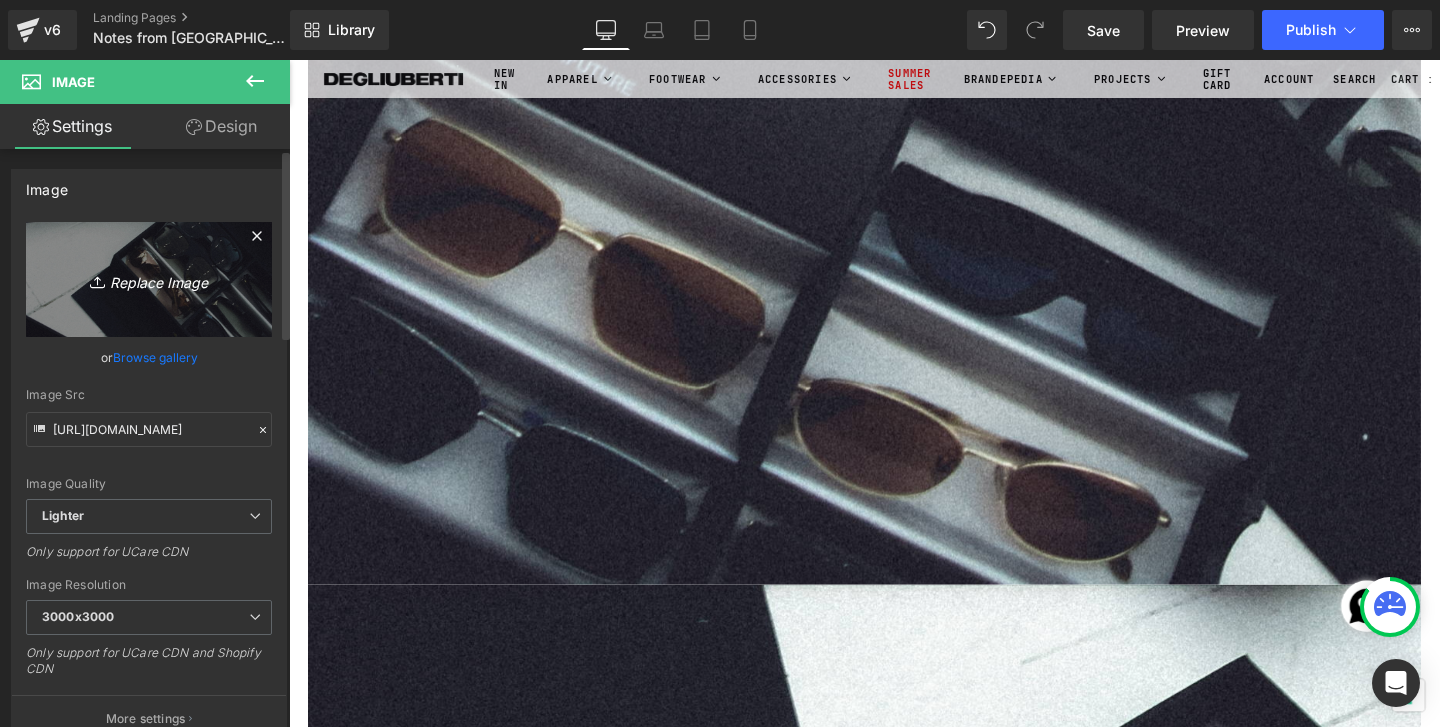 type on "C:\fakepath\DSCN1794.jpg" 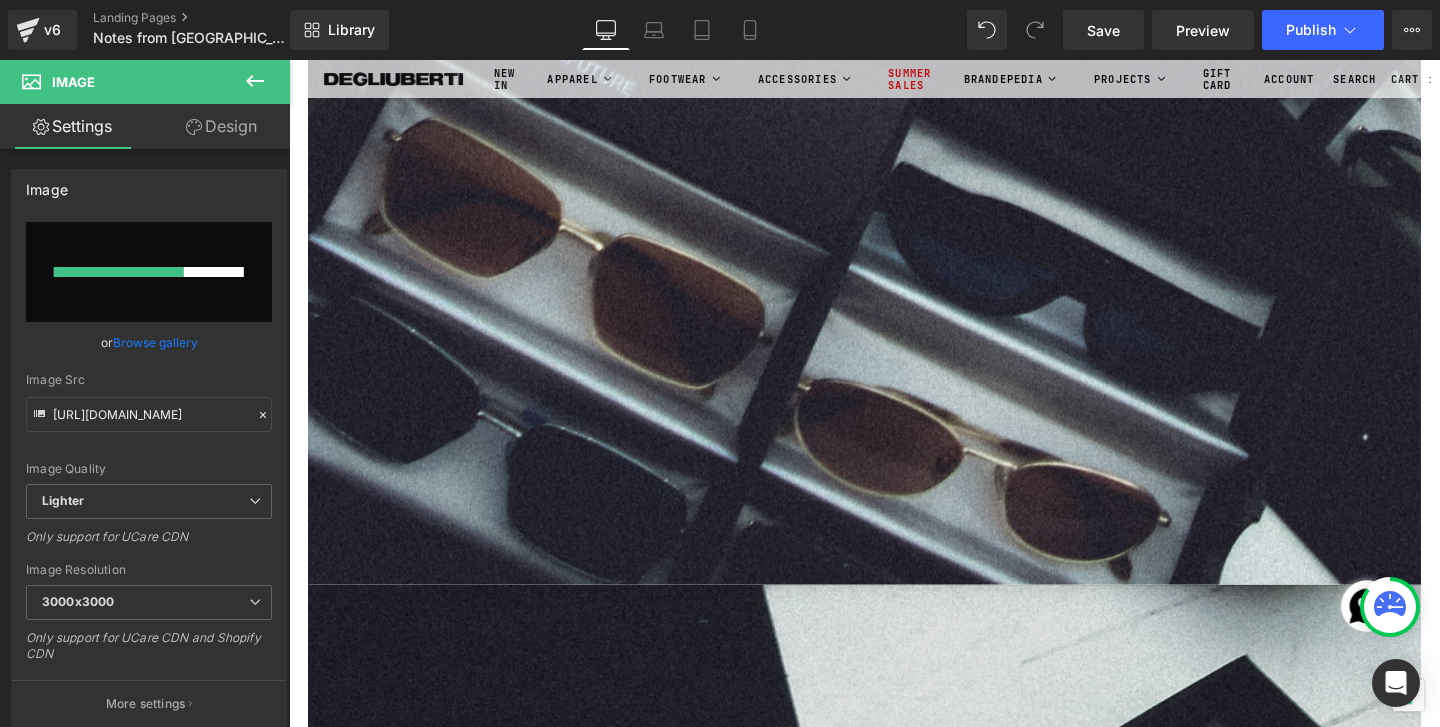 type 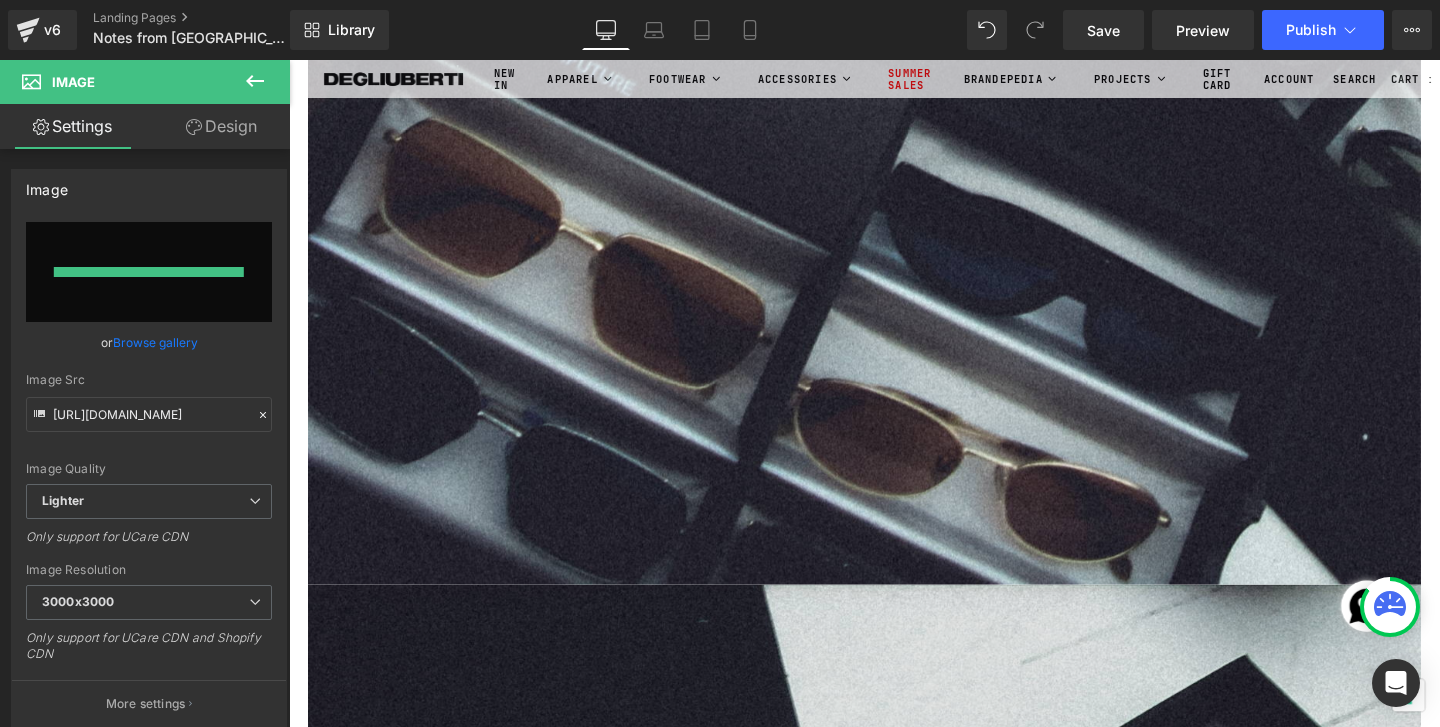 type on "[URL][DOMAIN_NAME]" 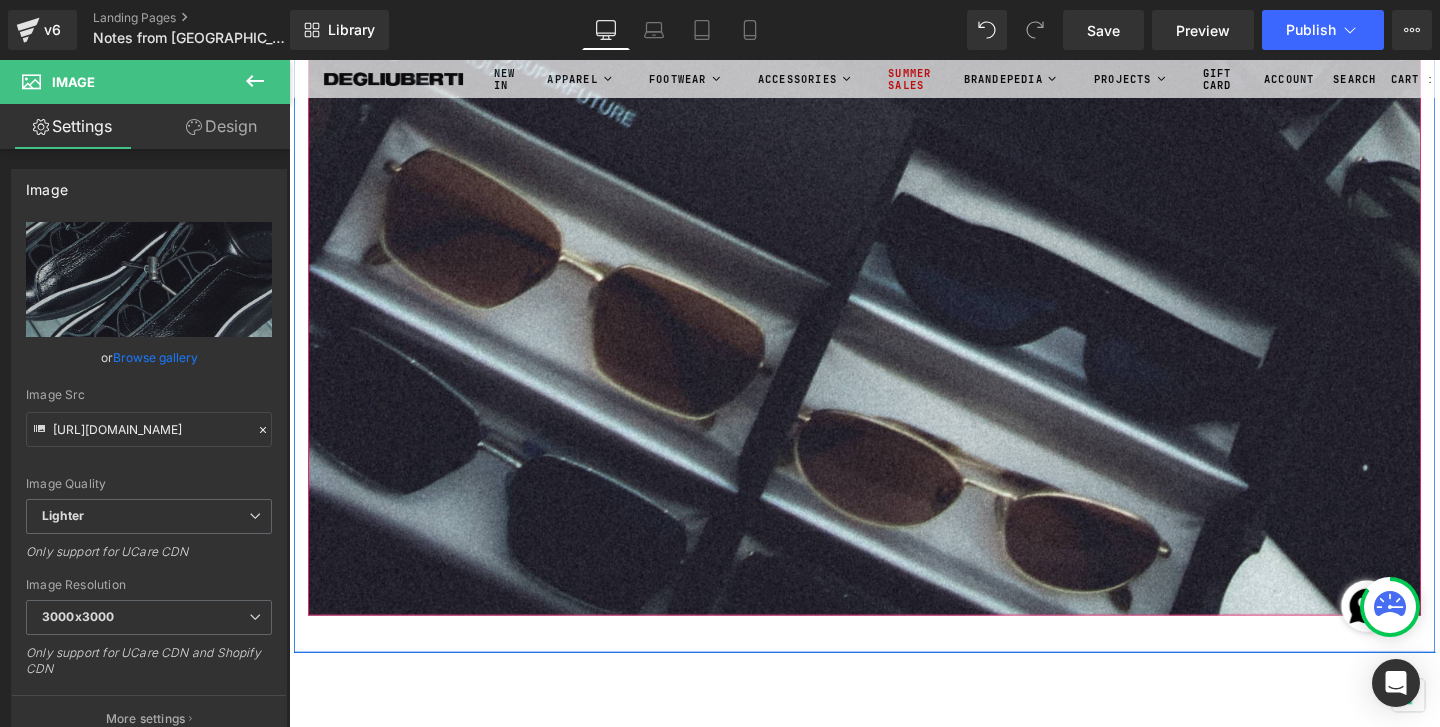 scroll, scrollTop: 29715, scrollLeft: 0, axis: vertical 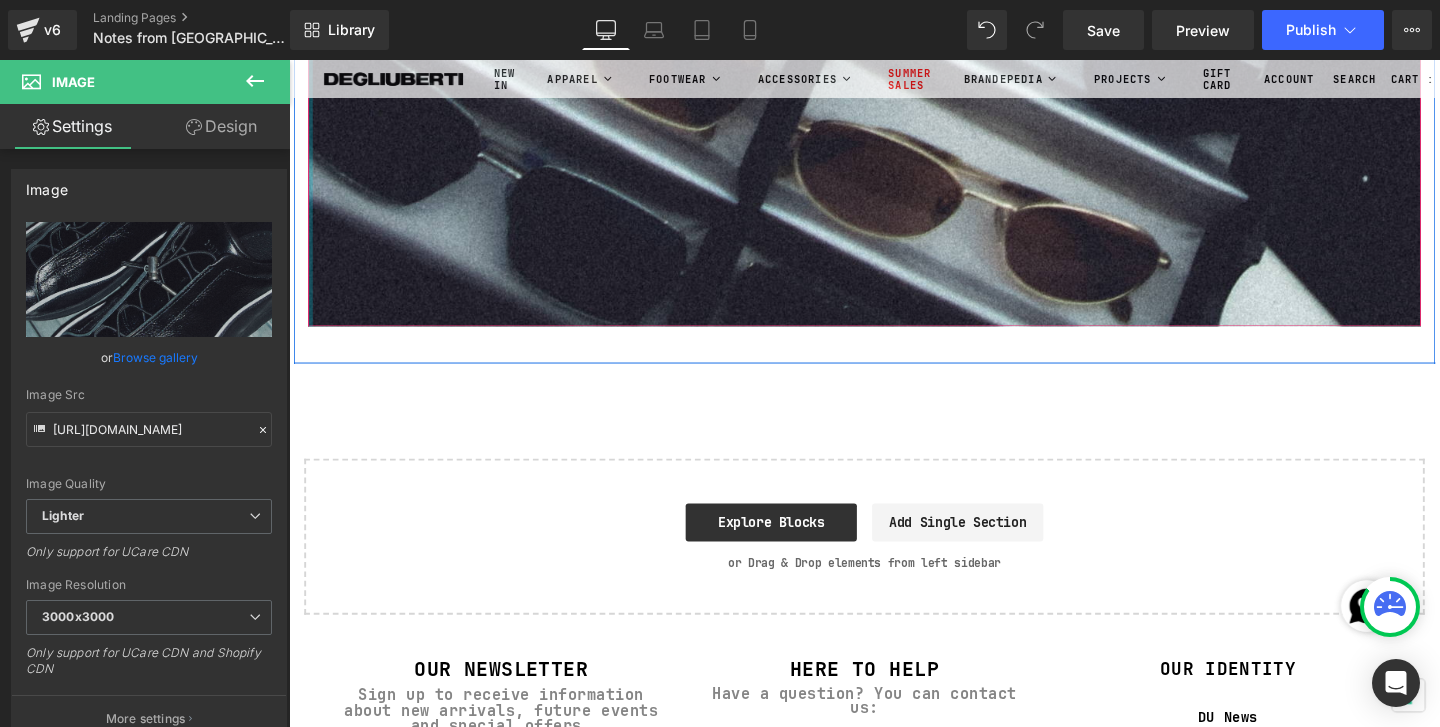 click at bounding box center (311, -14235) 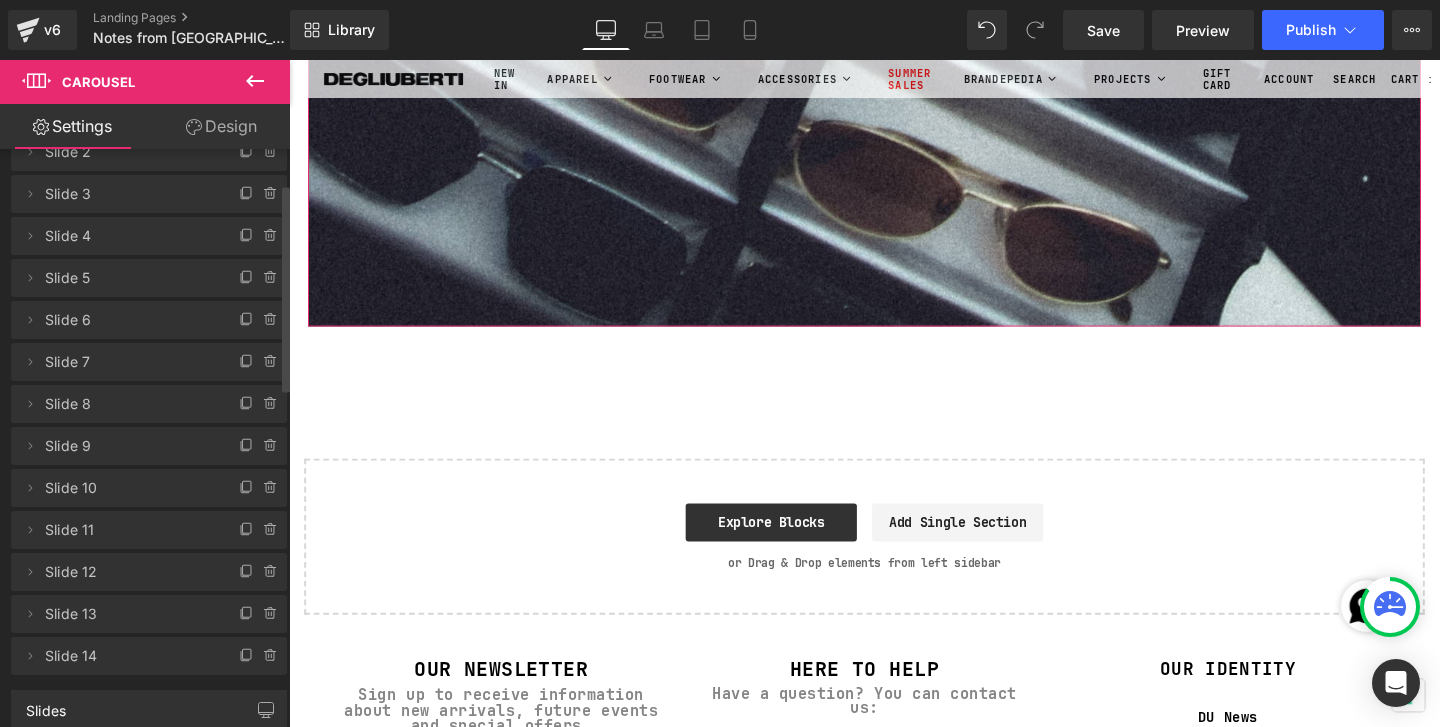 scroll, scrollTop: 97, scrollLeft: 0, axis: vertical 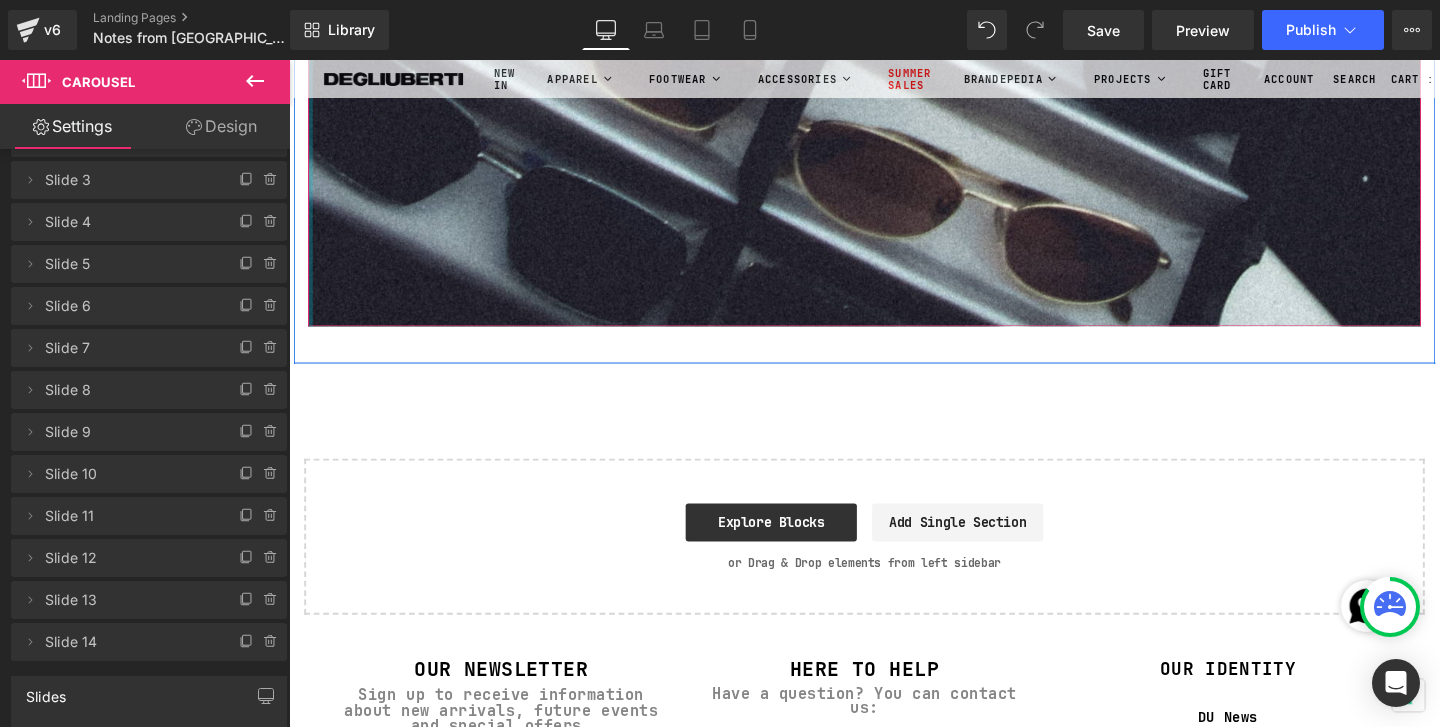 click at bounding box center [311, -14235] 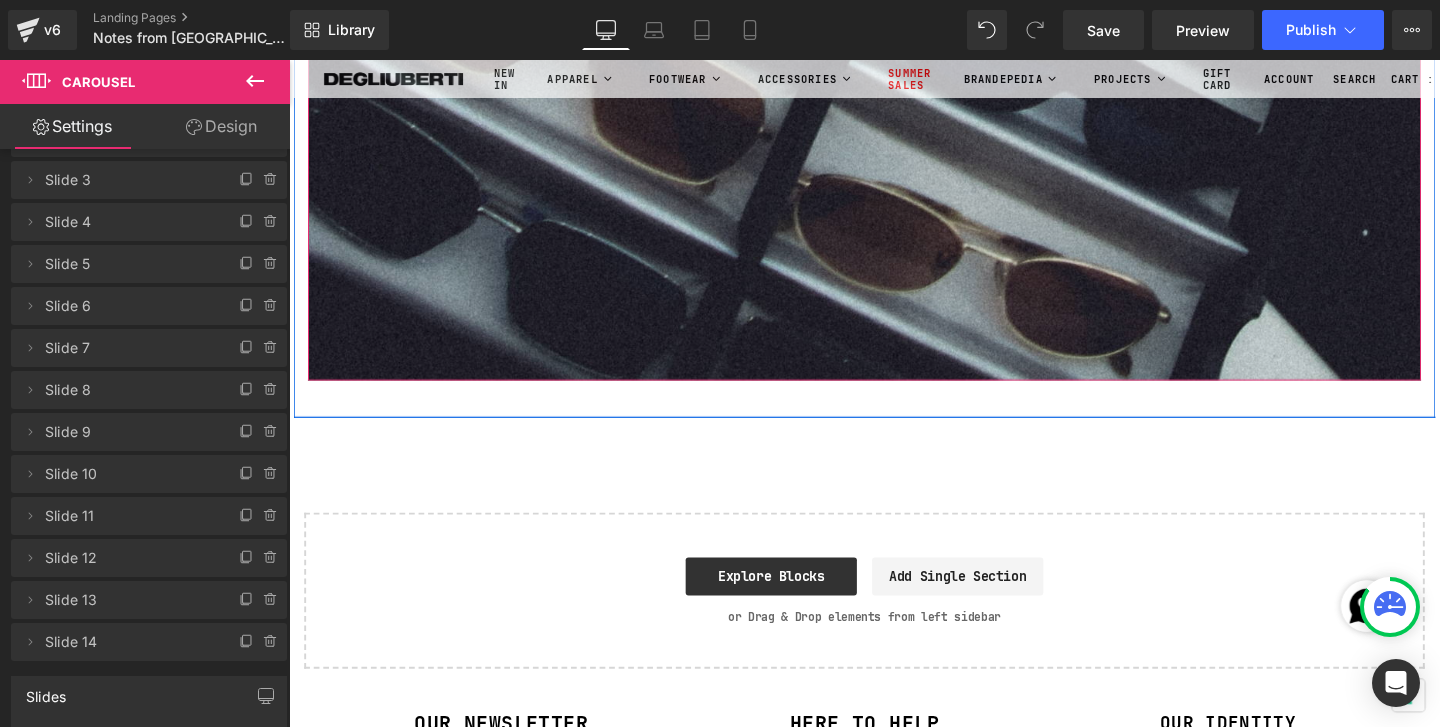 scroll, scrollTop: 29691, scrollLeft: 0, axis: vertical 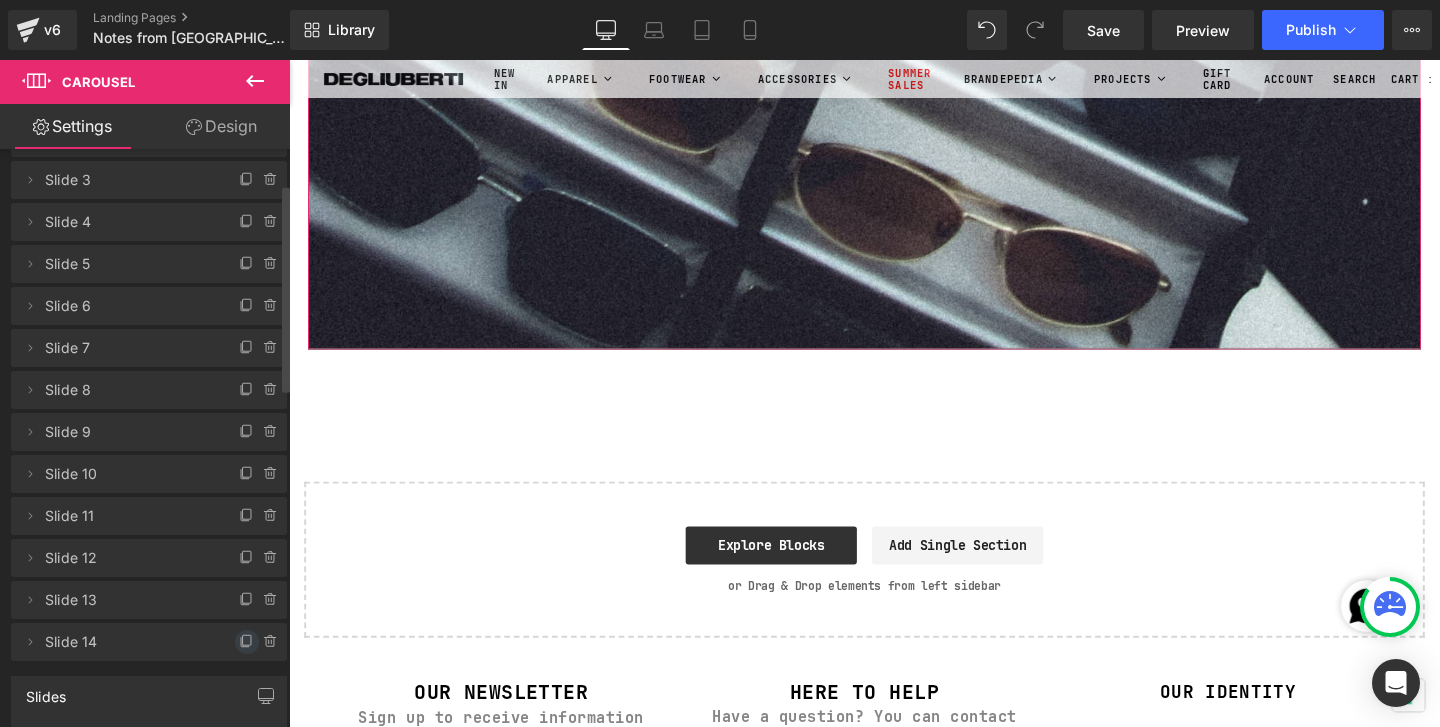 click 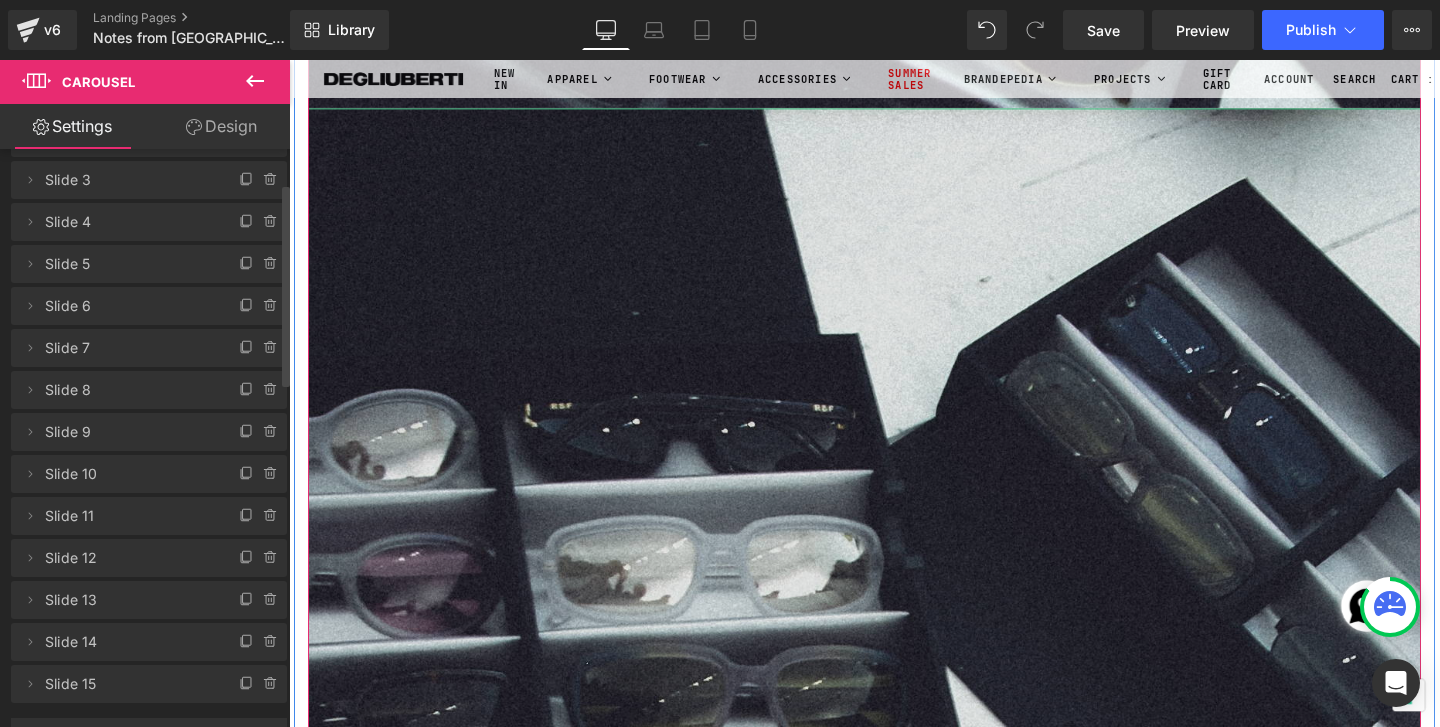 scroll, scrollTop: 29945, scrollLeft: 0, axis: vertical 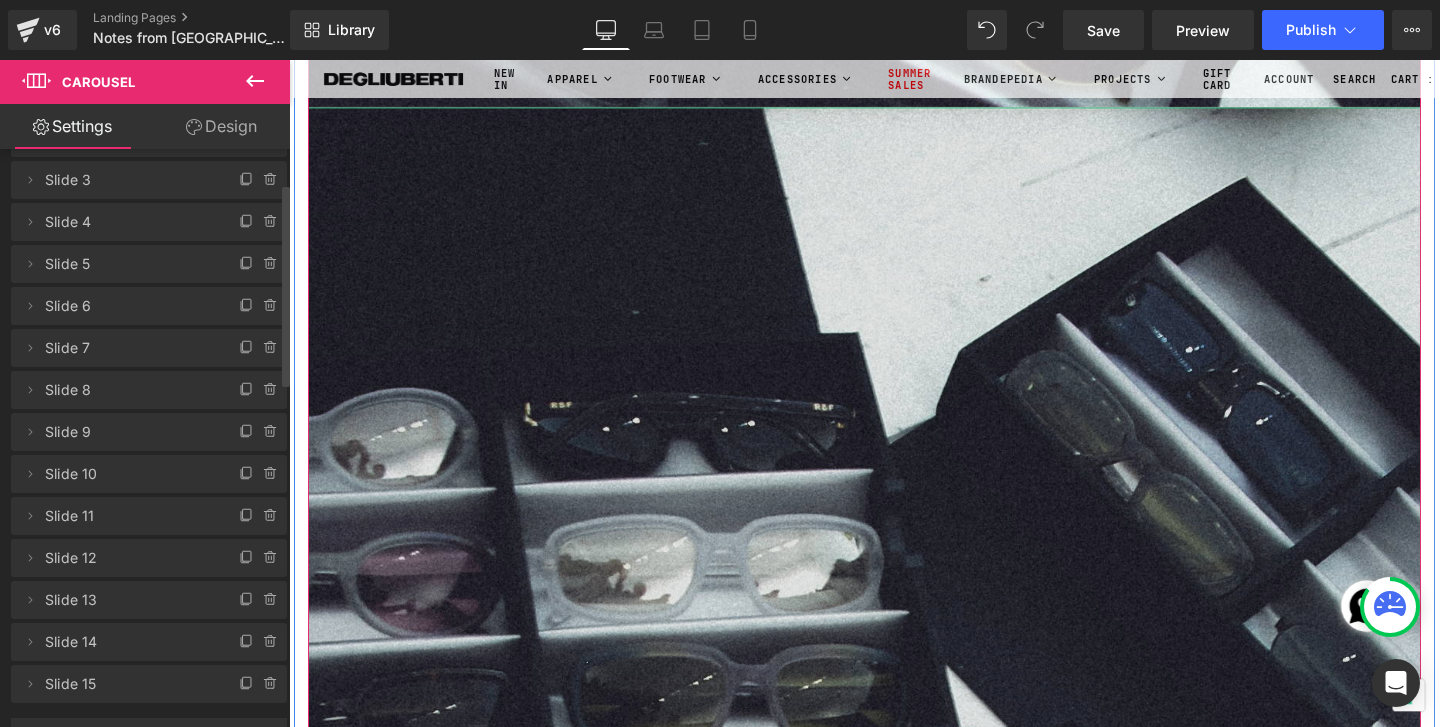 click at bounding box center [894, 1150] 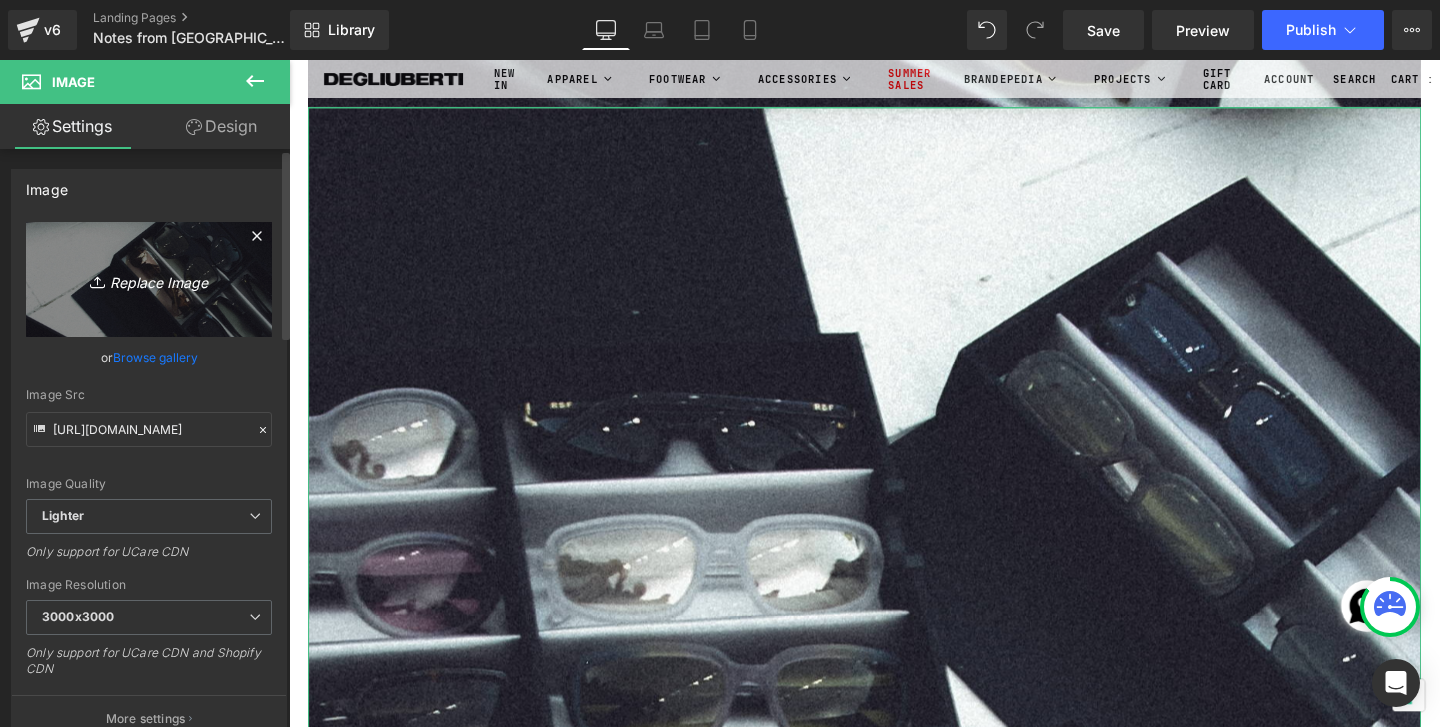 click on "Replace Image" at bounding box center [149, 279] 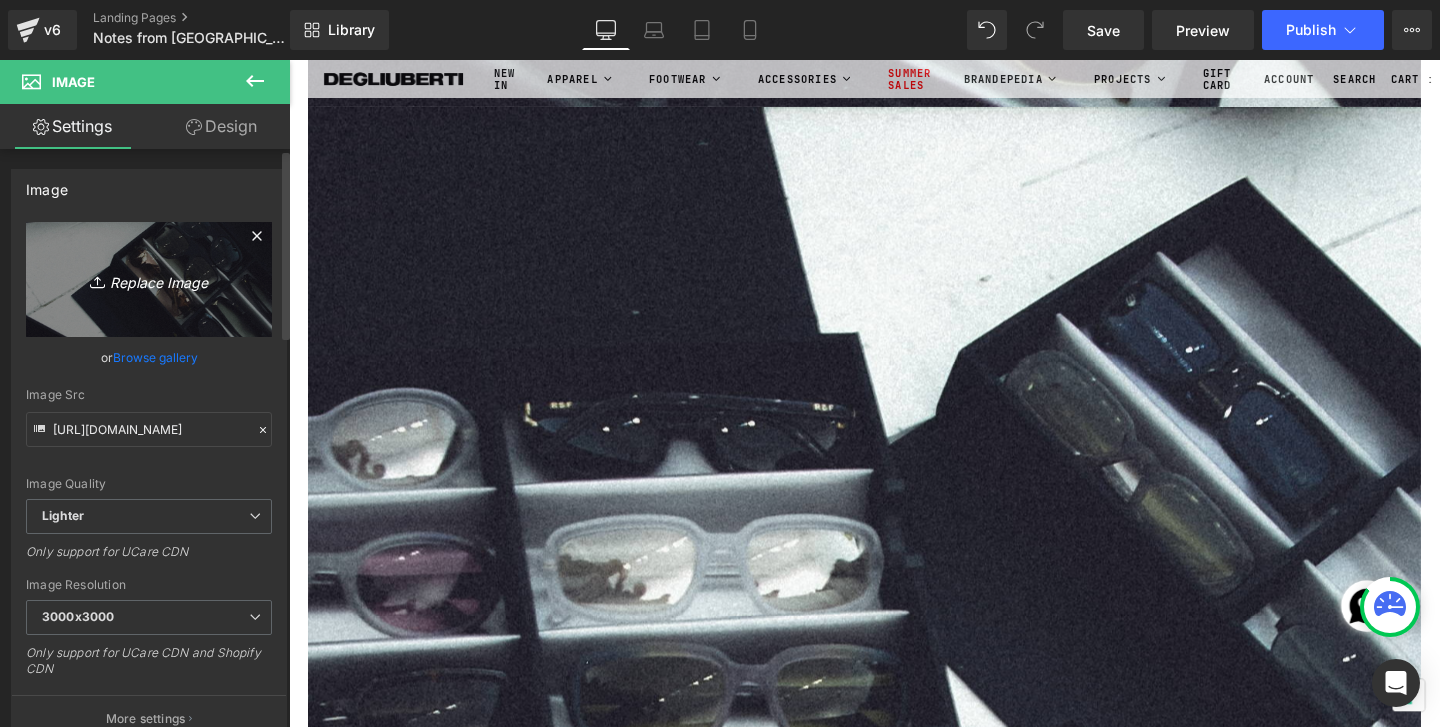 type on "C:\fakepath\DSCN1806.jpg" 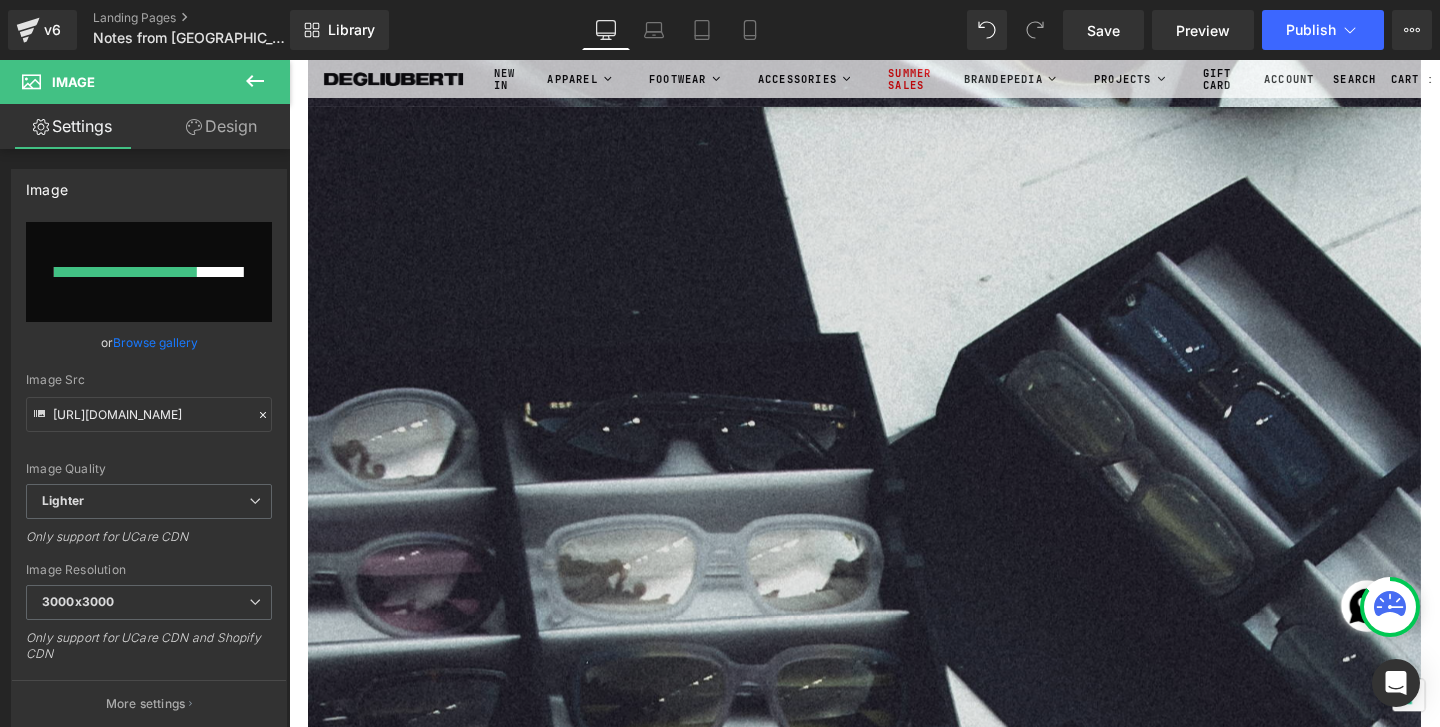 type 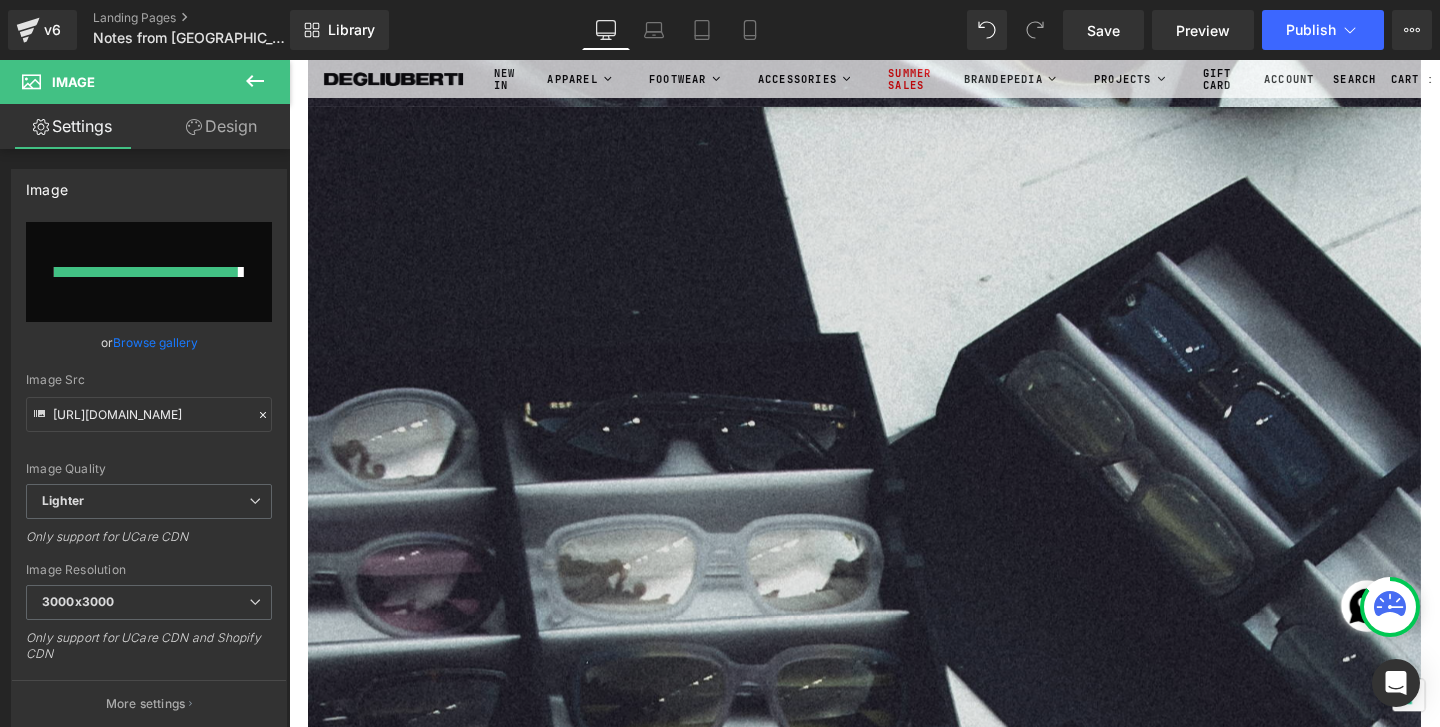 type on "[URL][DOMAIN_NAME]" 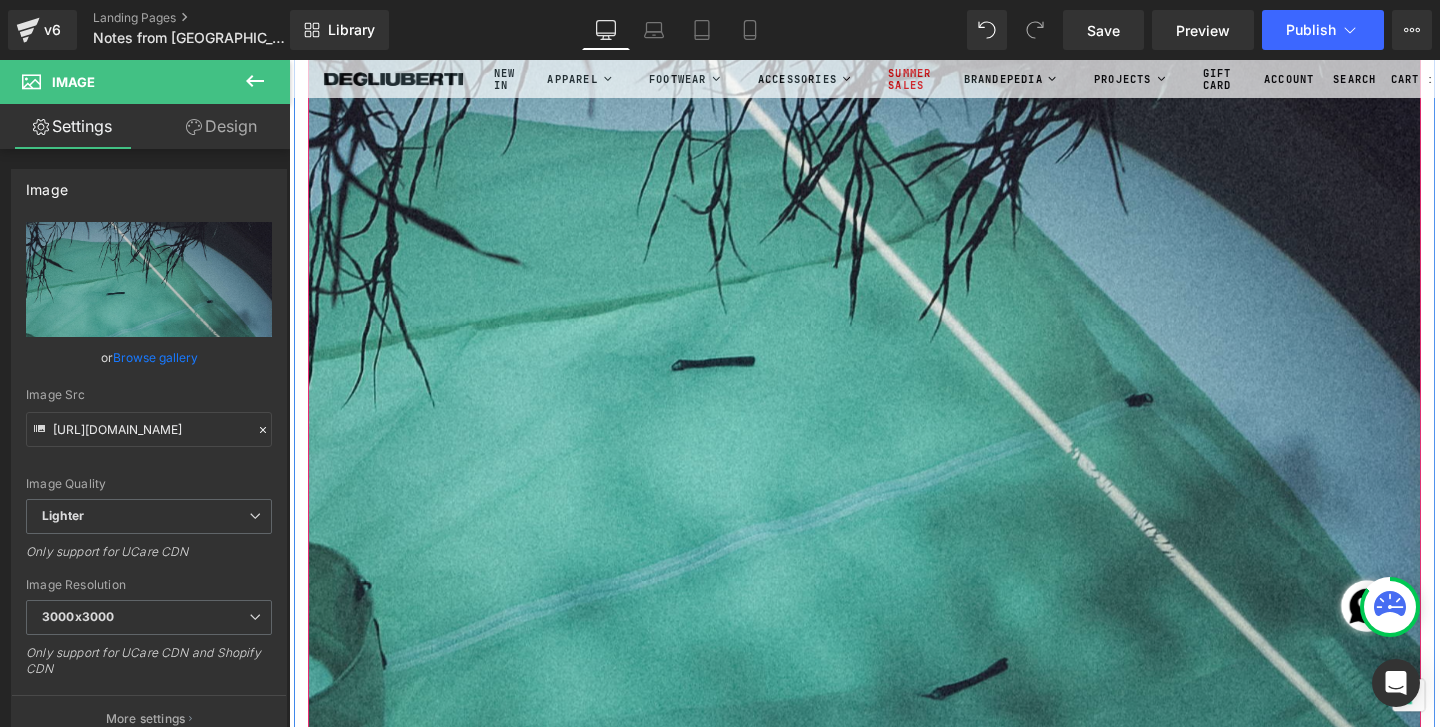 scroll, scrollTop: 30784, scrollLeft: 0, axis: vertical 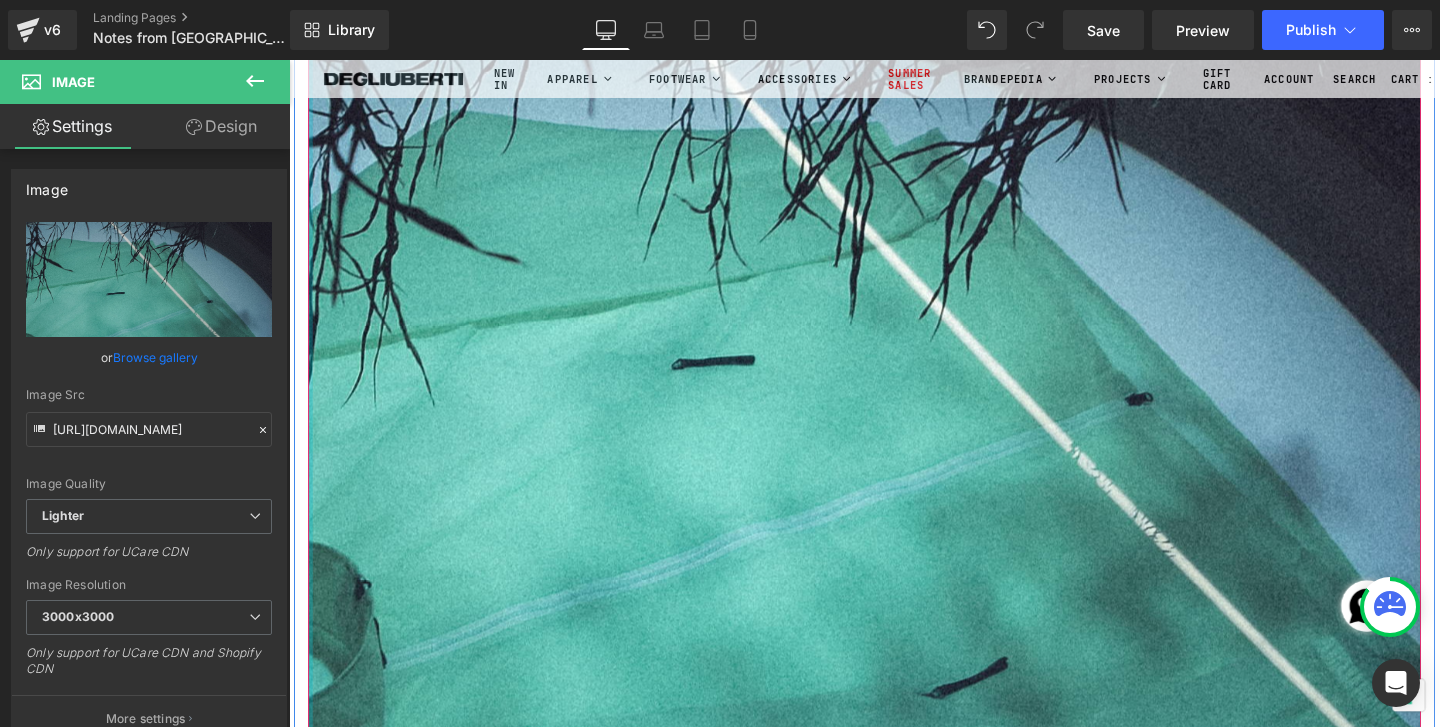 click at bounding box center [311, -14264] 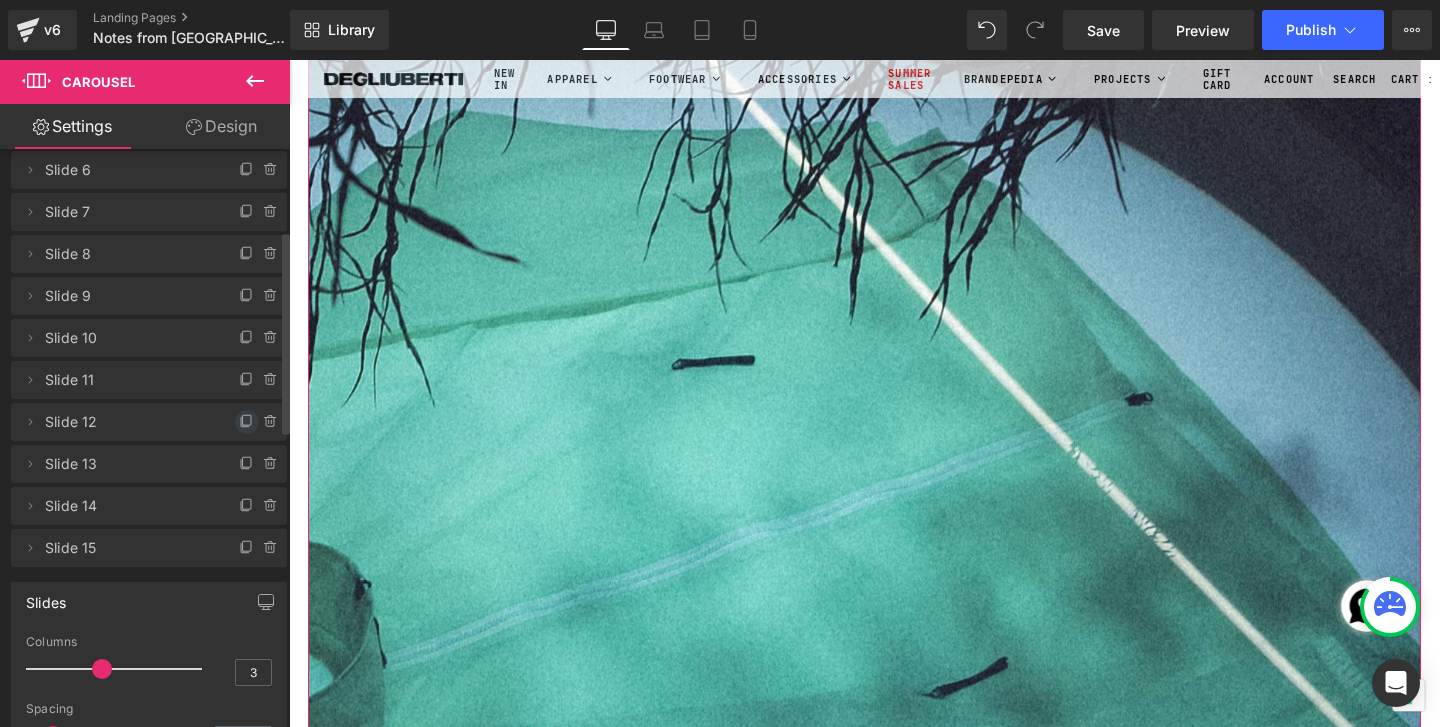 scroll, scrollTop: 235, scrollLeft: 0, axis: vertical 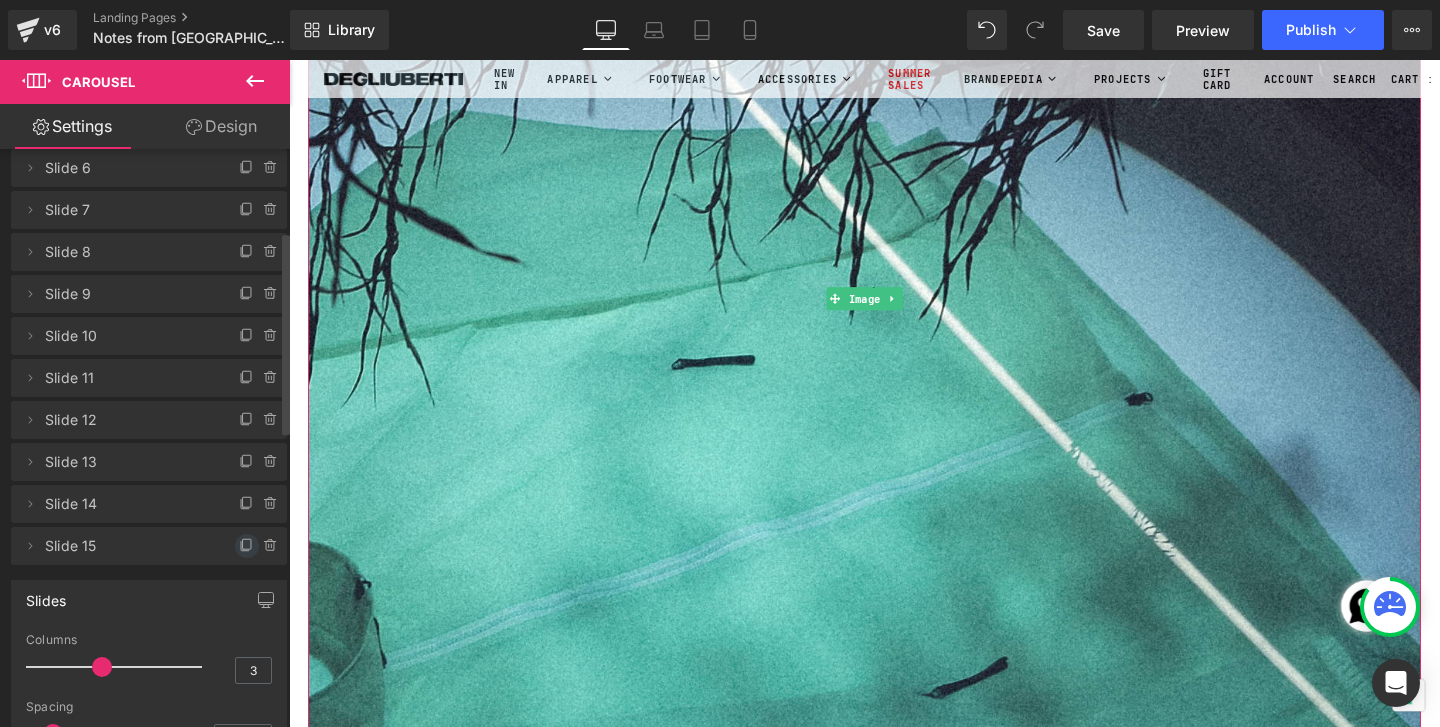 click 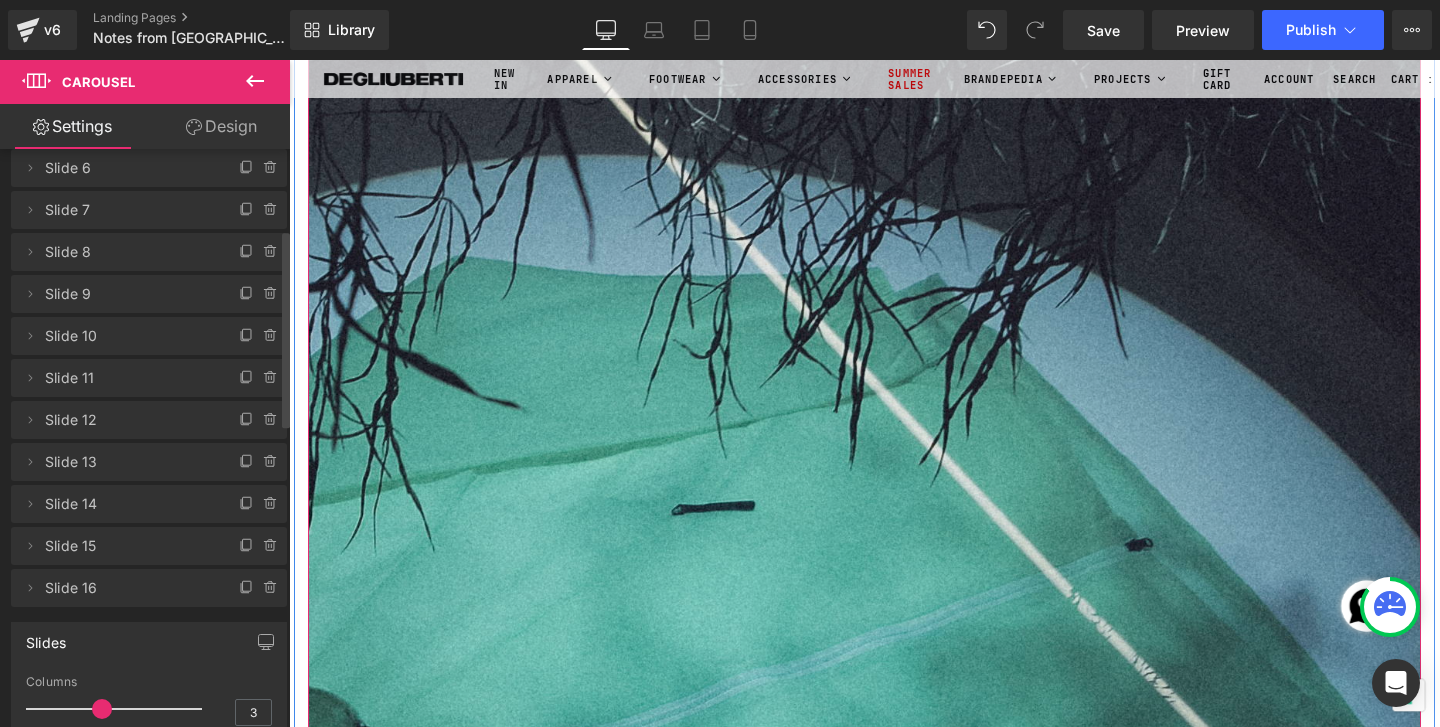 scroll, scrollTop: 32741, scrollLeft: 0, axis: vertical 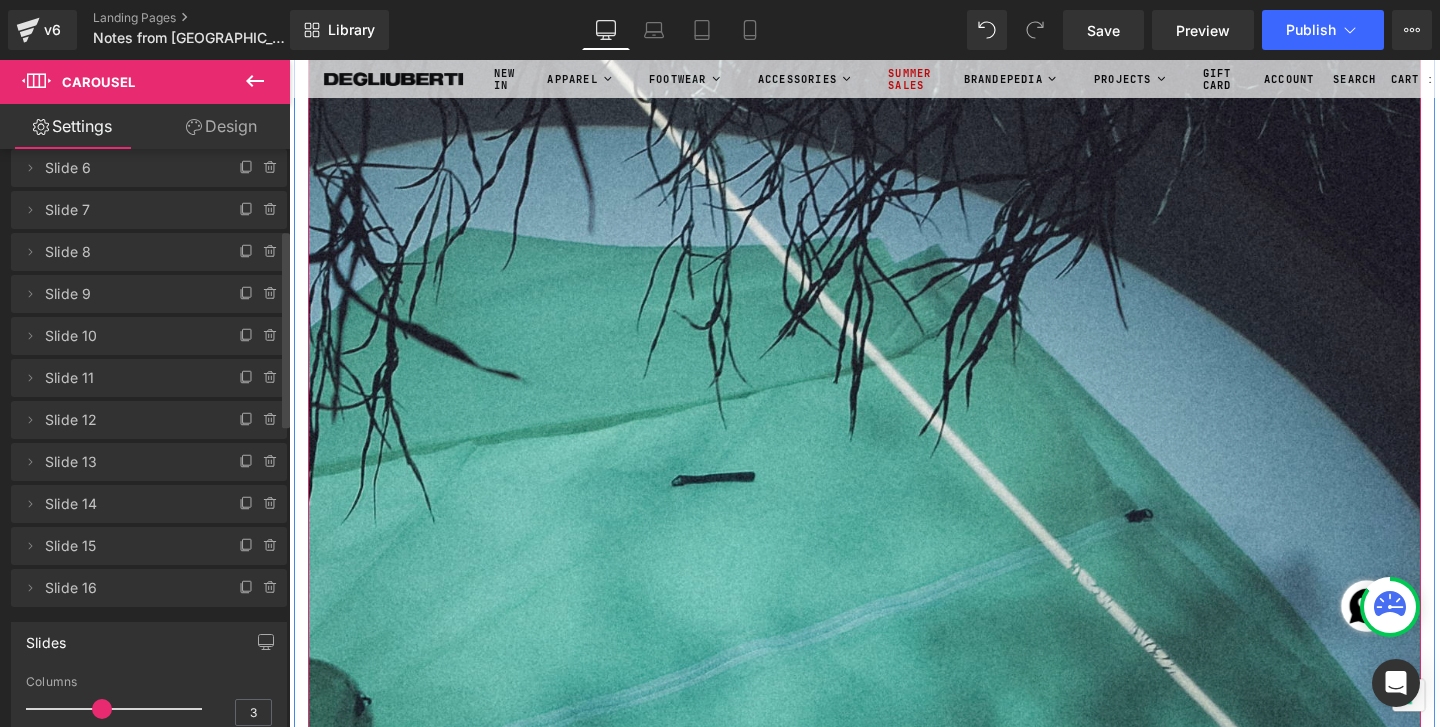 click at bounding box center (894, 434) 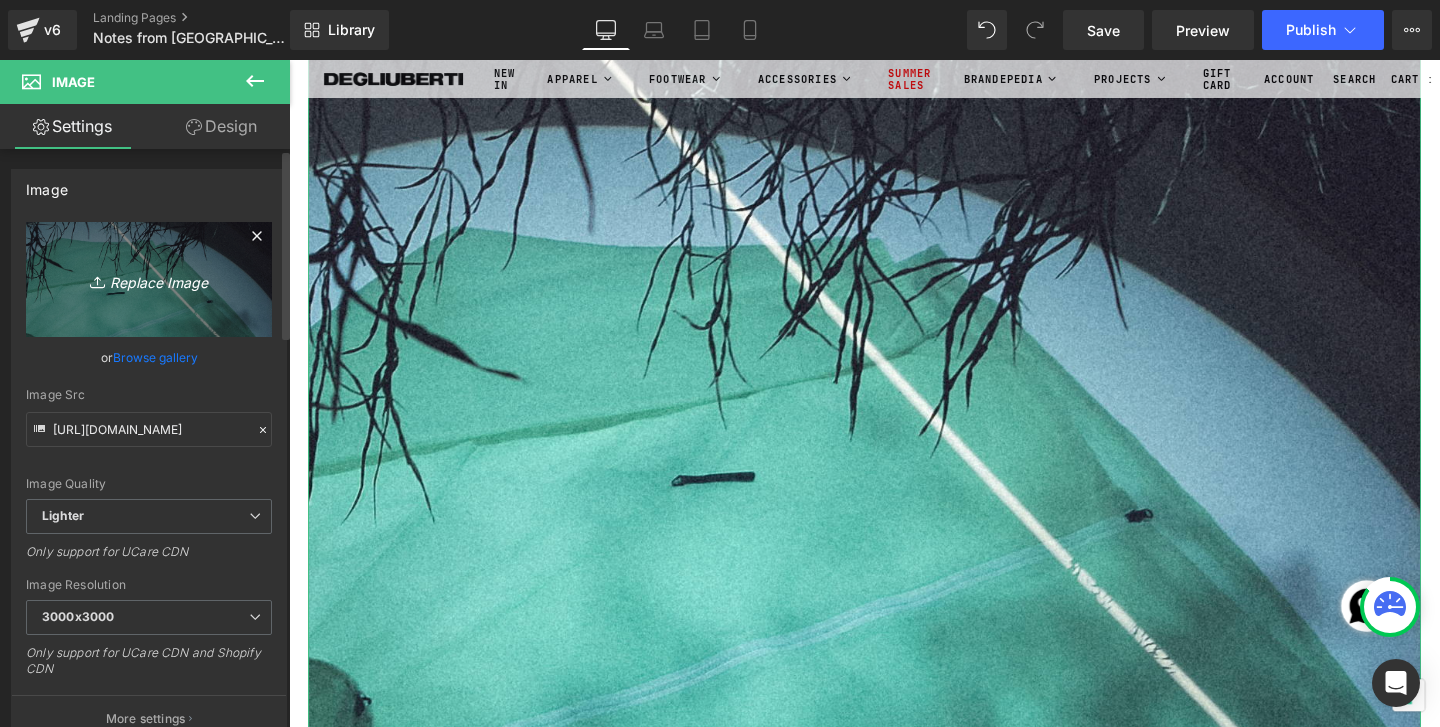click on "Replace Image" at bounding box center [149, 279] 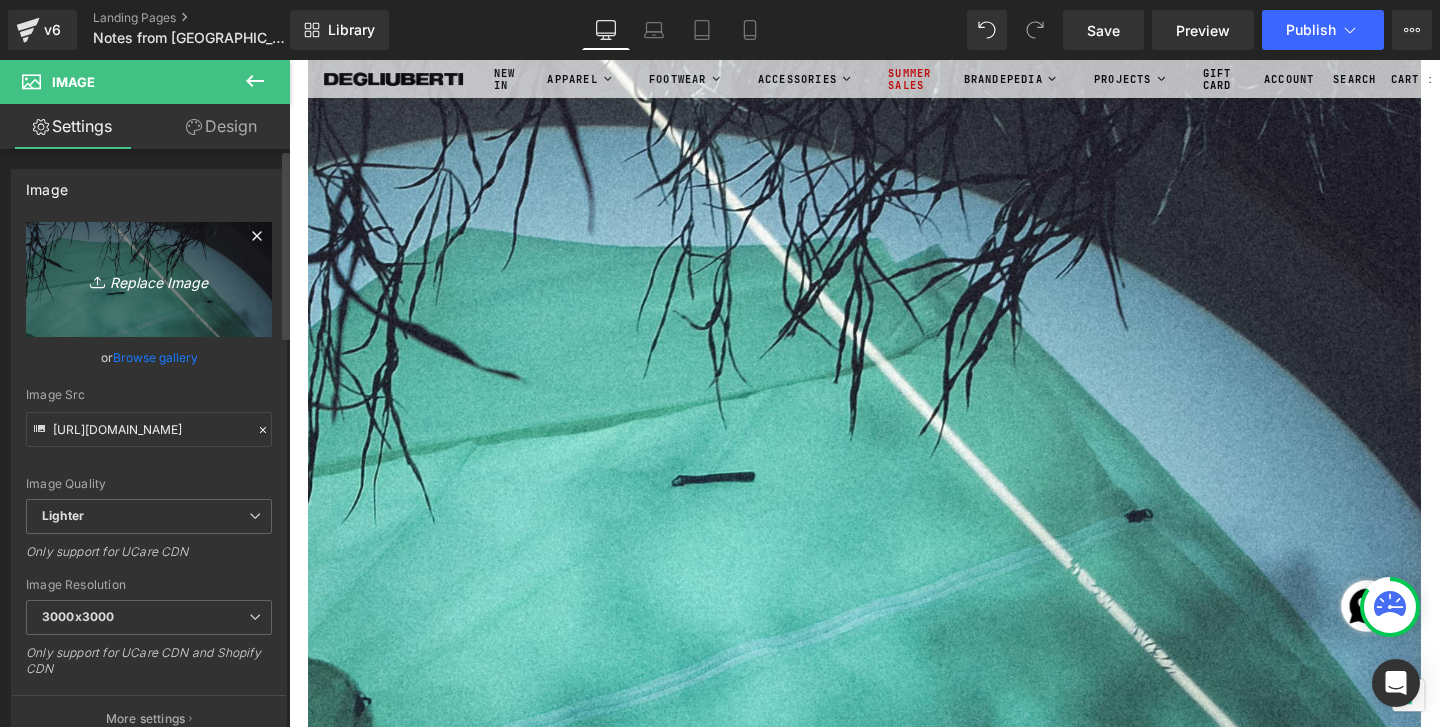 type on "C:\fakepath\DSCN1812.jpg" 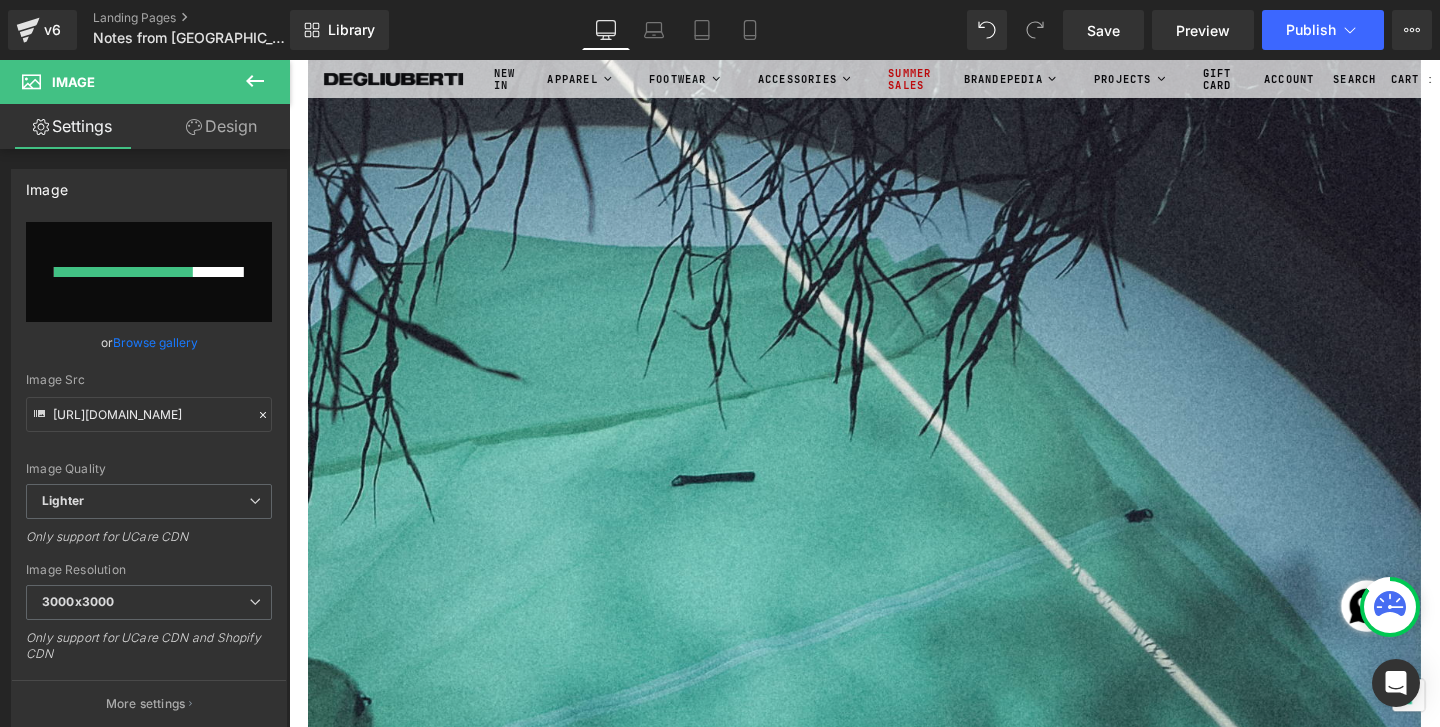 type 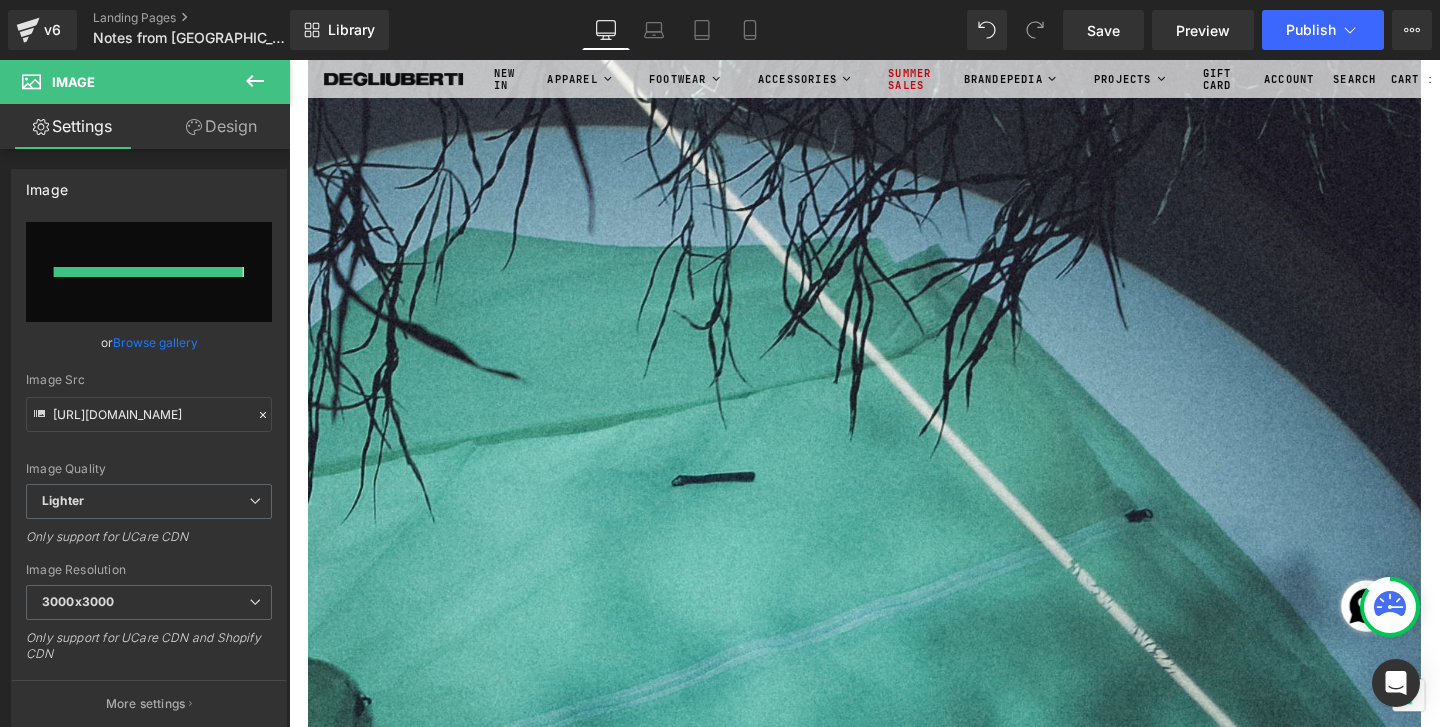 type on "[URL][DOMAIN_NAME]" 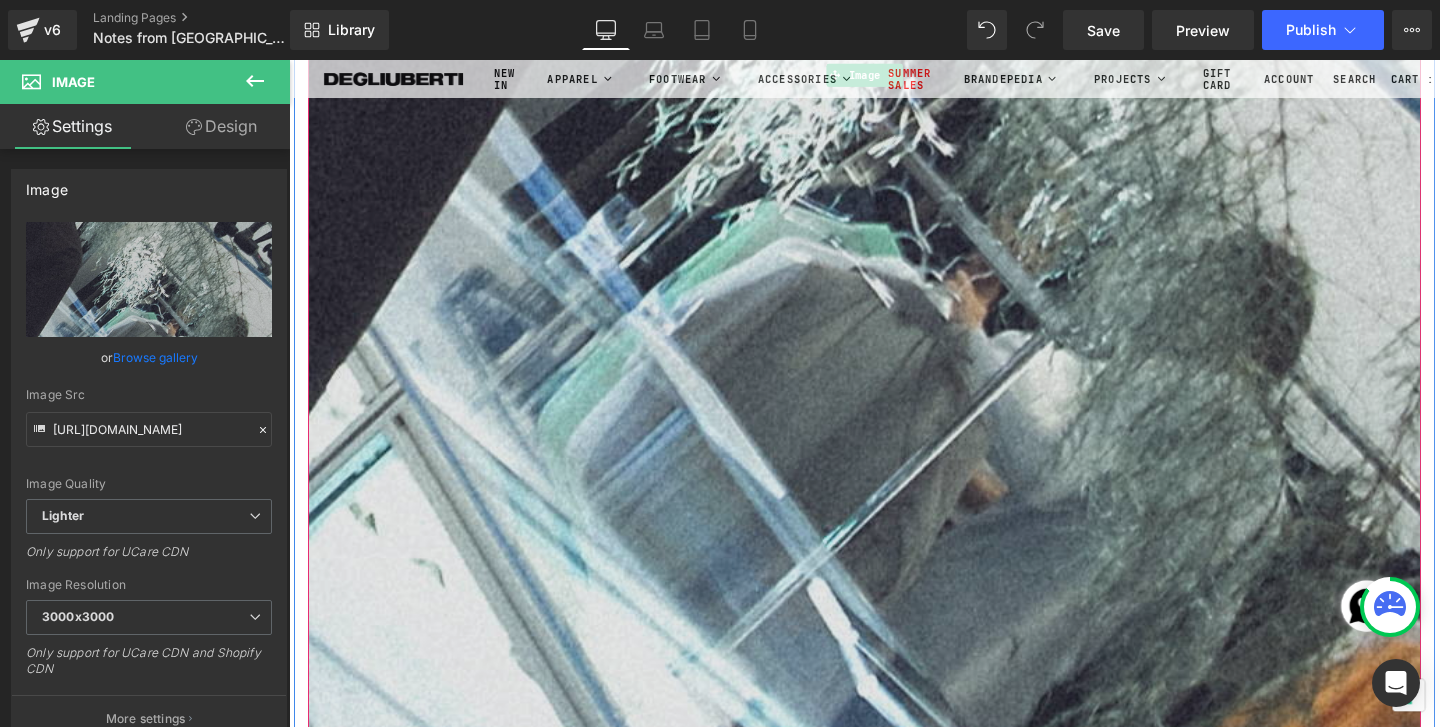 scroll, scrollTop: 33238, scrollLeft: 0, axis: vertical 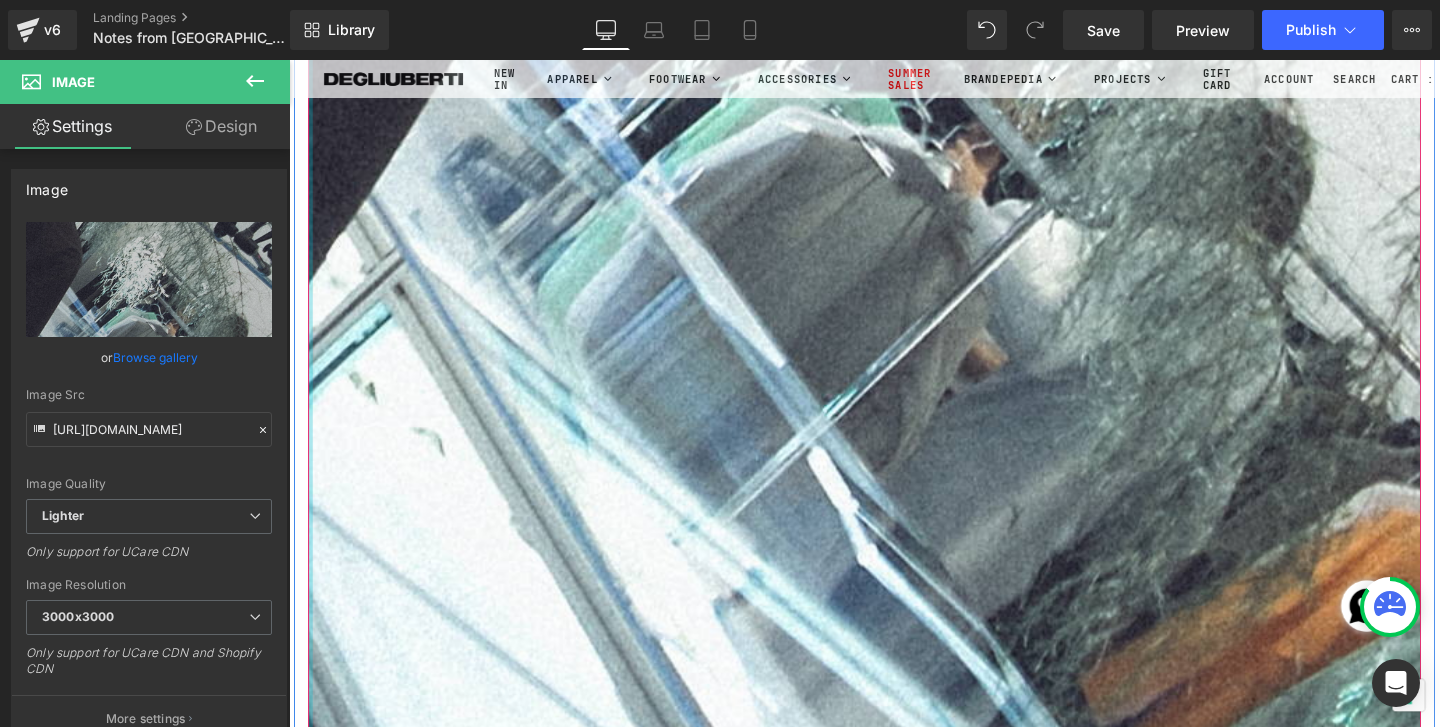 click at bounding box center (311, -15677) 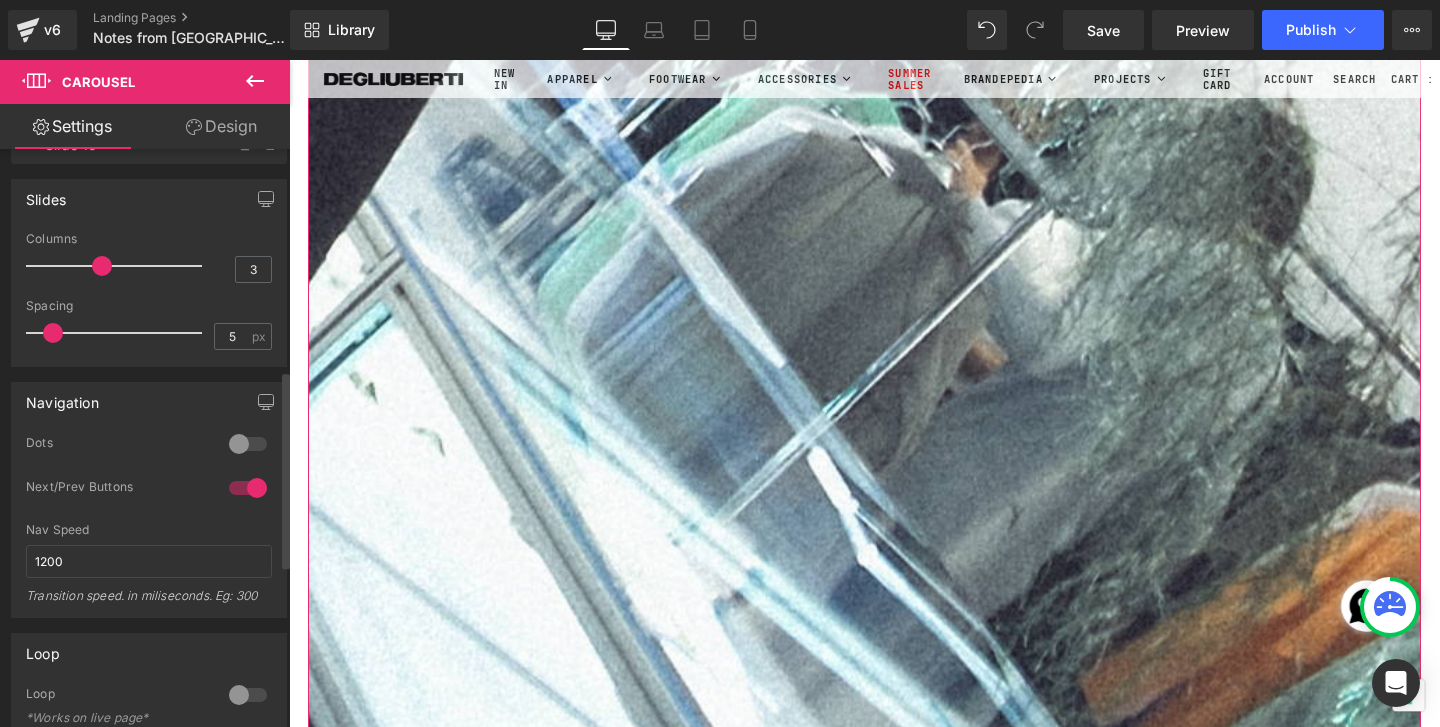 scroll, scrollTop: 524, scrollLeft: 0, axis: vertical 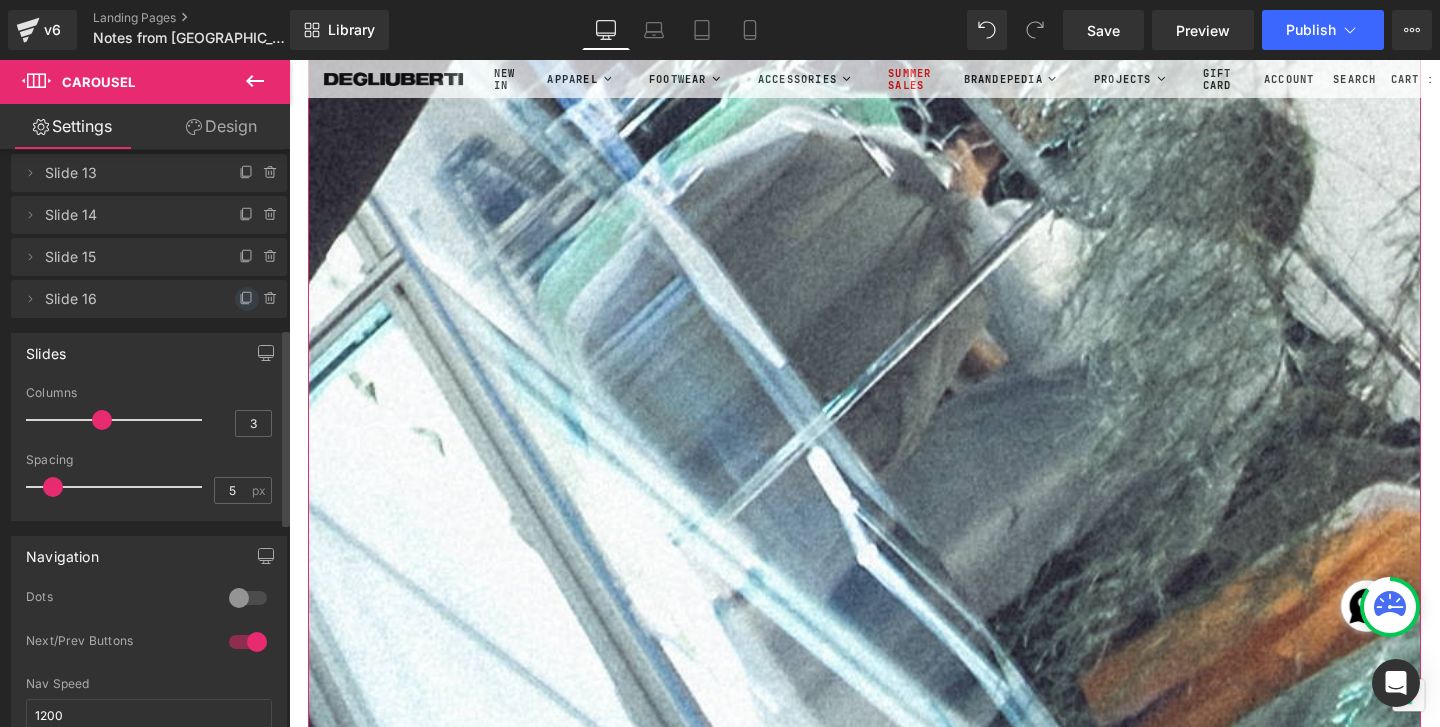 click 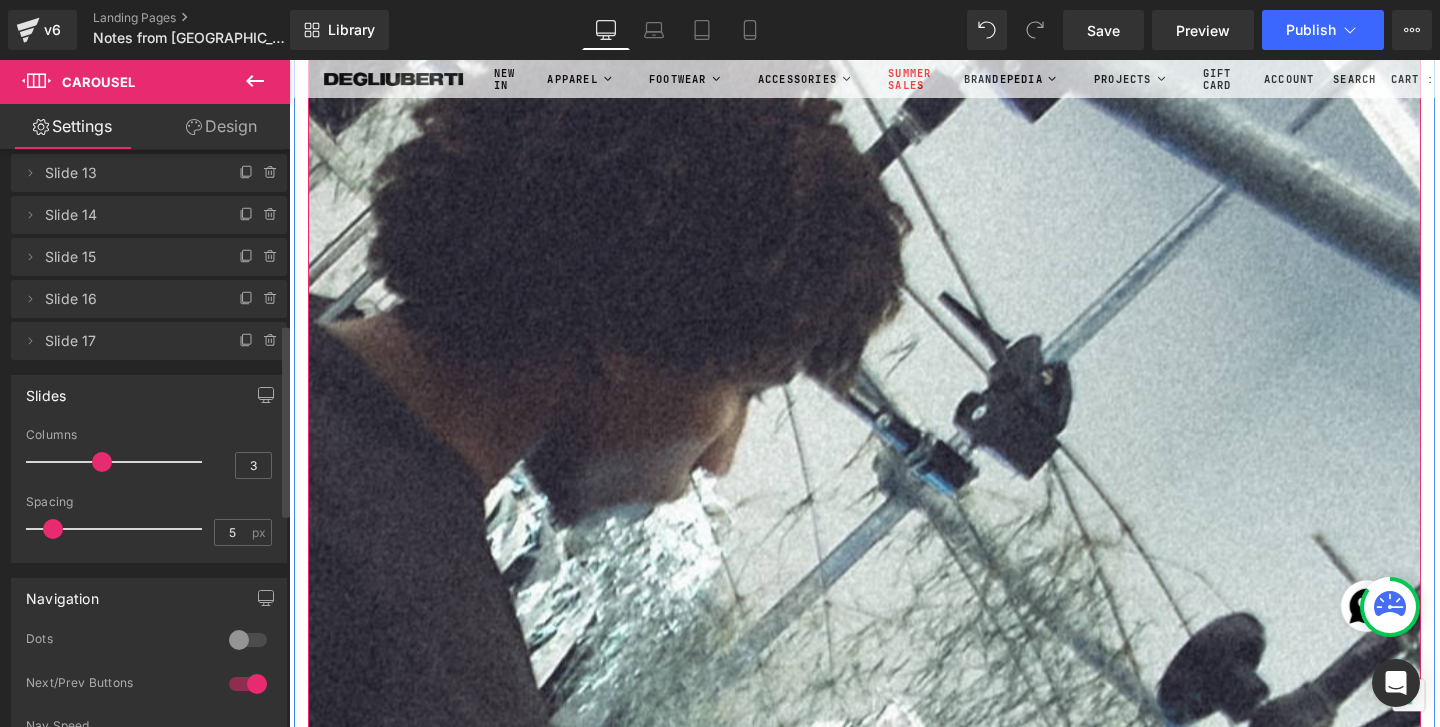 scroll, scrollTop: 34299, scrollLeft: 0, axis: vertical 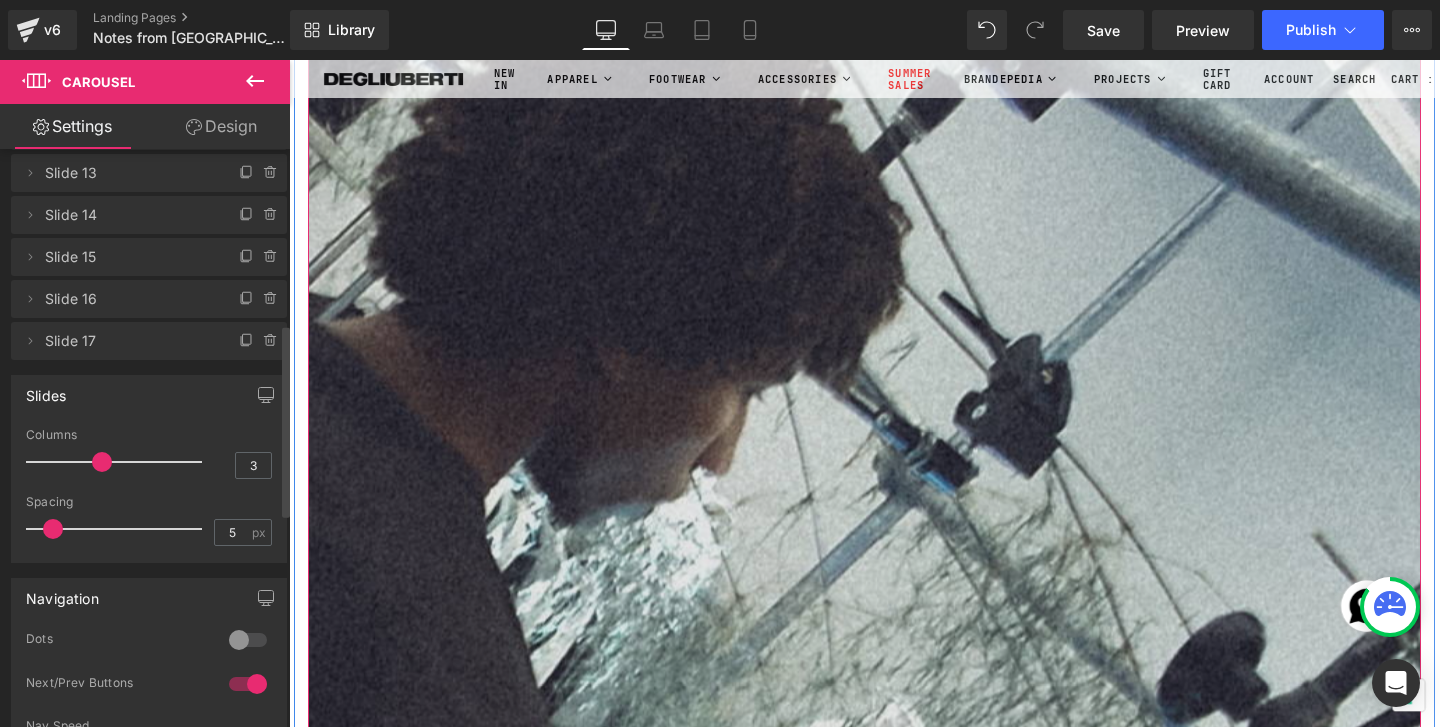 click at bounding box center (894, 957) 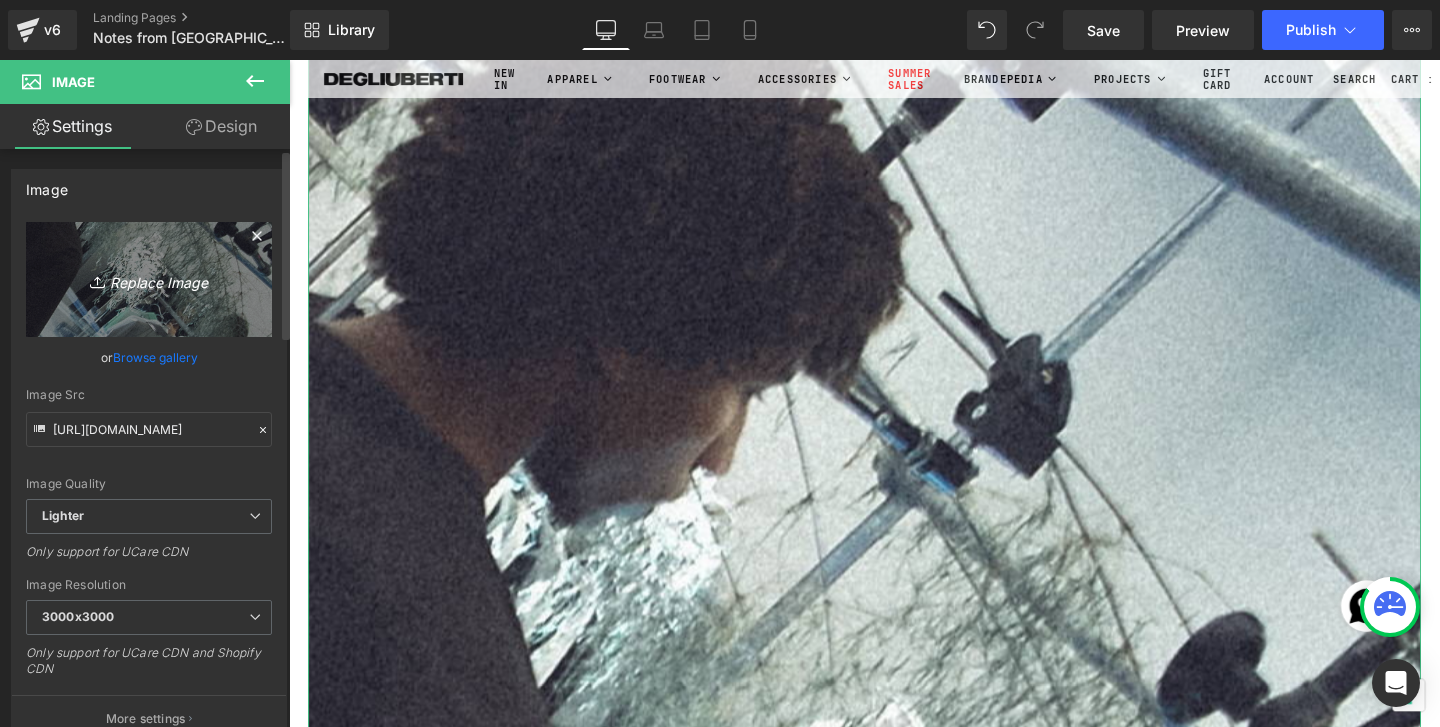 click on "Replace Image" at bounding box center (149, 279) 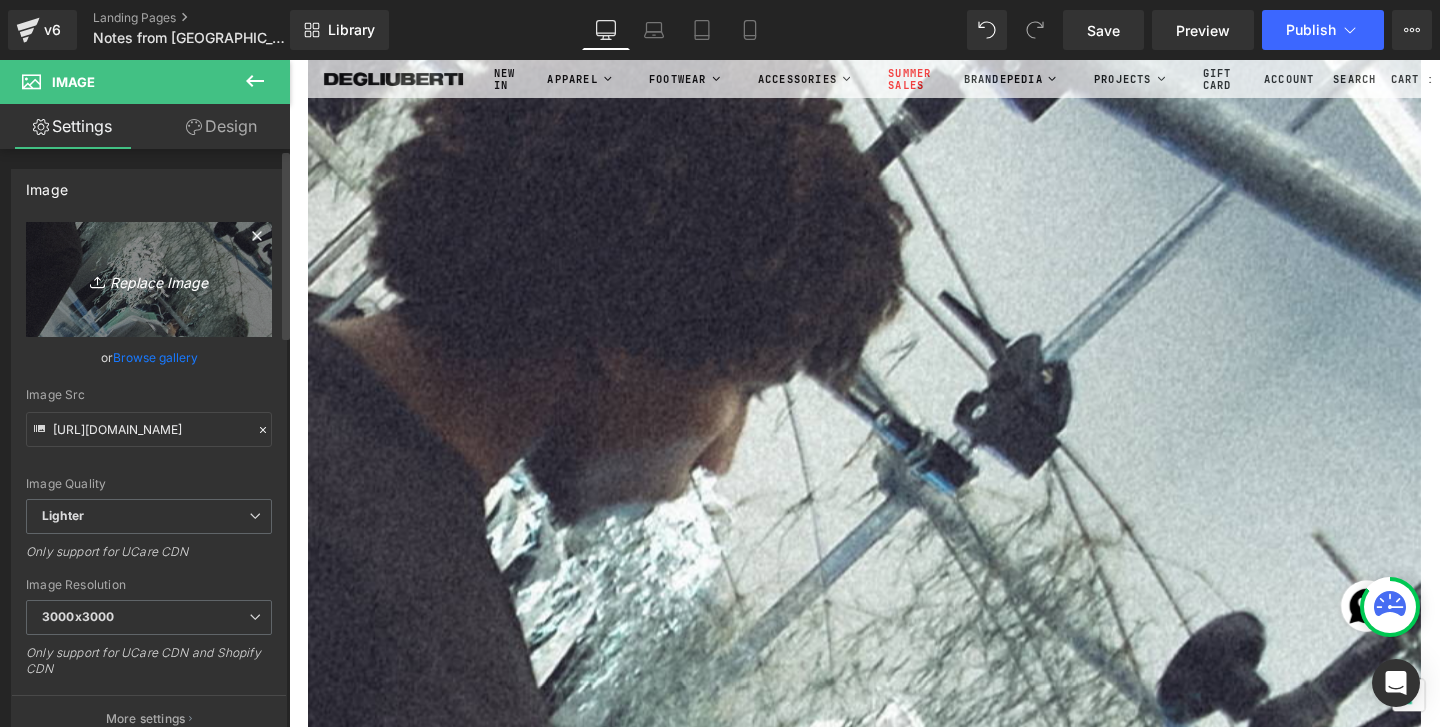 type on "C:\fakepath\DSCN1816.jpg" 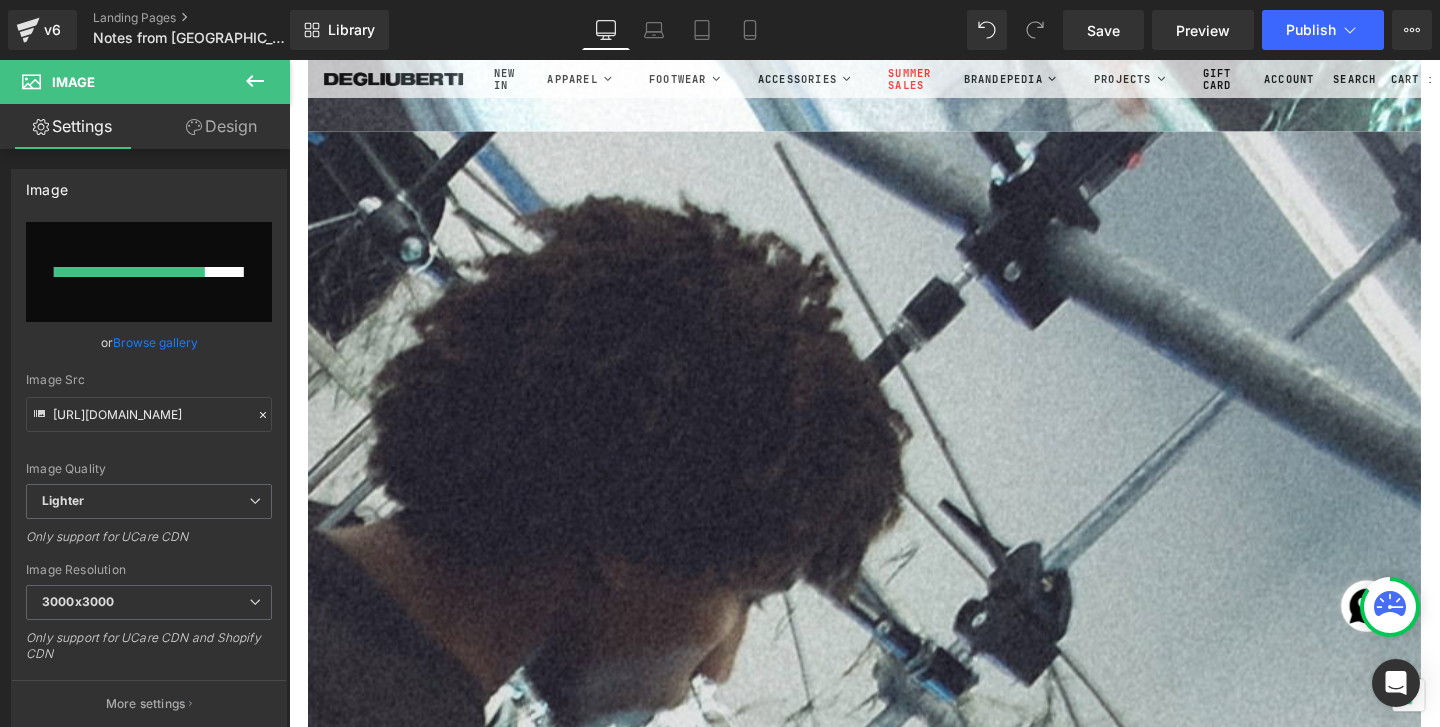 scroll, scrollTop: 34121, scrollLeft: 0, axis: vertical 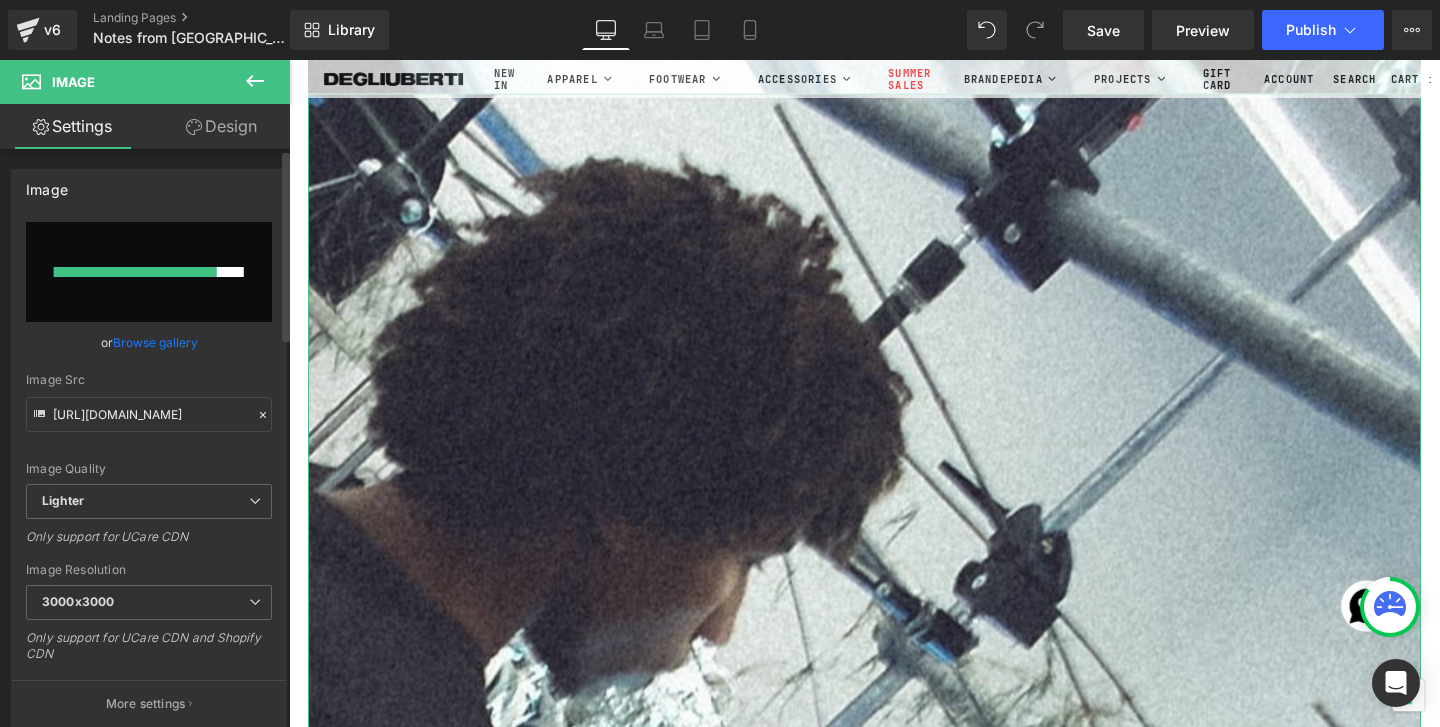 click at bounding box center (149, 272) 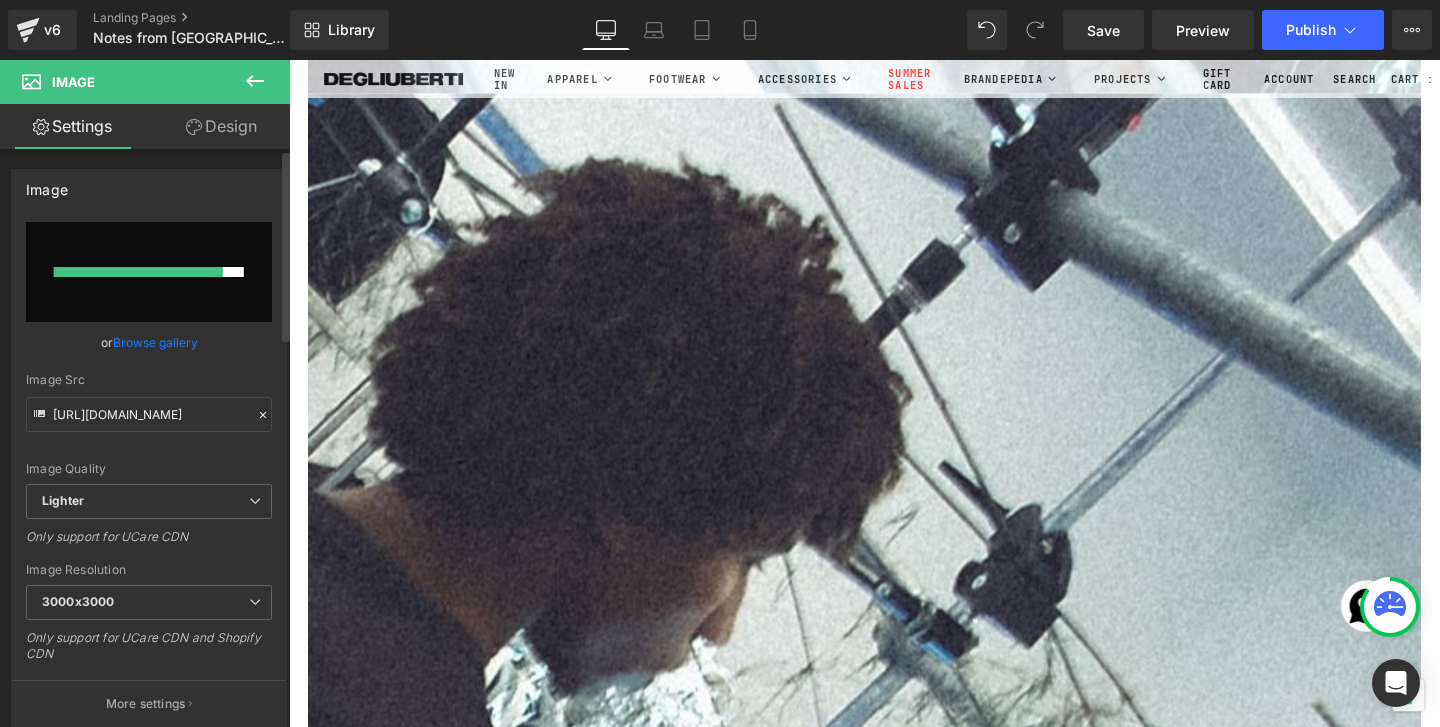type on "C:\fakepath\DSCN1816.jpg" 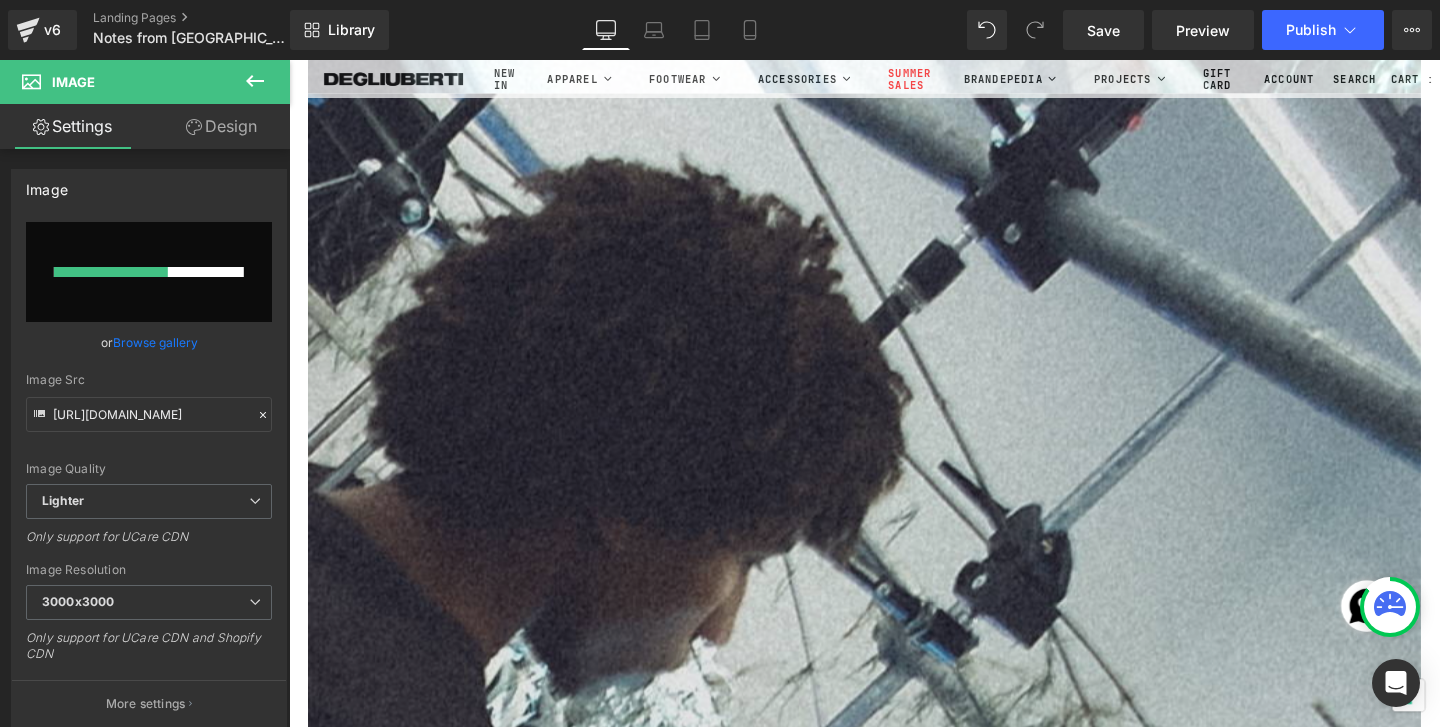 type 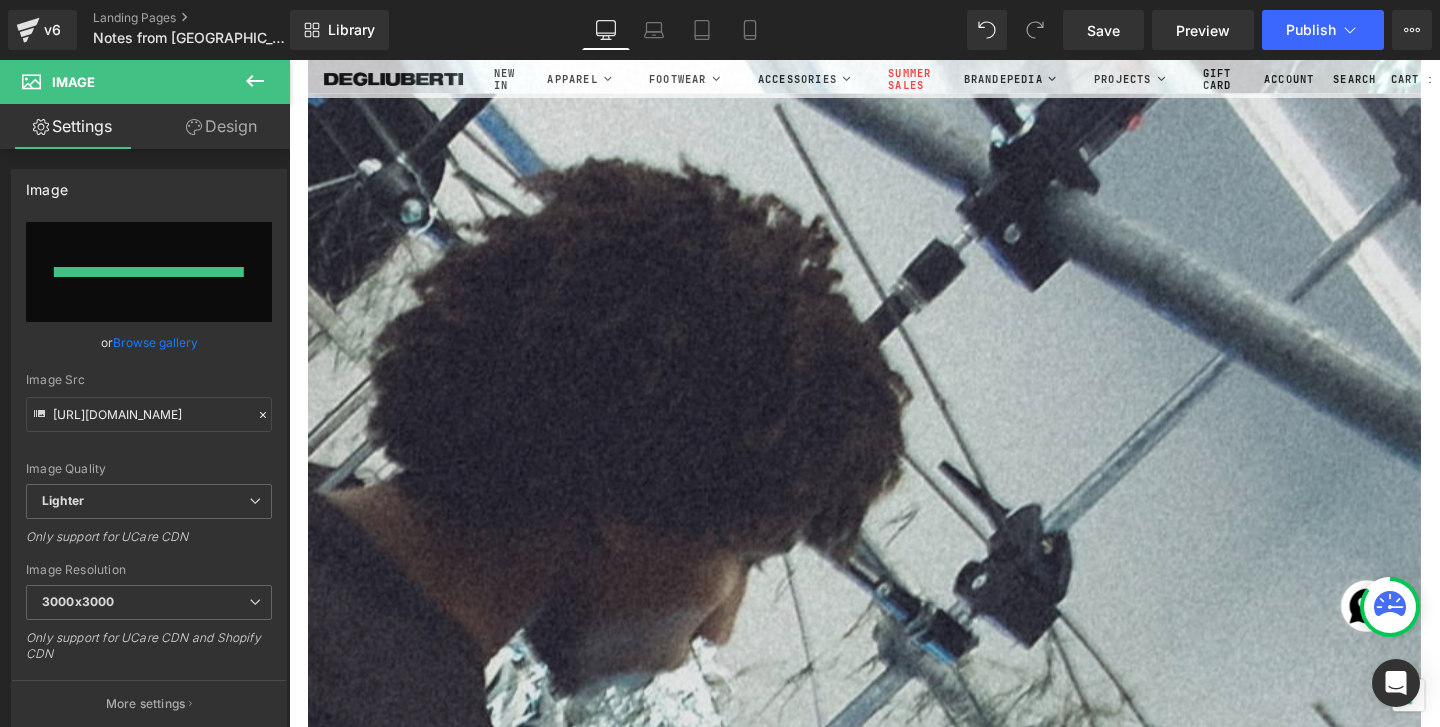 type on "[URL][DOMAIN_NAME]" 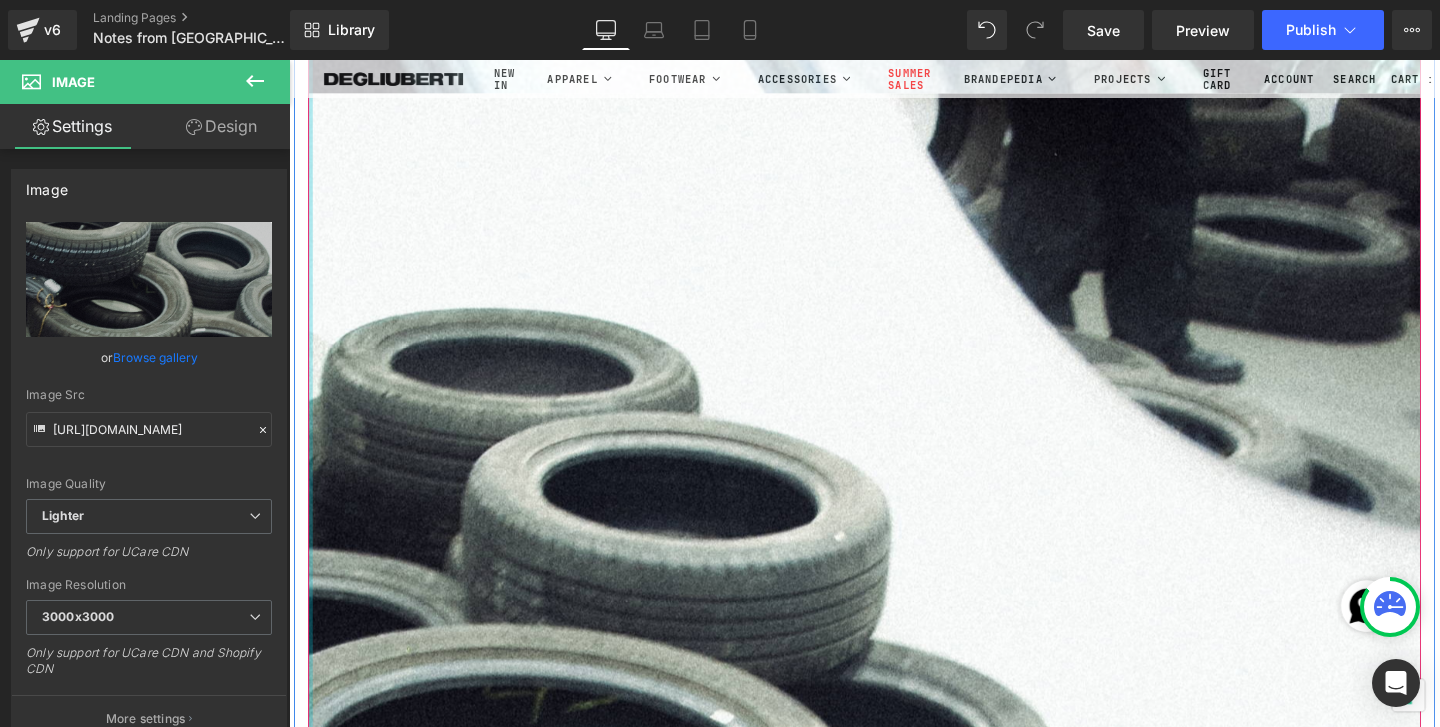 click at bounding box center (311, -15520) 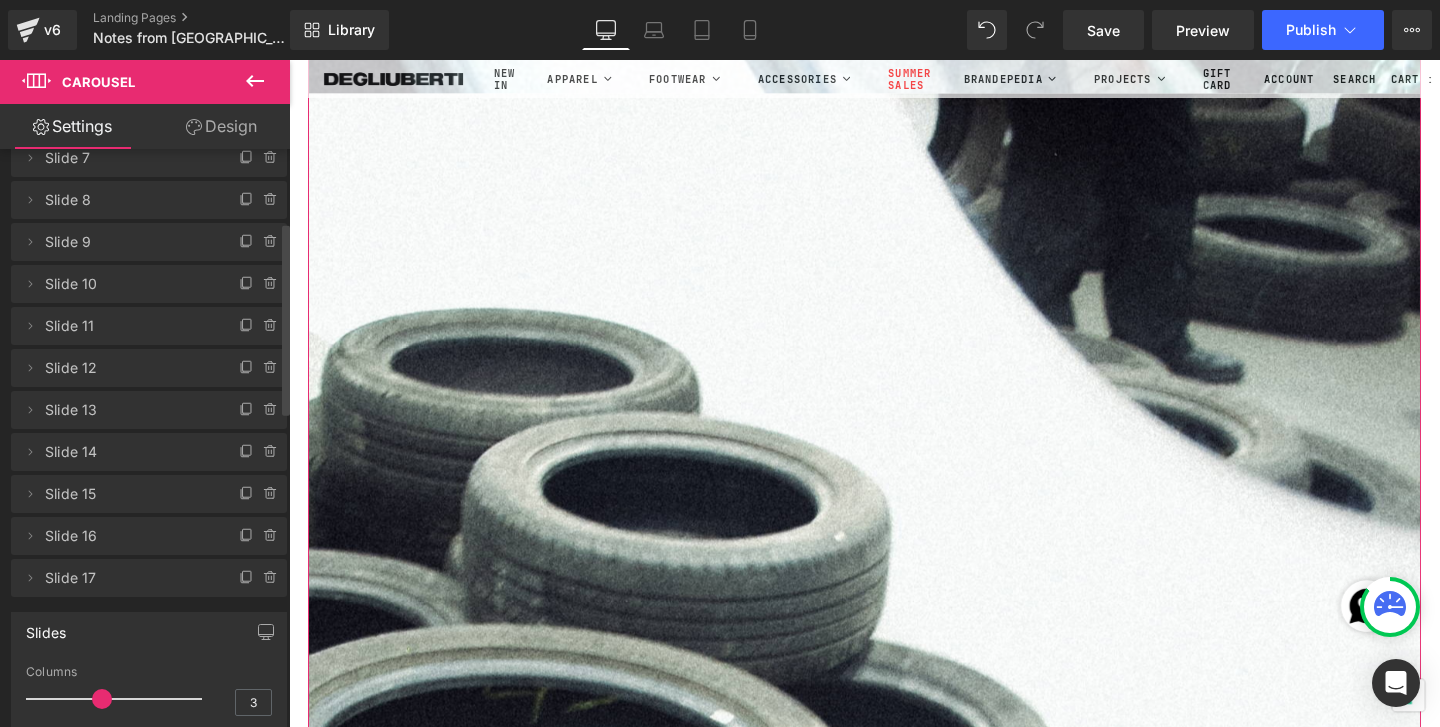 scroll, scrollTop: 288, scrollLeft: 0, axis: vertical 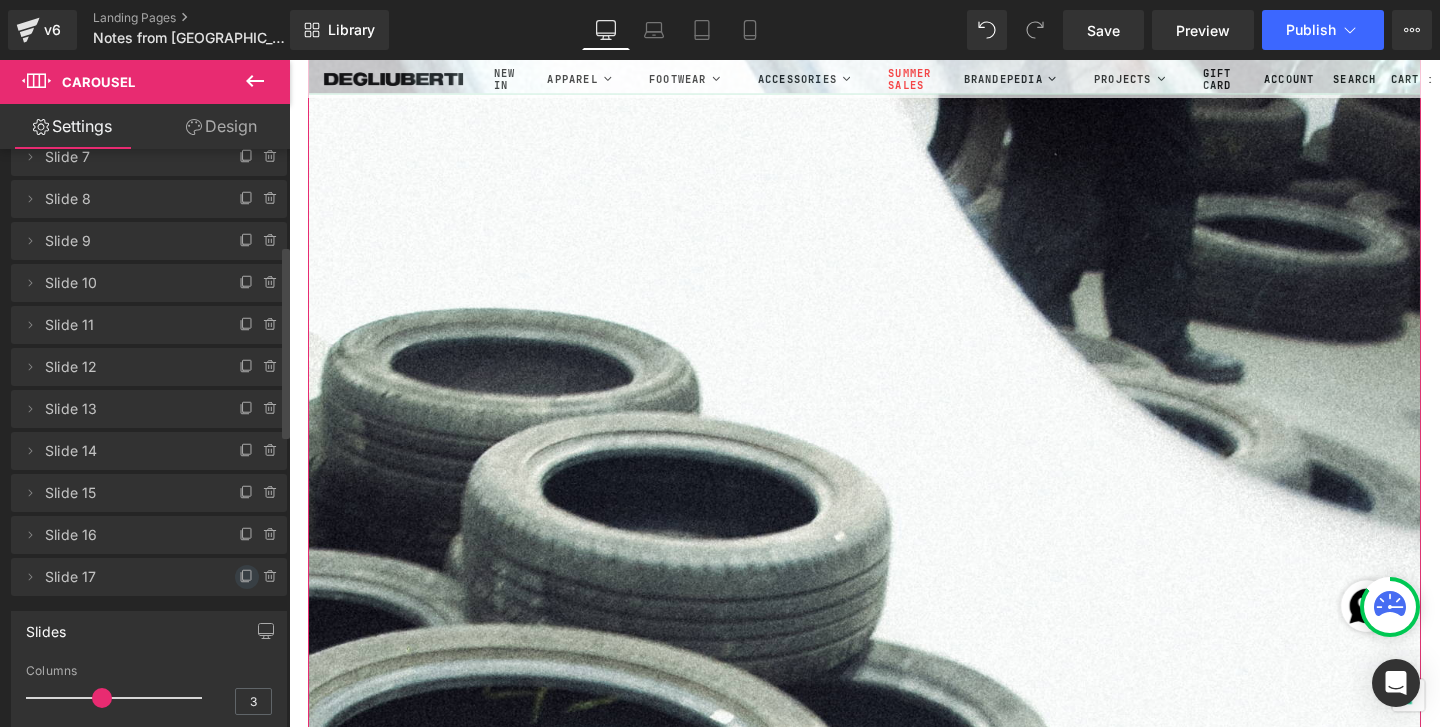 click 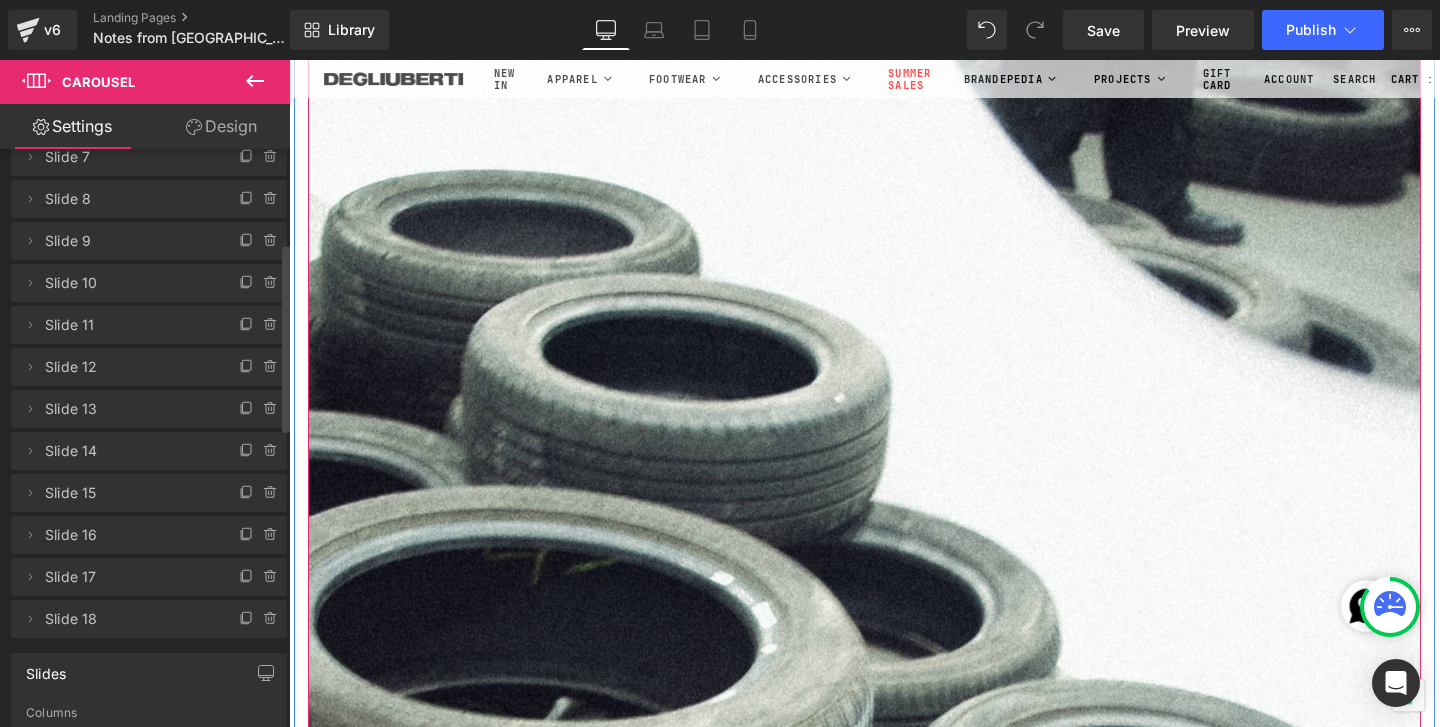 scroll, scrollTop: 36760, scrollLeft: 0, axis: vertical 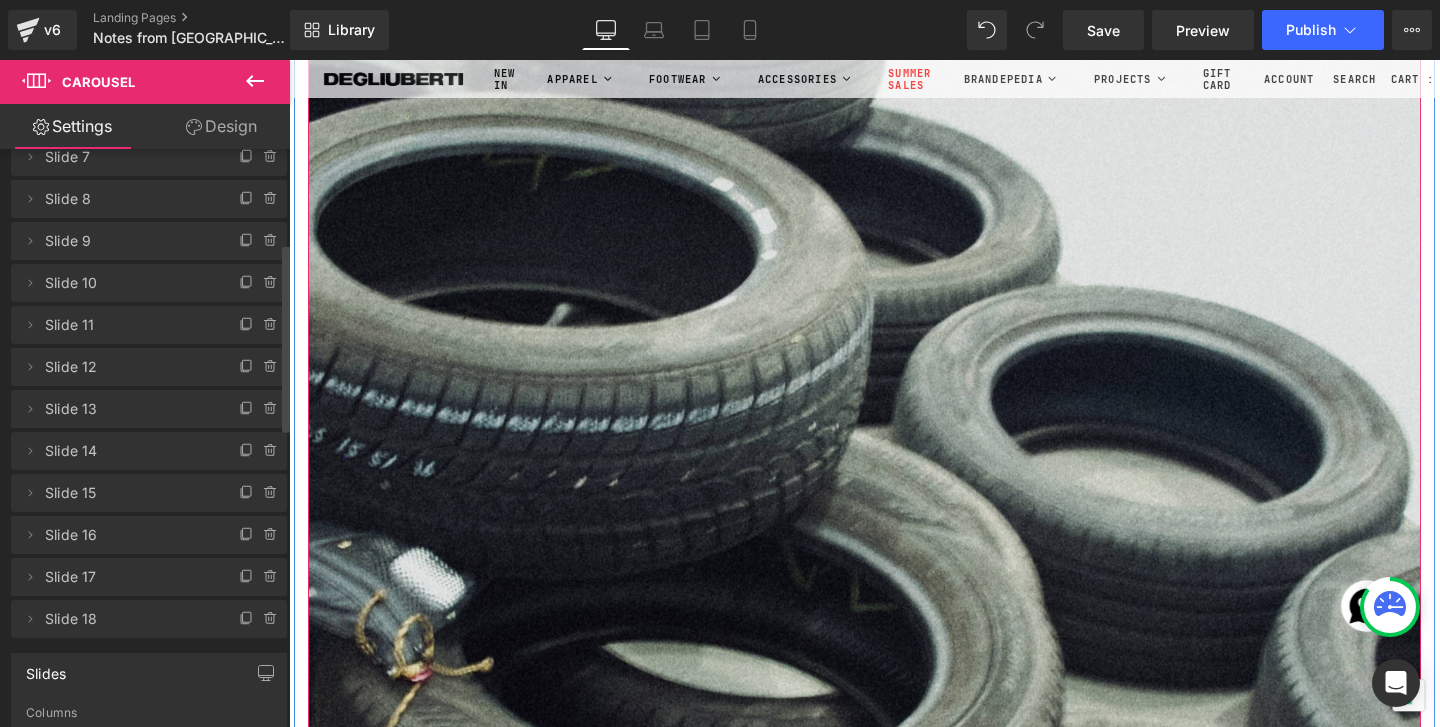 click at bounding box center (894, 576) 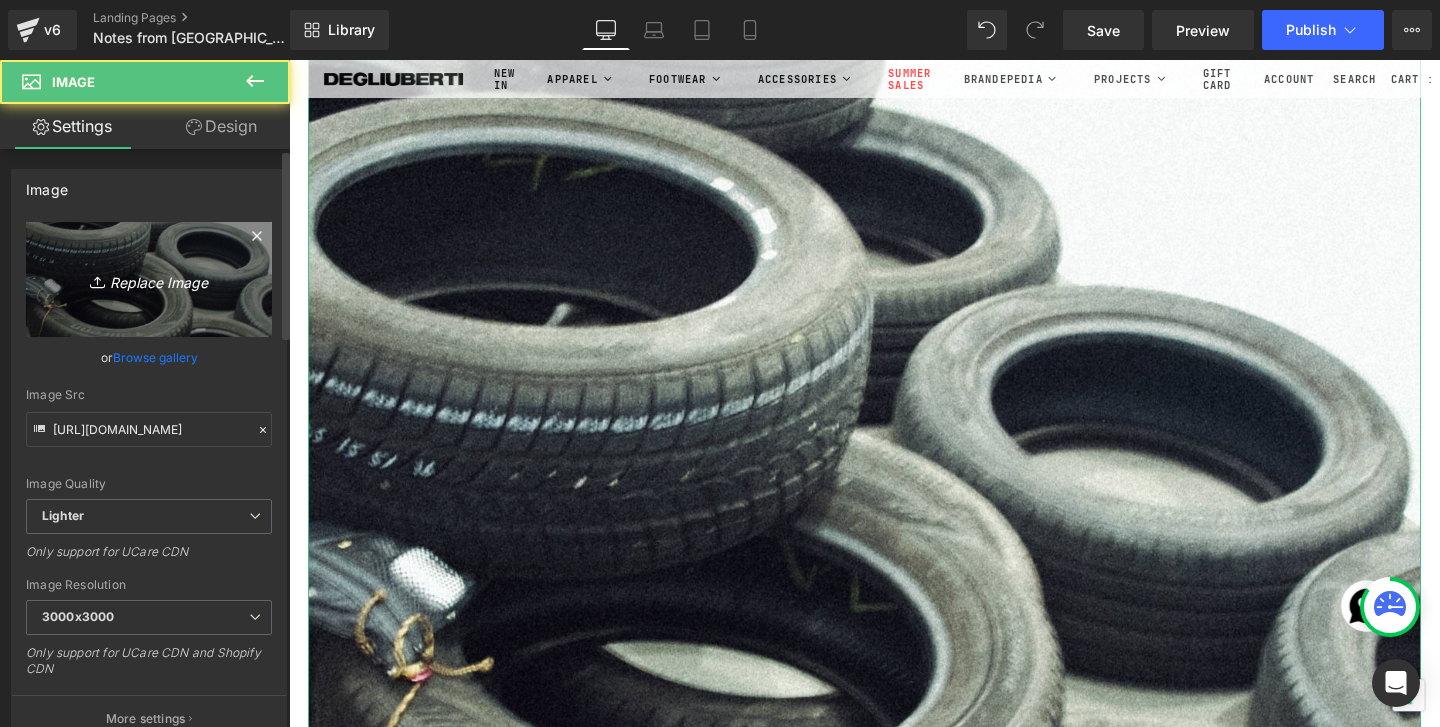 click on "Replace Image" at bounding box center [149, 279] 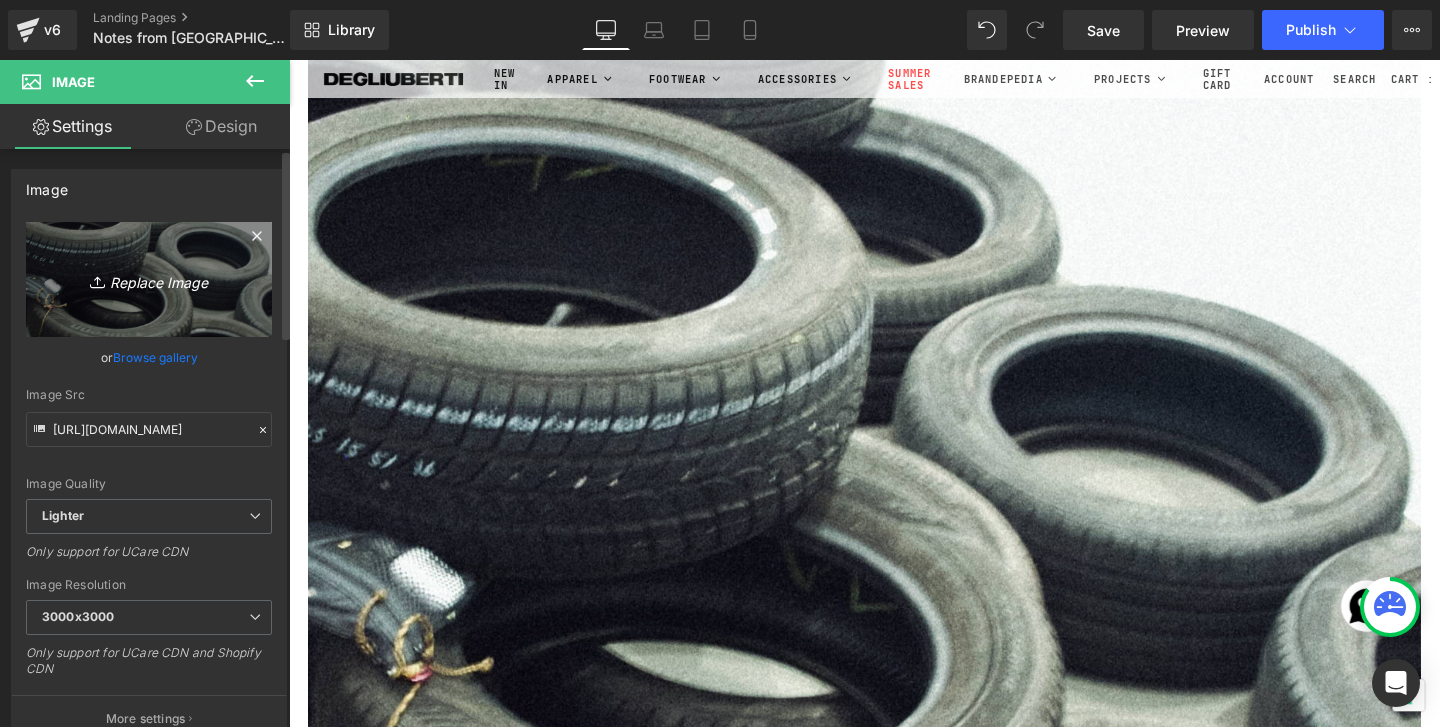 type on "C:\fakepath\Roll1_00000005.jpg" 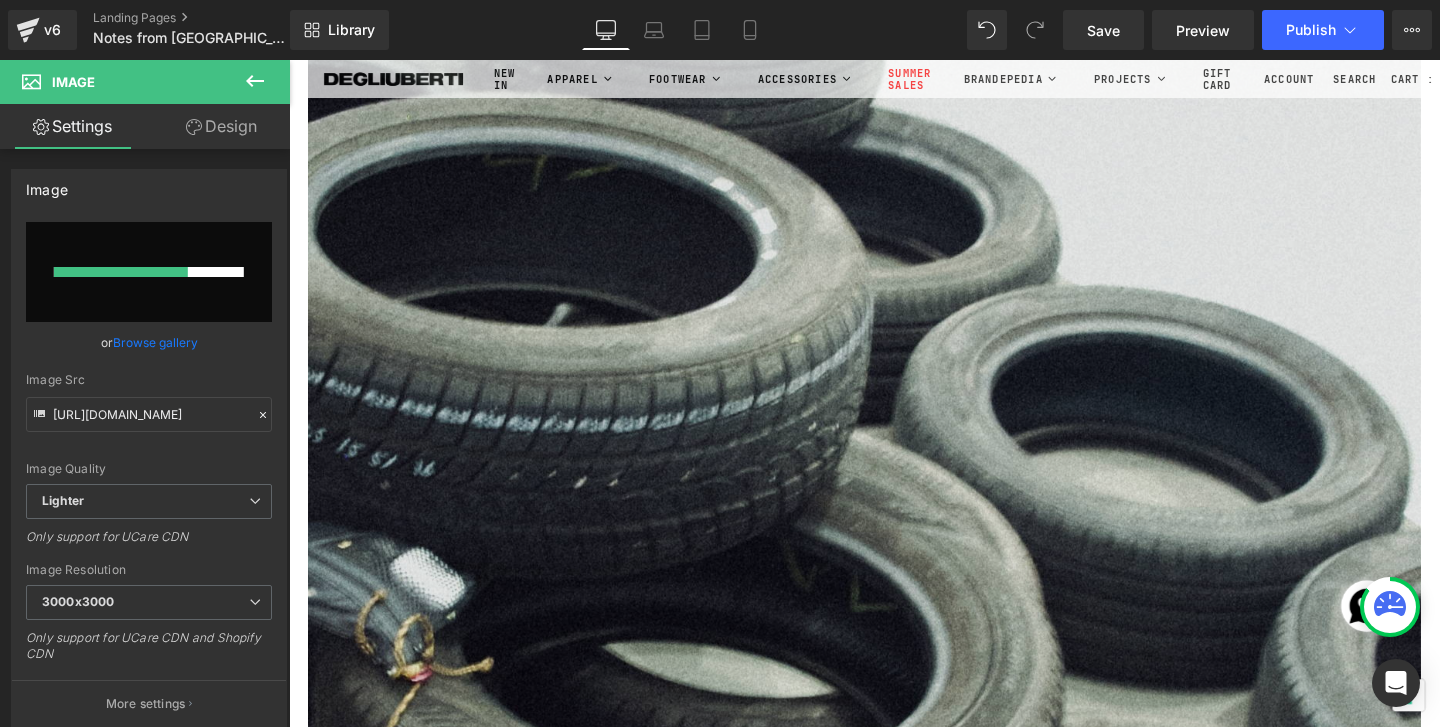 type 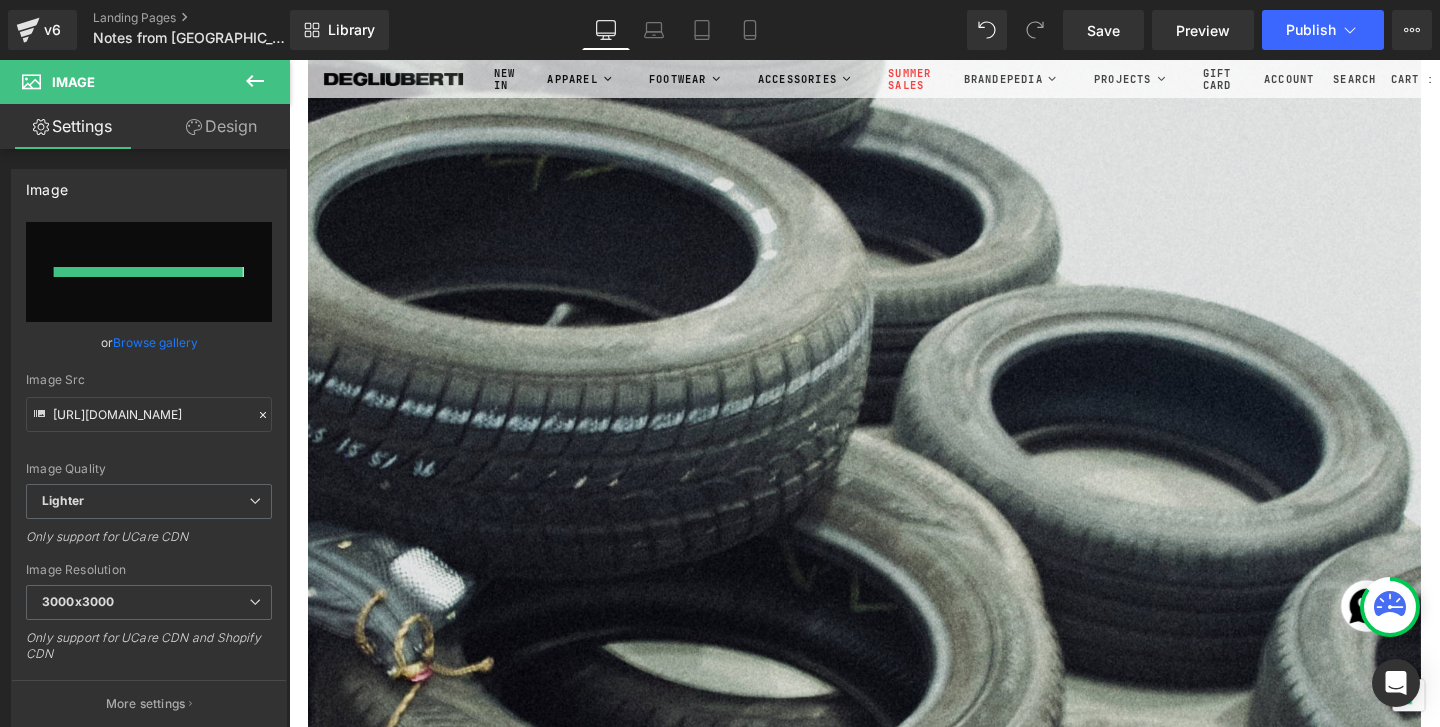 type on "[URL][DOMAIN_NAME]" 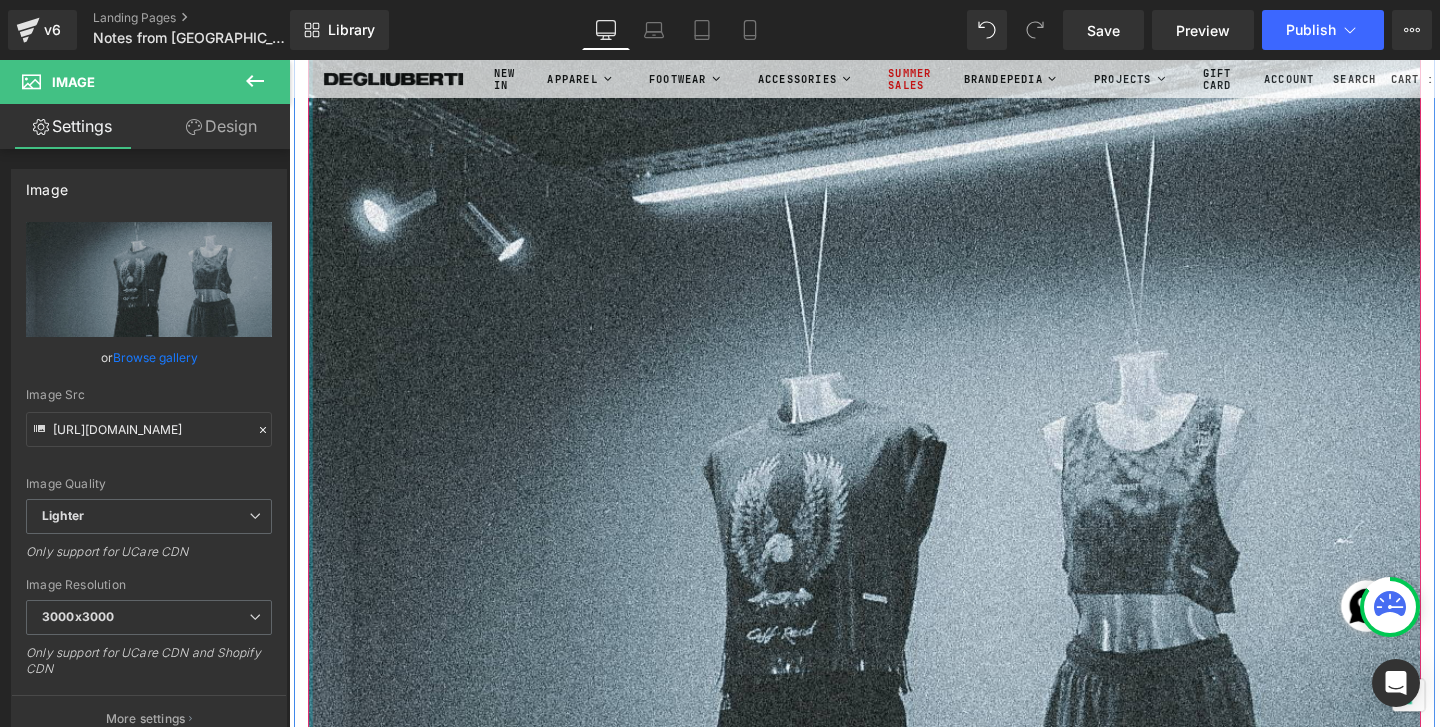 click at bounding box center (311, -17120) 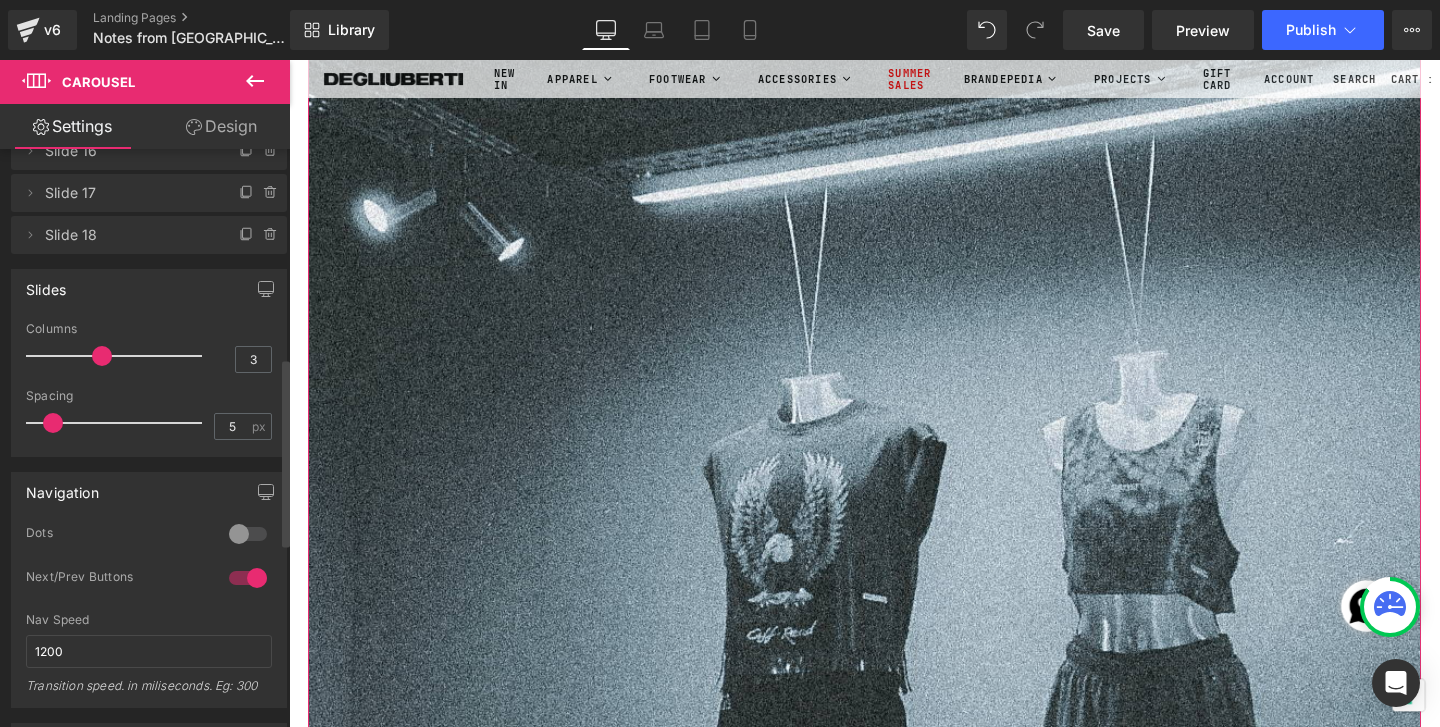 scroll, scrollTop: 637, scrollLeft: 0, axis: vertical 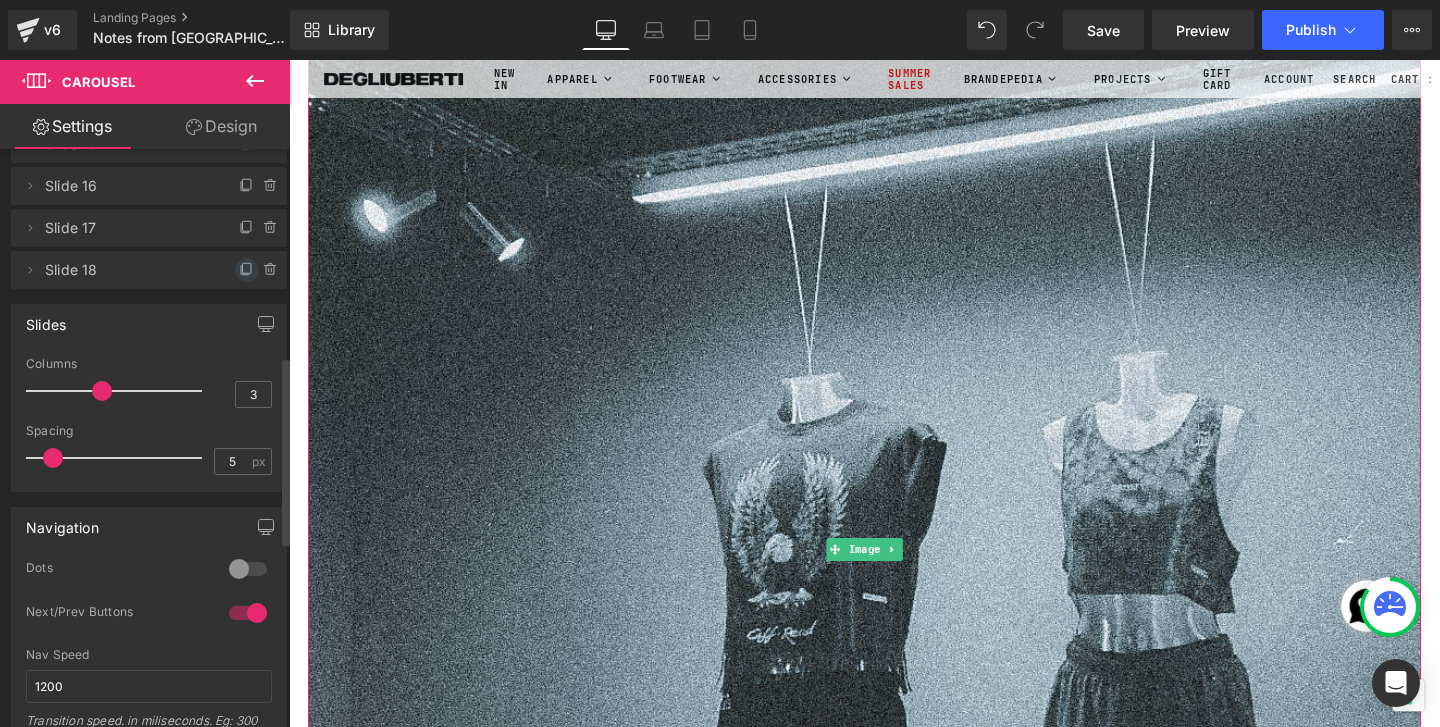 click 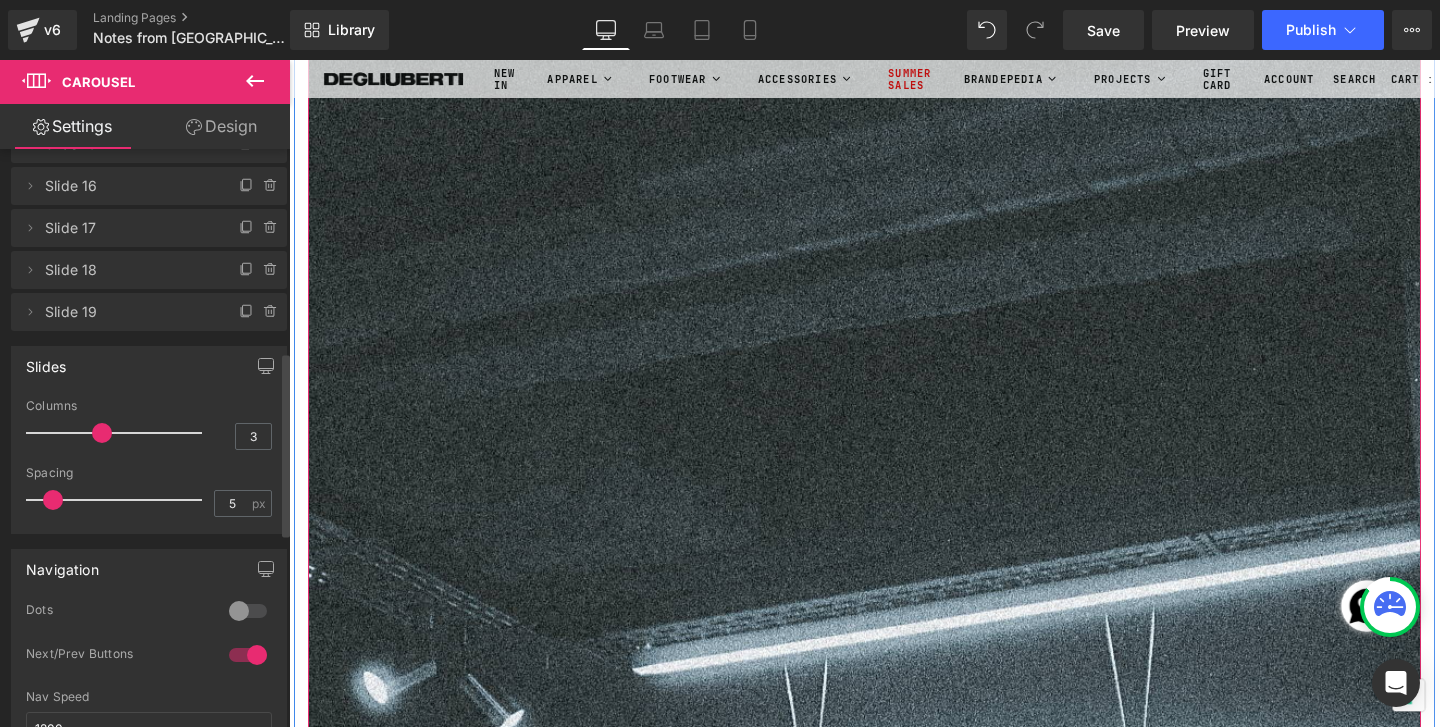scroll, scrollTop: 38375, scrollLeft: 0, axis: vertical 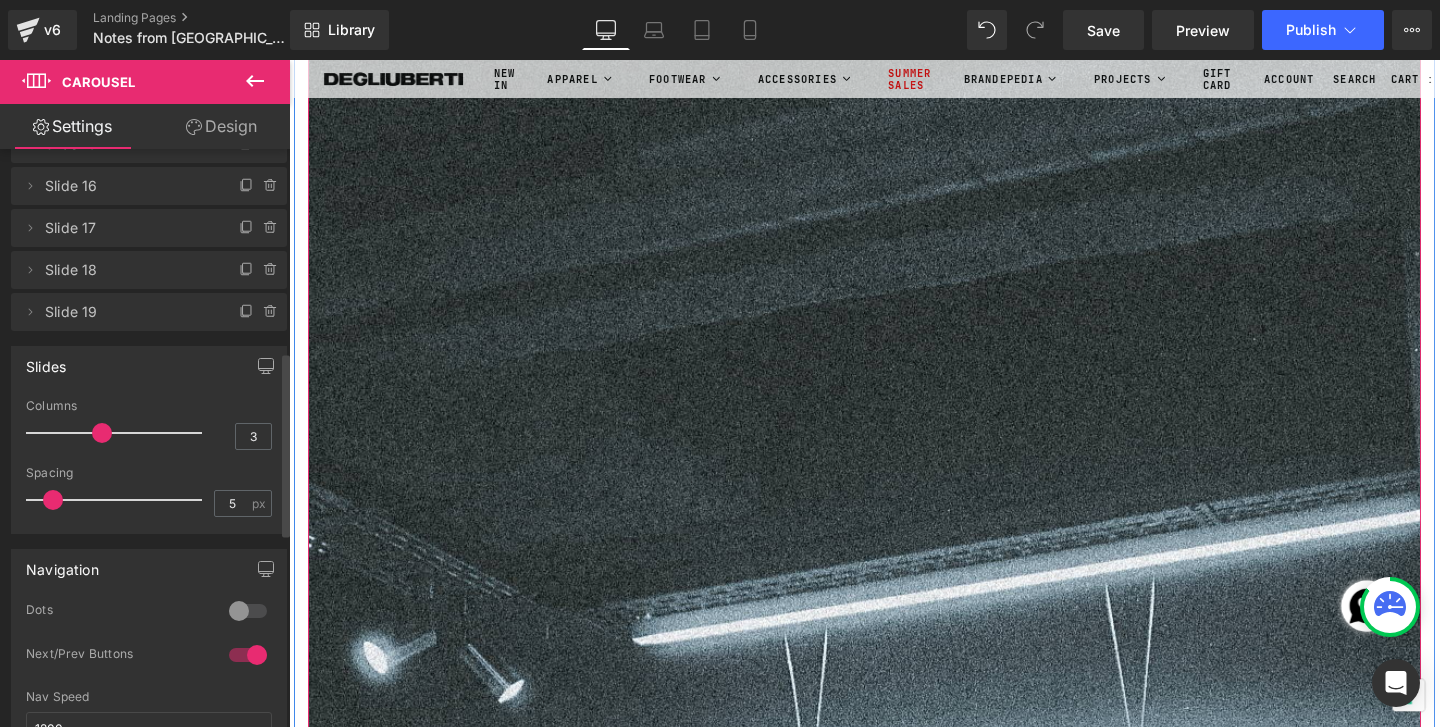click at bounding box center (894, 1039) 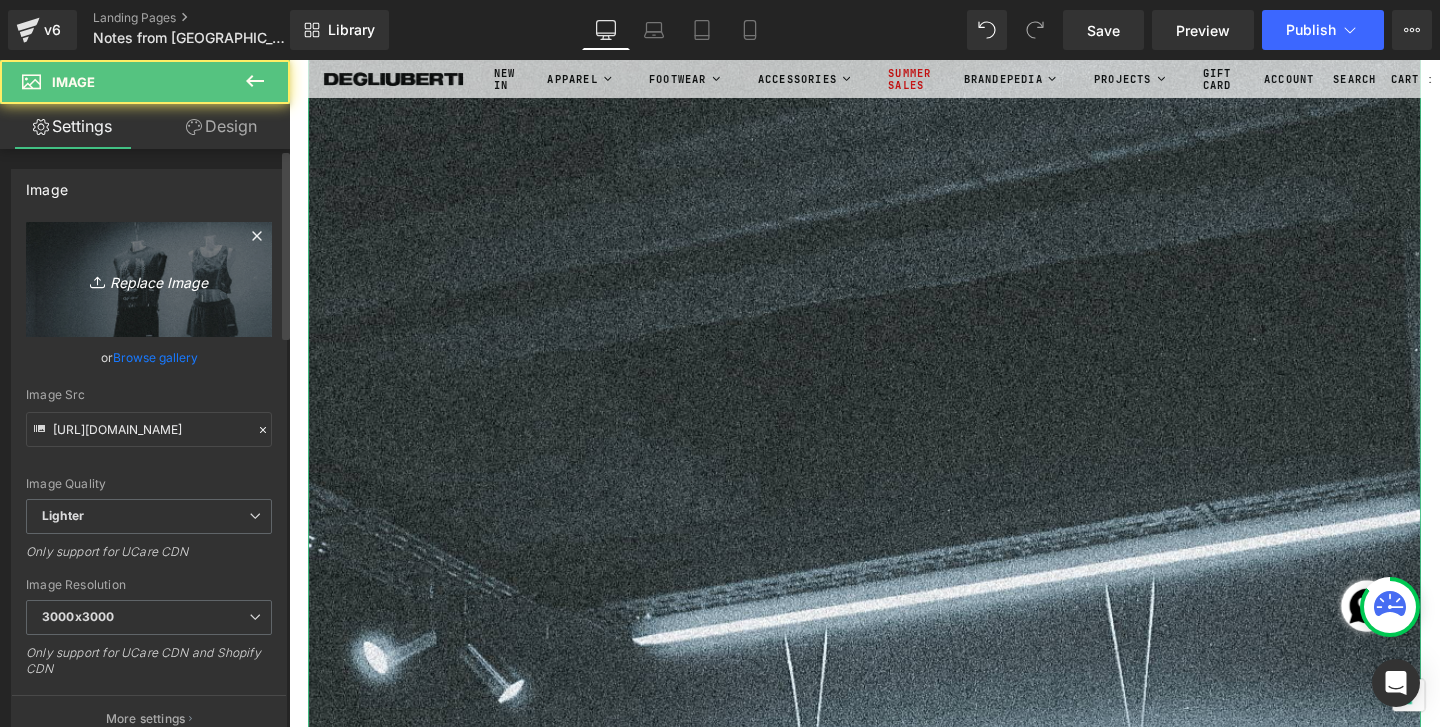 click on "Replace Image" at bounding box center [149, 279] 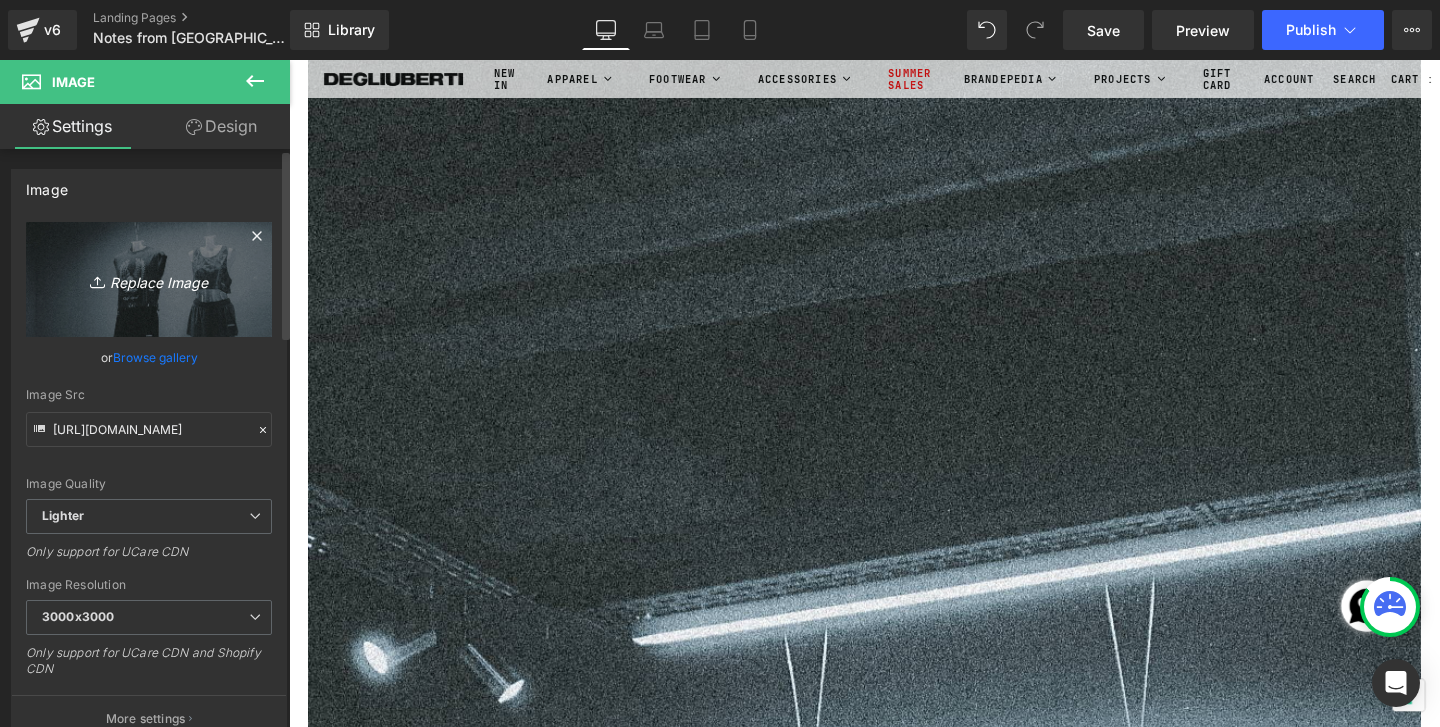 type on "C:\fakepath\Roll1_00000006.jpg" 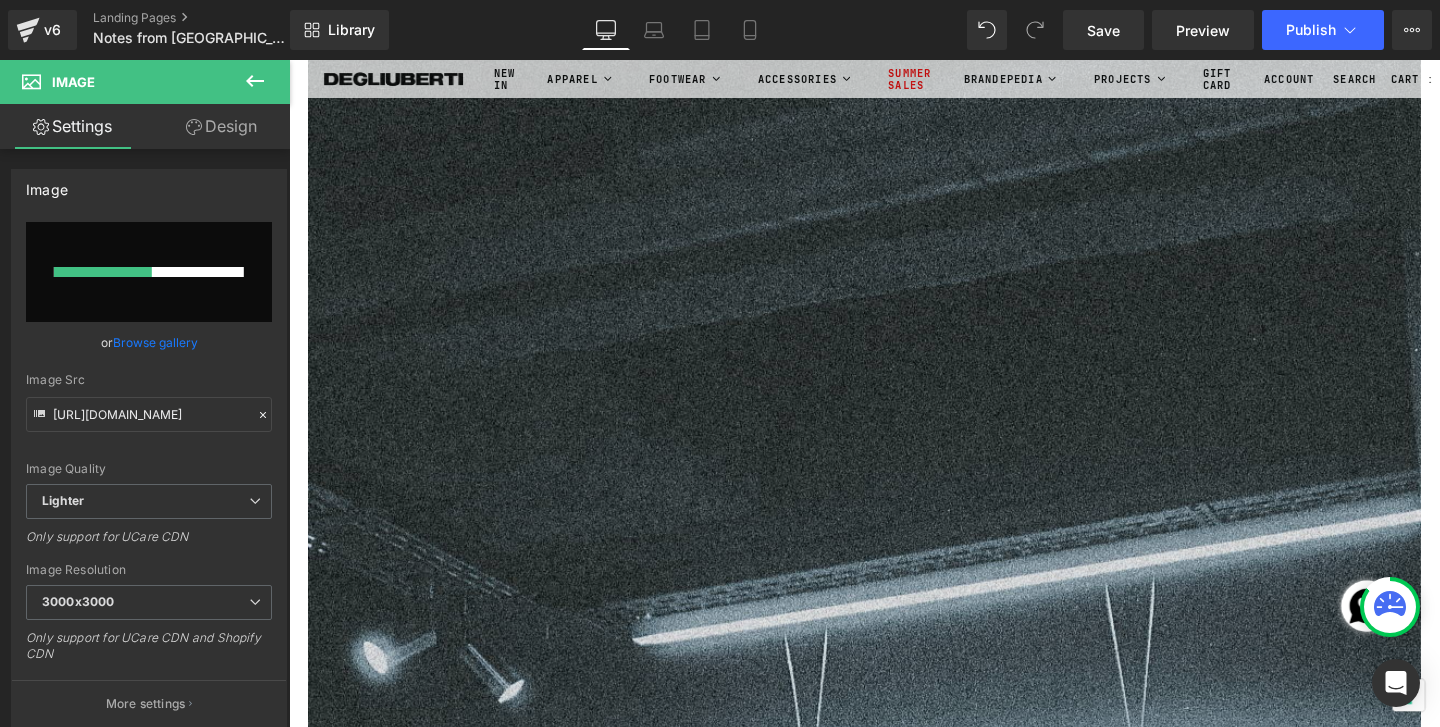 type 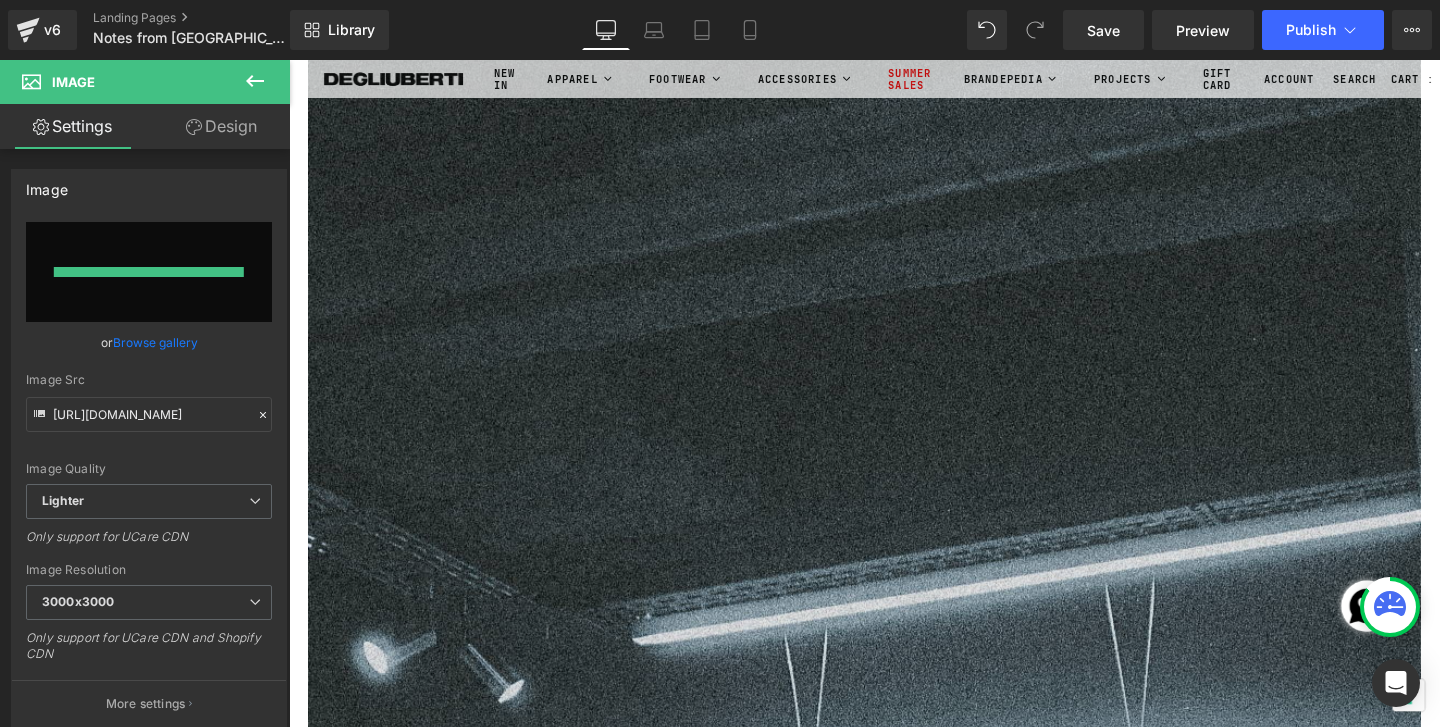 type on "[URL][DOMAIN_NAME]" 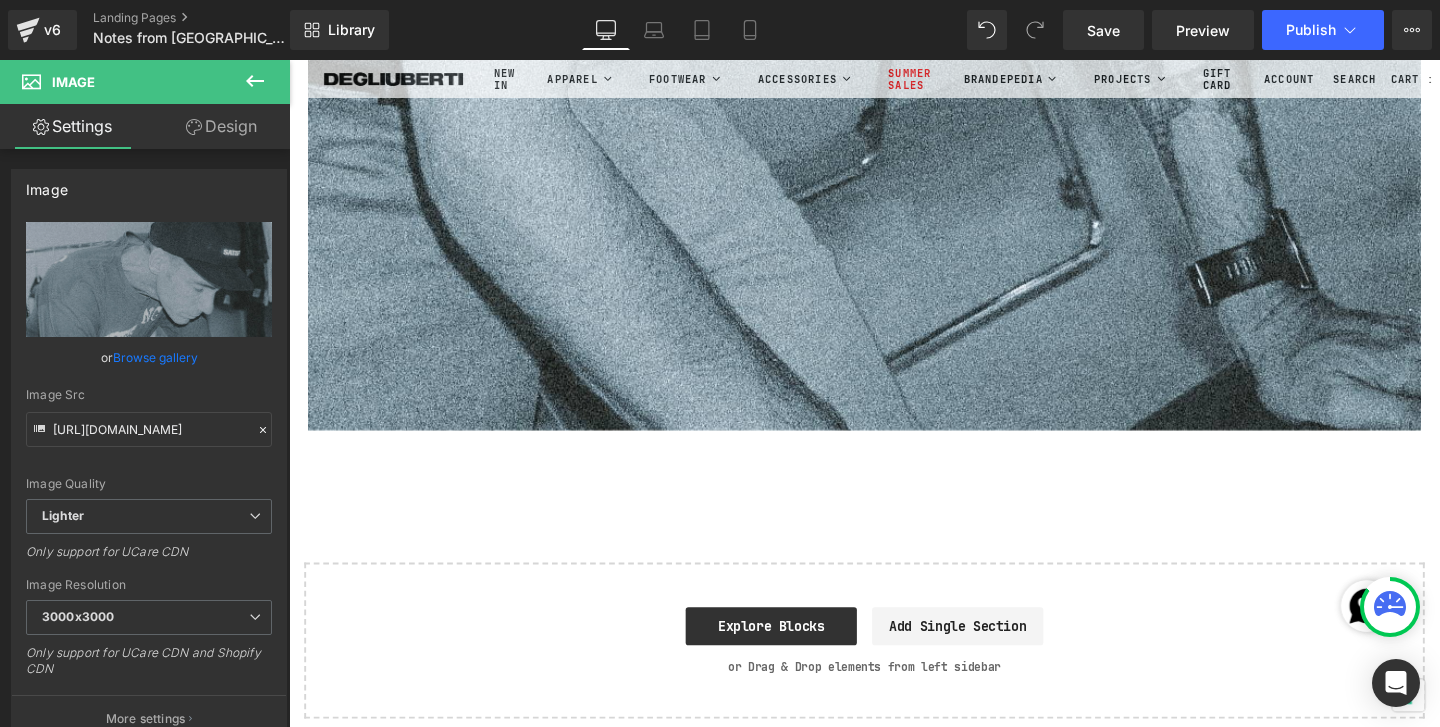 scroll, scrollTop: 39805, scrollLeft: 0, axis: vertical 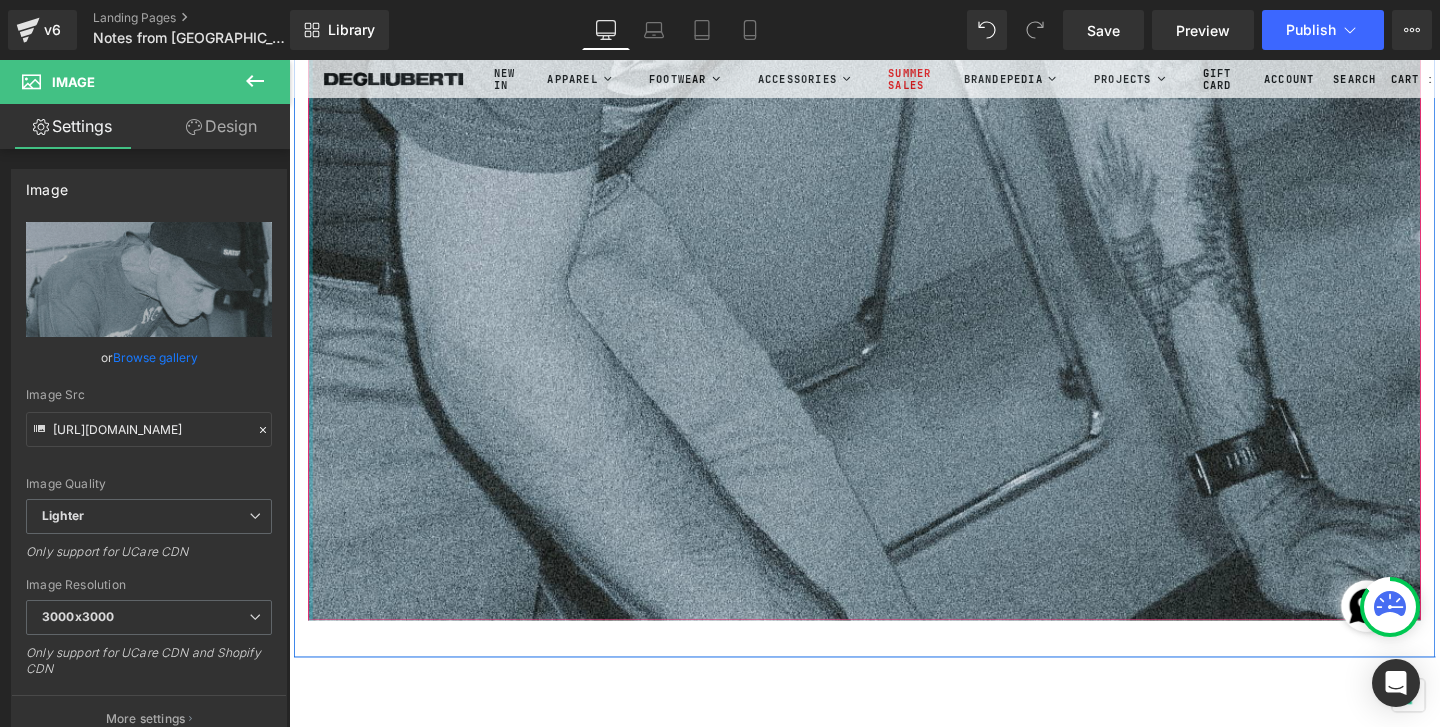 click at bounding box center [311, -19125] 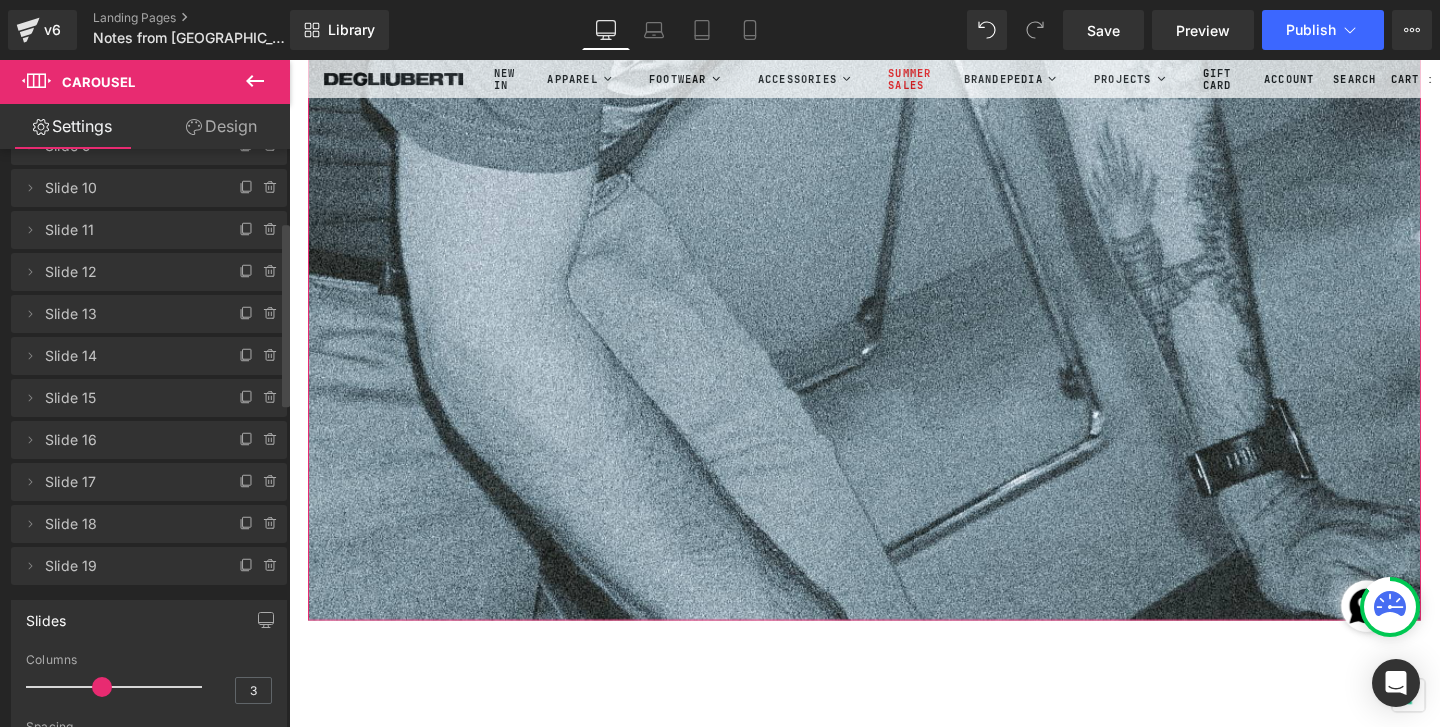 scroll, scrollTop: 502, scrollLeft: 0, axis: vertical 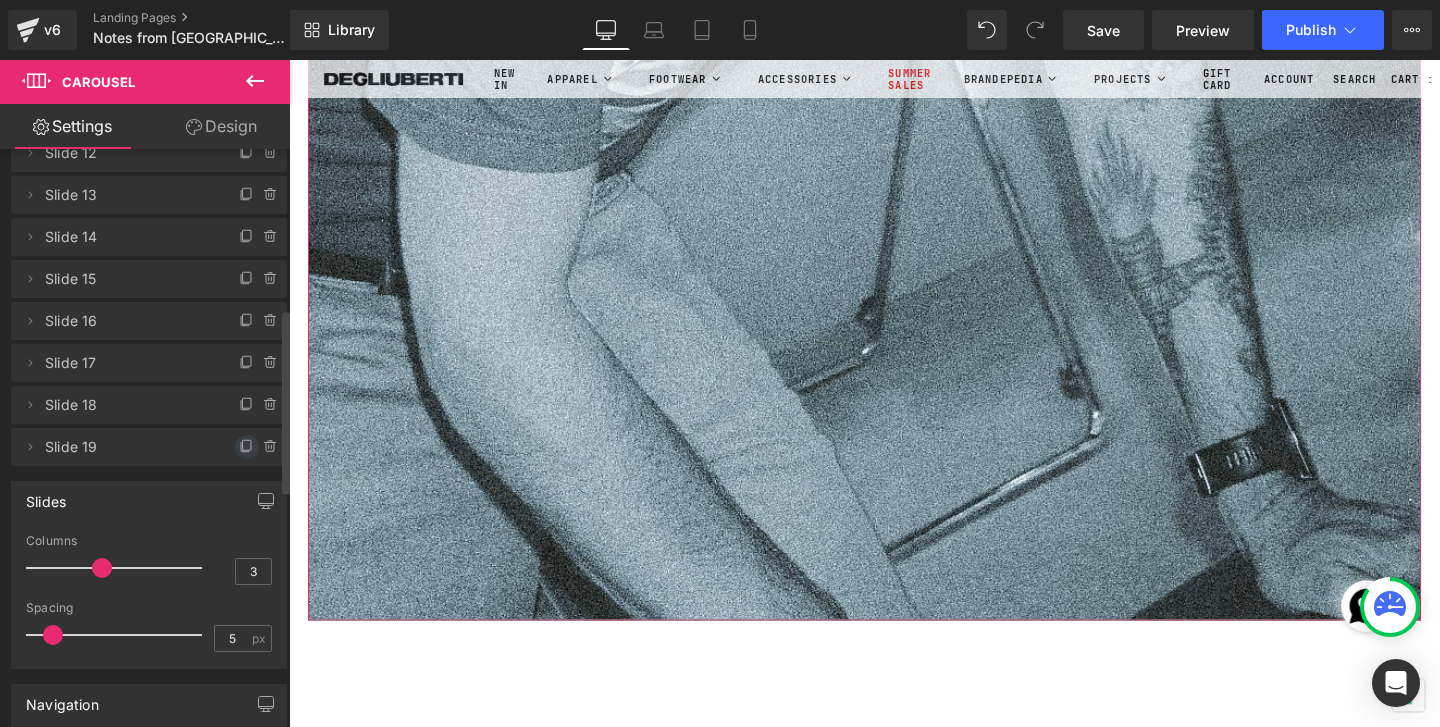 click 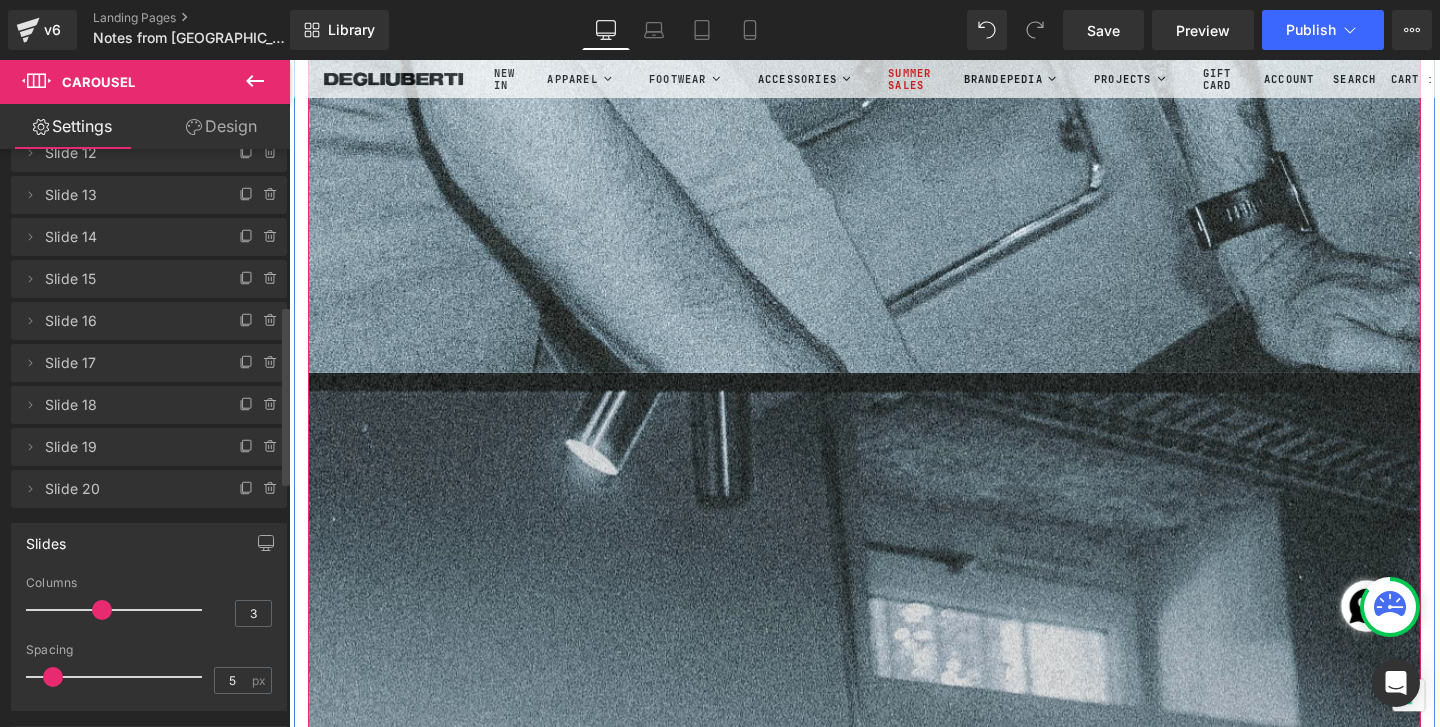 scroll, scrollTop: 40092, scrollLeft: 0, axis: vertical 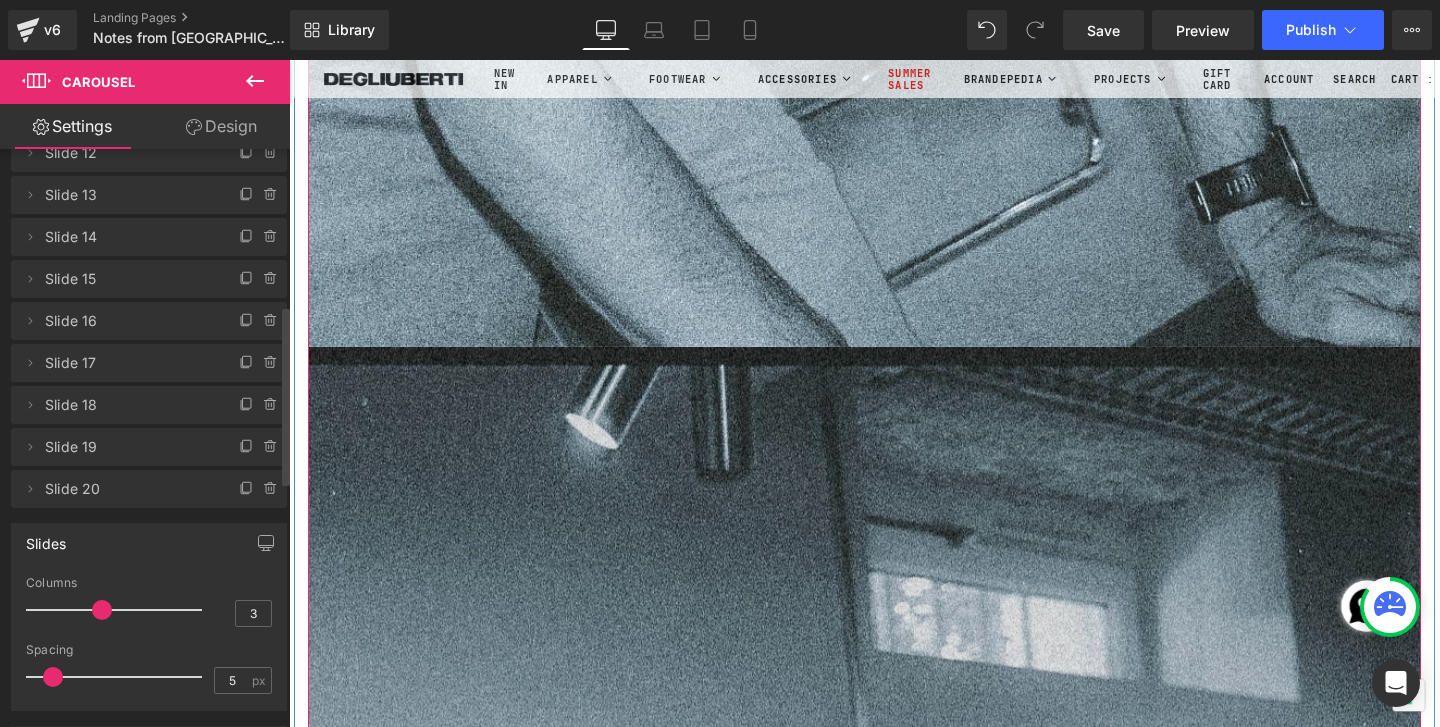 click at bounding box center [894, 1401] 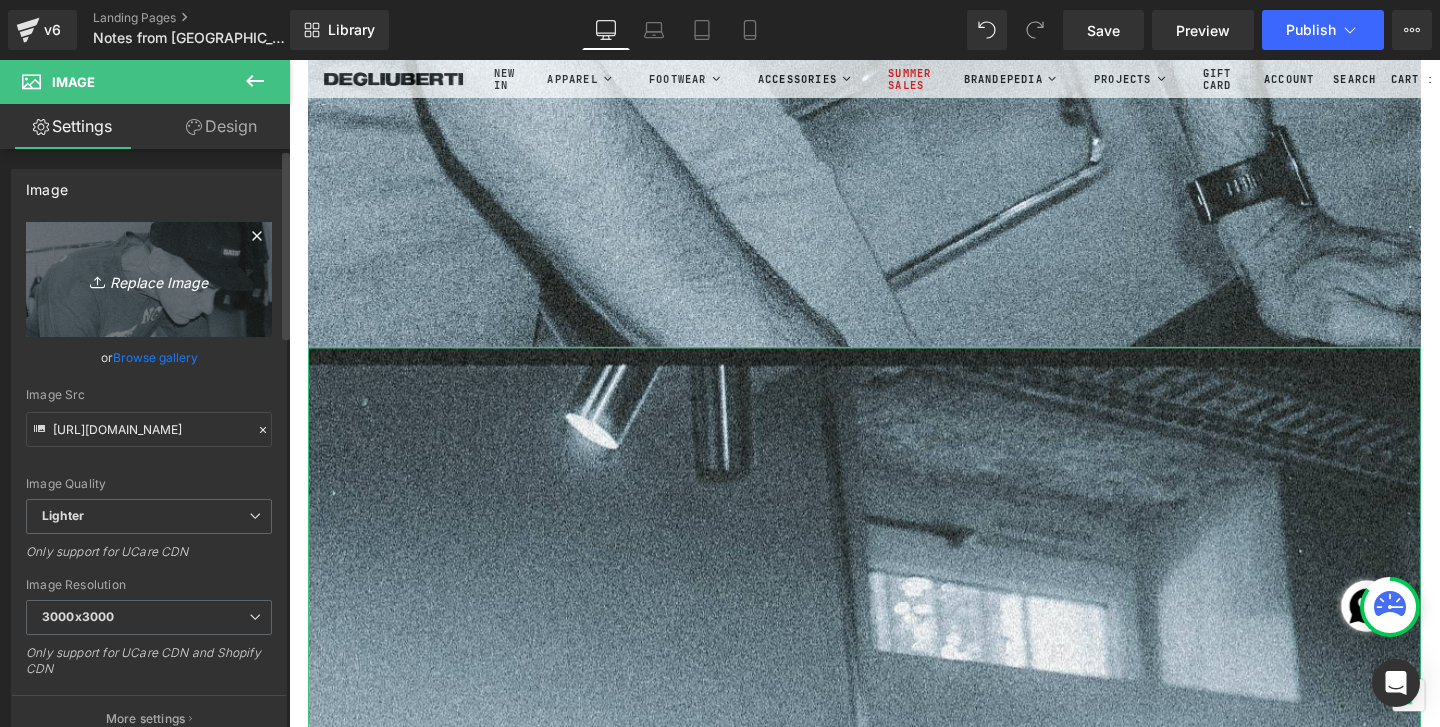 click on "Replace Image" at bounding box center (149, 279) 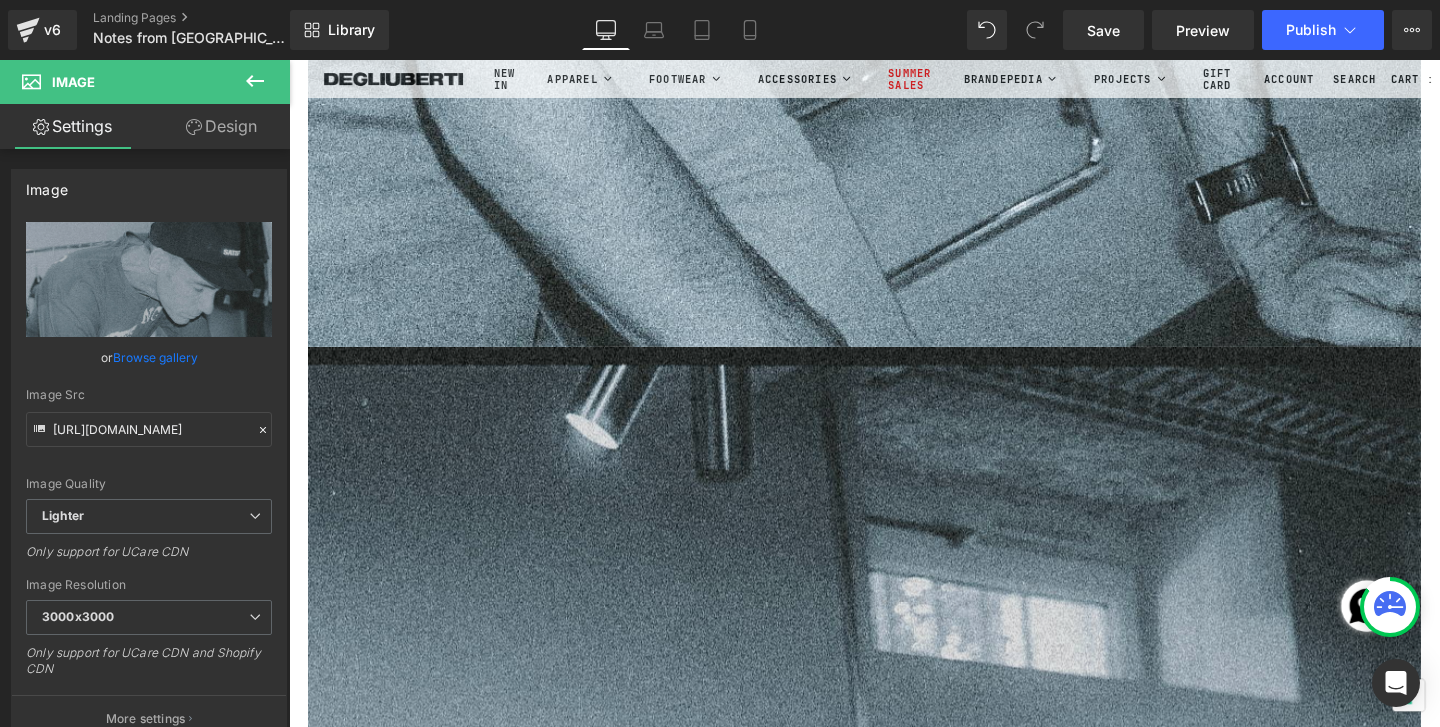 type on "C:\fakepath\DSCN1715-2.jpg" 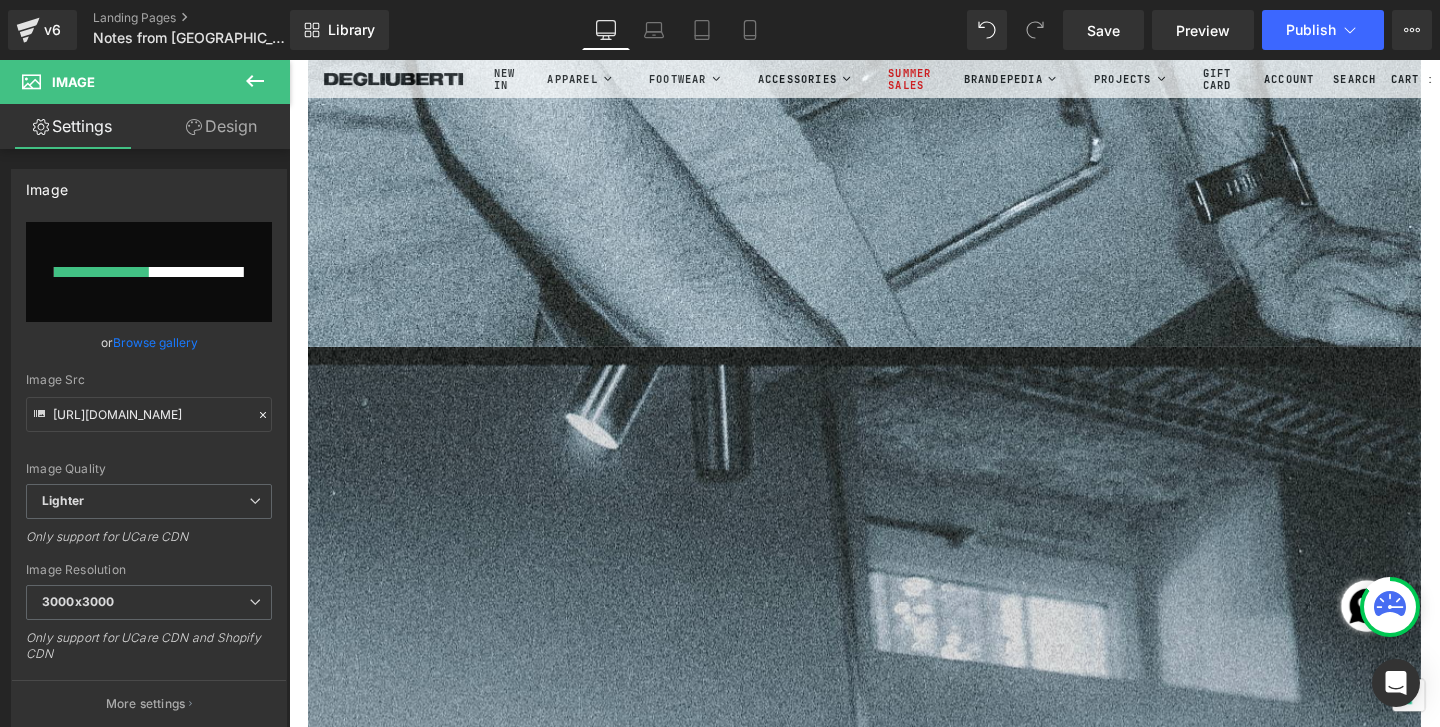 type 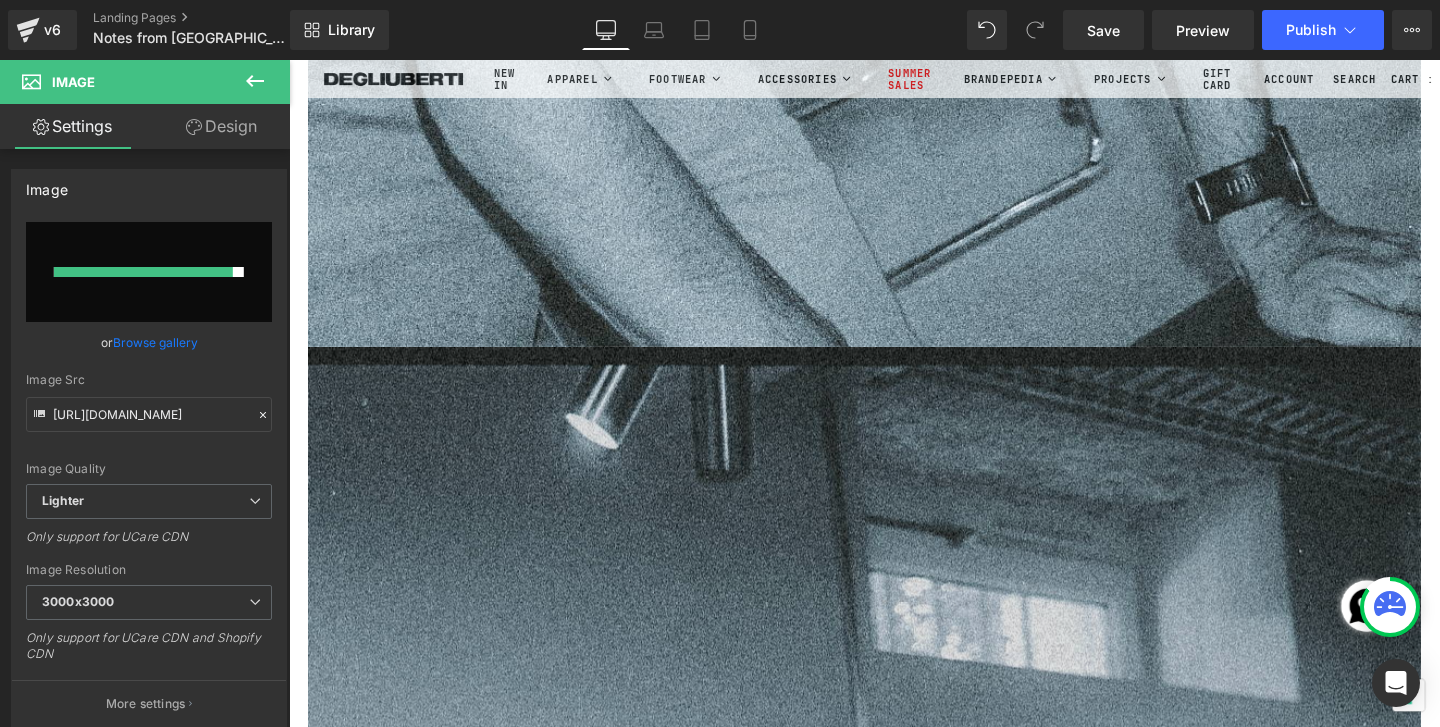 type on "[URL][DOMAIN_NAME]" 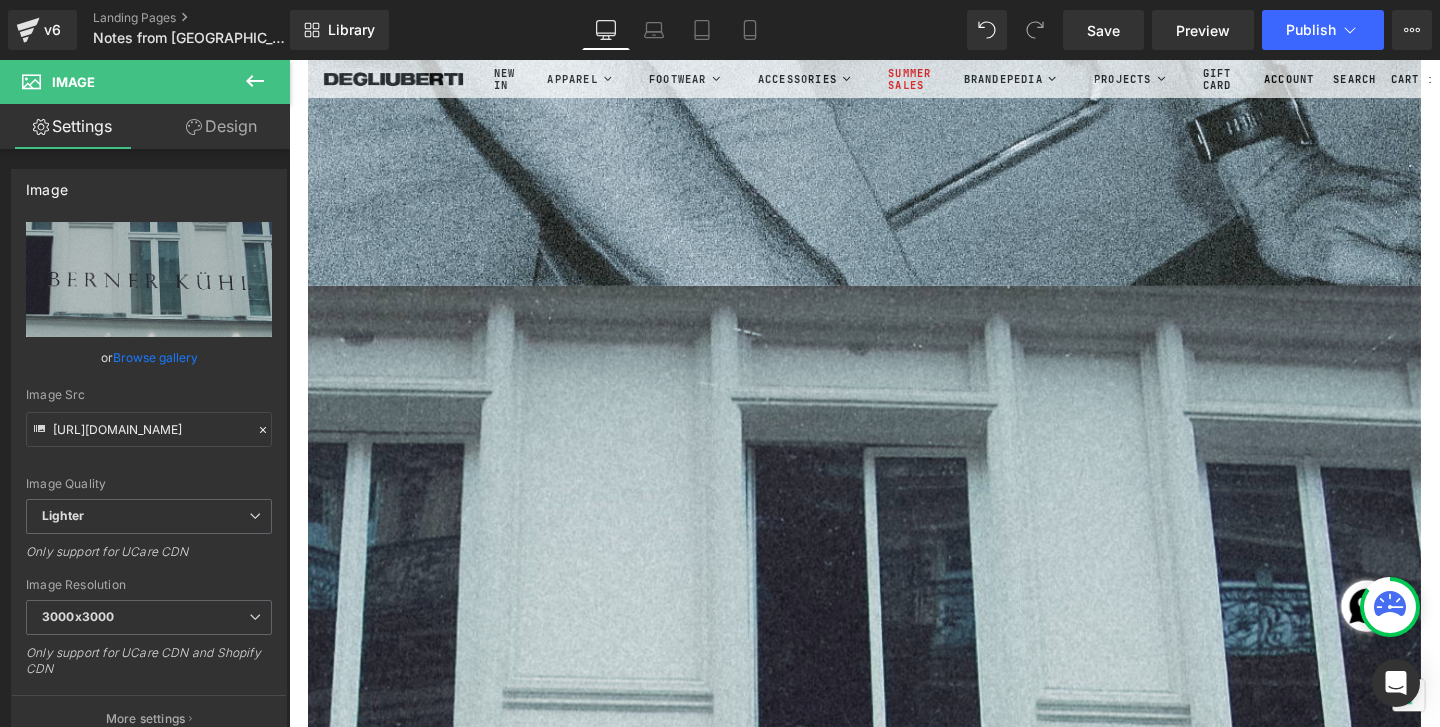 scroll, scrollTop: 40439, scrollLeft: 0, axis: vertical 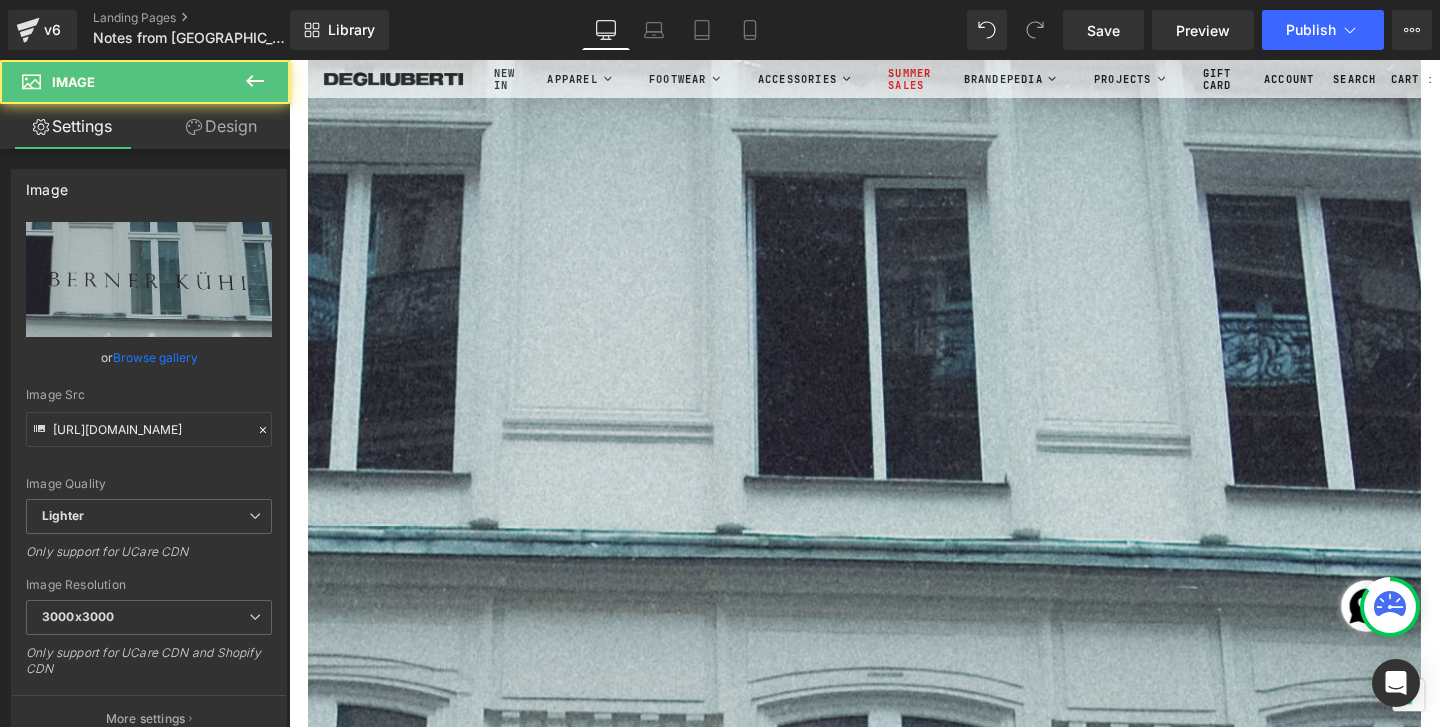 click at bounding box center (894, 1055) 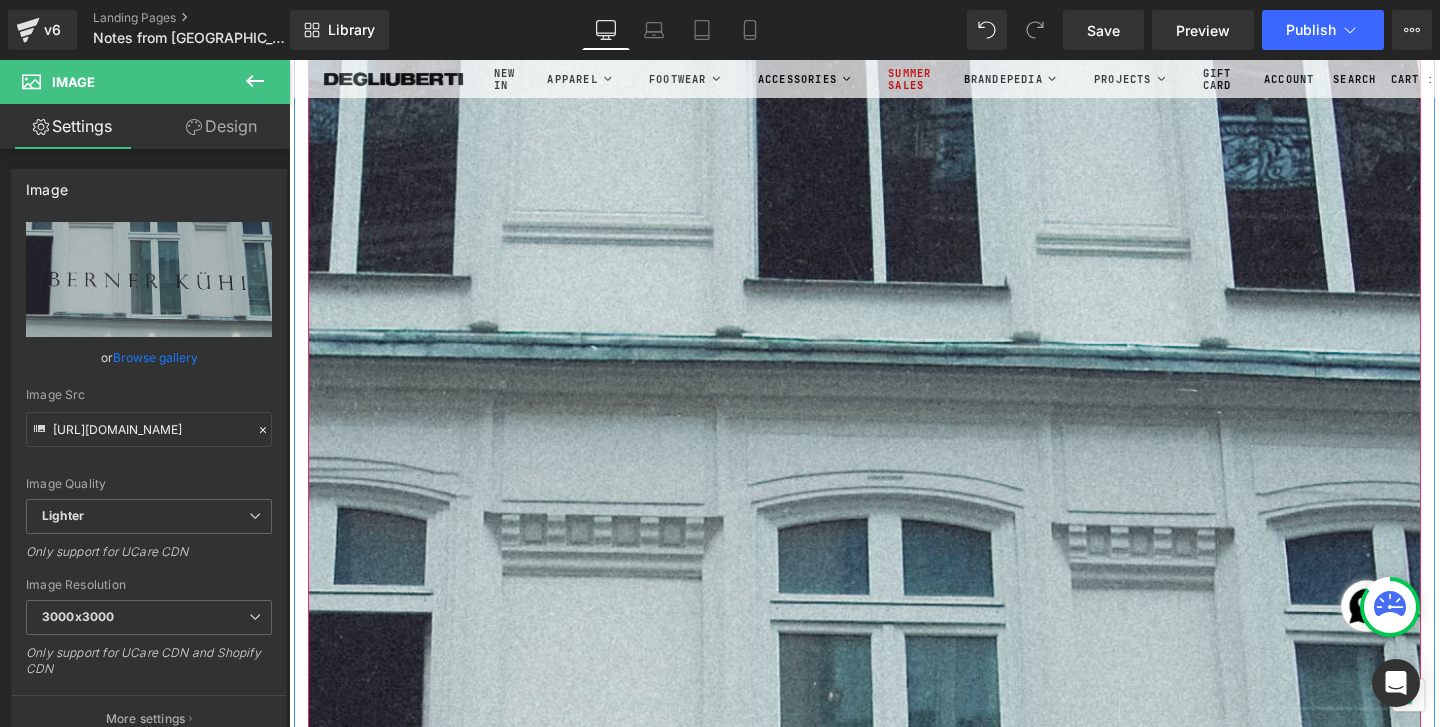 scroll, scrollTop: 40689, scrollLeft: 0, axis: vertical 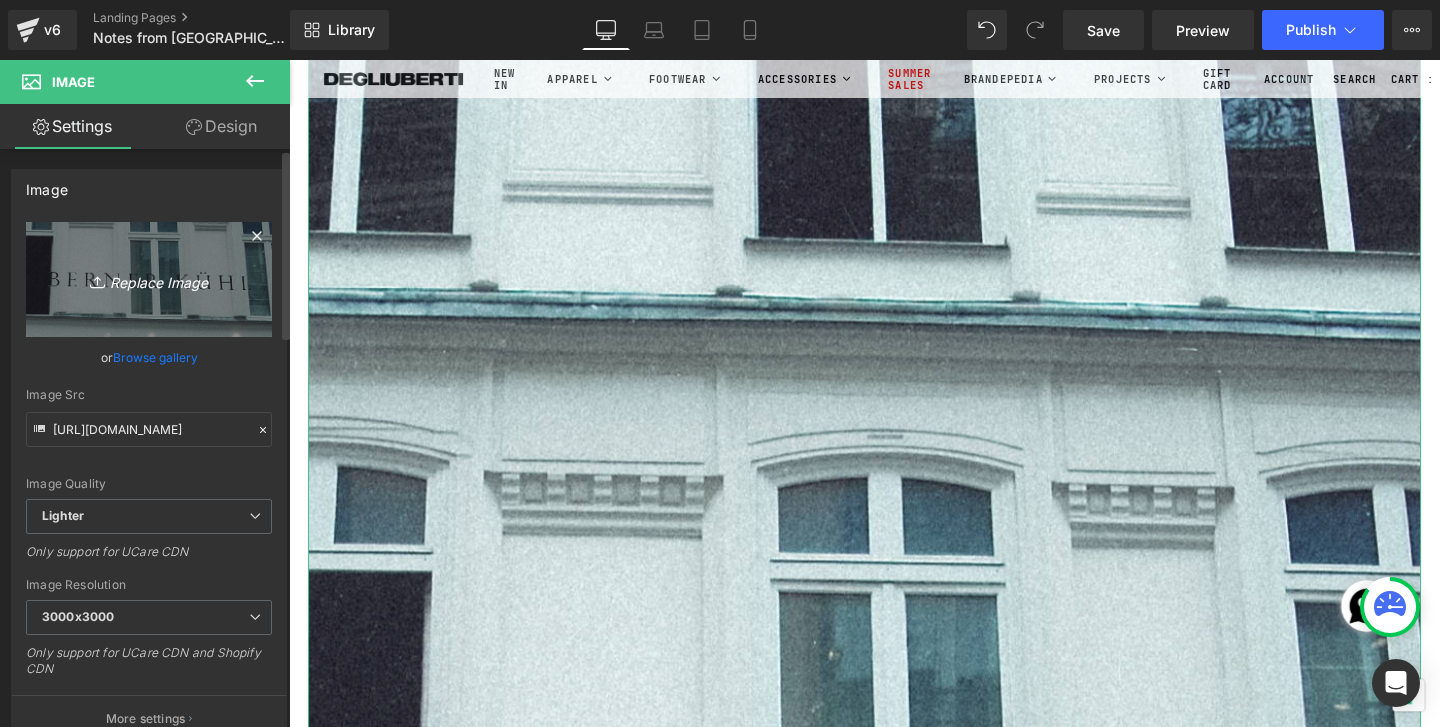 click on "Replace Image" at bounding box center [149, 279] 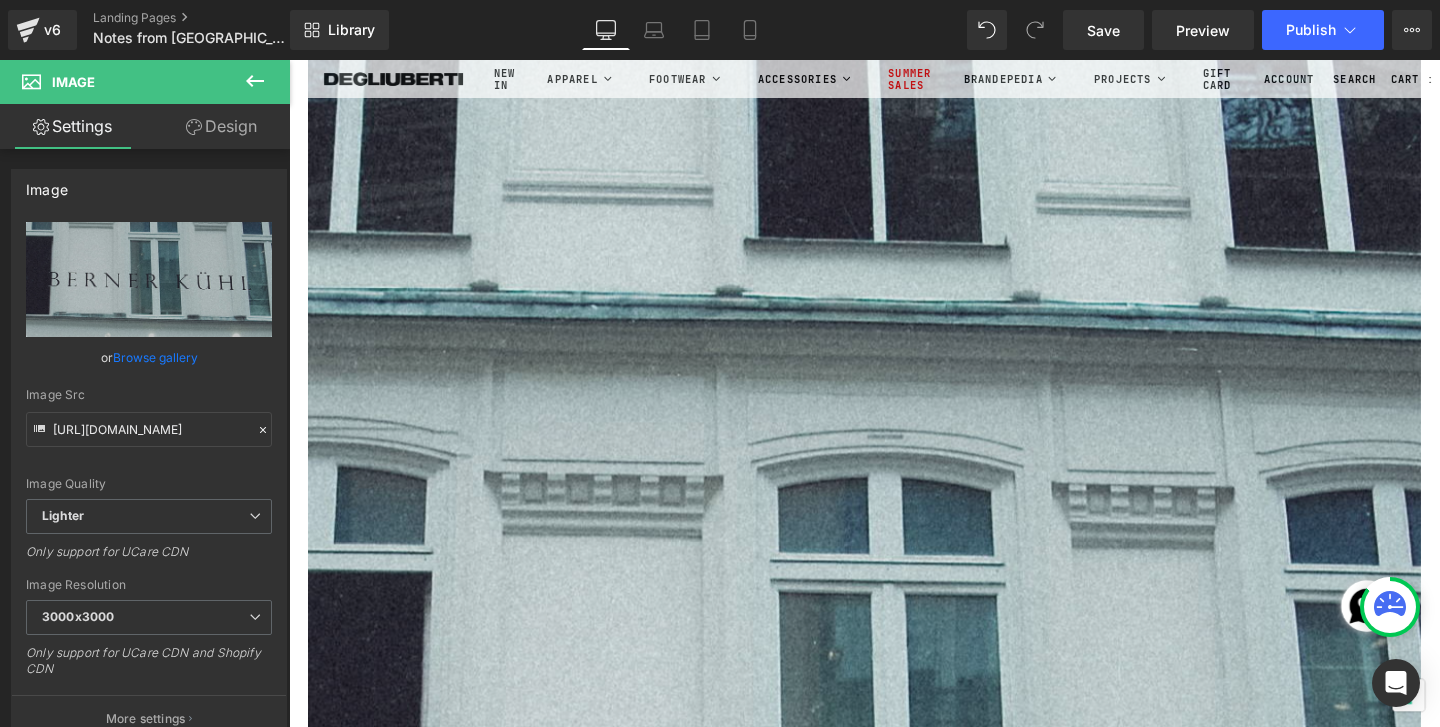 type on "C:\fakepath\Roll1_00000007.jpg" 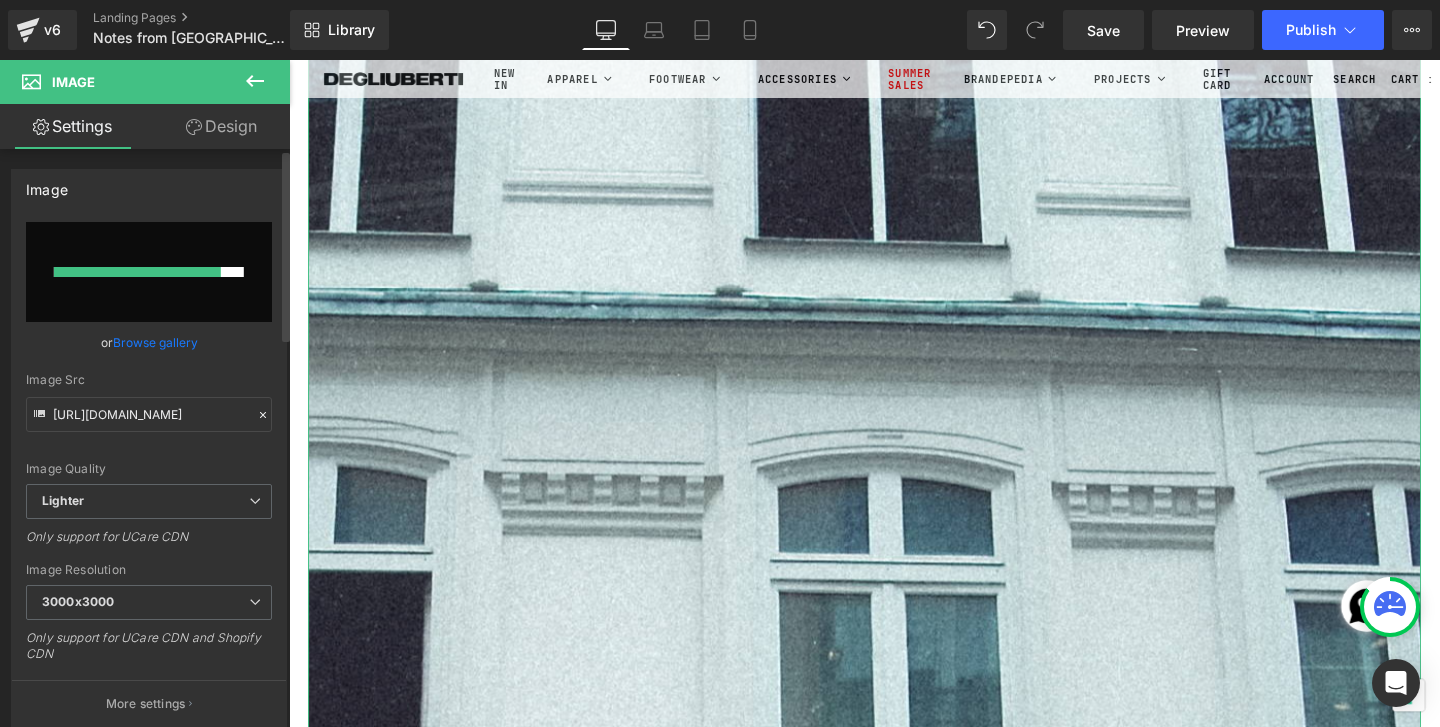 click at bounding box center [149, 272] 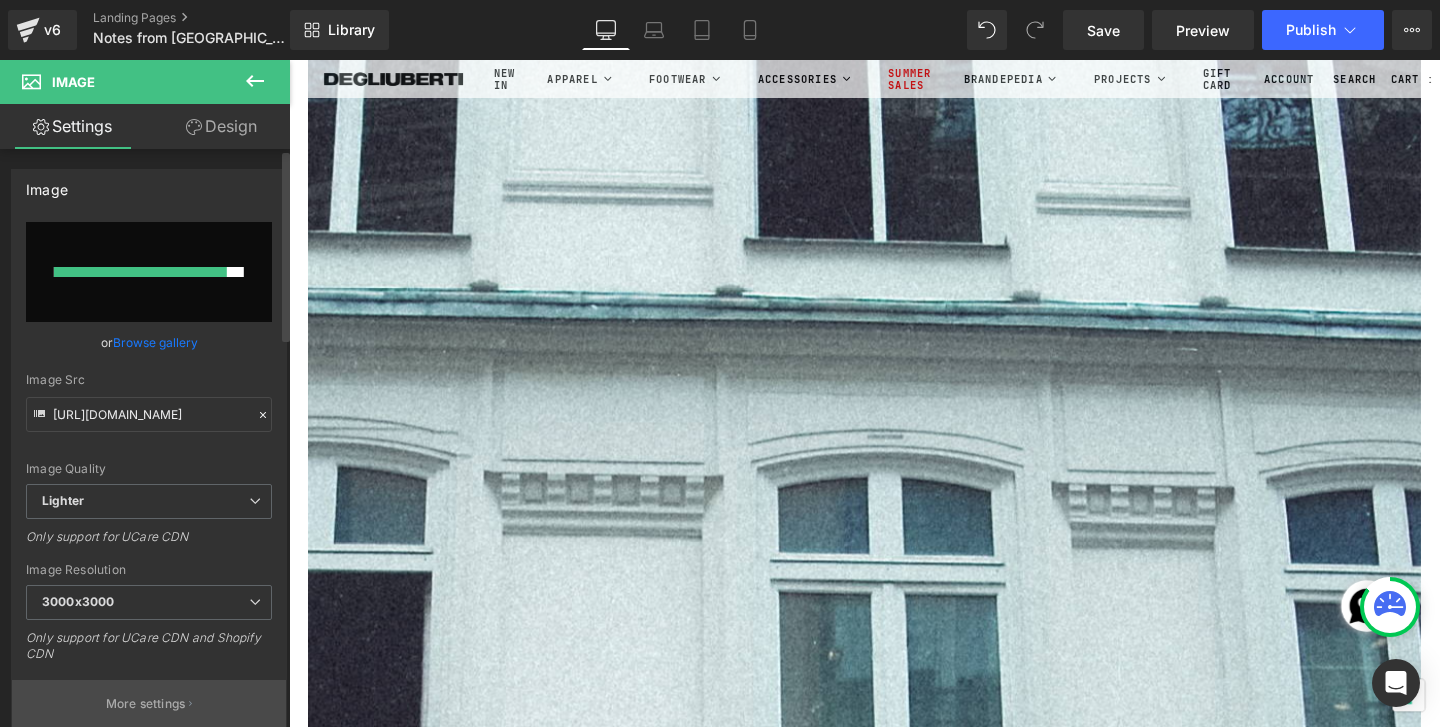 type on "C:\fakepath\Roll1_00000007.jpg" 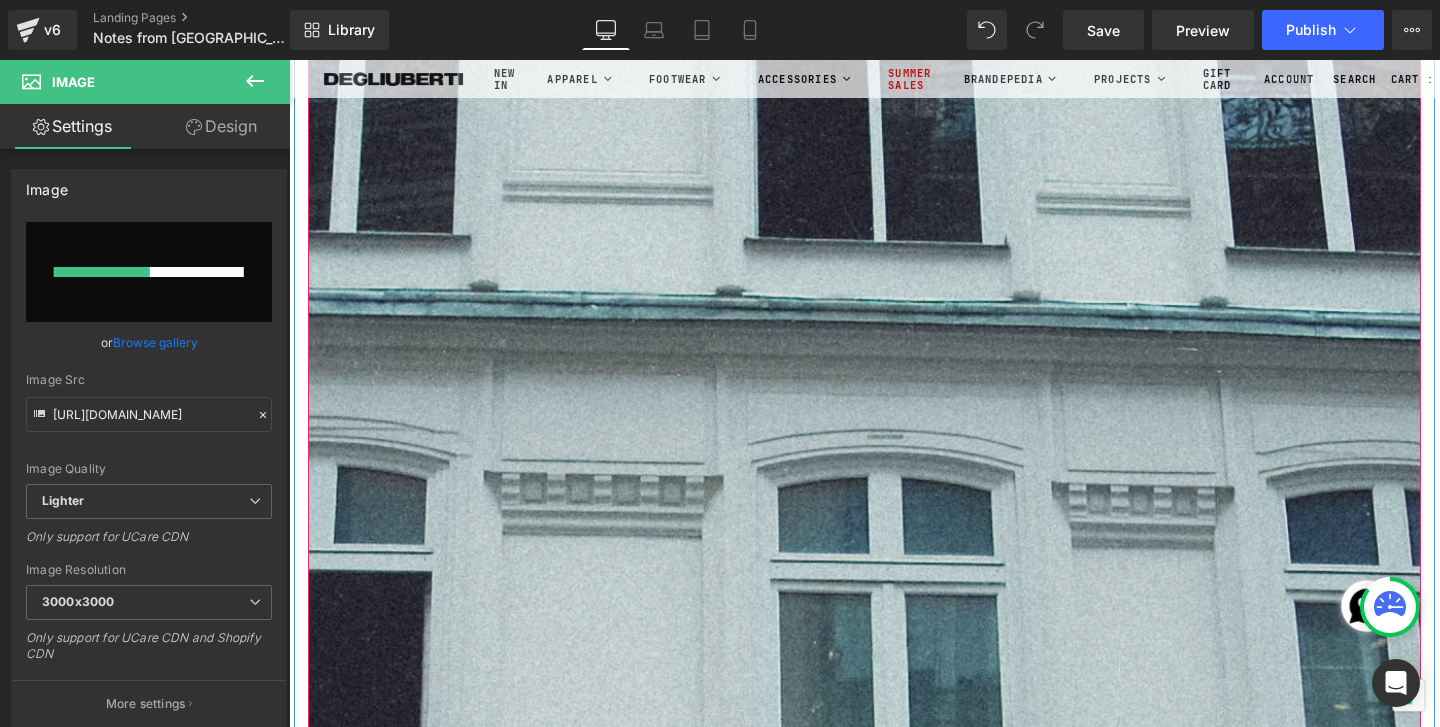 type 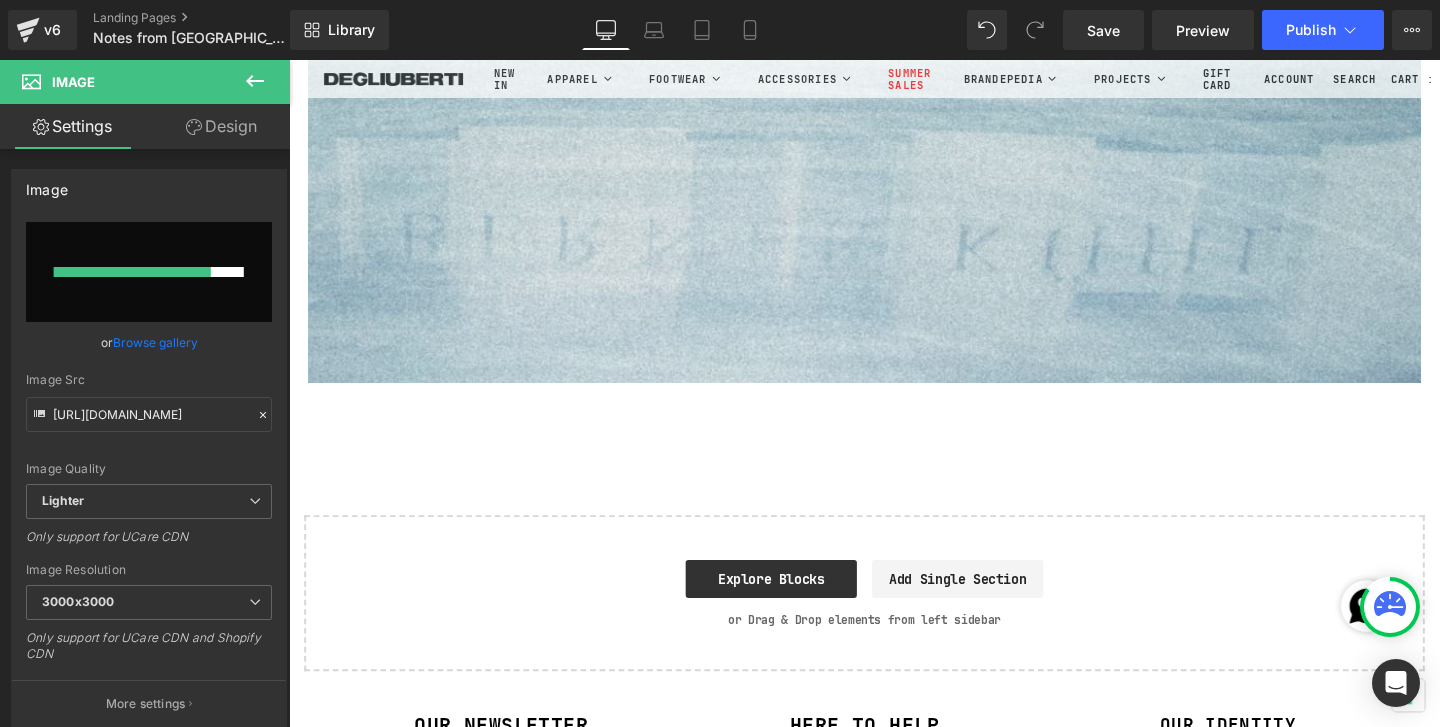 scroll, scrollTop: 42133, scrollLeft: 0, axis: vertical 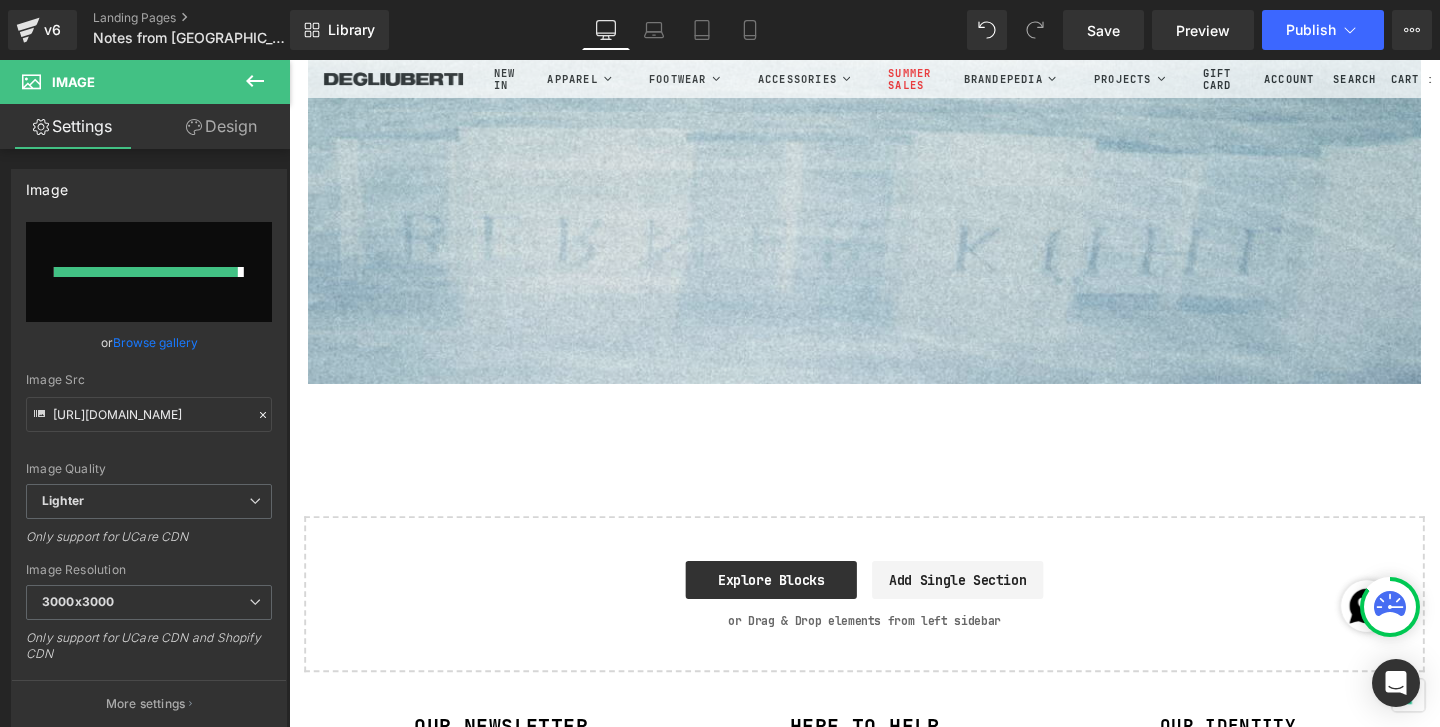 type on "[URL][DOMAIN_NAME]" 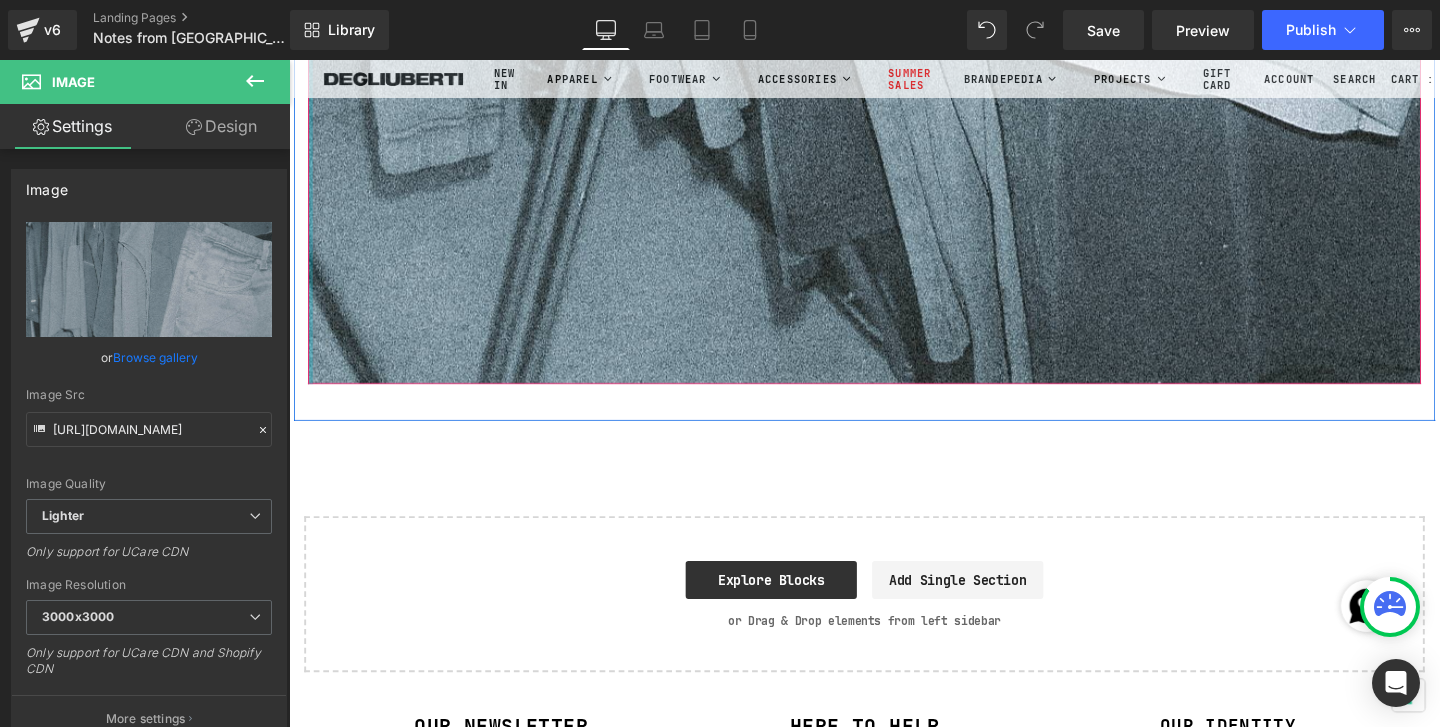 click at bounding box center [311, -20413] 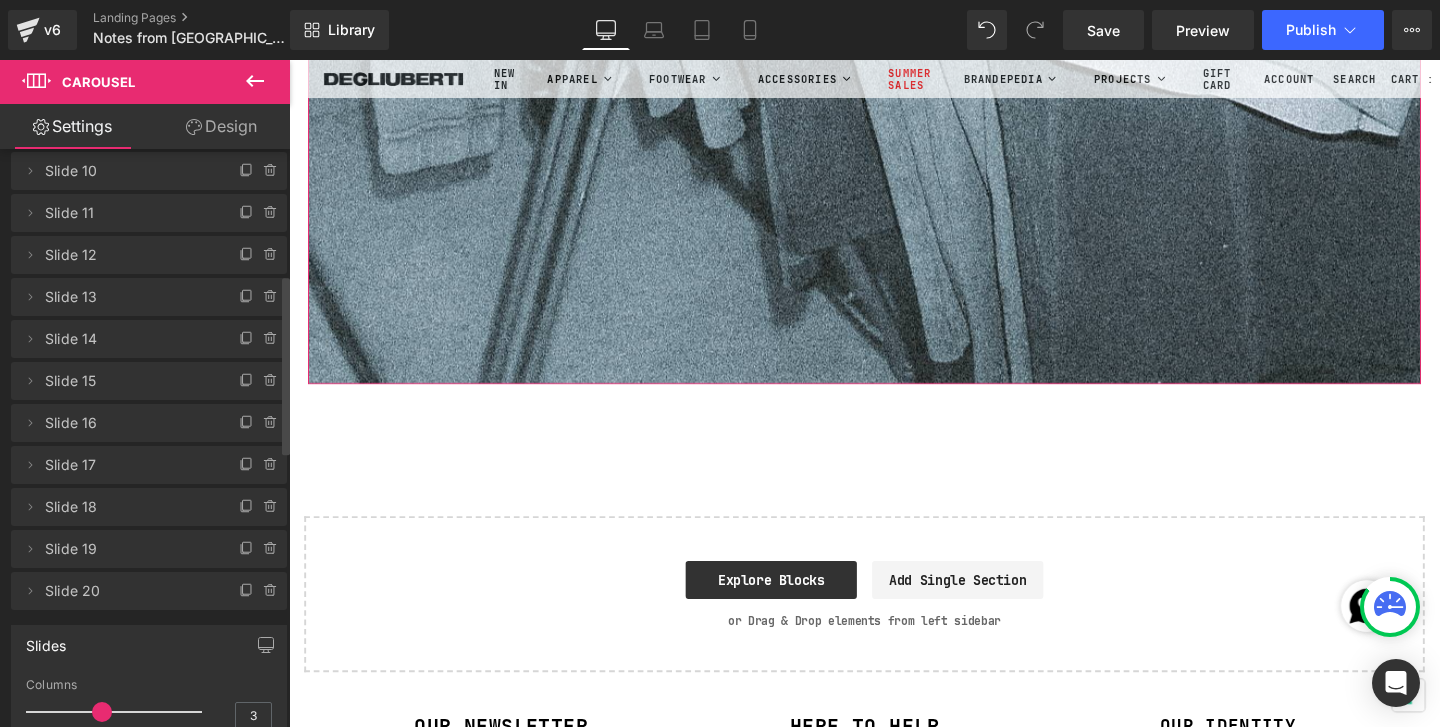 scroll, scrollTop: 403, scrollLeft: 0, axis: vertical 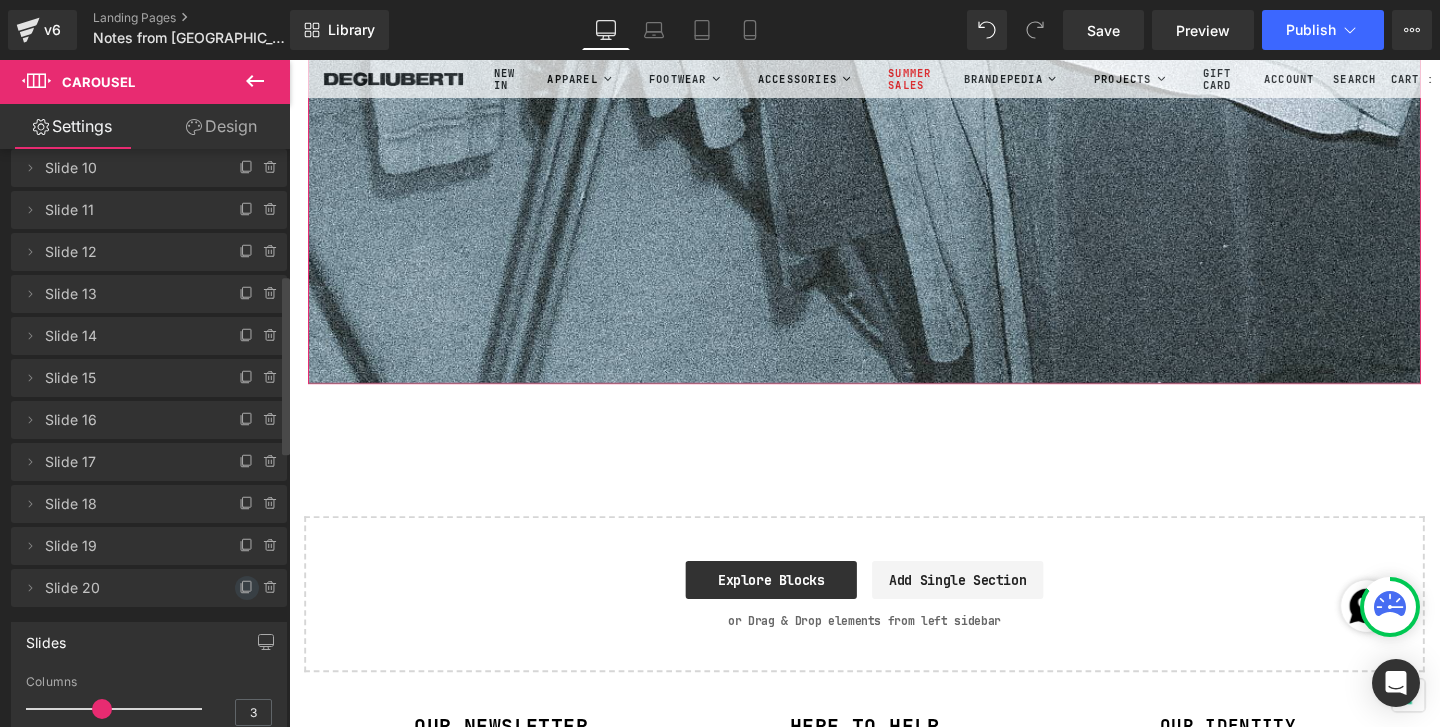click 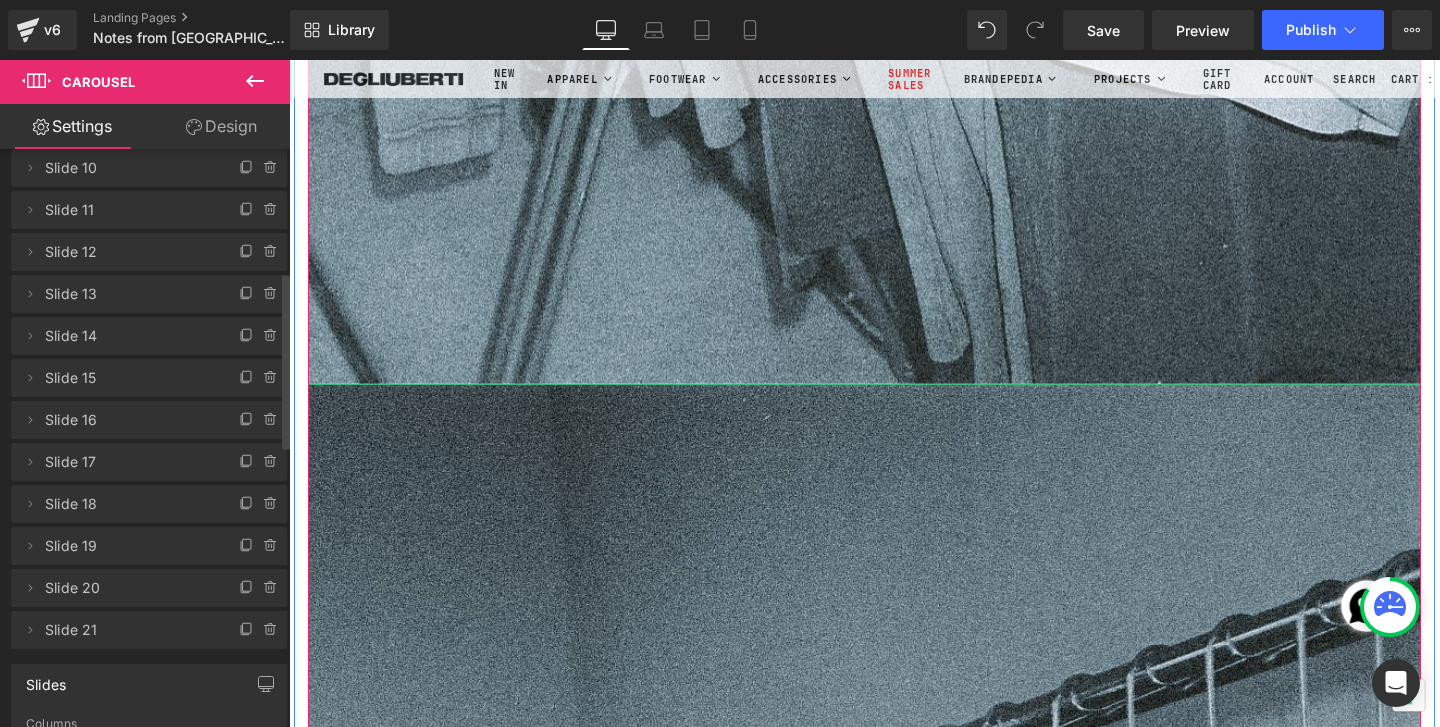 click at bounding box center [894, 1440] 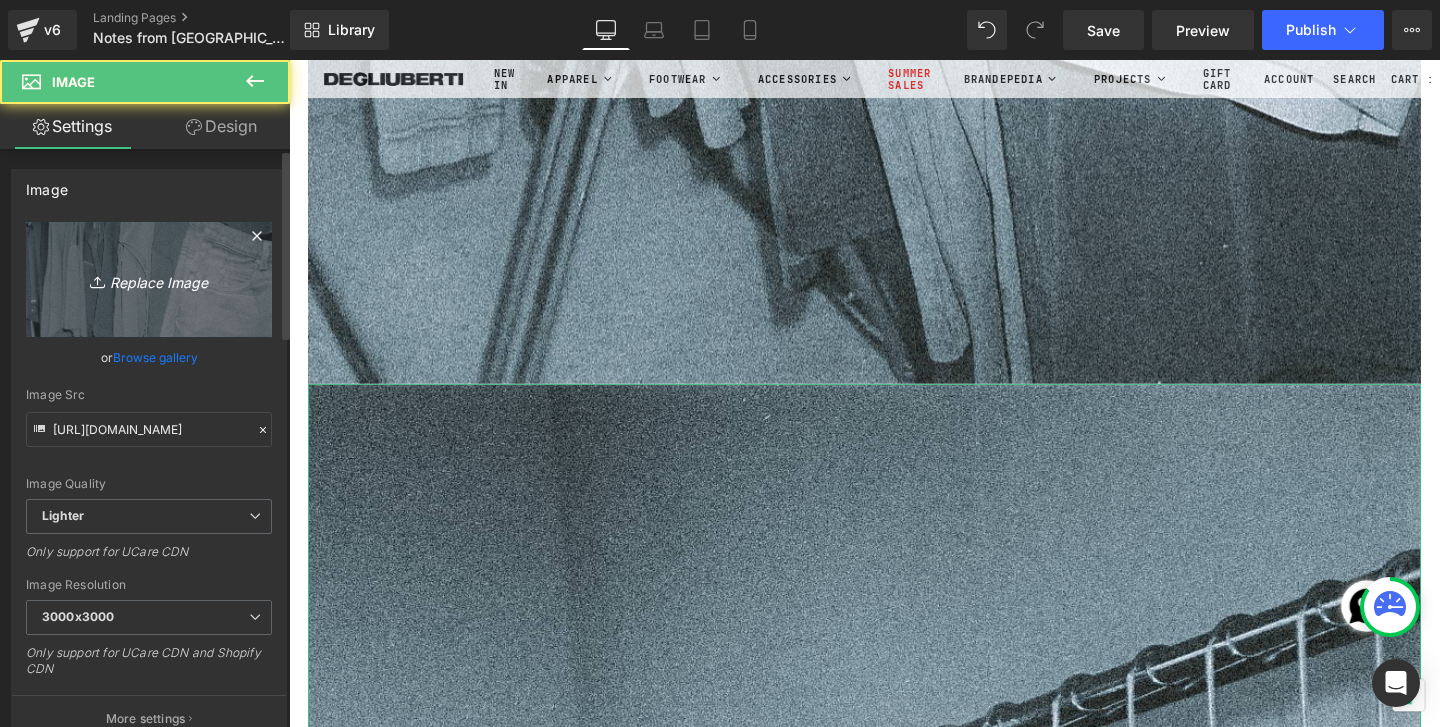 click on "Replace Image" at bounding box center (149, 279) 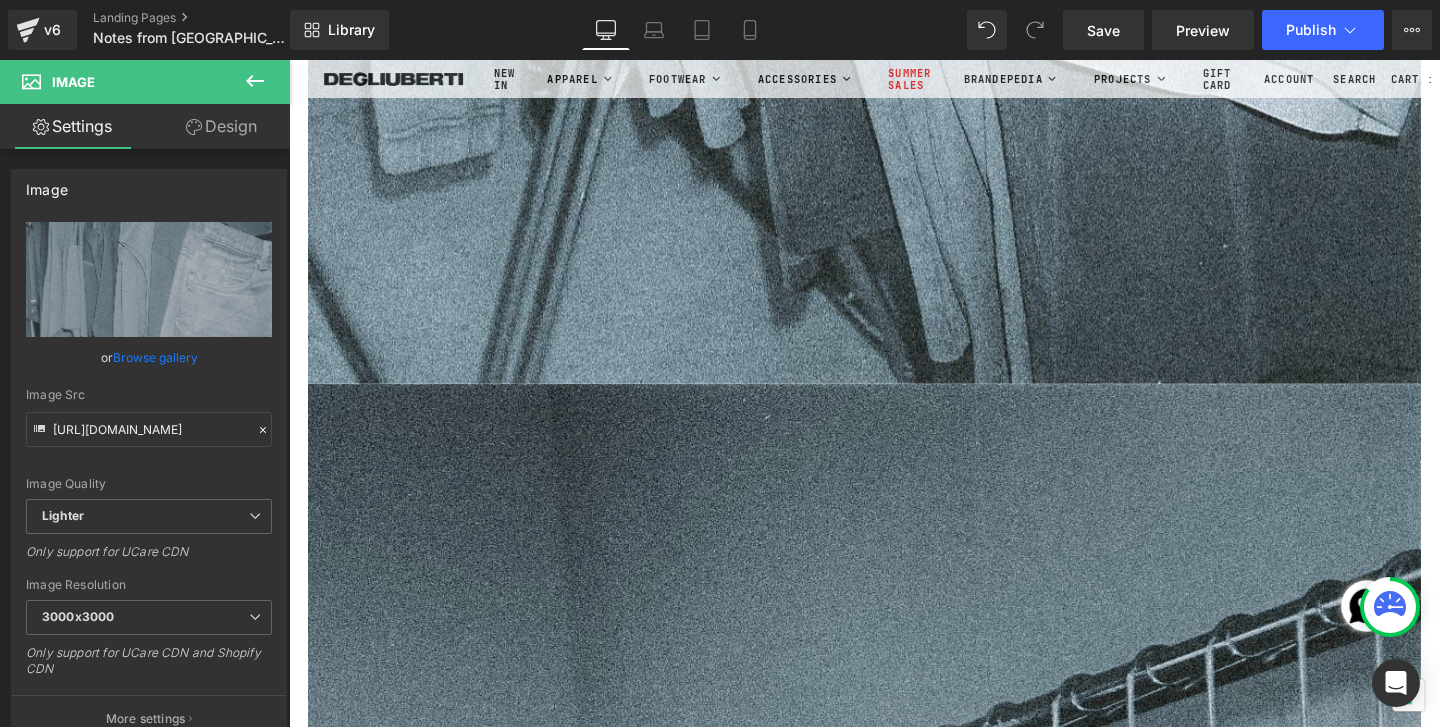 type on "C:\fakepath\Roll1_00000008.jpg" 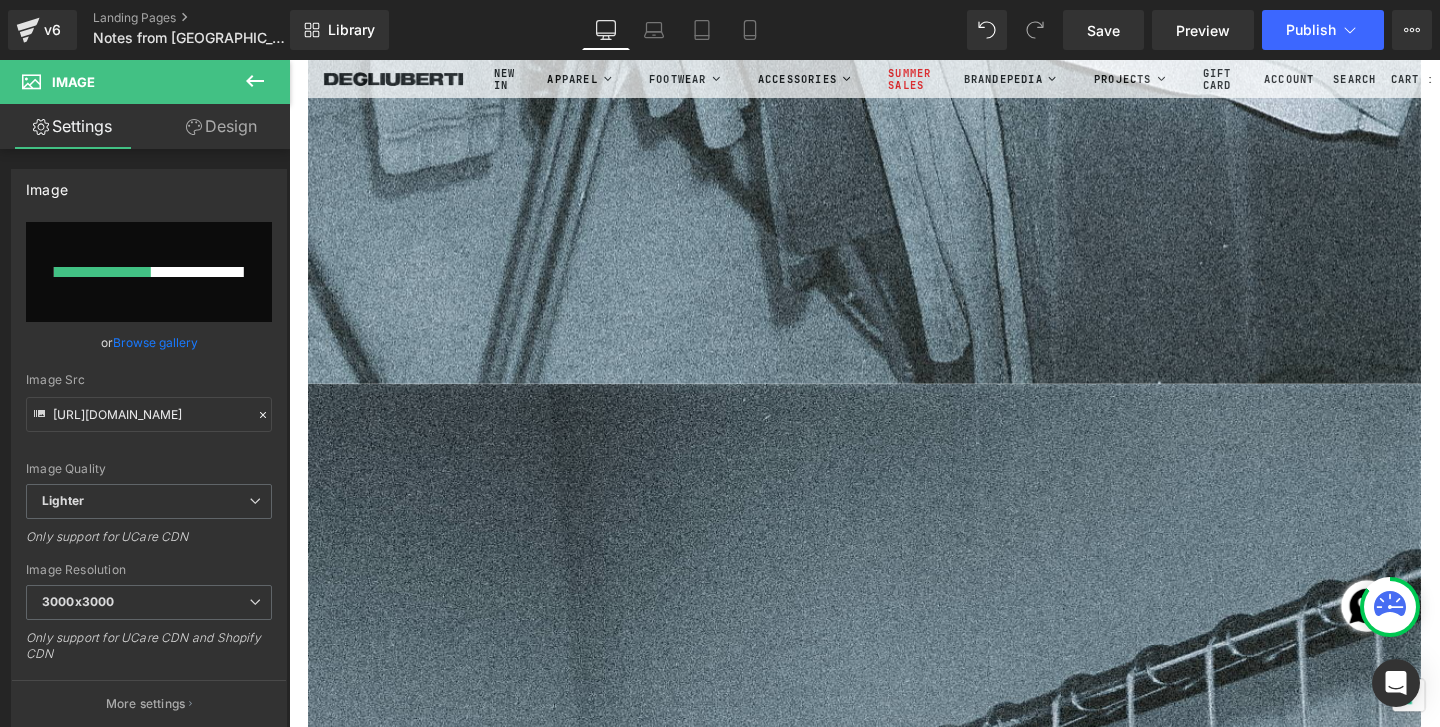 type 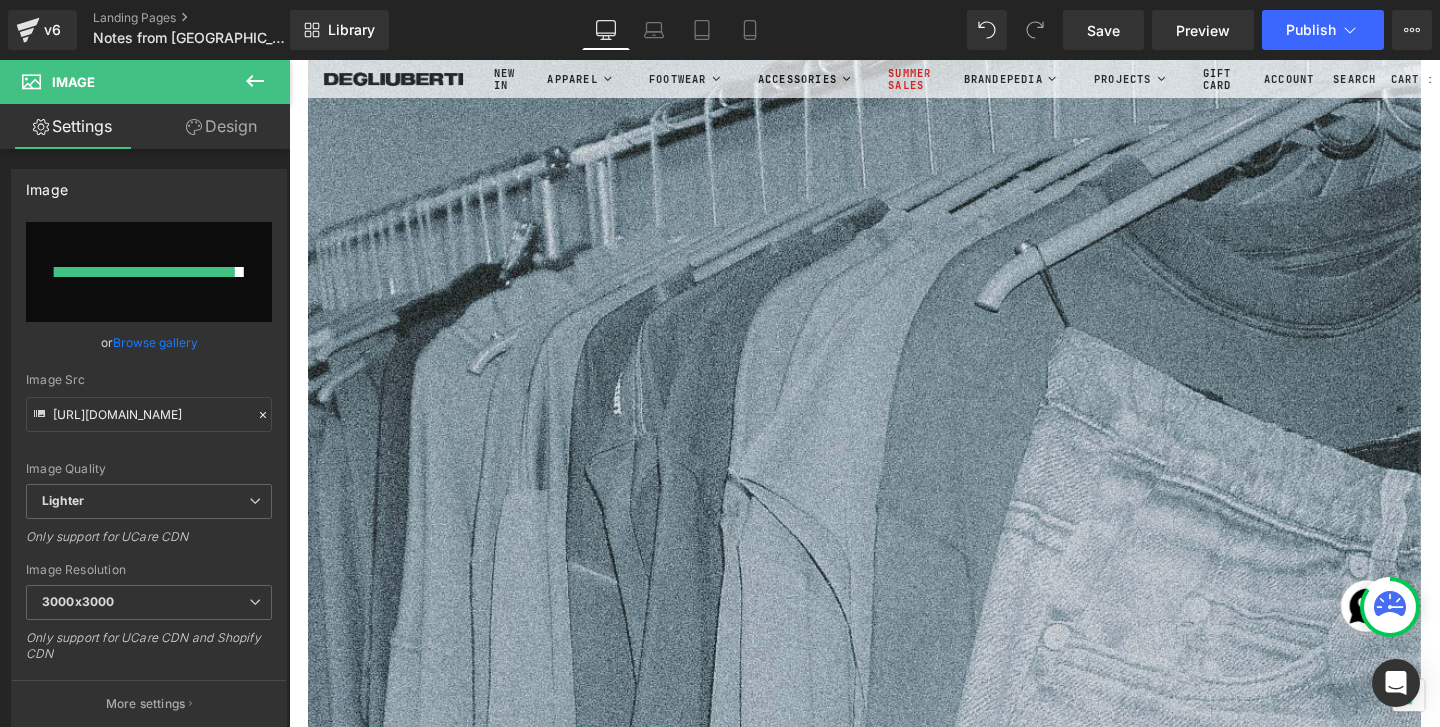 scroll, scrollTop: 42904, scrollLeft: 0, axis: vertical 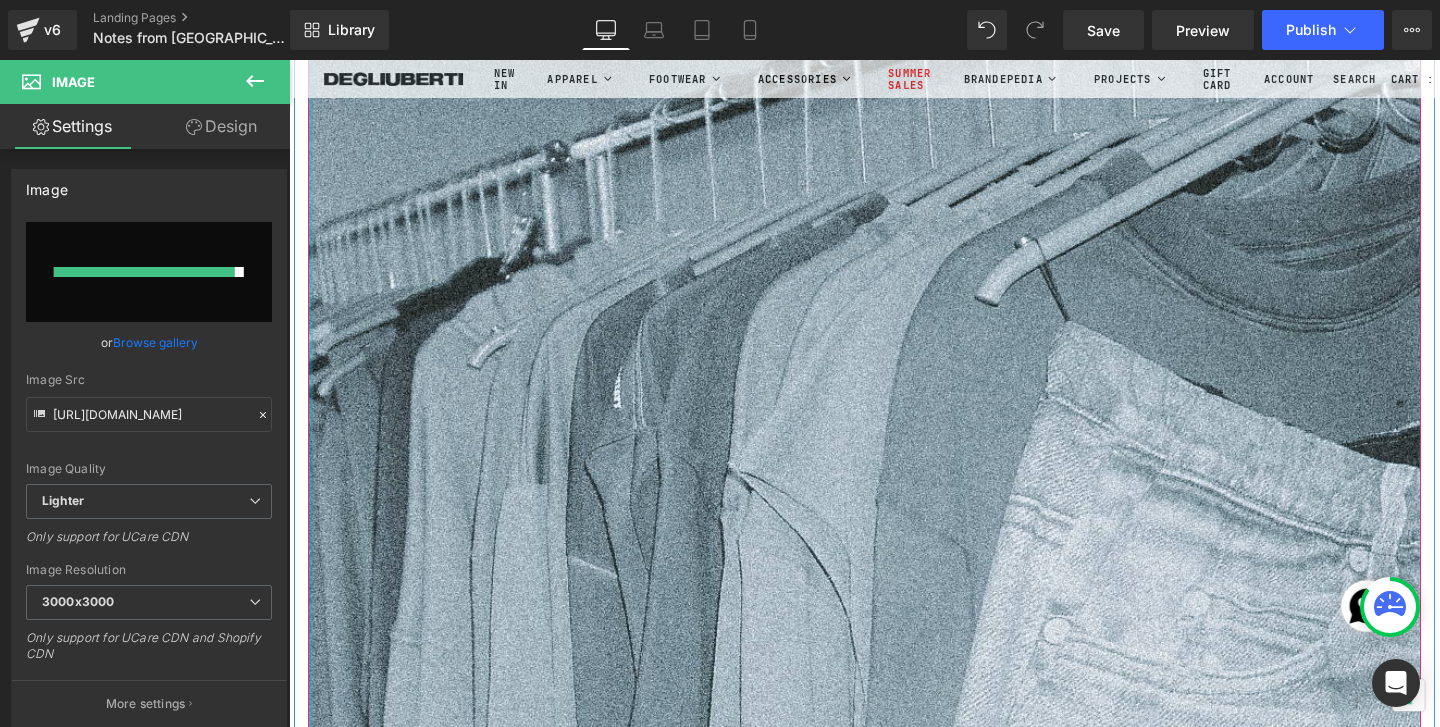 click at bounding box center [311, -20145] 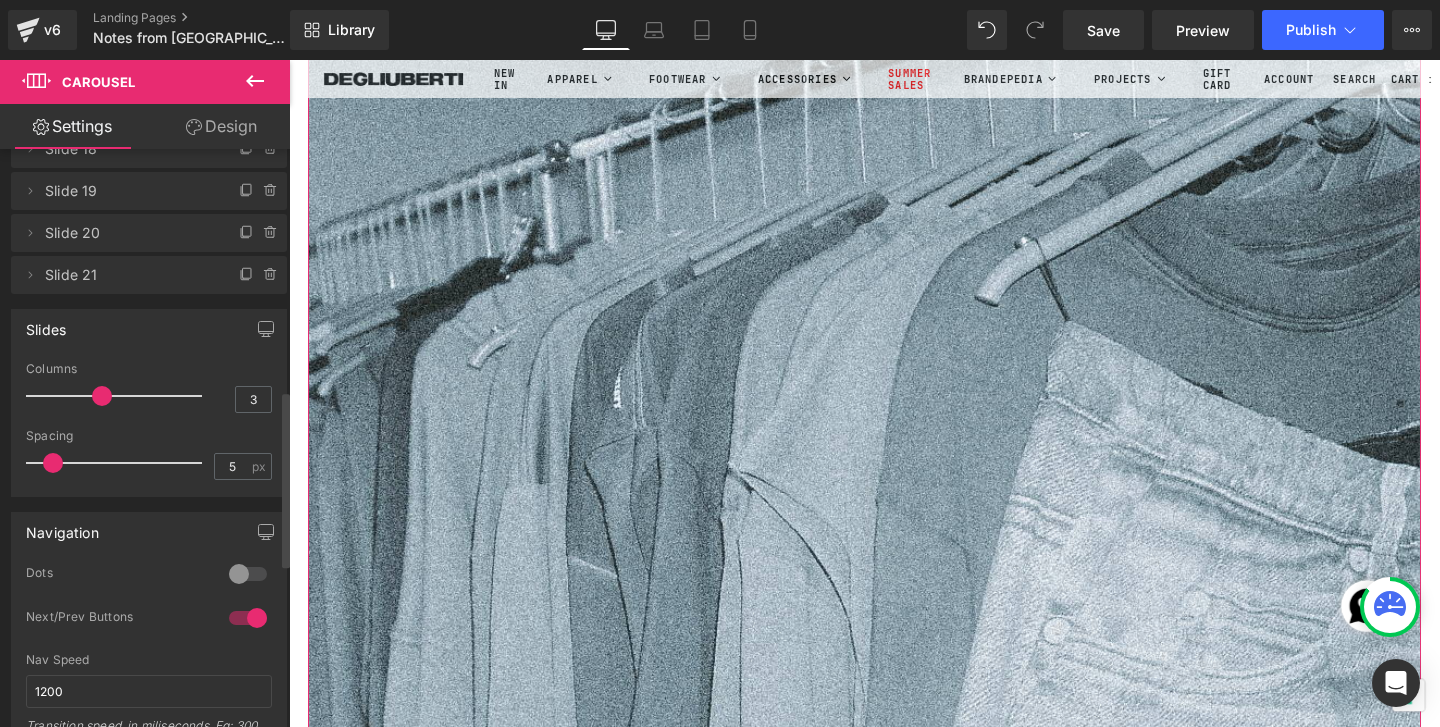 scroll, scrollTop: 885, scrollLeft: 0, axis: vertical 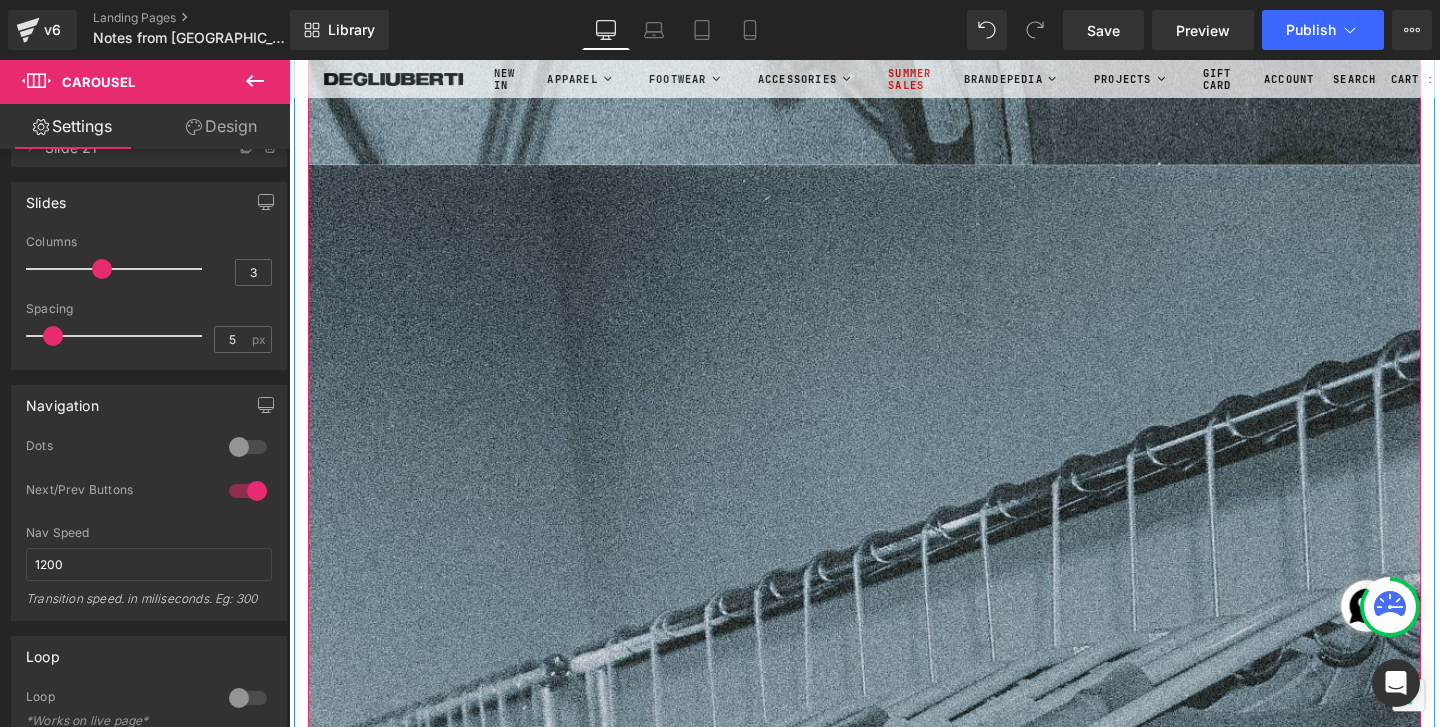 click at bounding box center [894, 1209] 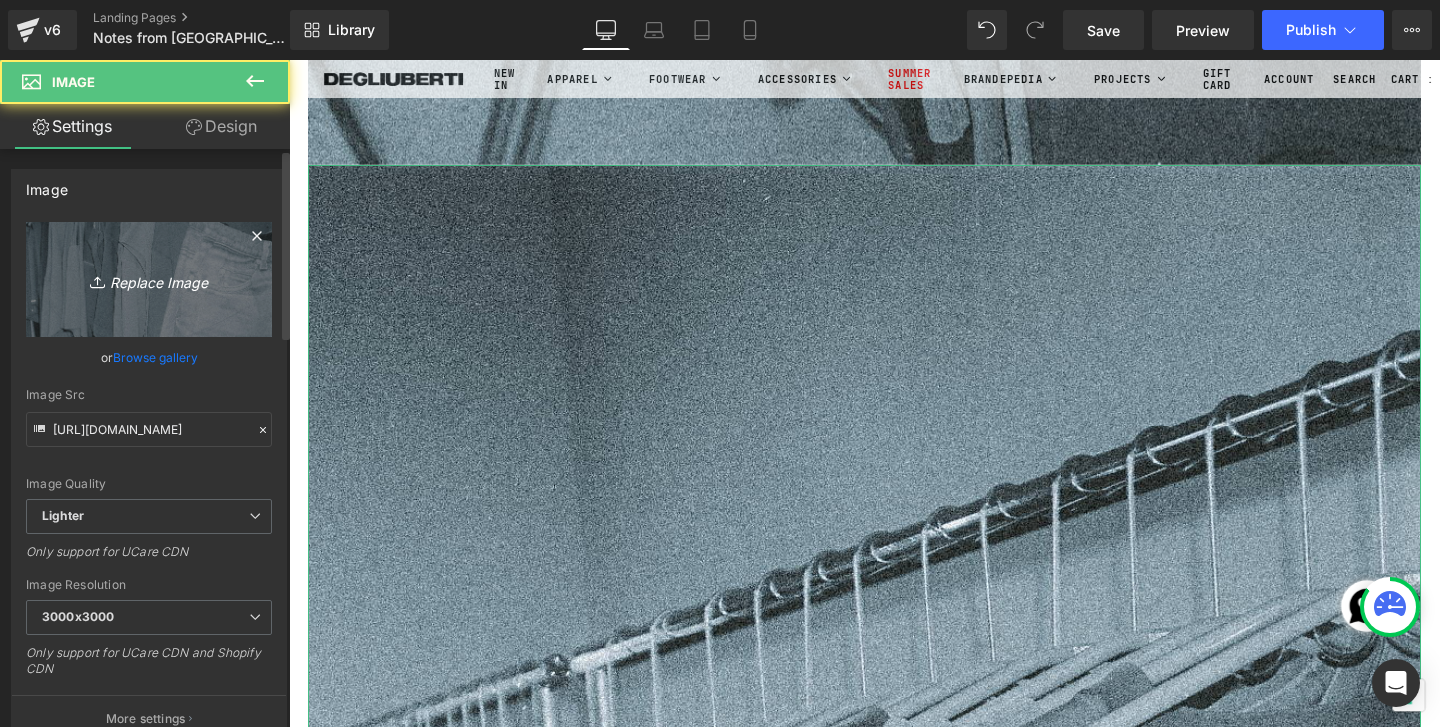 click on "Replace Image" at bounding box center (149, 279) 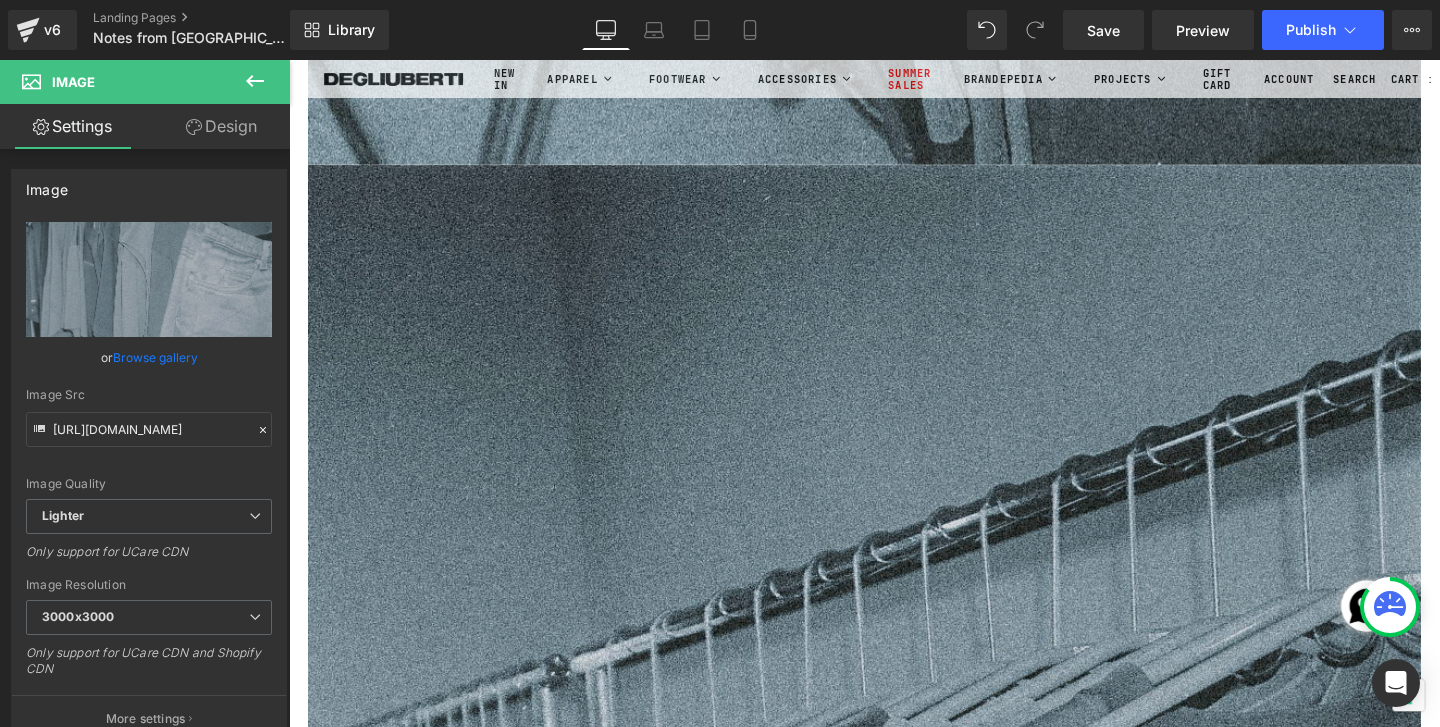 type on "C:\fakepath\Roll1_00000008.jpg" 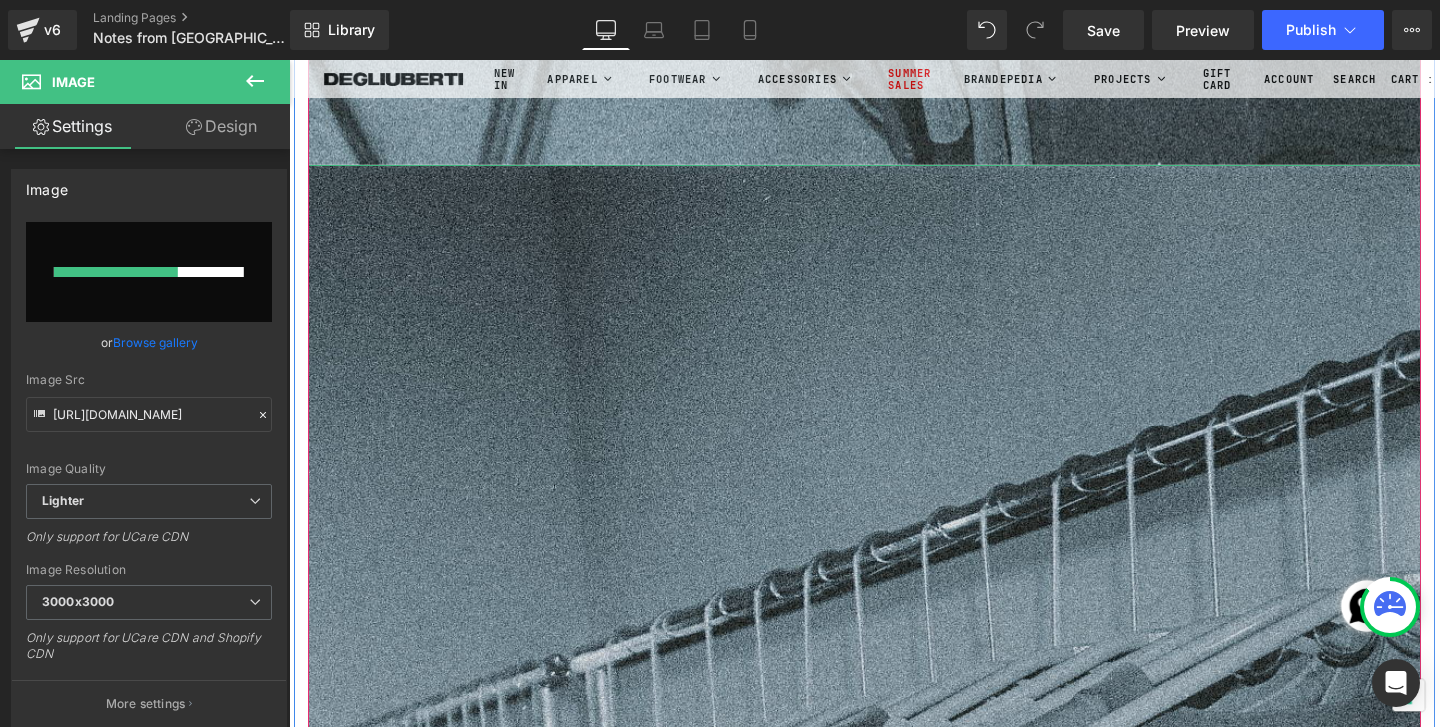 type 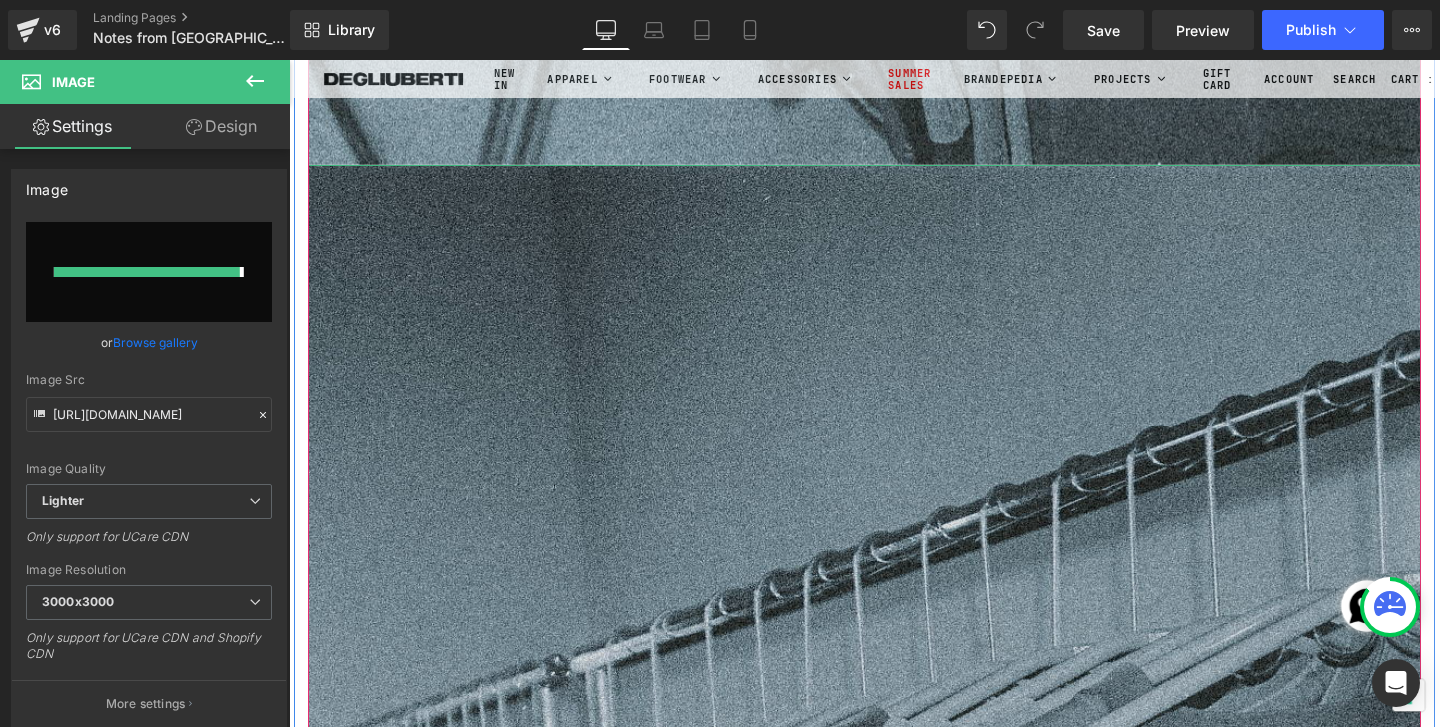 type on "[URL][DOMAIN_NAME]" 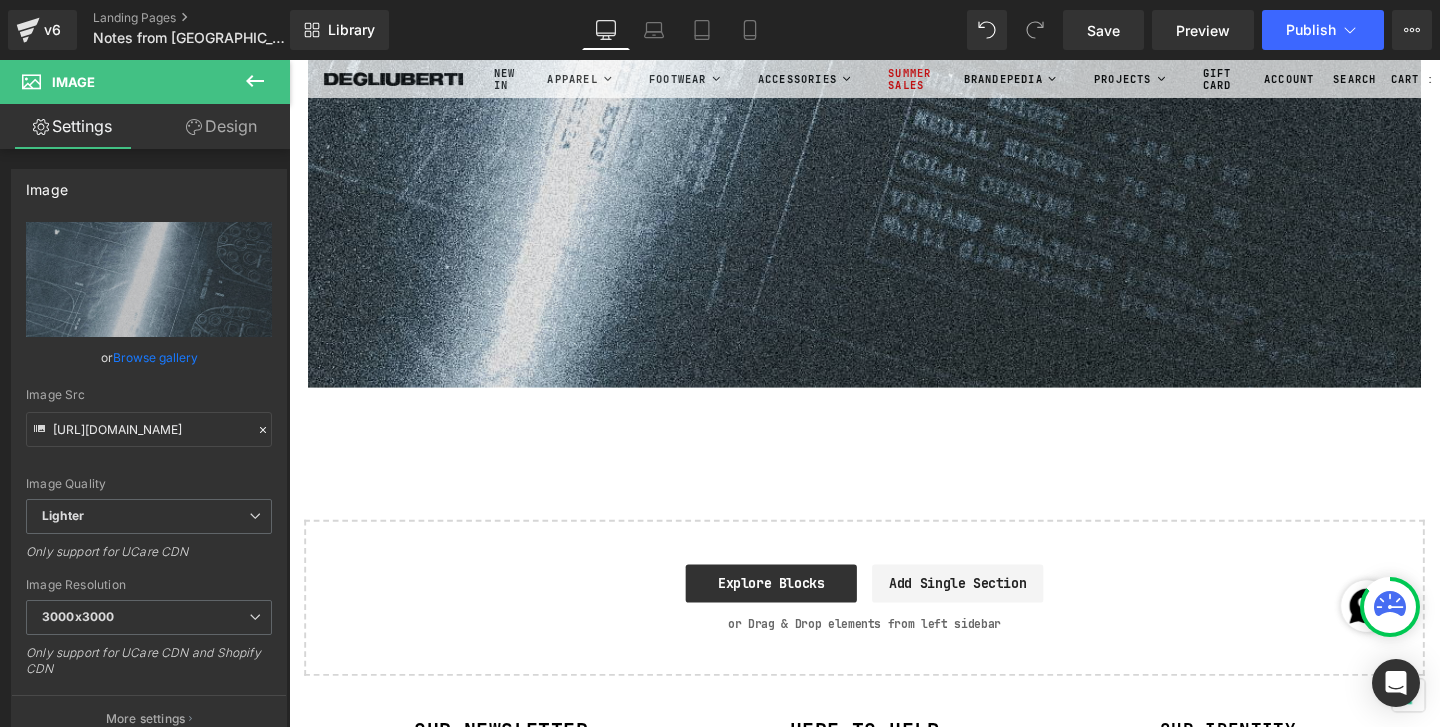 scroll, scrollTop: 43861, scrollLeft: 0, axis: vertical 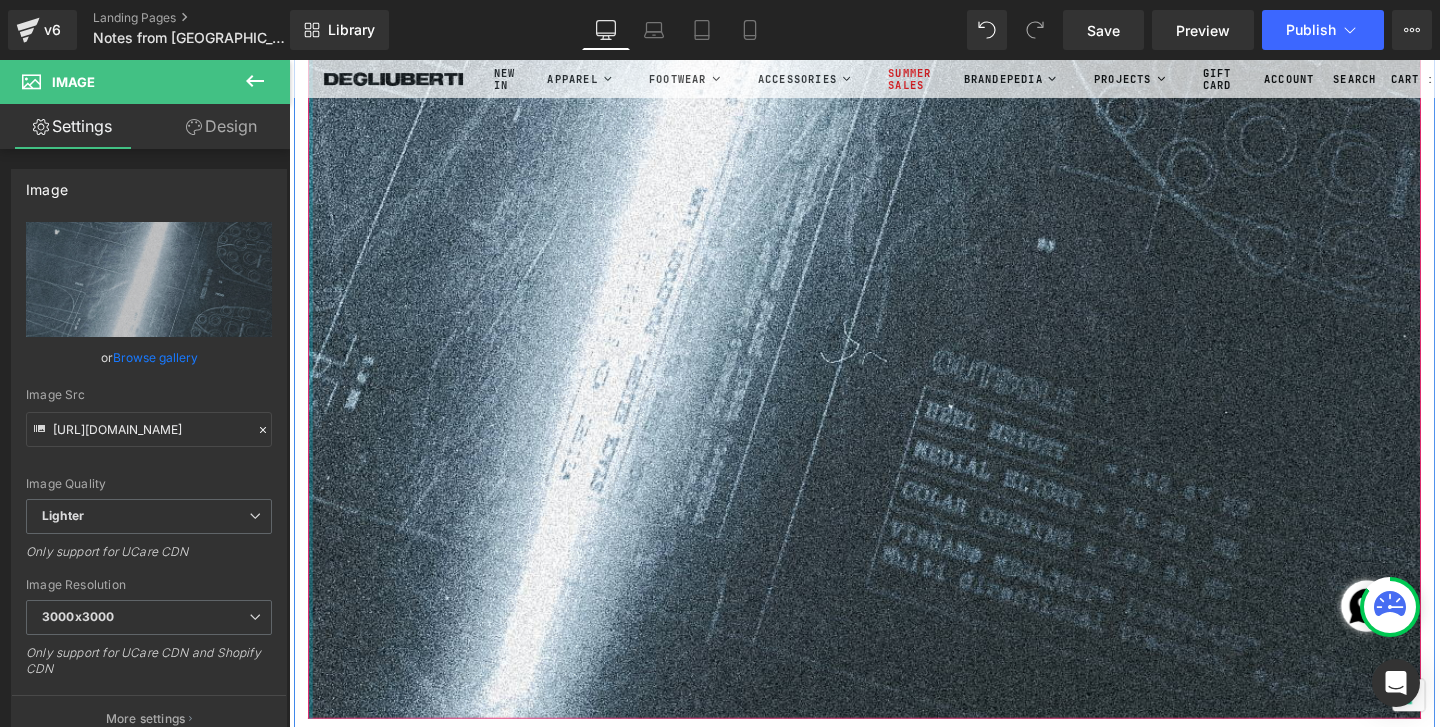 click at bounding box center [311, -21102] 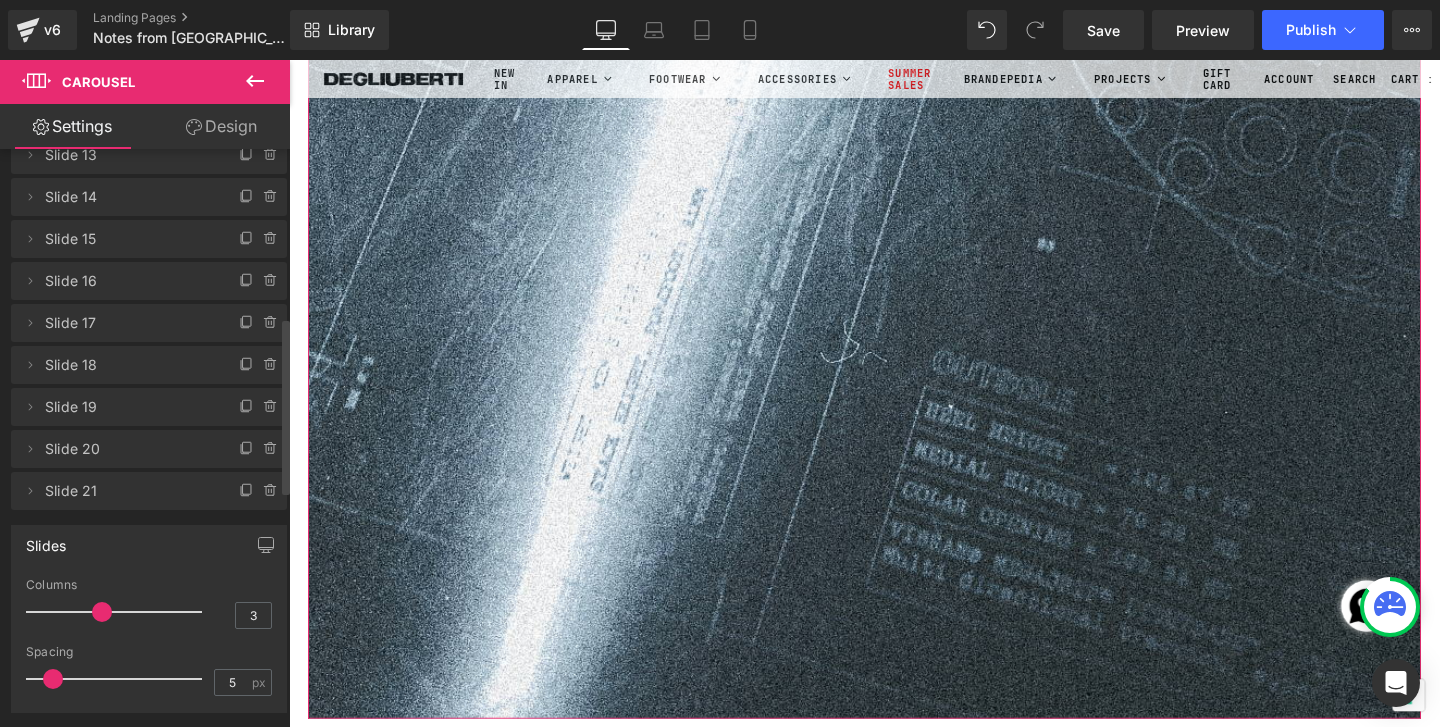 scroll, scrollTop: 554, scrollLeft: 0, axis: vertical 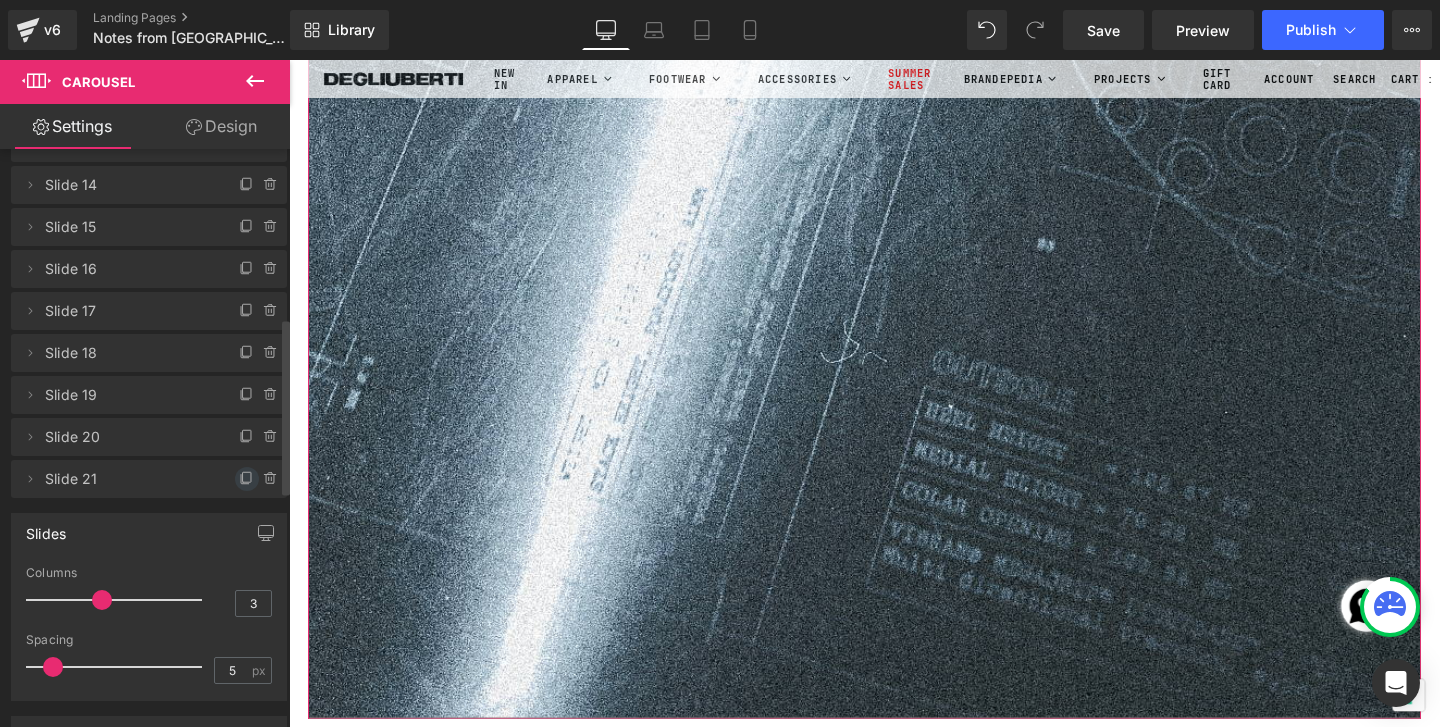 click 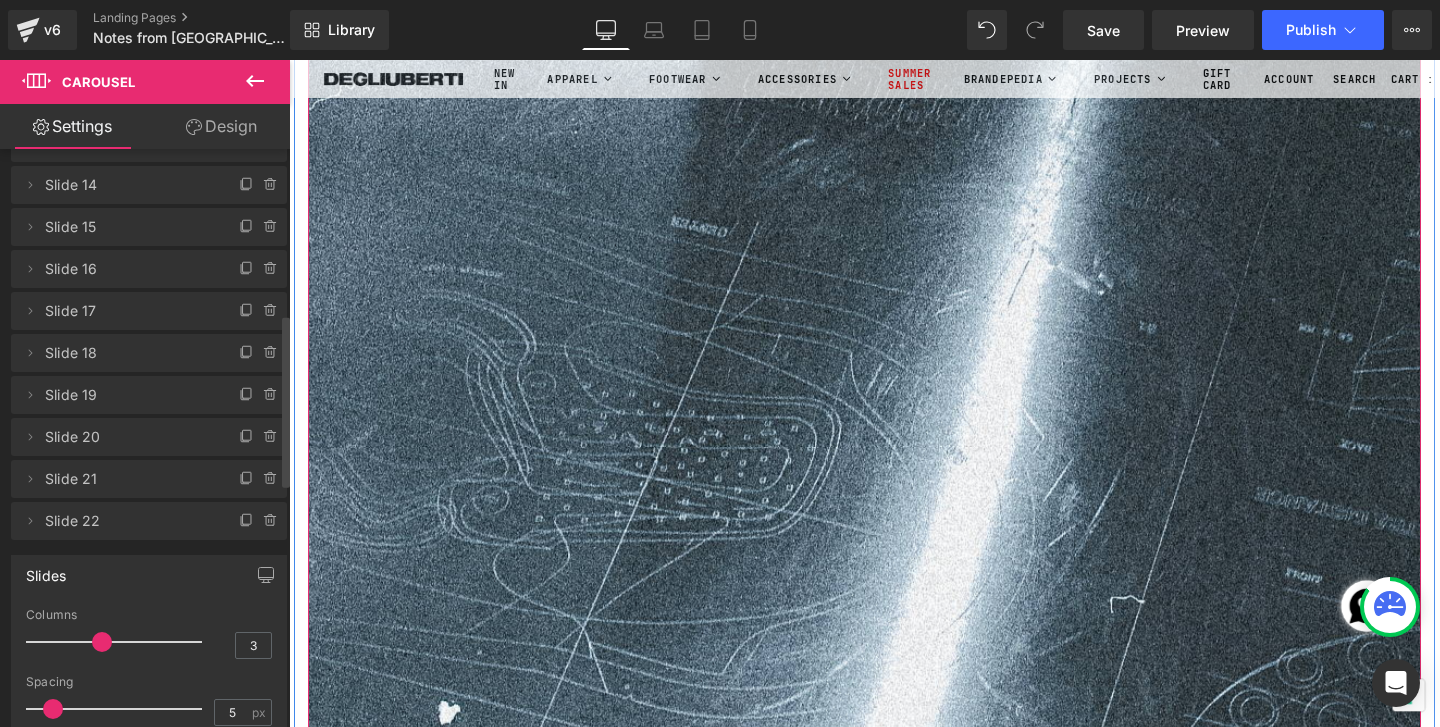 scroll, scrollTop: 44682, scrollLeft: 0, axis: vertical 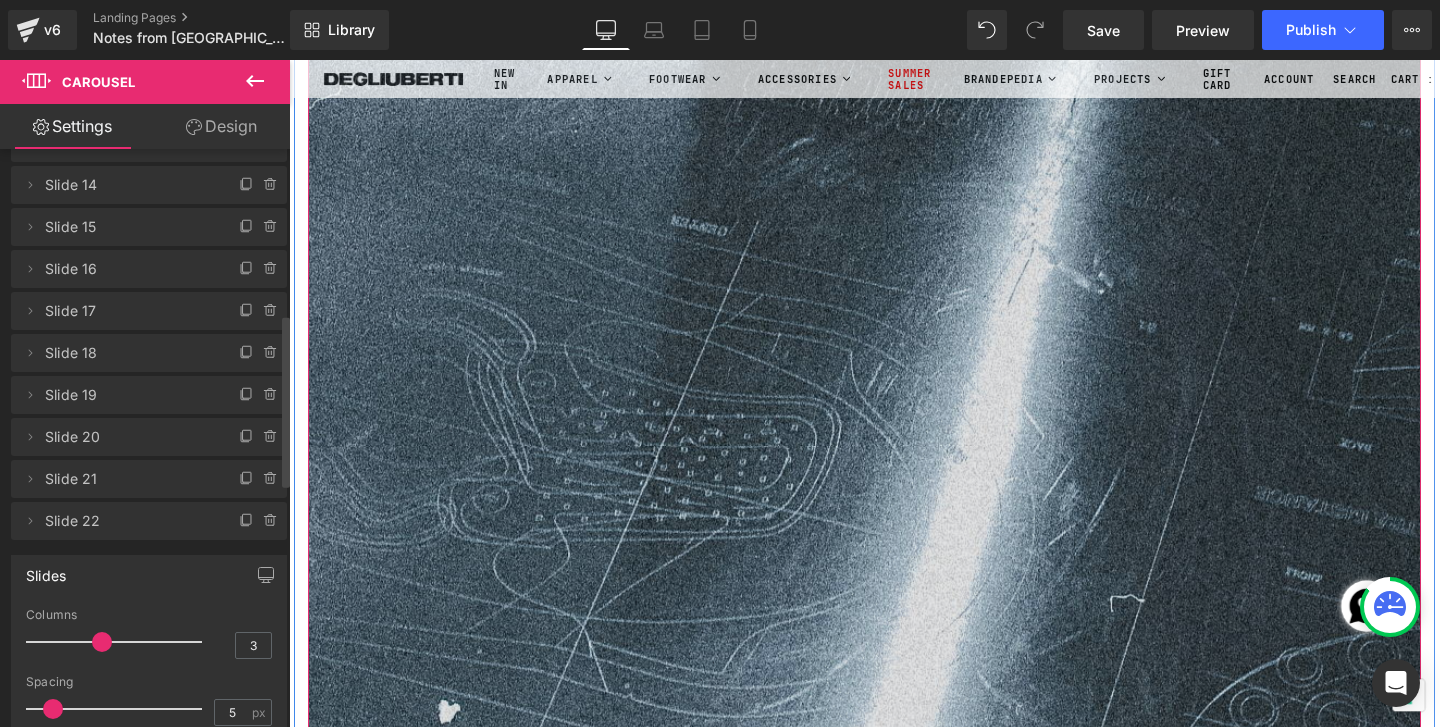 click at bounding box center [894, 970] 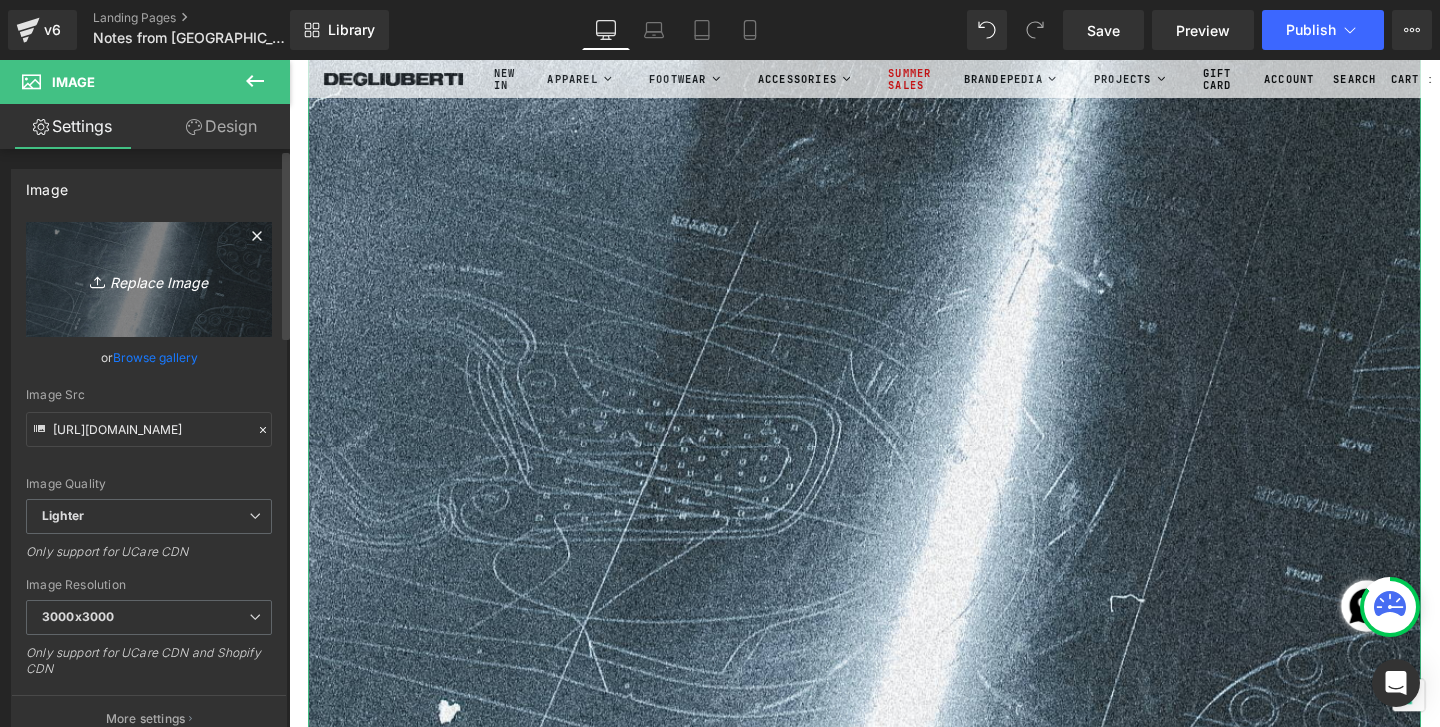 click on "Replace Image" at bounding box center [149, 279] 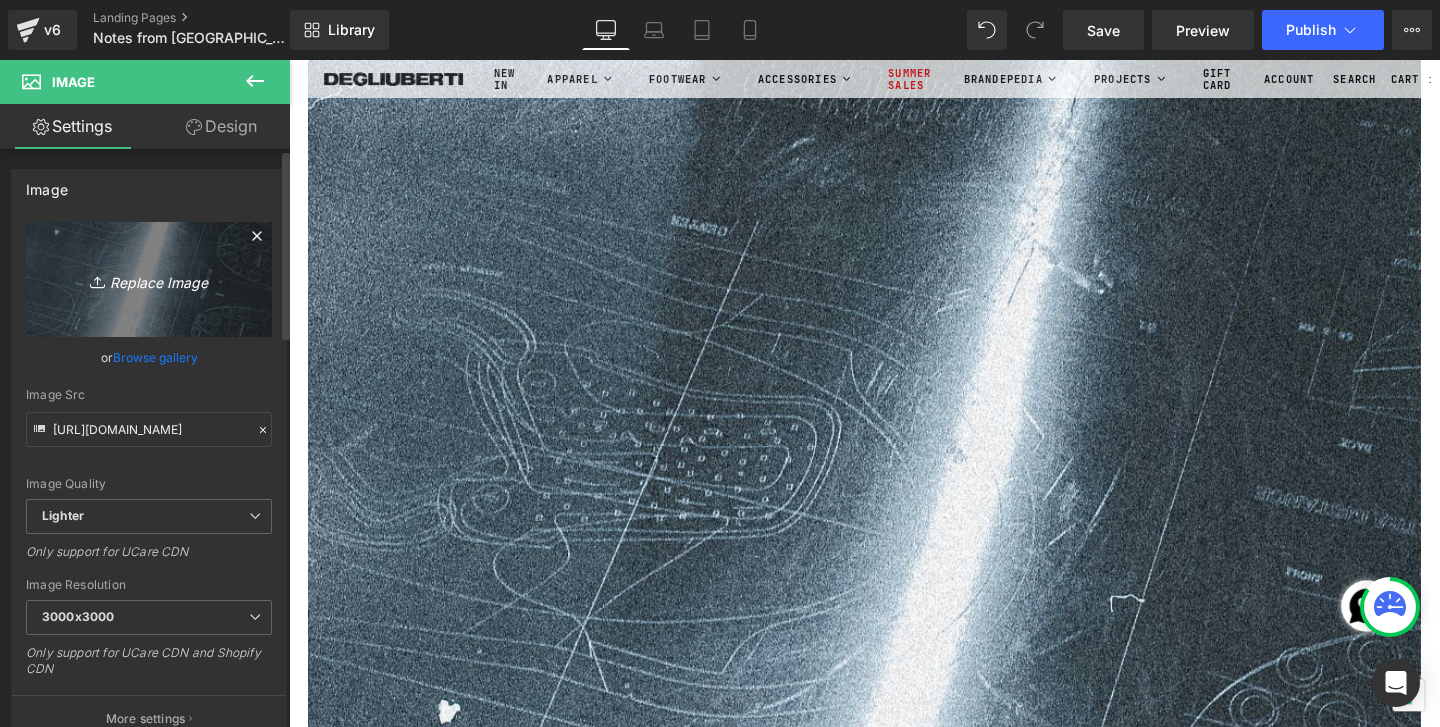 type on "C:\fakepath\Roll1_00000009.jpg" 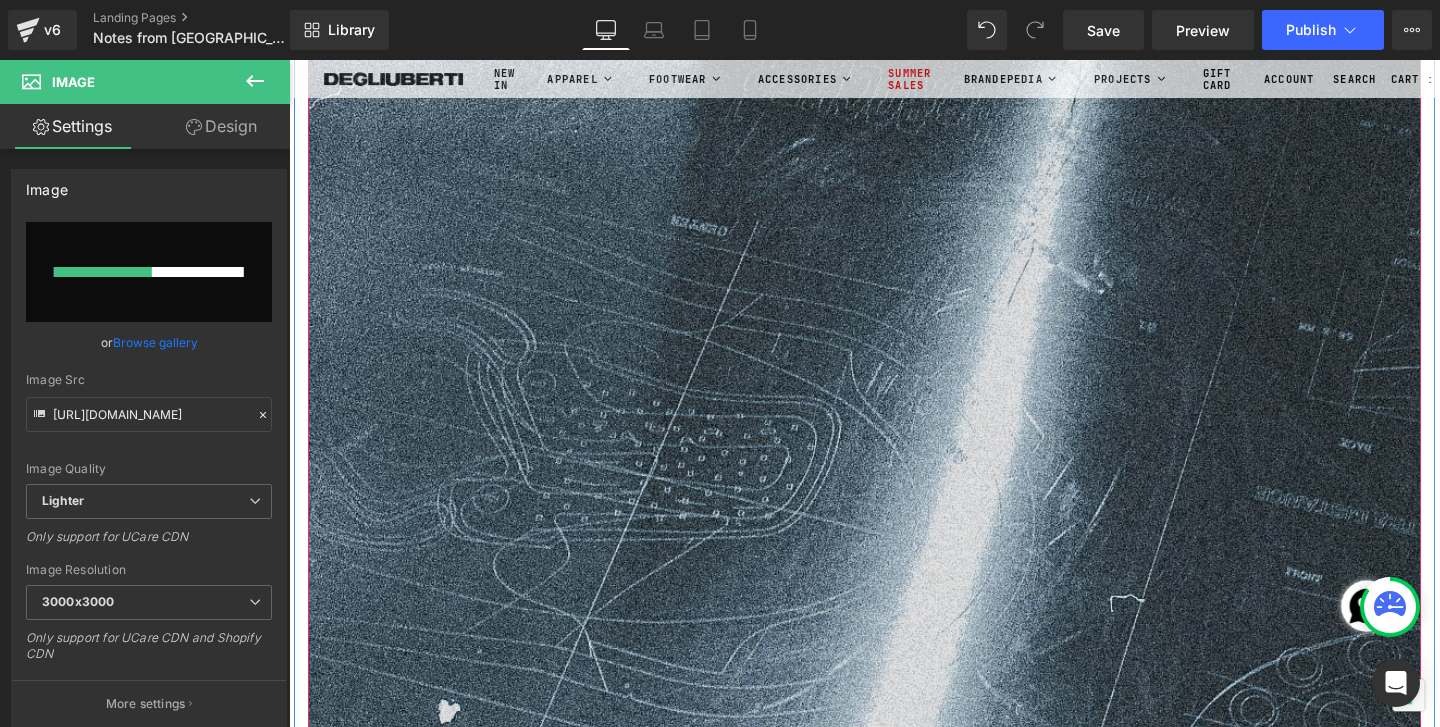 type 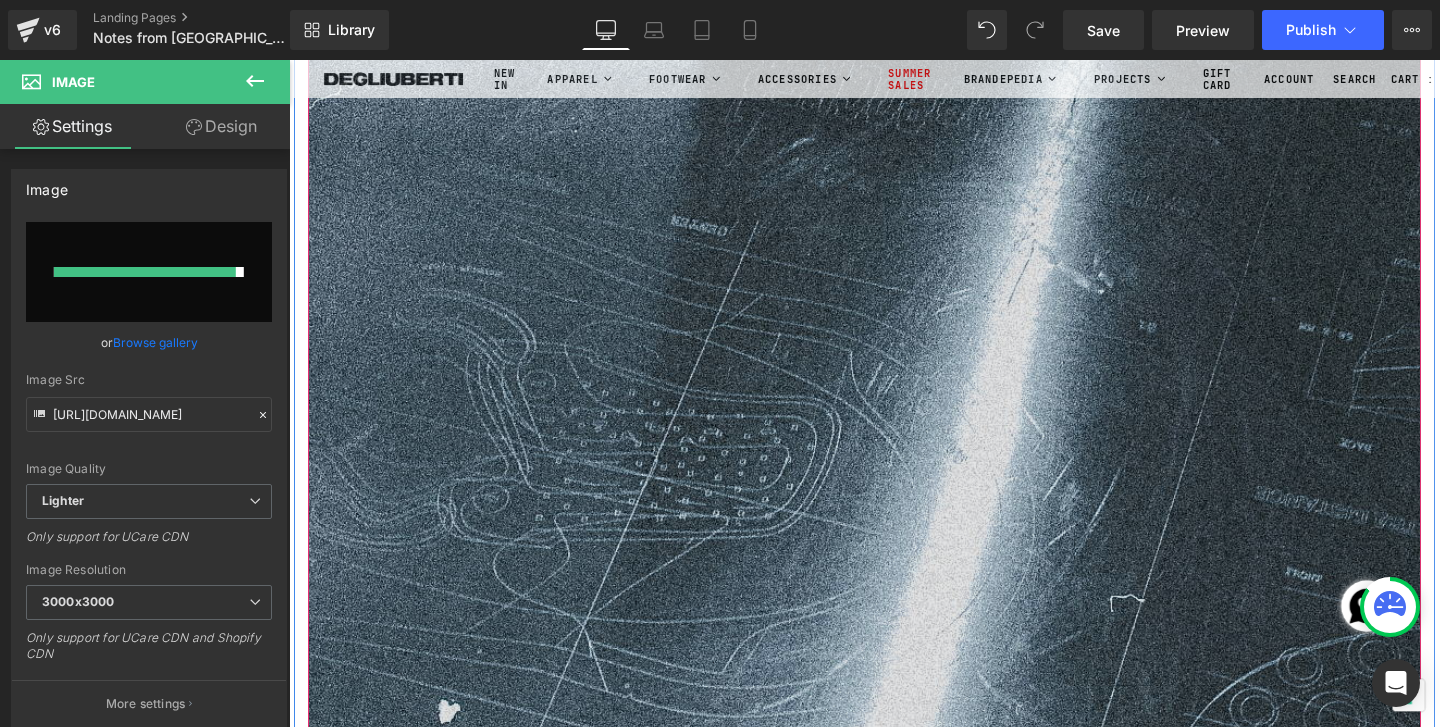 type on "[URL][DOMAIN_NAME]" 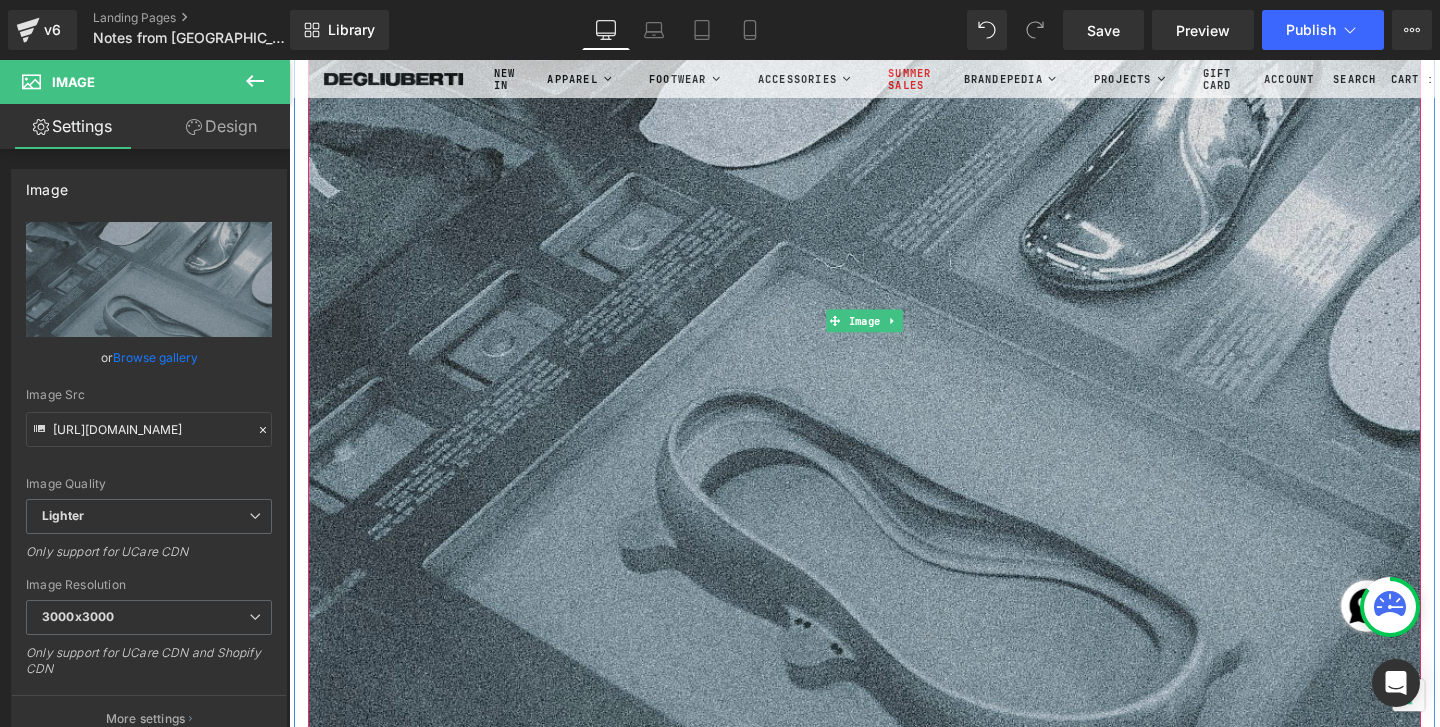 scroll, scrollTop: 45330, scrollLeft: 0, axis: vertical 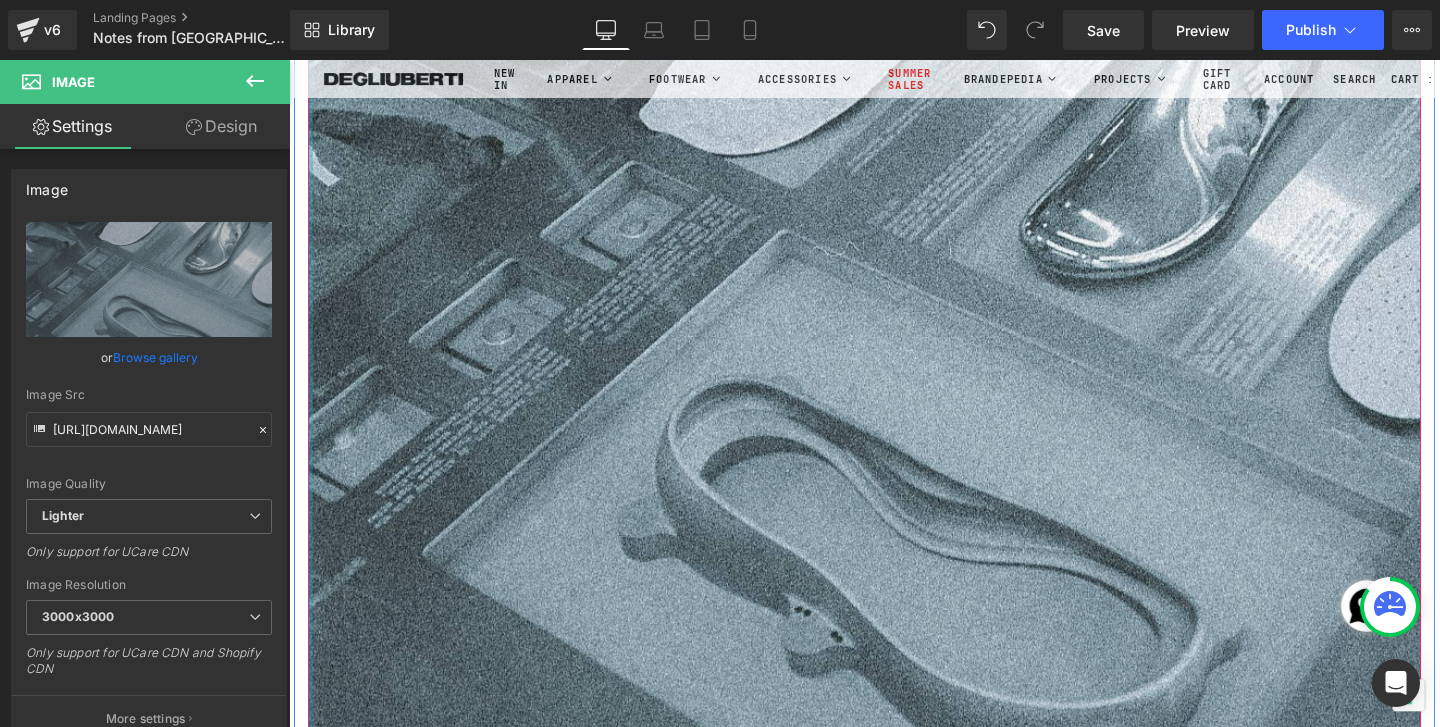 click at bounding box center (311, -21531) 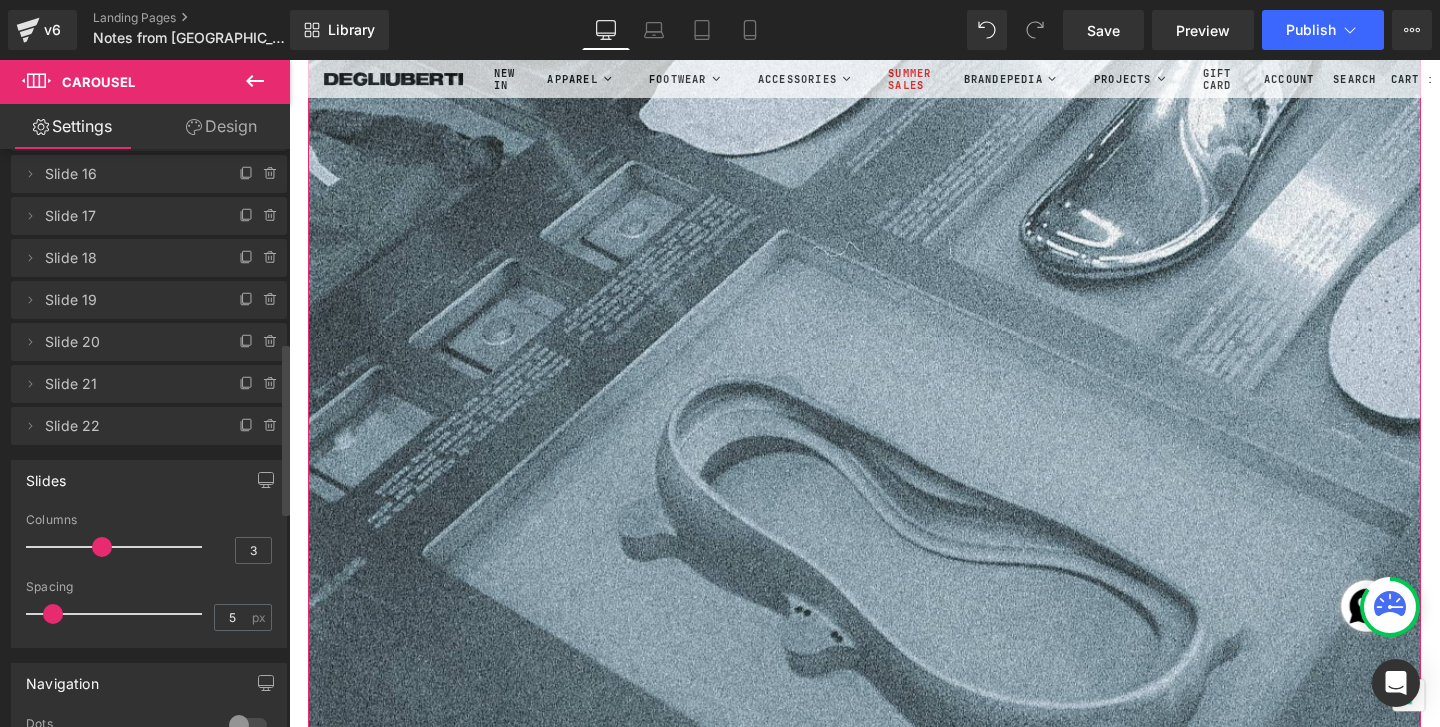 scroll, scrollTop: 660, scrollLeft: 0, axis: vertical 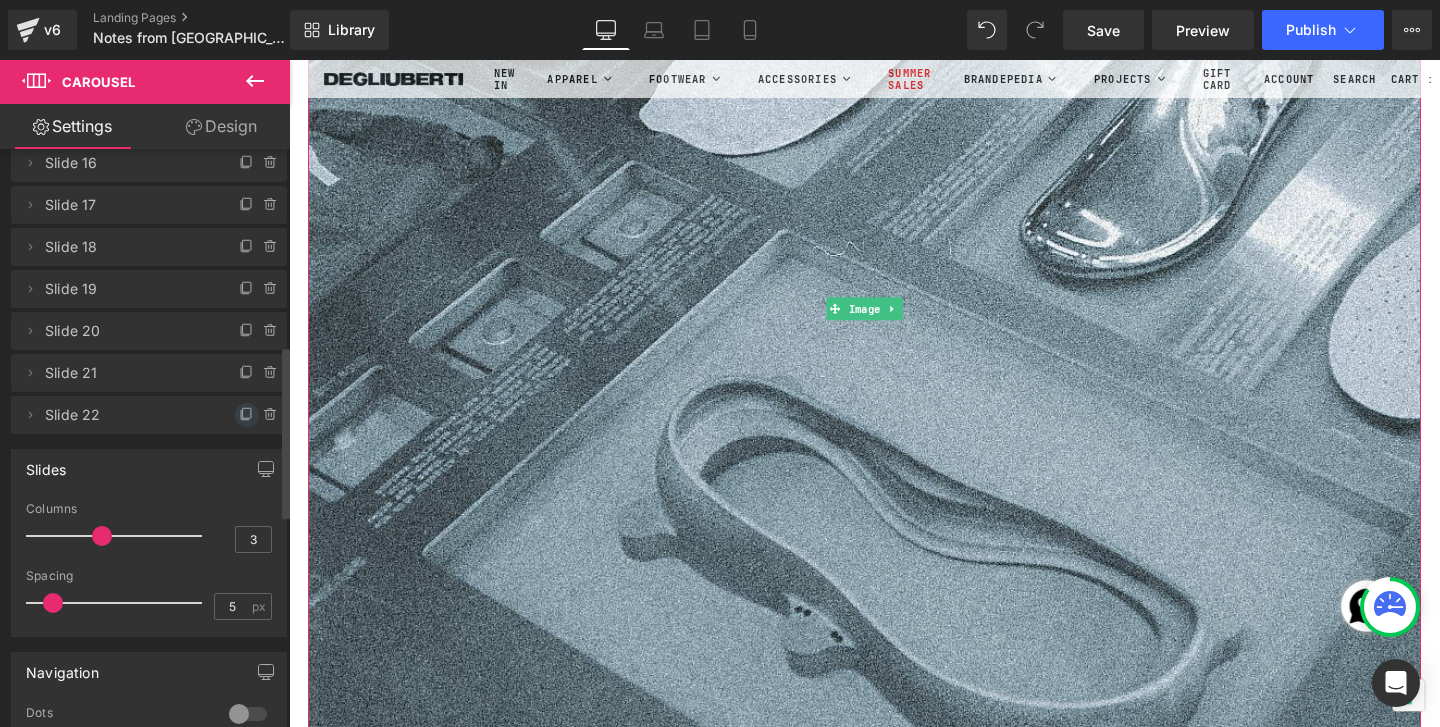 click 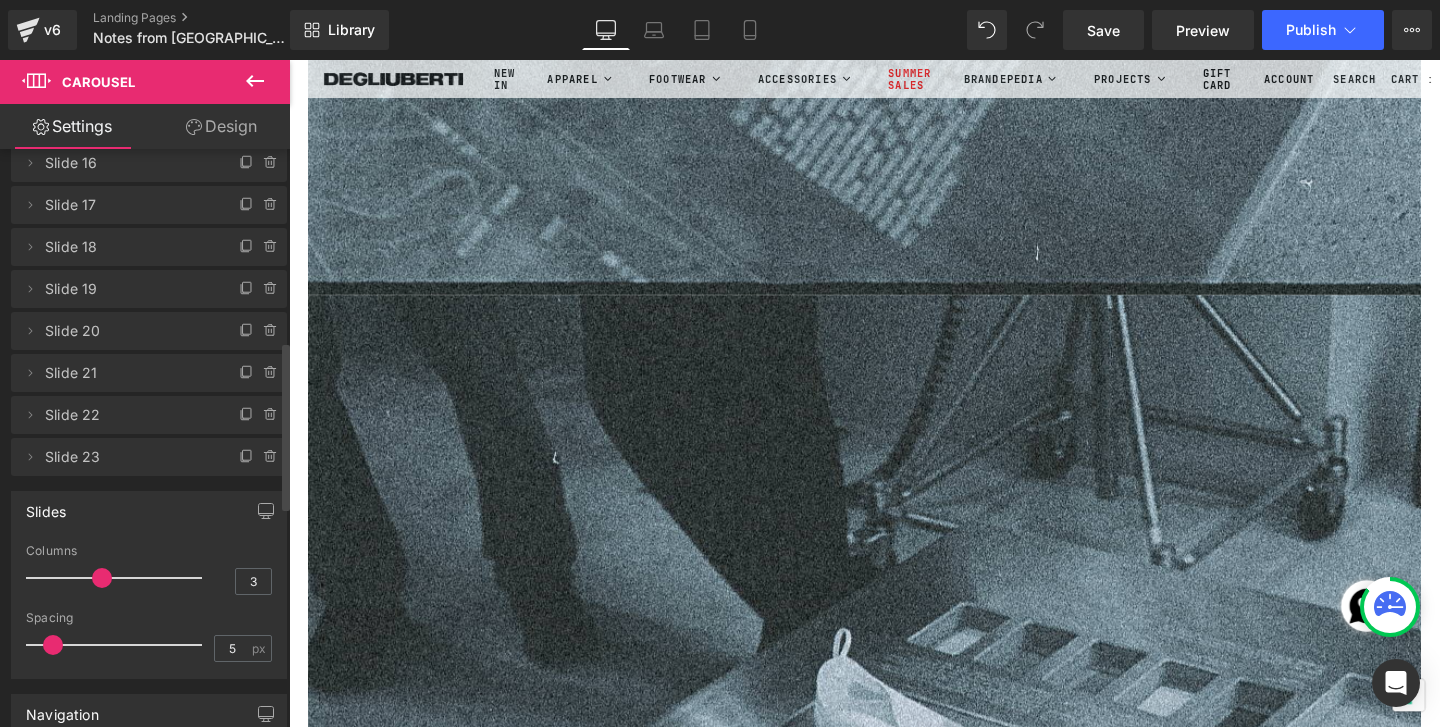 scroll, scrollTop: 46392, scrollLeft: 0, axis: vertical 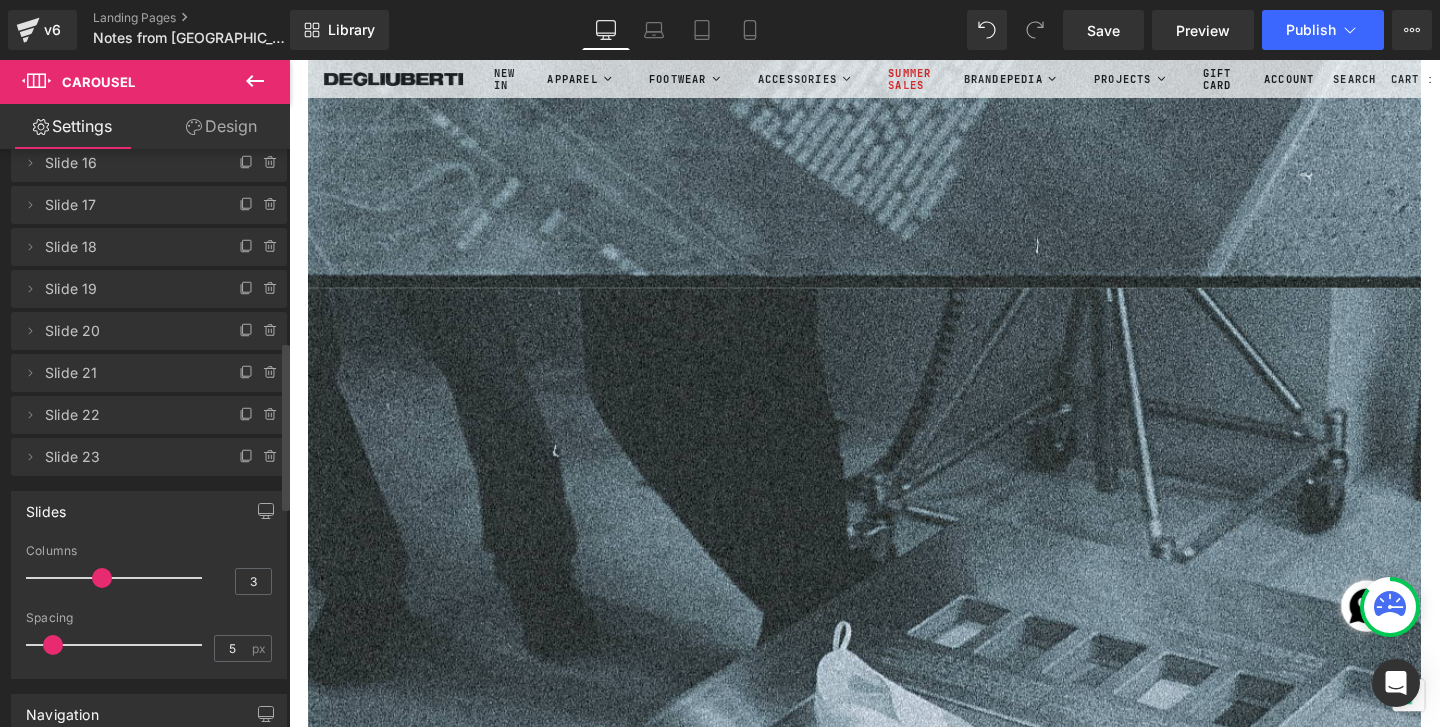 click at bounding box center (894, 1339) 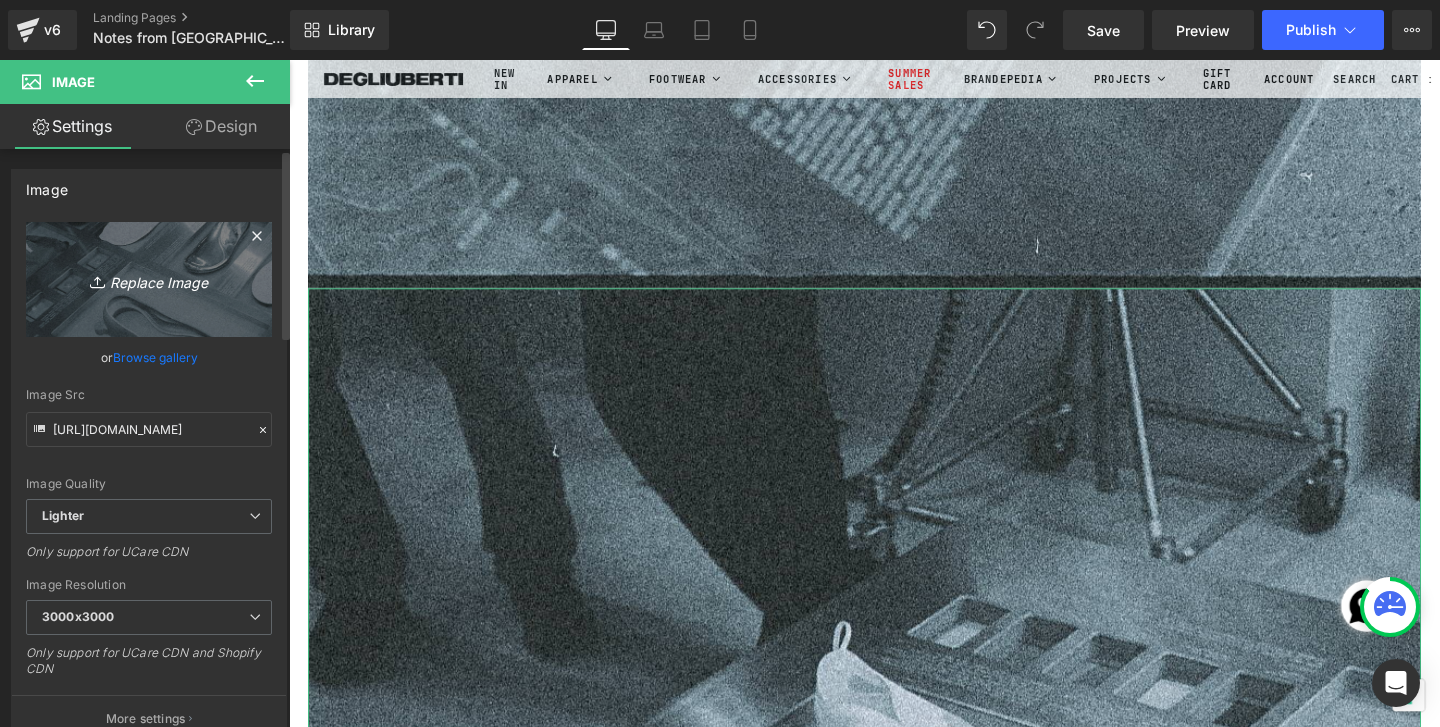 click on "Replace Image" at bounding box center [149, 279] 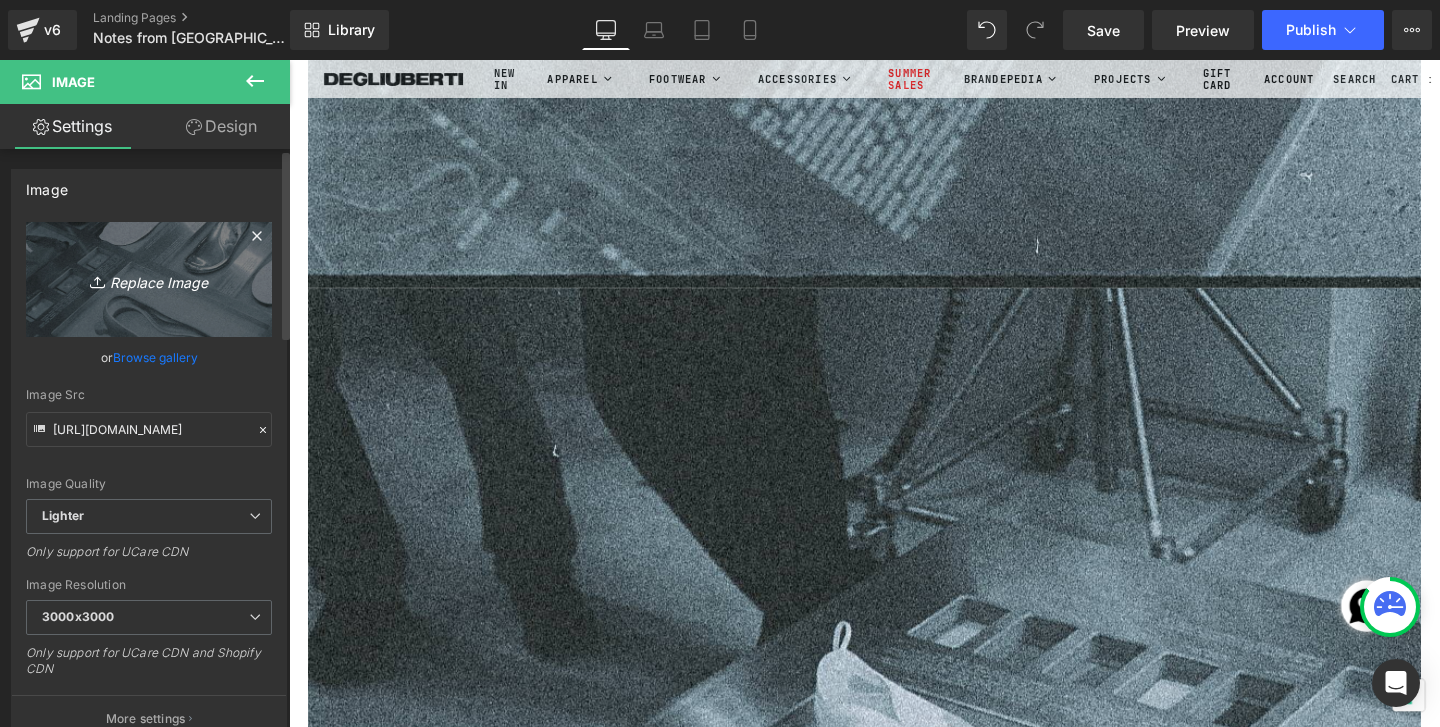 type on "C:\fakepath\Roll1_00000010.jpg" 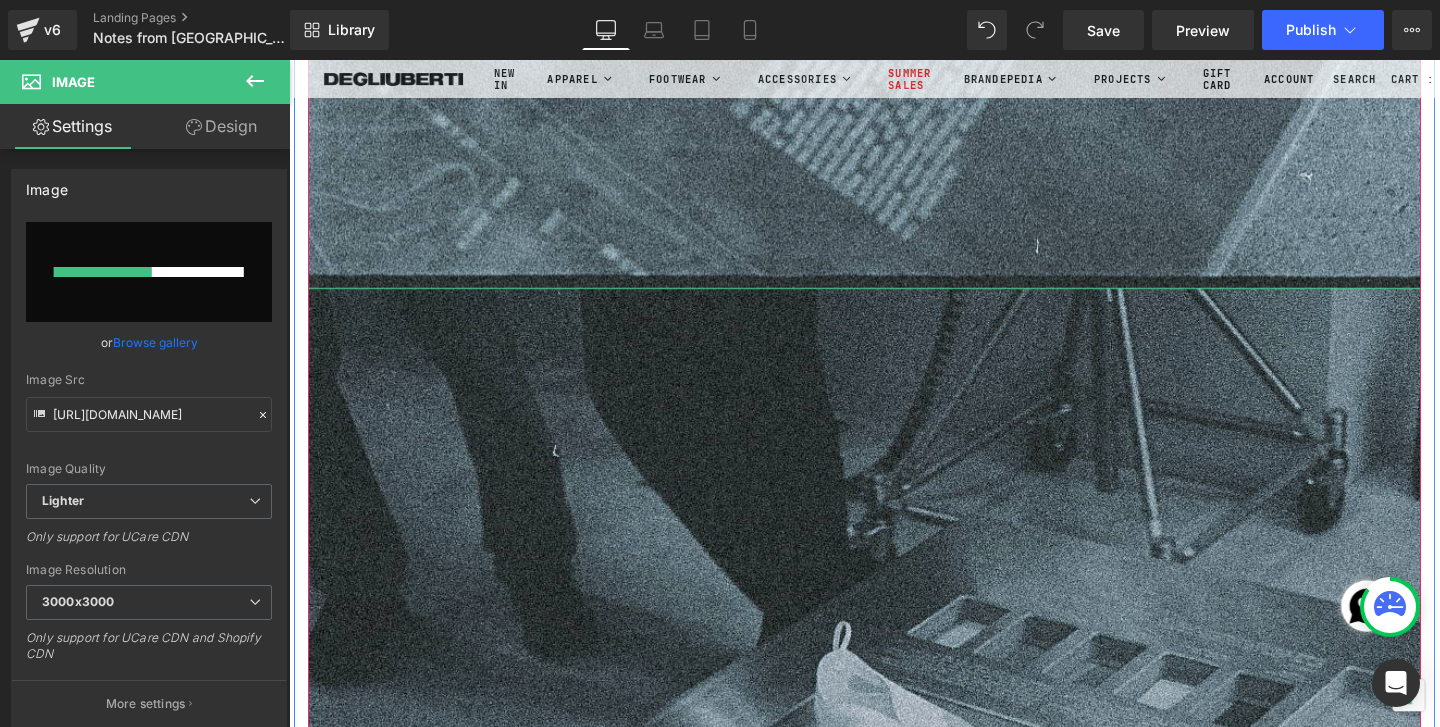 type 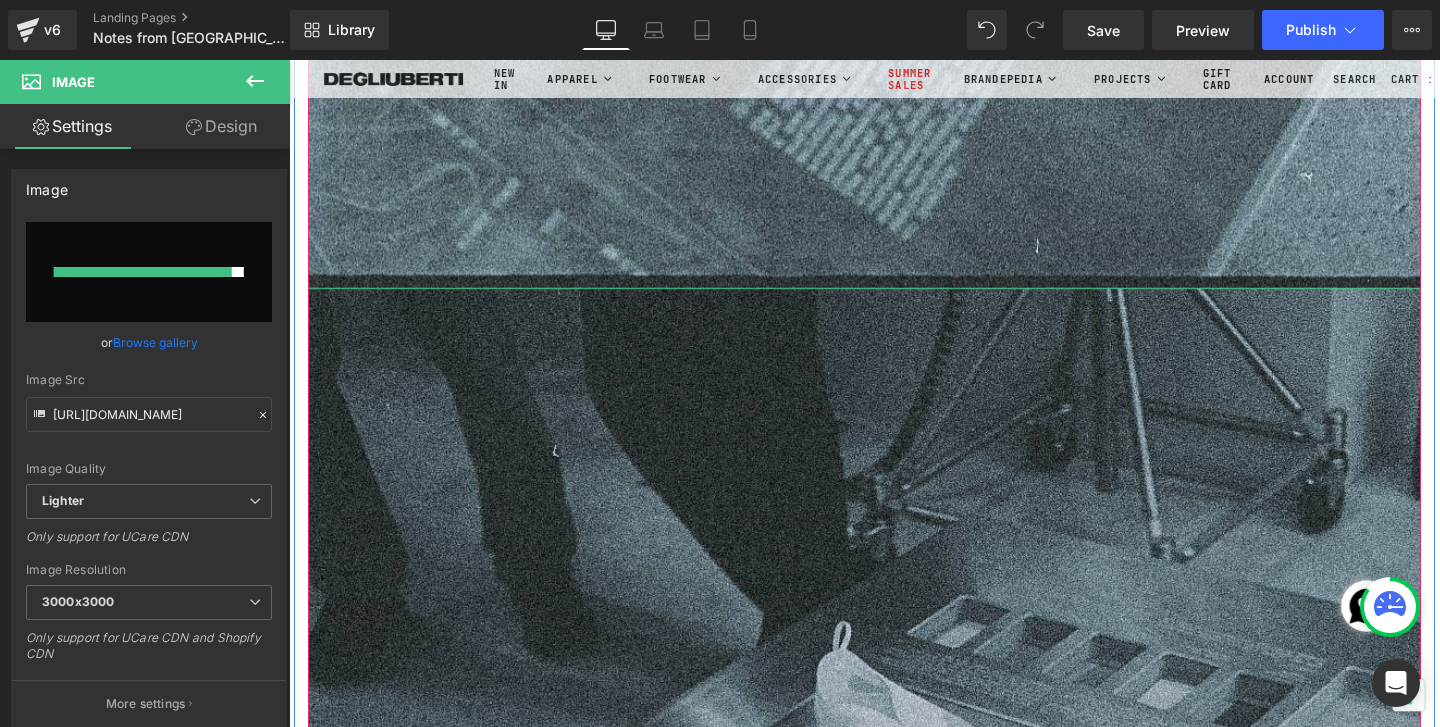 type on "[URL][DOMAIN_NAME]" 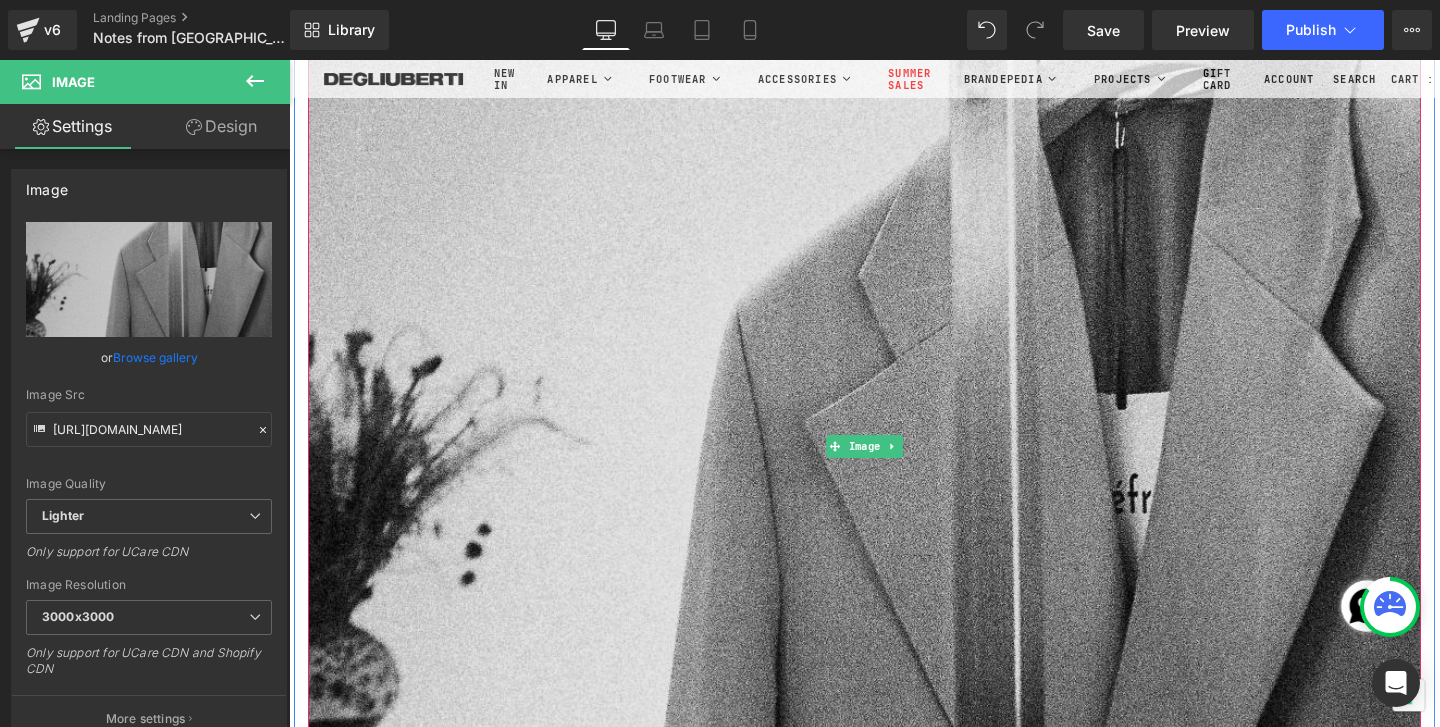 scroll, scrollTop: 47306, scrollLeft: 0, axis: vertical 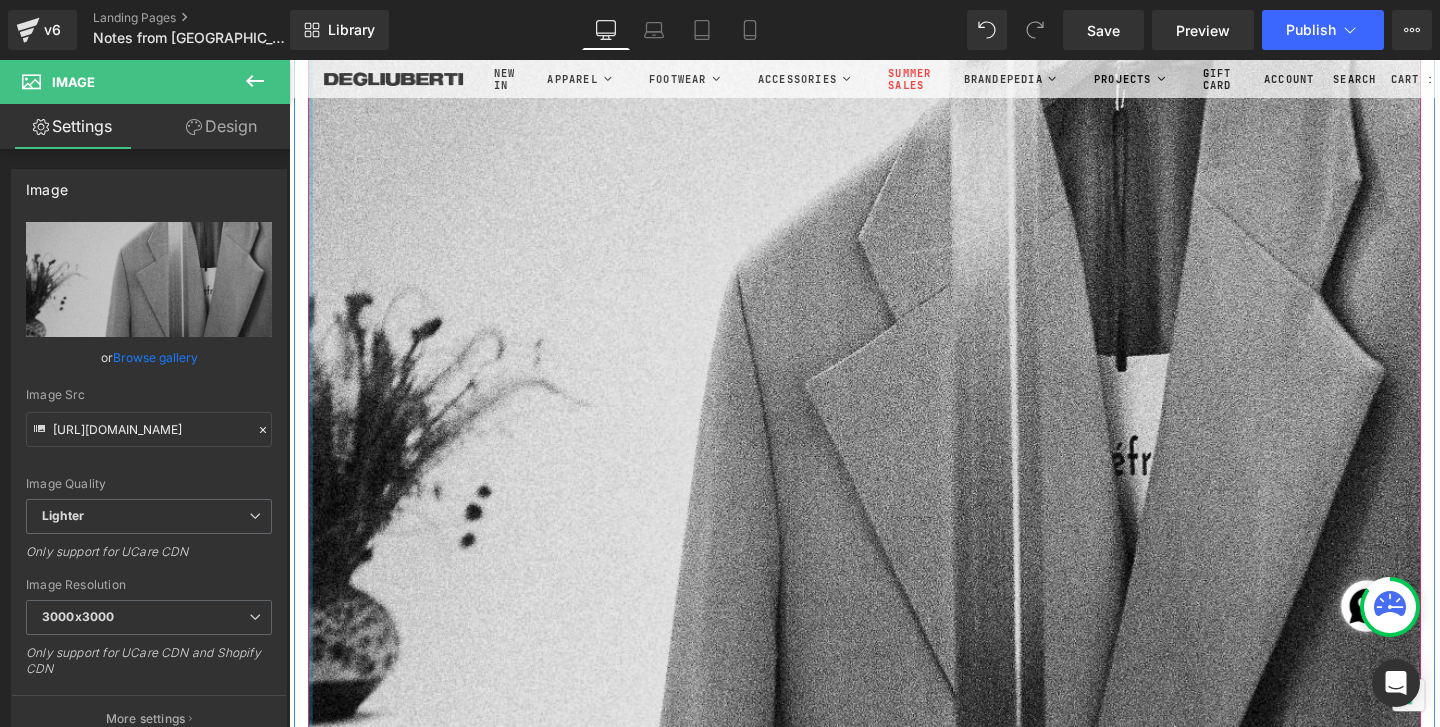 click at bounding box center (311, -22468) 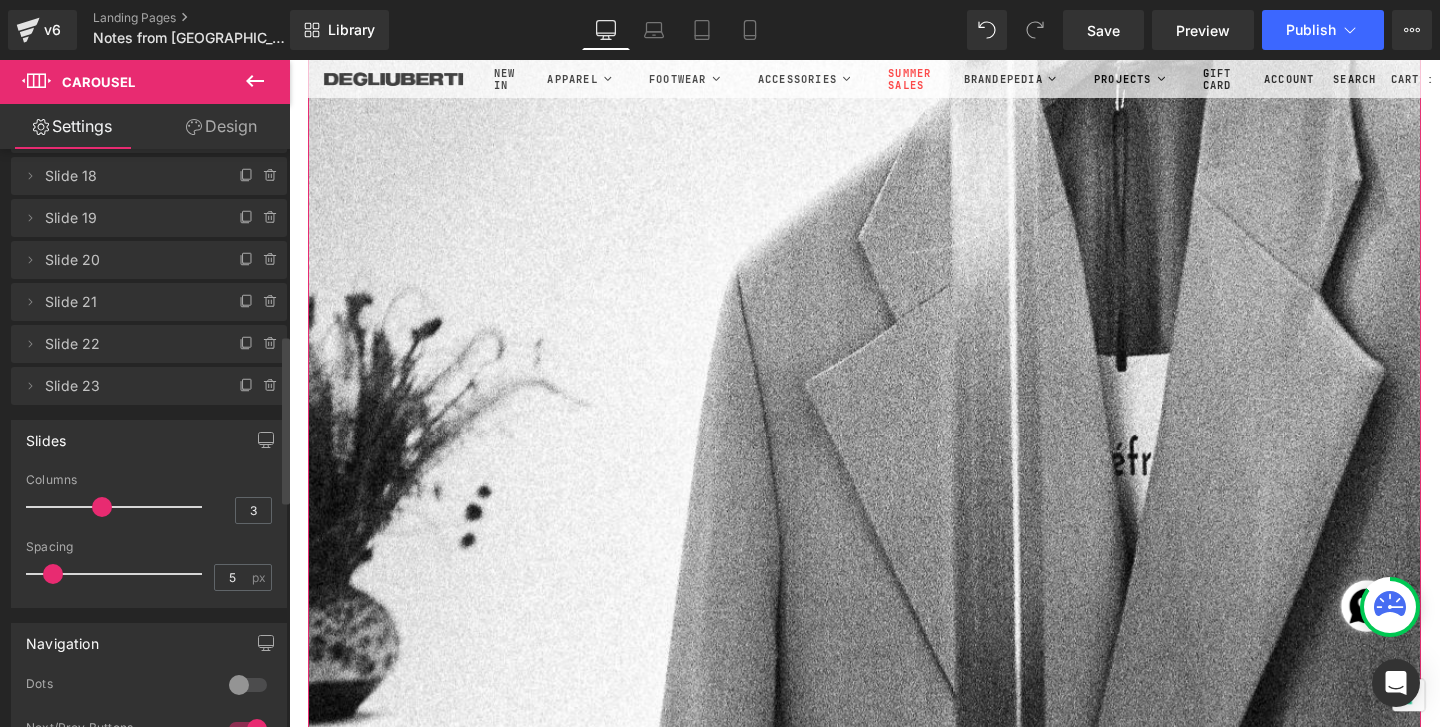 scroll, scrollTop: 637, scrollLeft: 0, axis: vertical 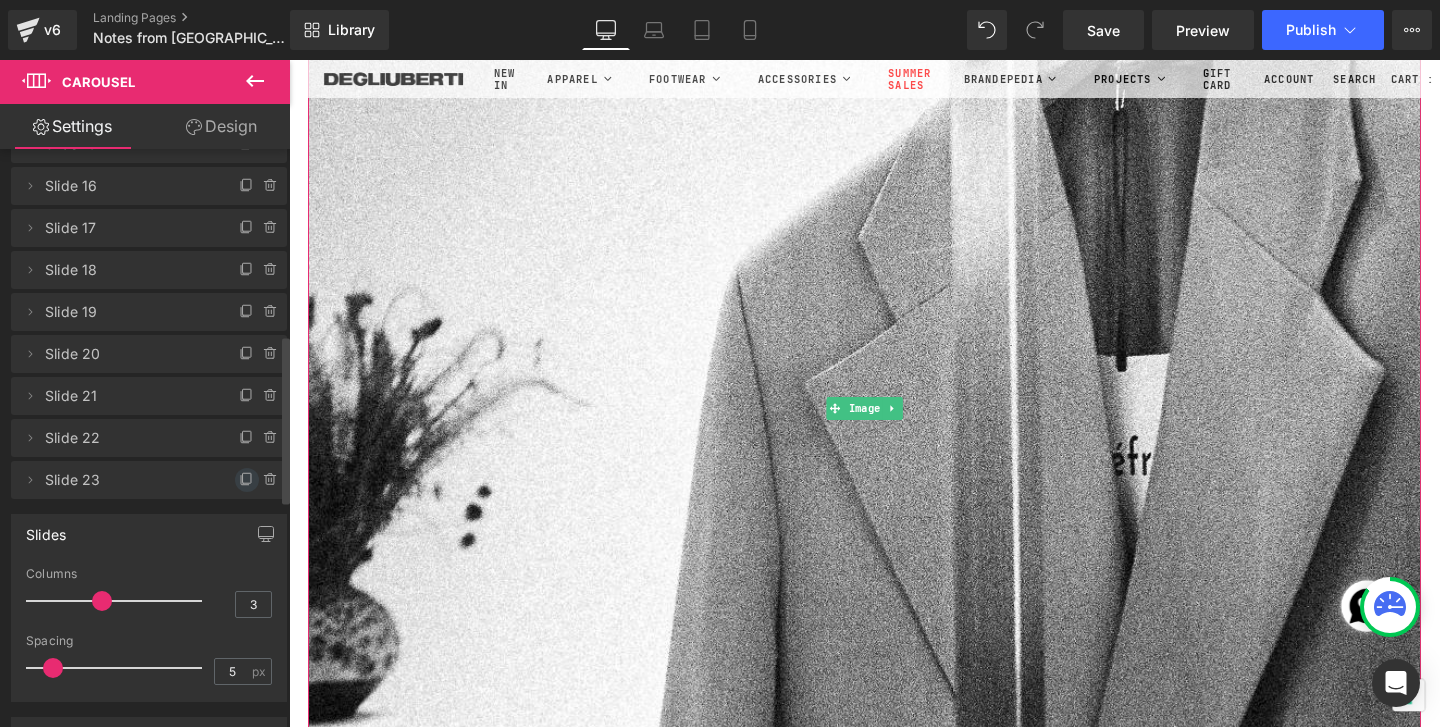click 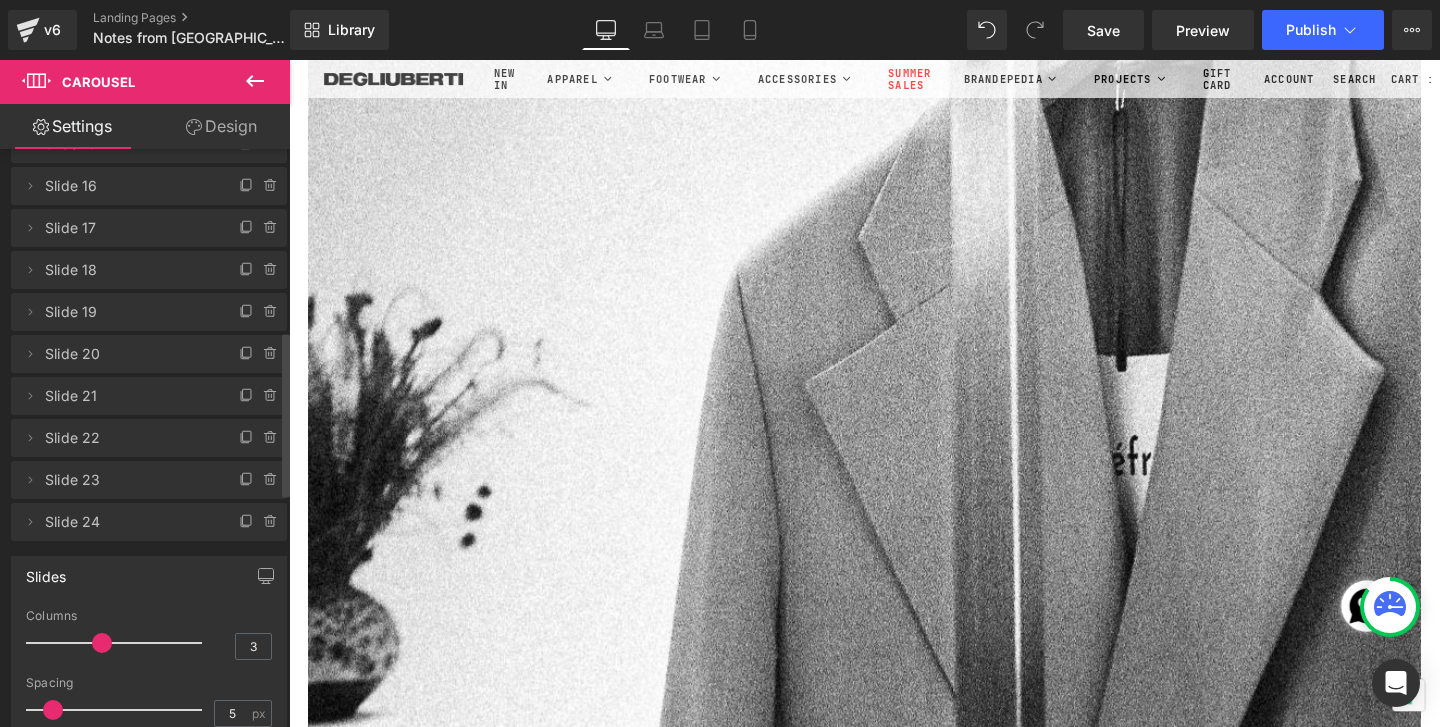 scroll, scrollTop: 48510, scrollLeft: 0, axis: vertical 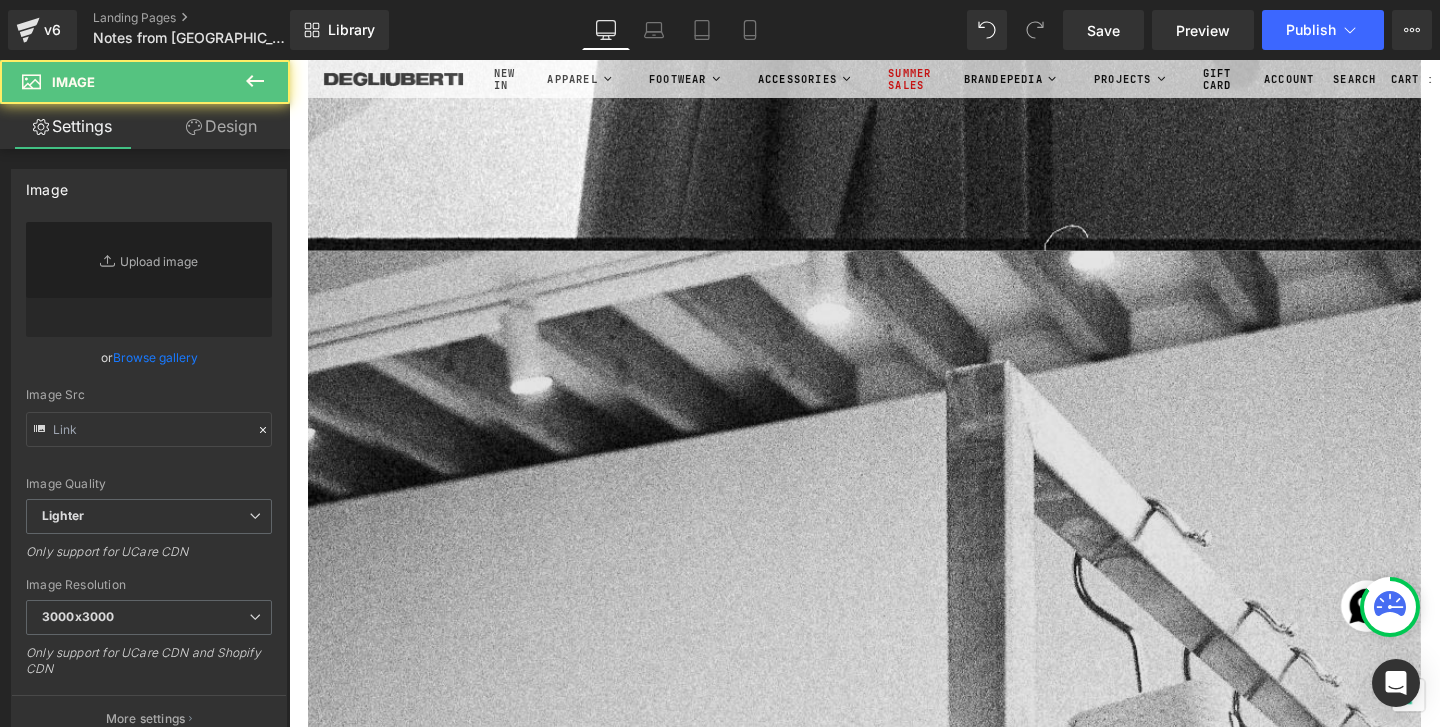 click at bounding box center [894, 1300] 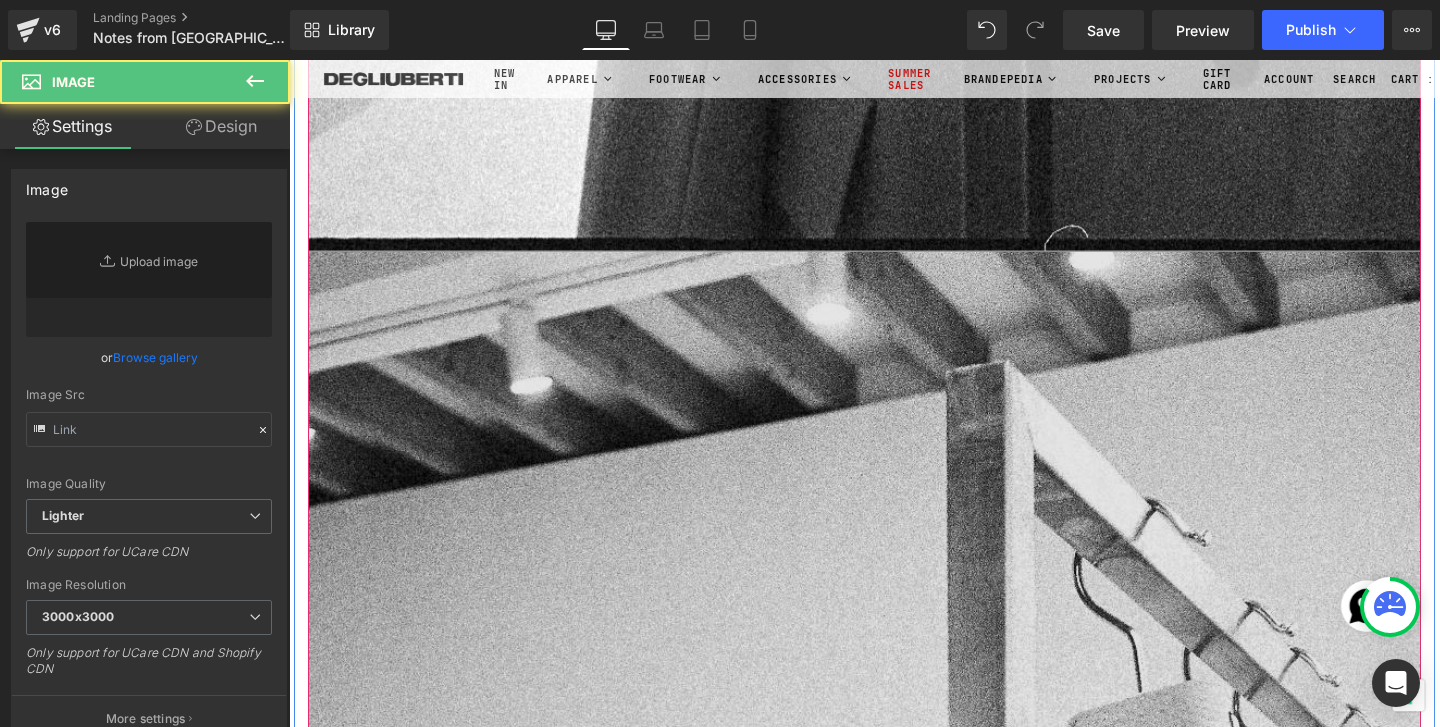type on "[URL][DOMAIN_NAME]" 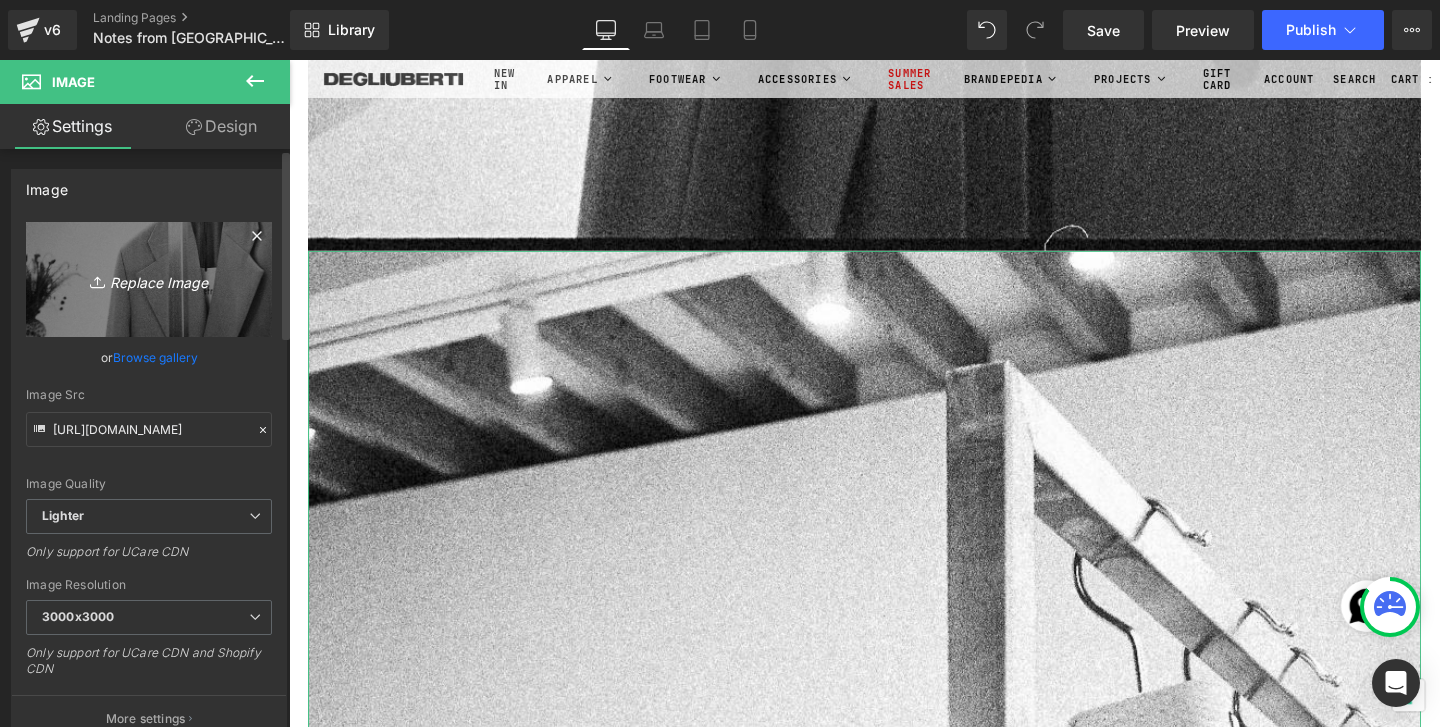click on "Replace Image" at bounding box center (149, 279) 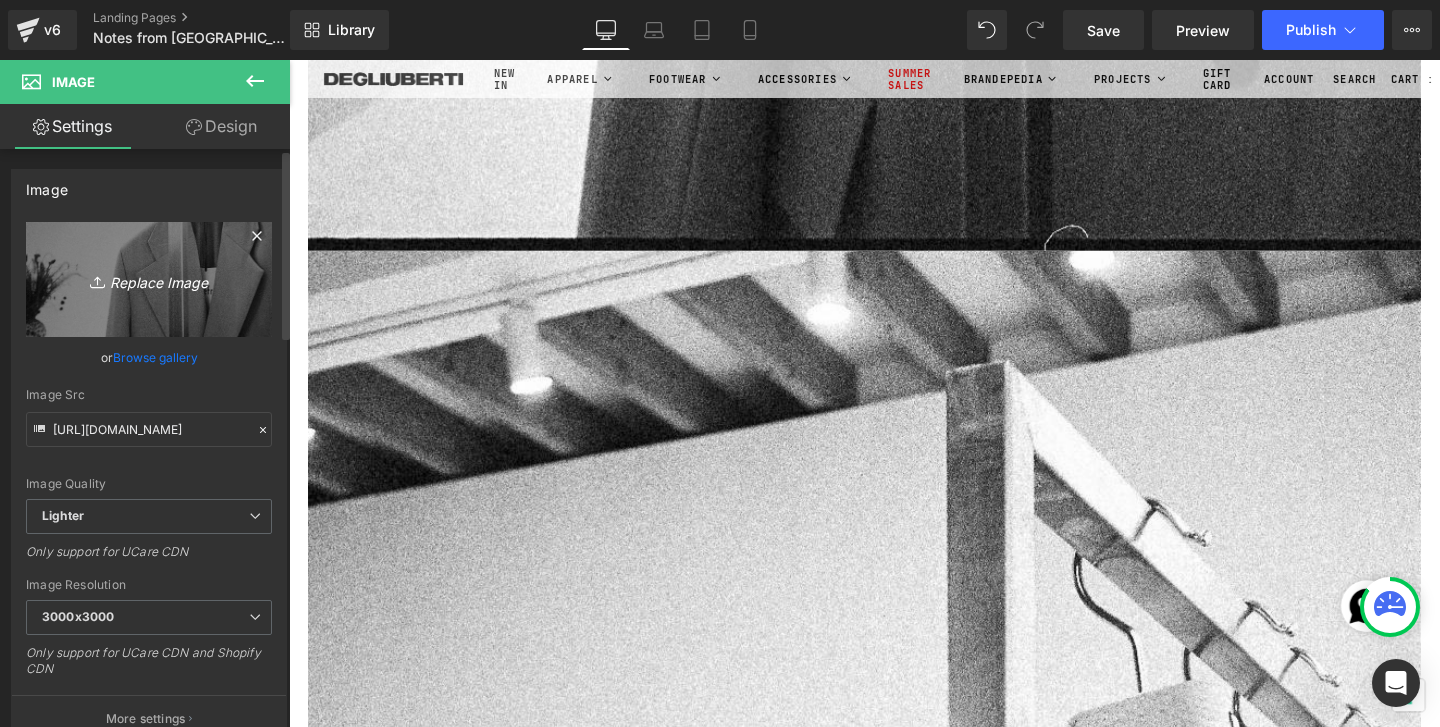 type on "C:\fakepath\Roll1_00000011.jpg" 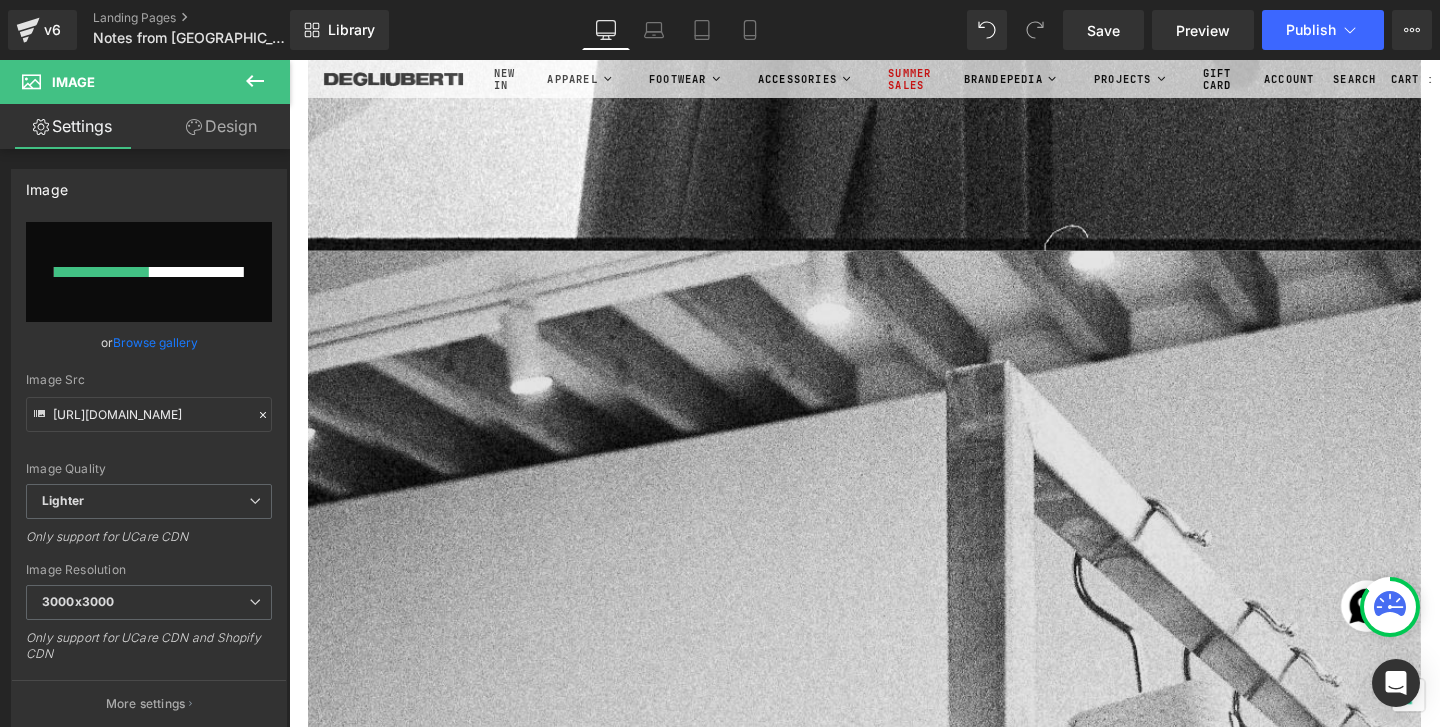 type 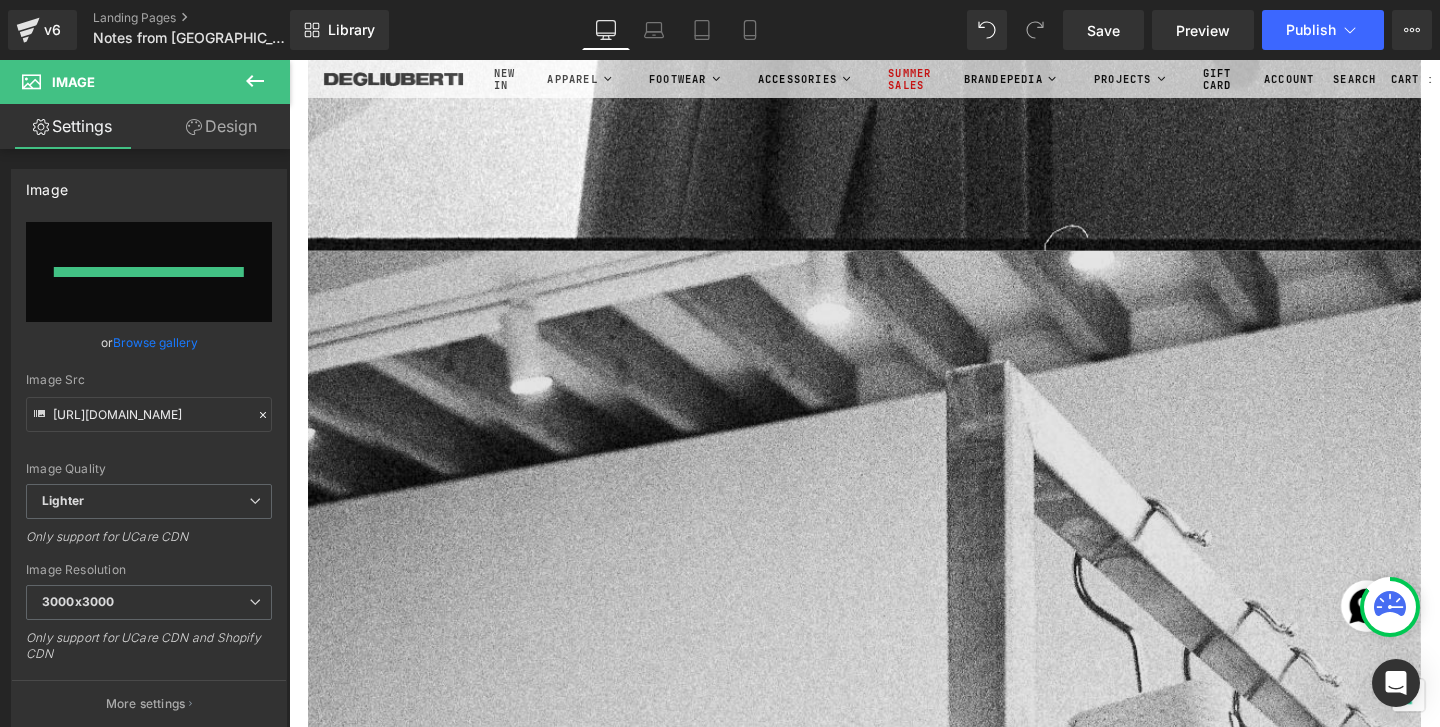 type on "[URL][DOMAIN_NAME]" 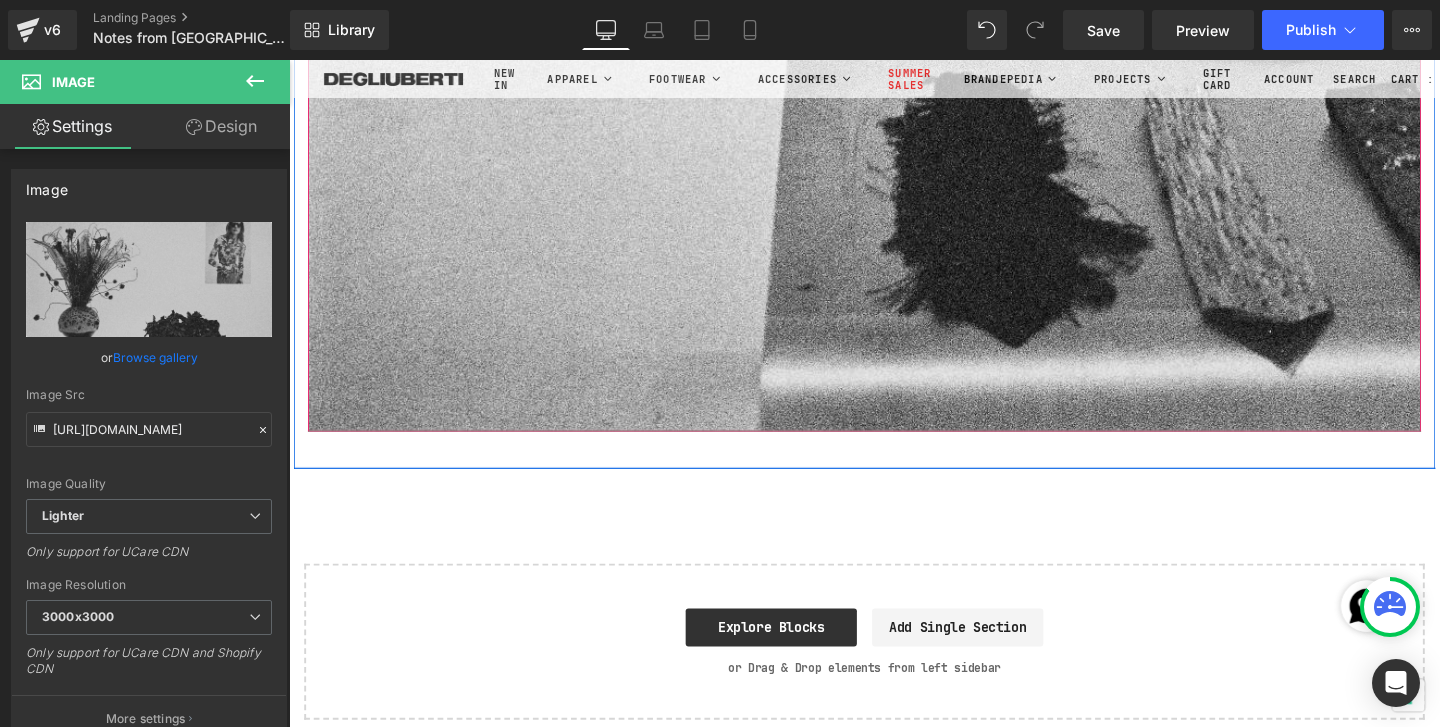 scroll, scrollTop: 50403, scrollLeft: 0, axis: vertical 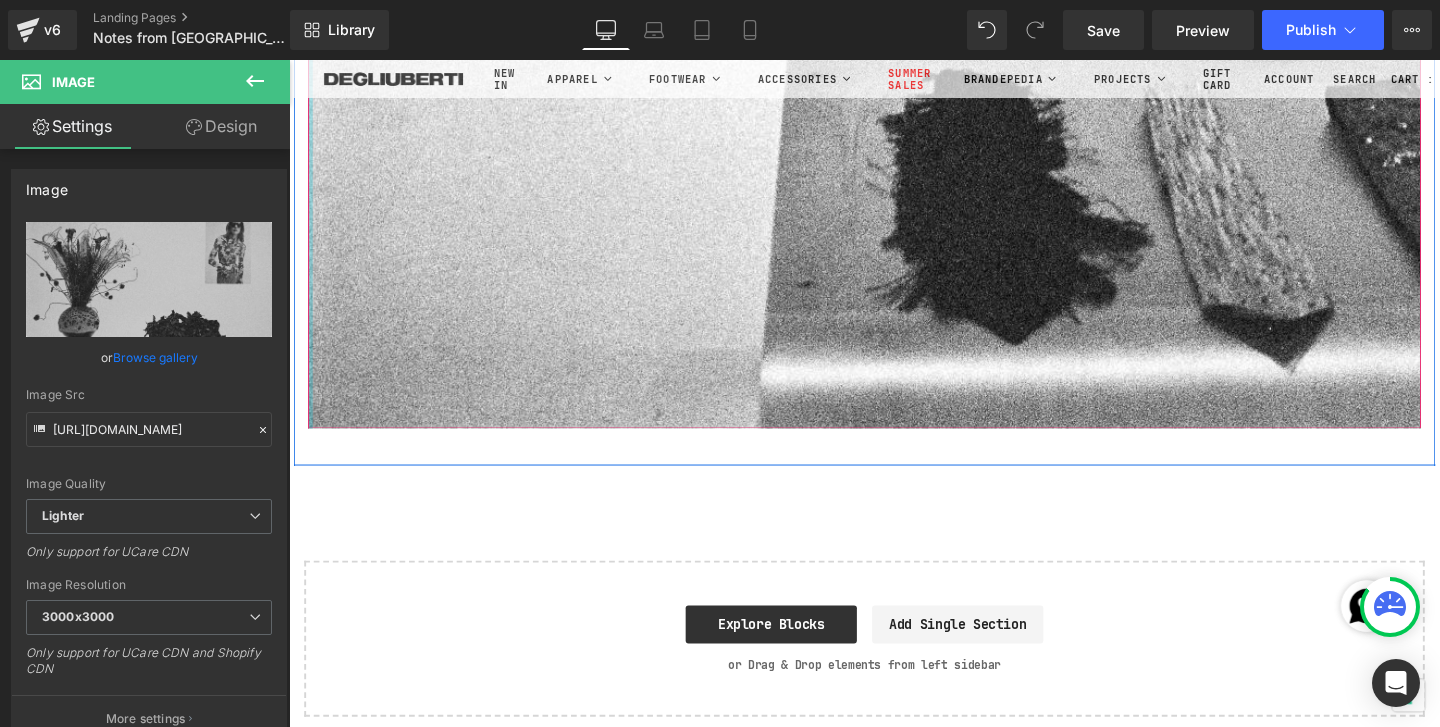 click at bounding box center (311, -24525) 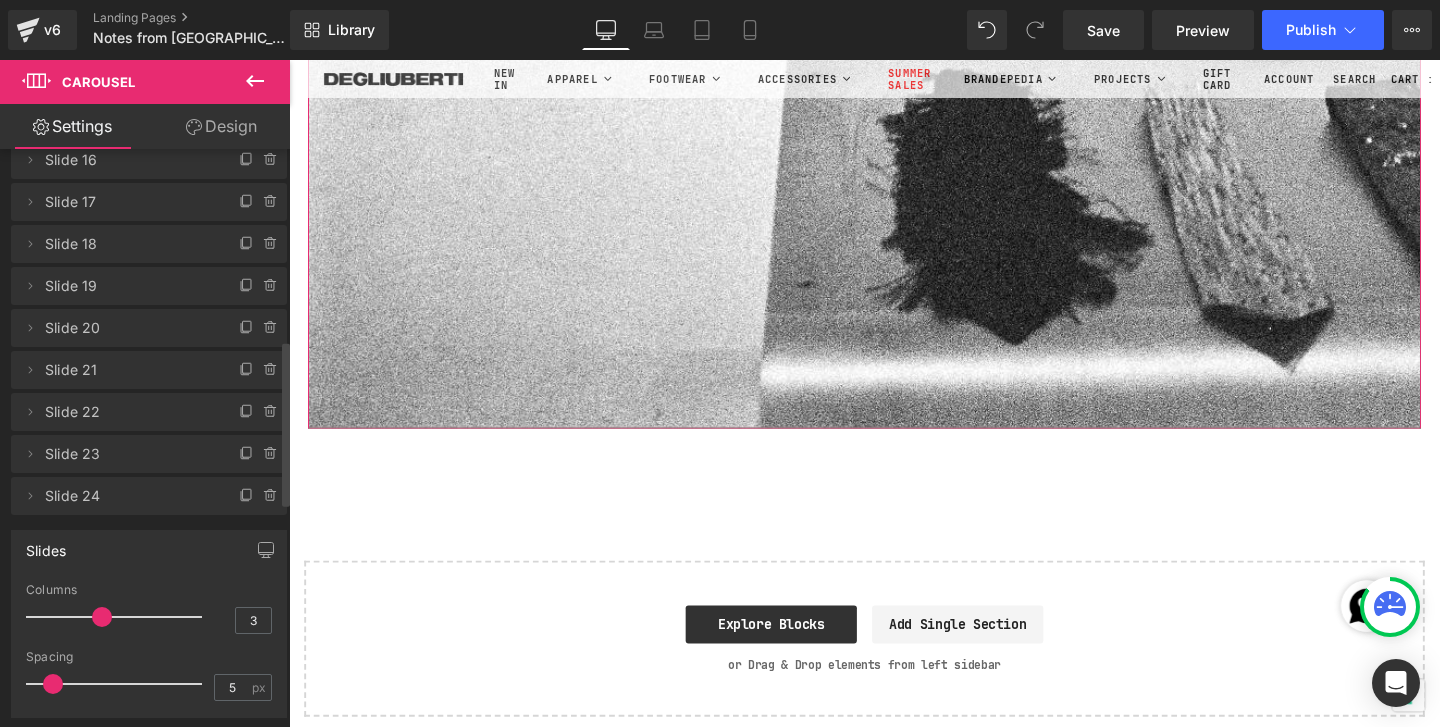 scroll, scrollTop: 671, scrollLeft: 0, axis: vertical 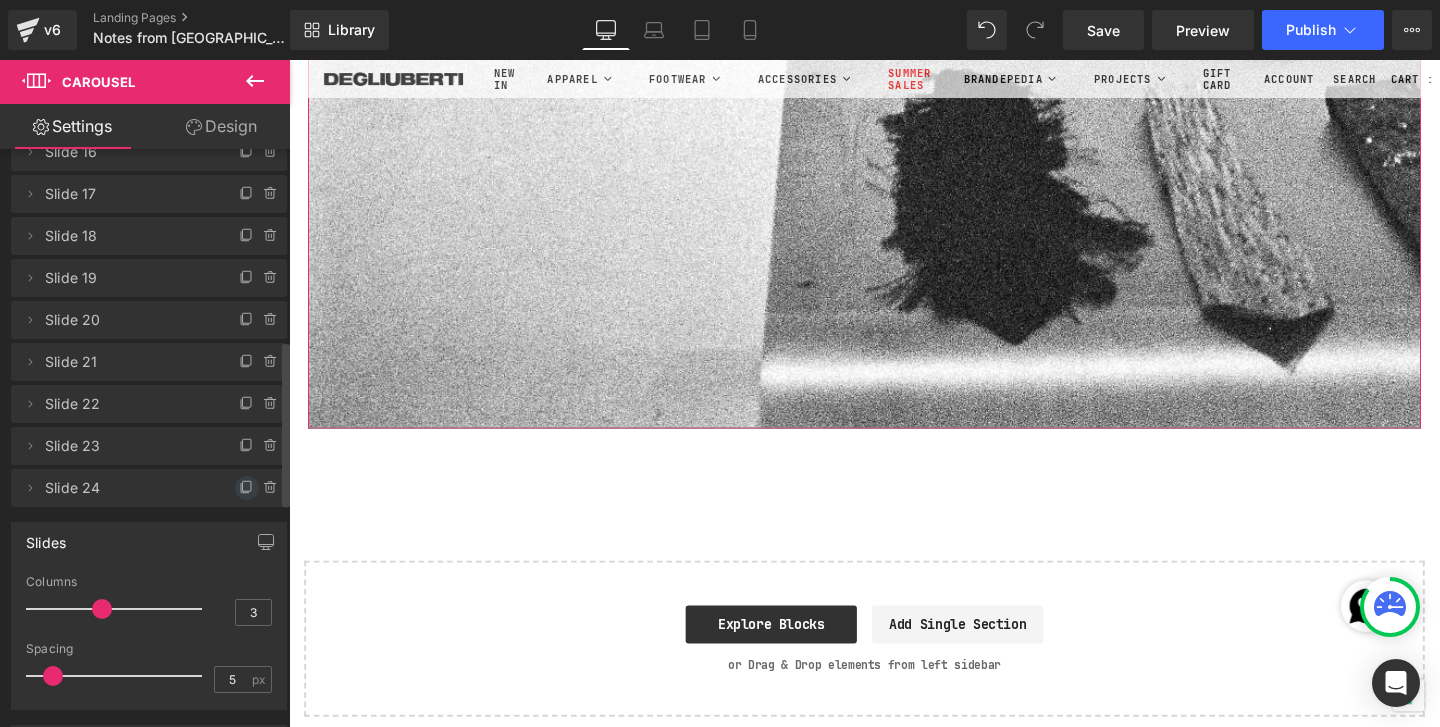 click 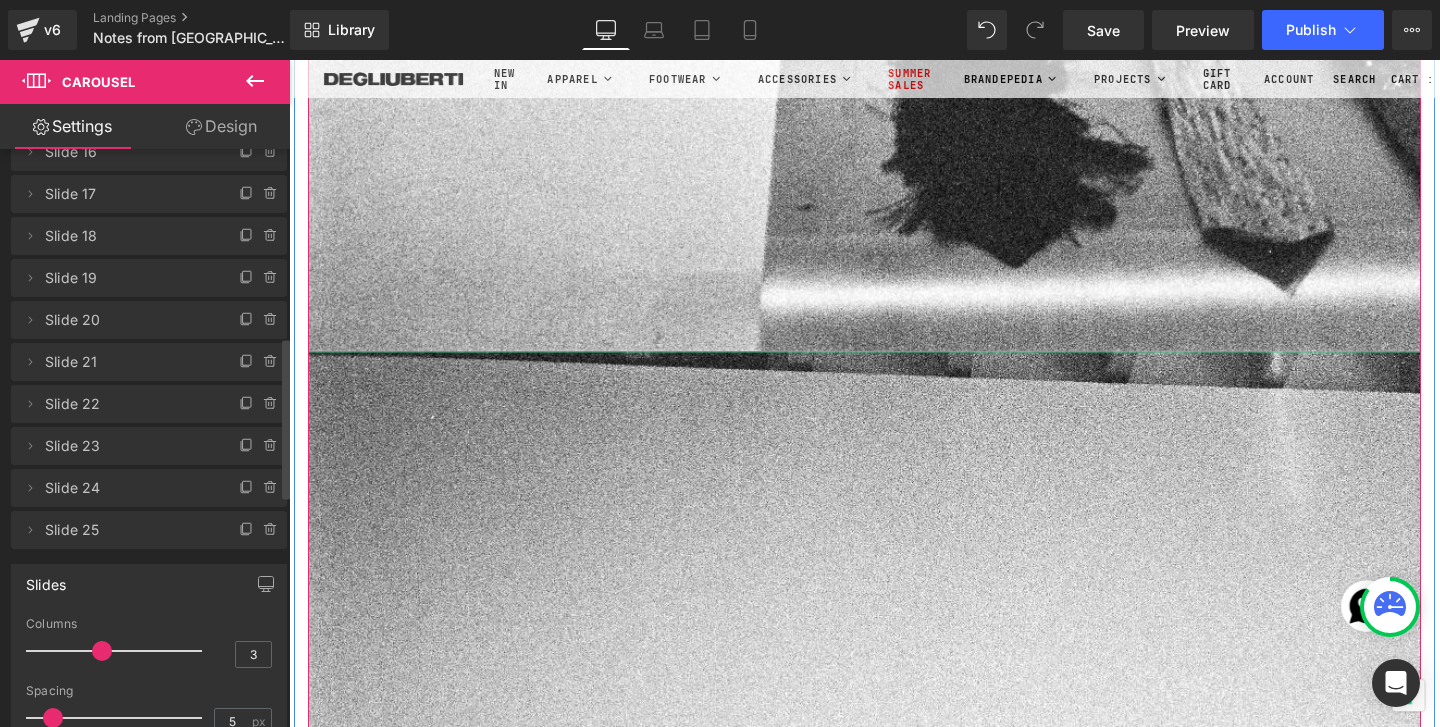 scroll, scrollTop: 50505, scrollLeft: 0, axis: vertical 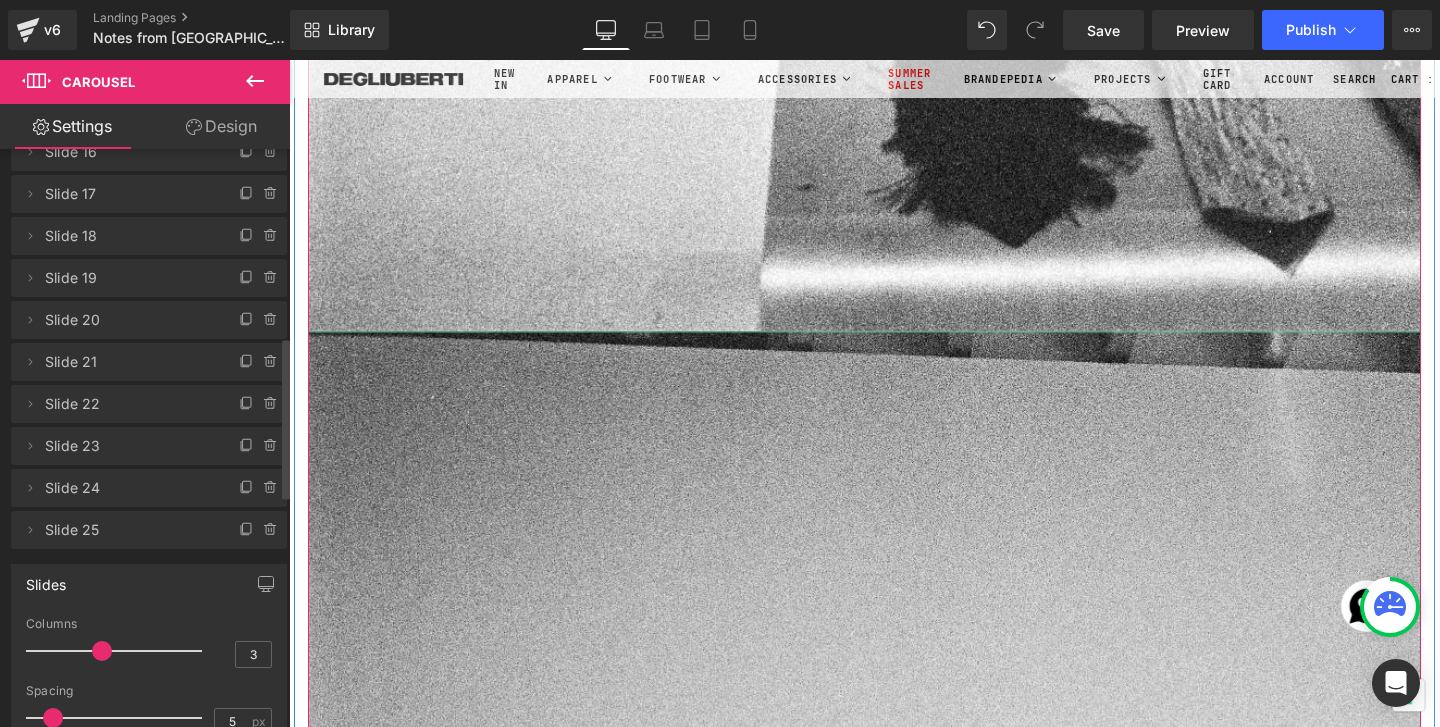 click at bounding box center (894, 1384) 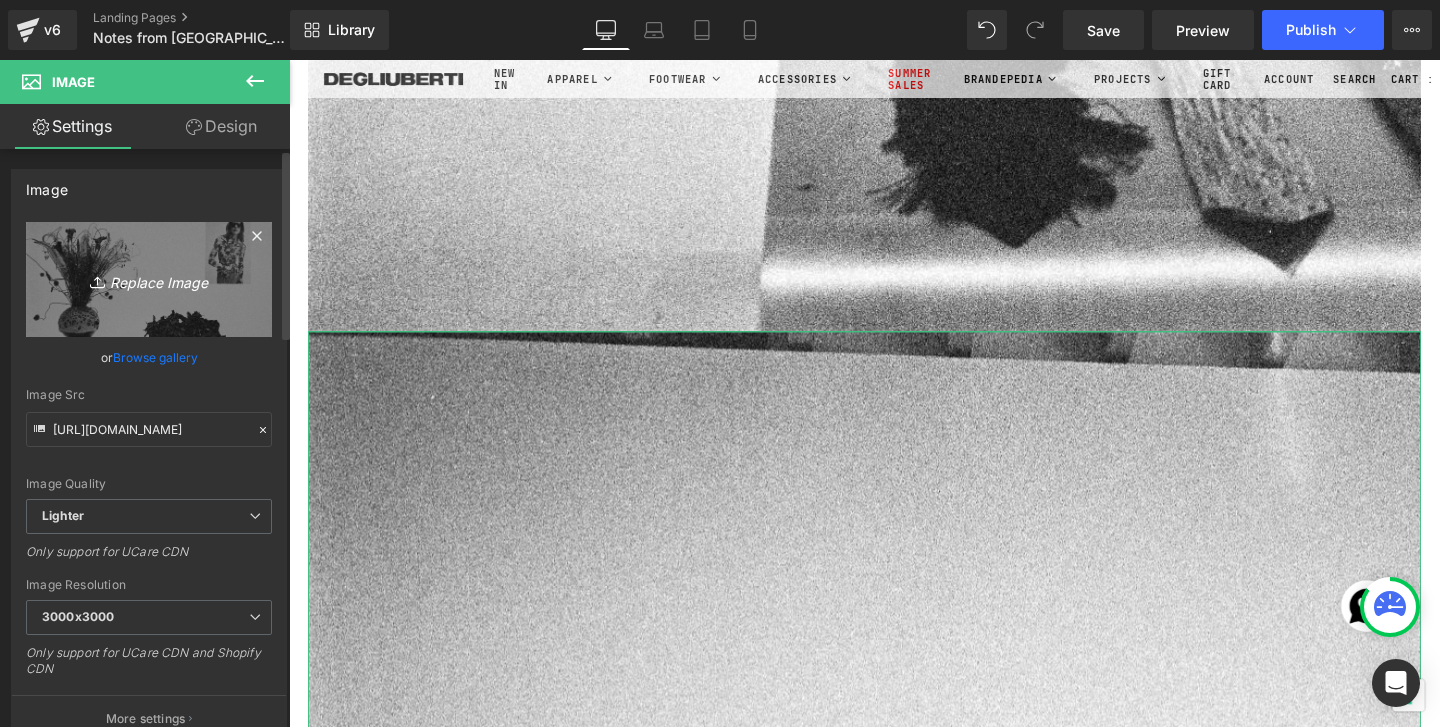 click on "Replace Image" at bounding box center (149, 279) 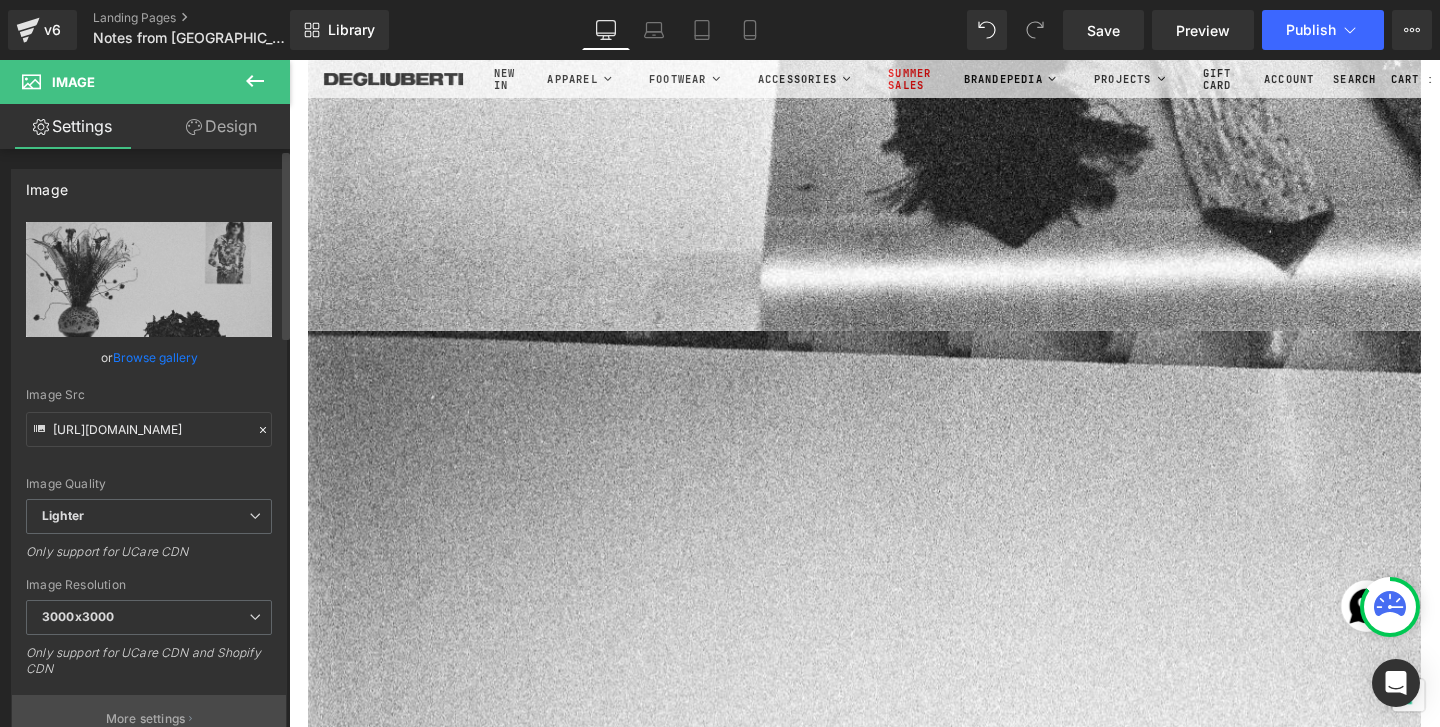 type on "C:\fakepath\Roll1_00000014.jpg" 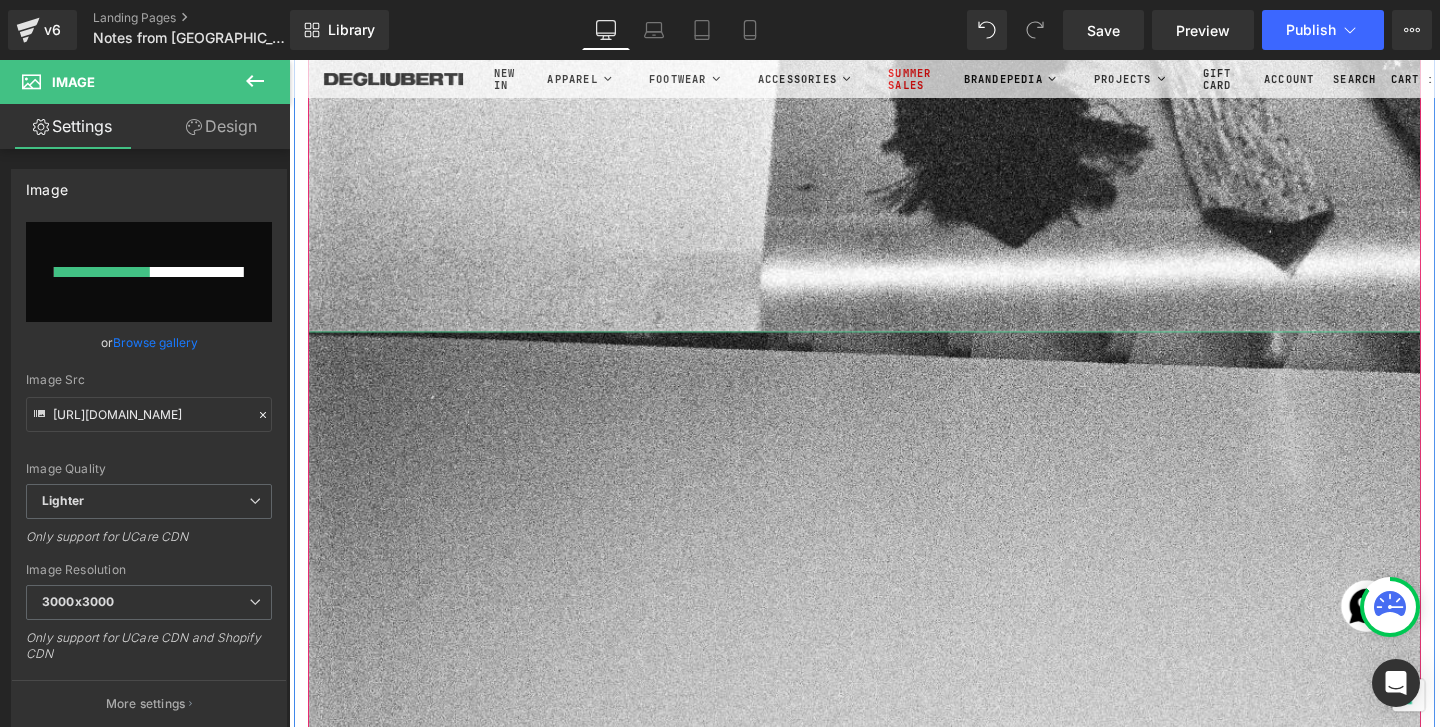 type 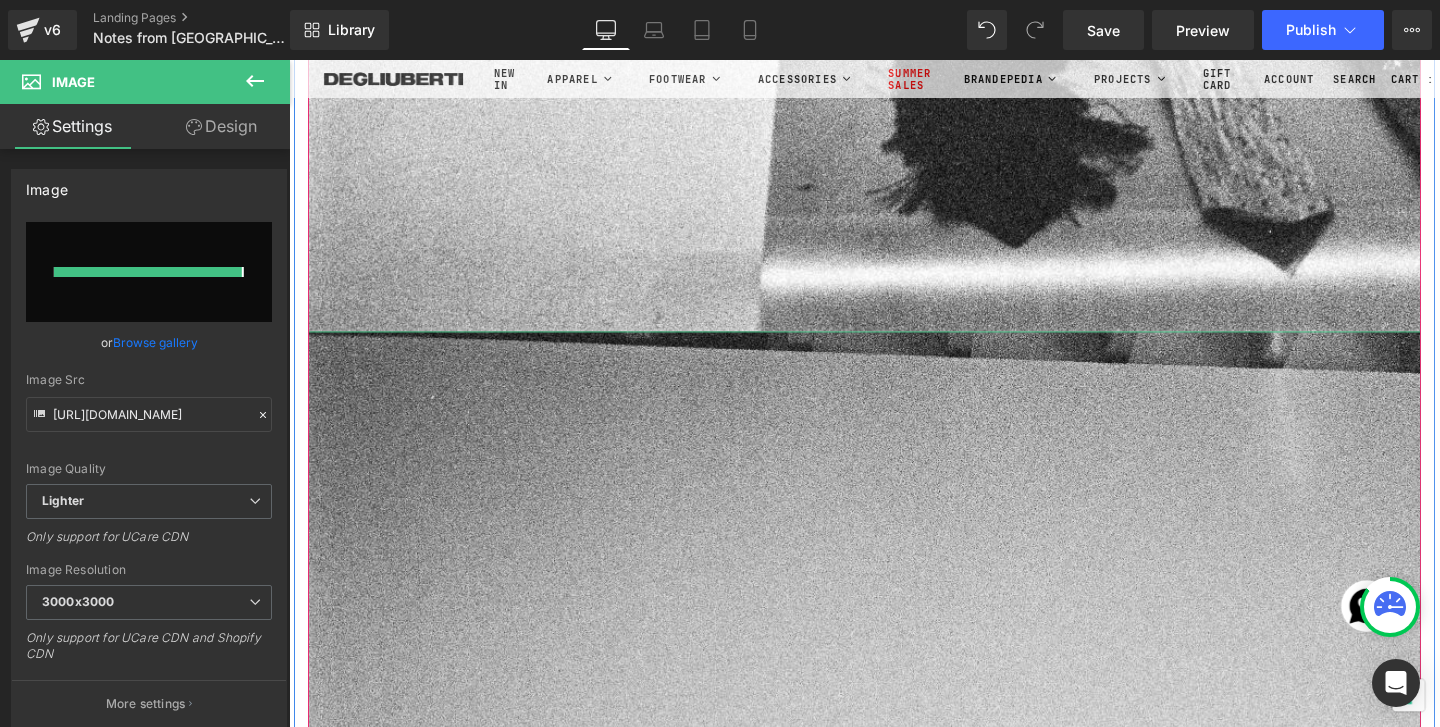 type on "[URL][DOMAIN_NAME]" 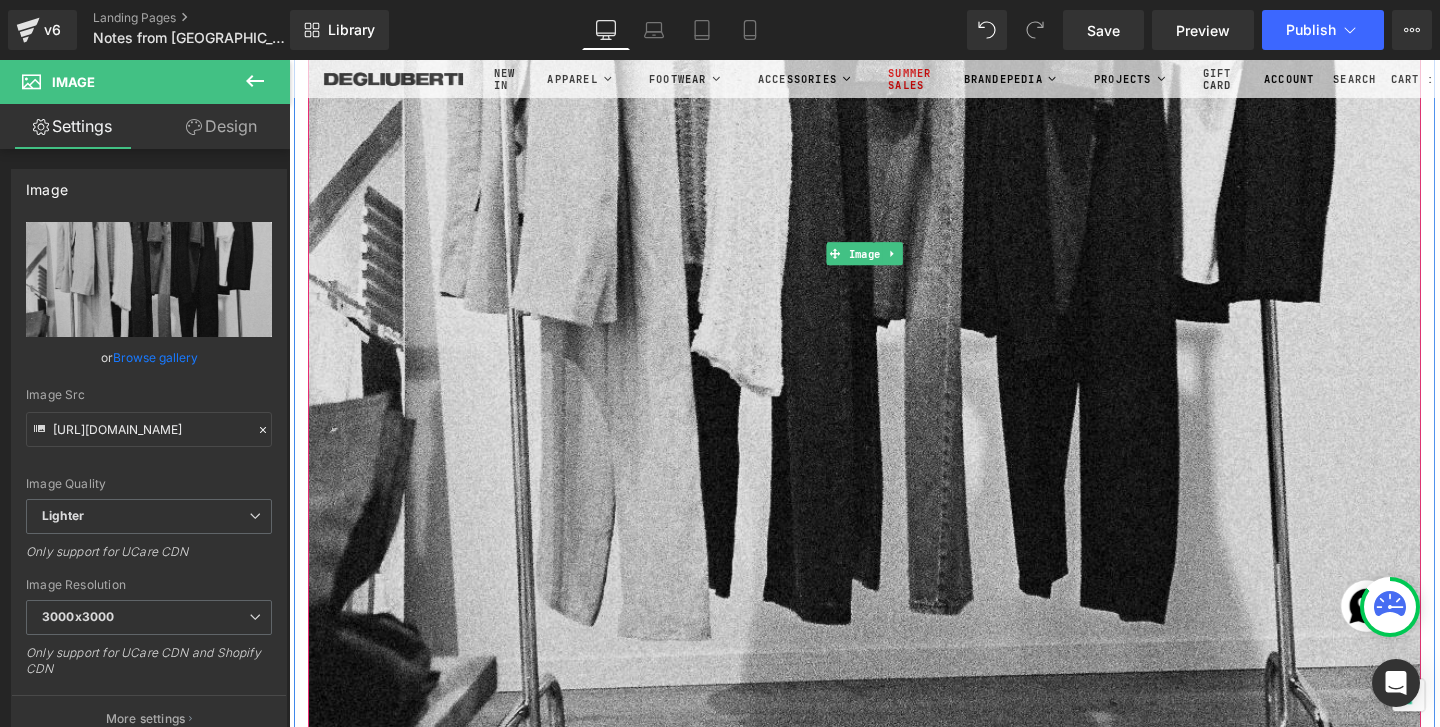 scroll, scrollTop: 51870, scrollLeft: 0, axis: vertical 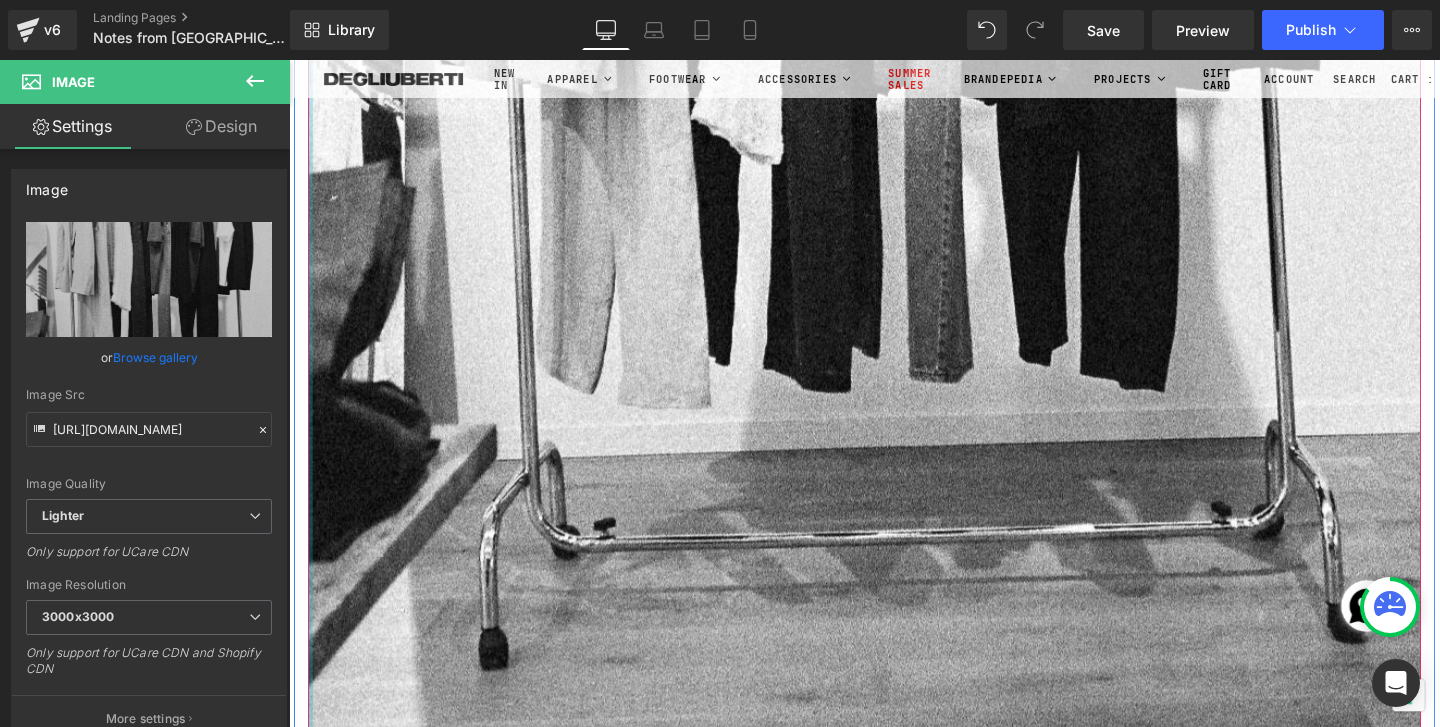 click at bounding box center [311, -24952] 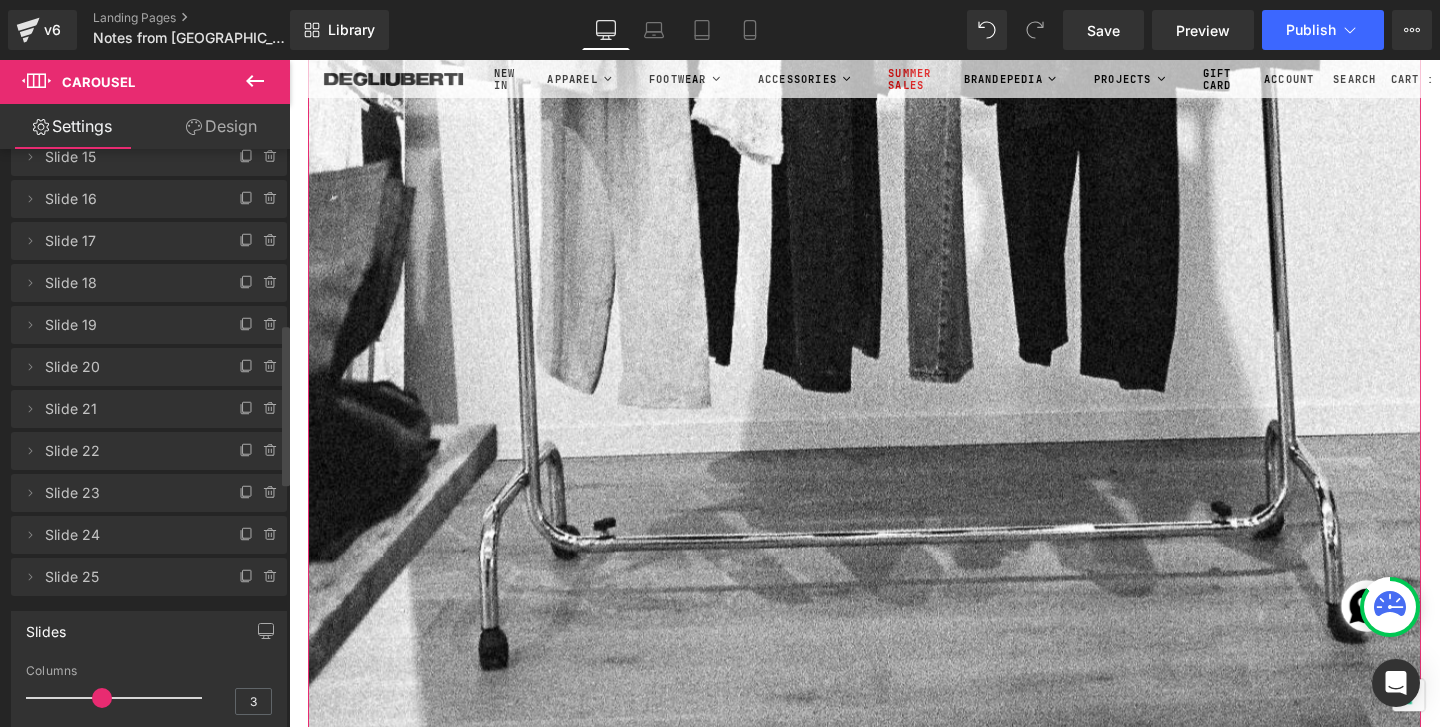 scroll, scrollTop: 672, scrollLeft: 0, axis: vertical 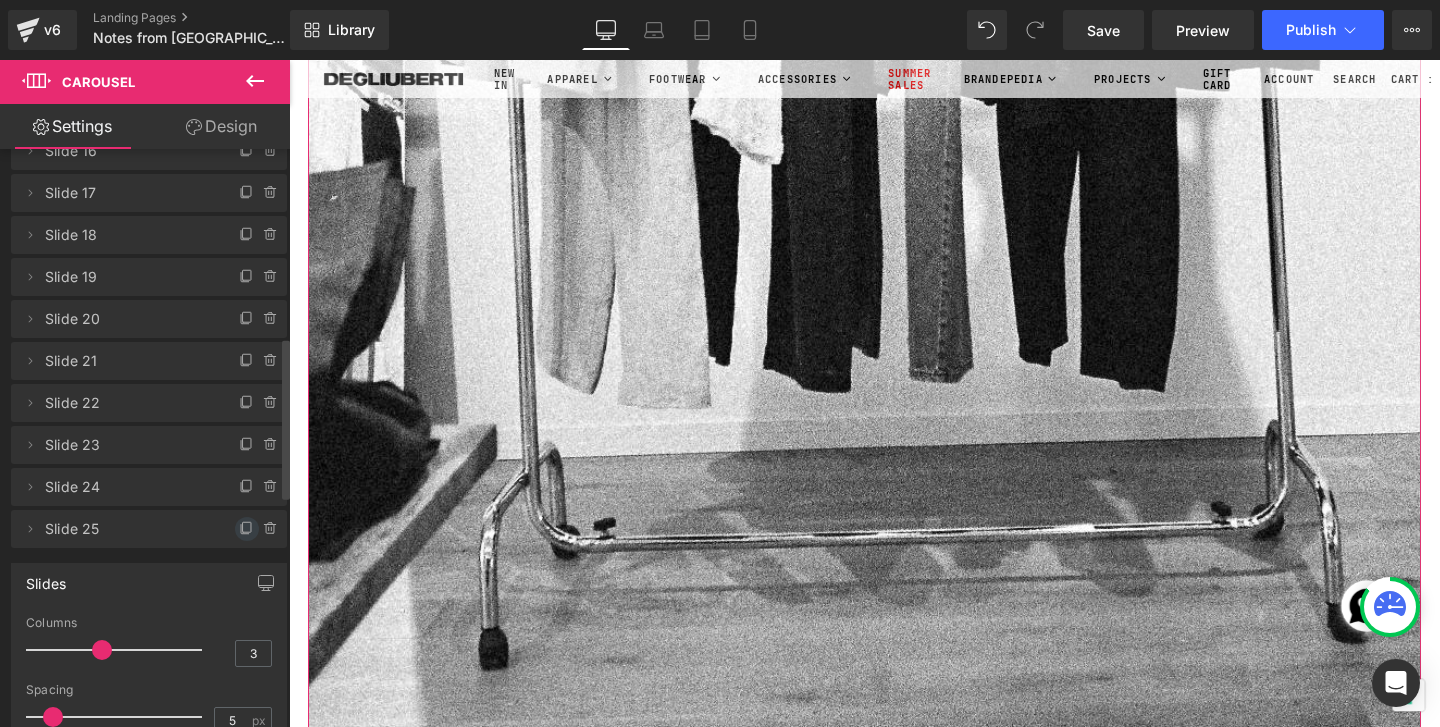 click 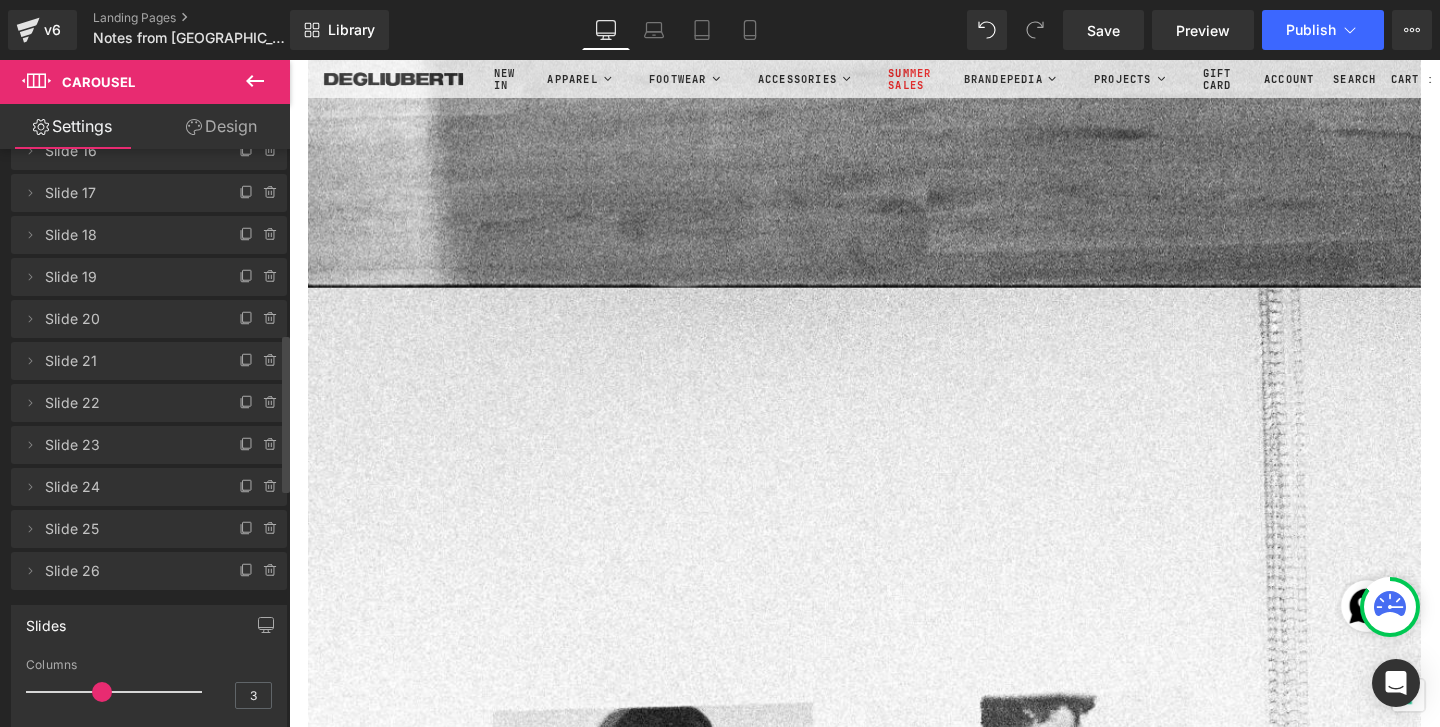 scroll, scrollTop: 52687, scrollLeft: 0, axis: vertical 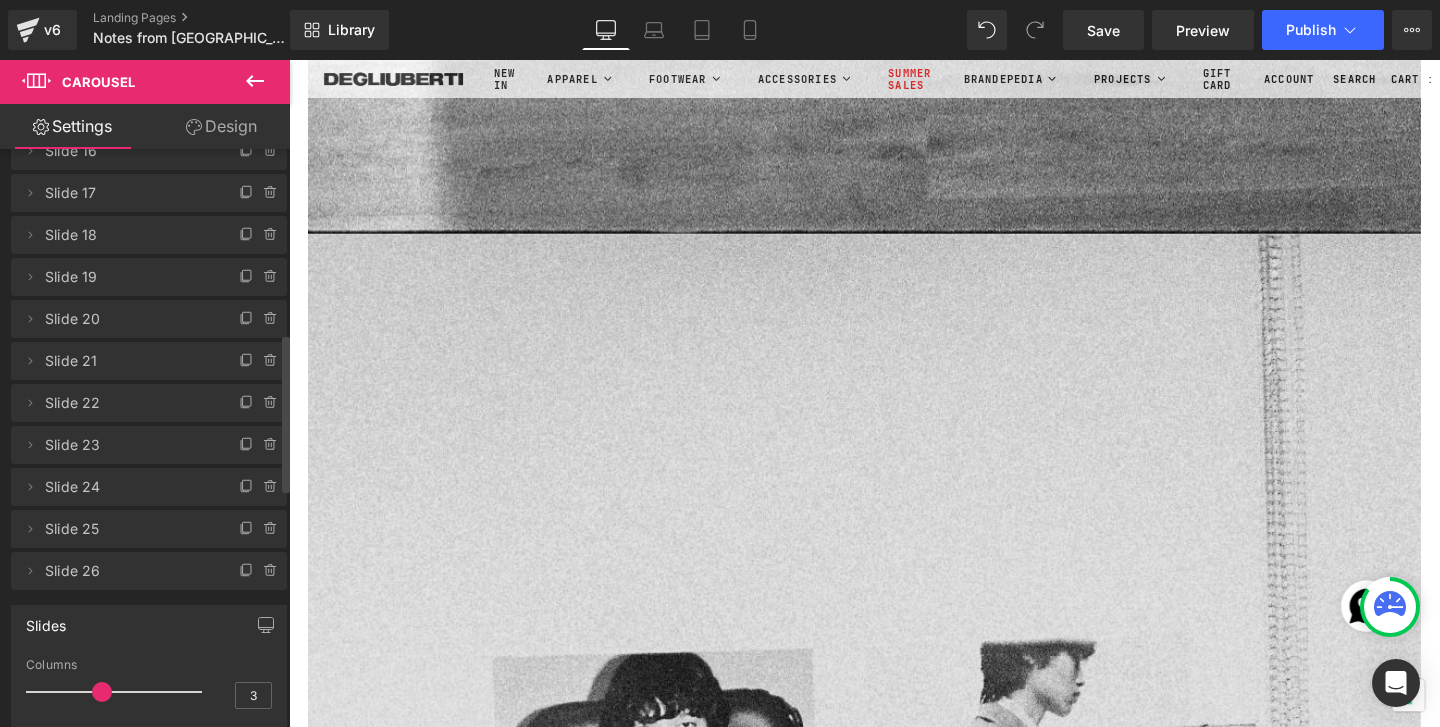 click at bounding box center (894, 1282) 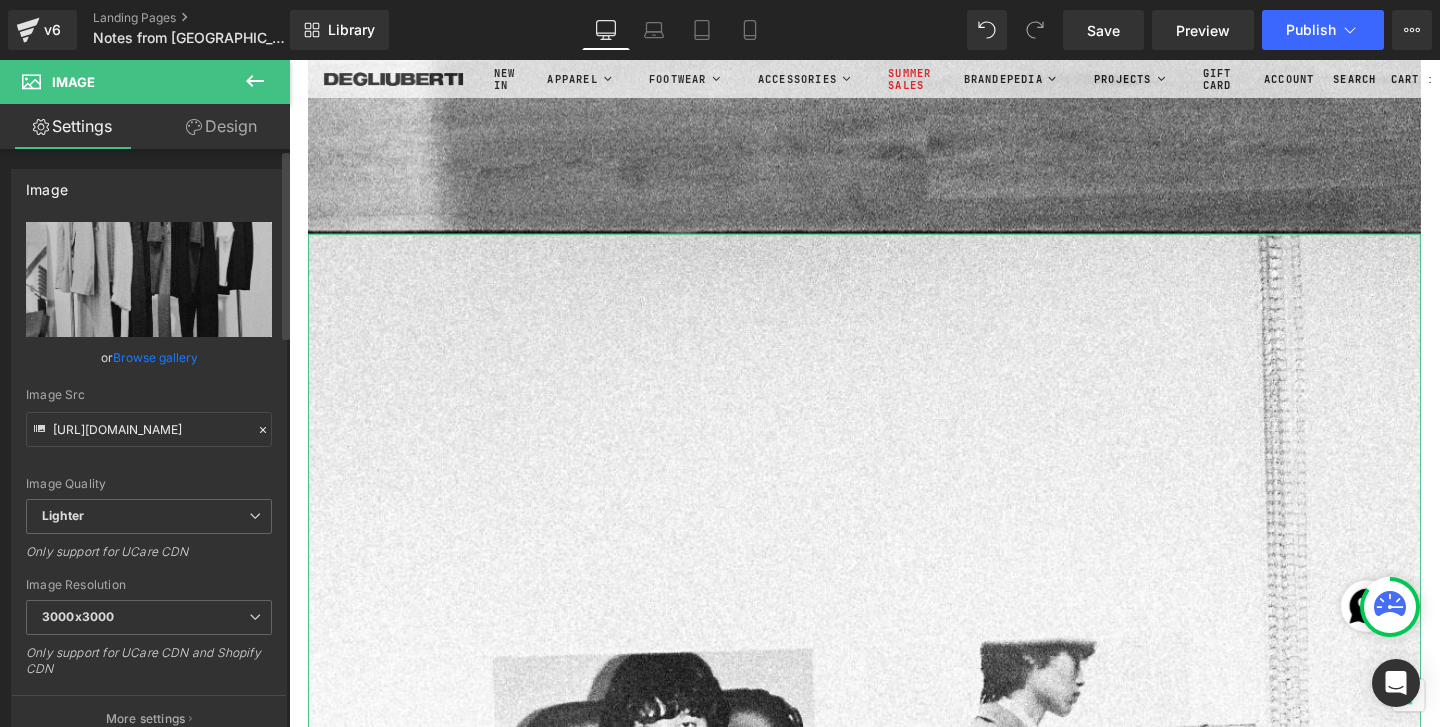 click on "Browse gallery" at bounding box center [155, 357] 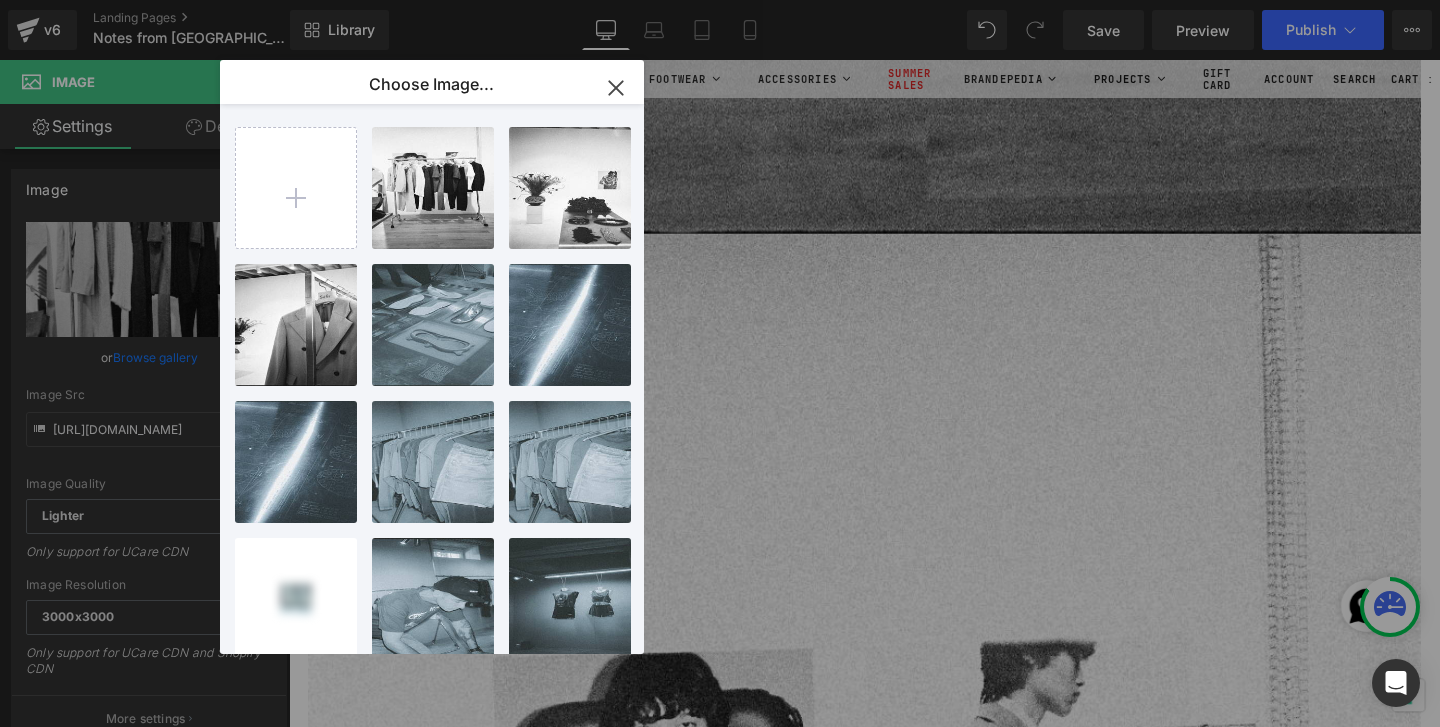 click 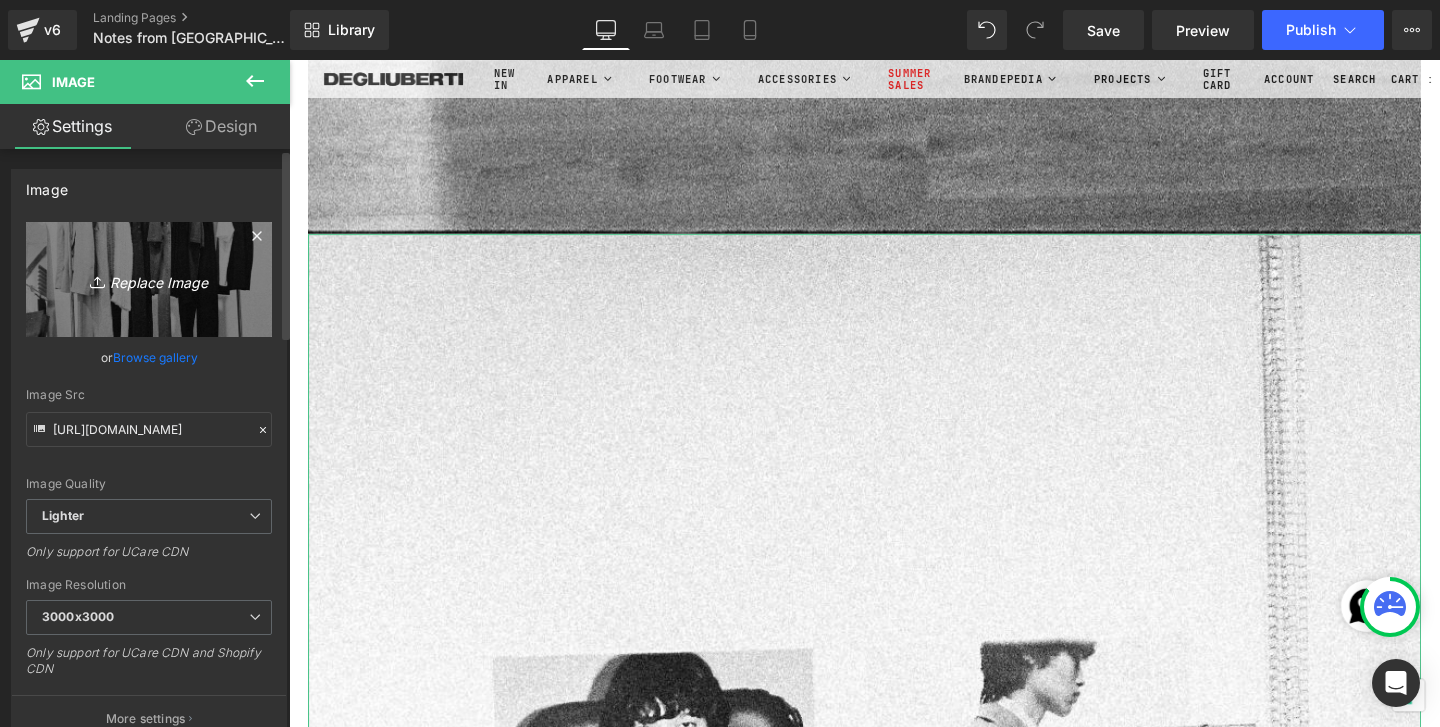 click on "Replace Image" at bounding box center (149, 279) 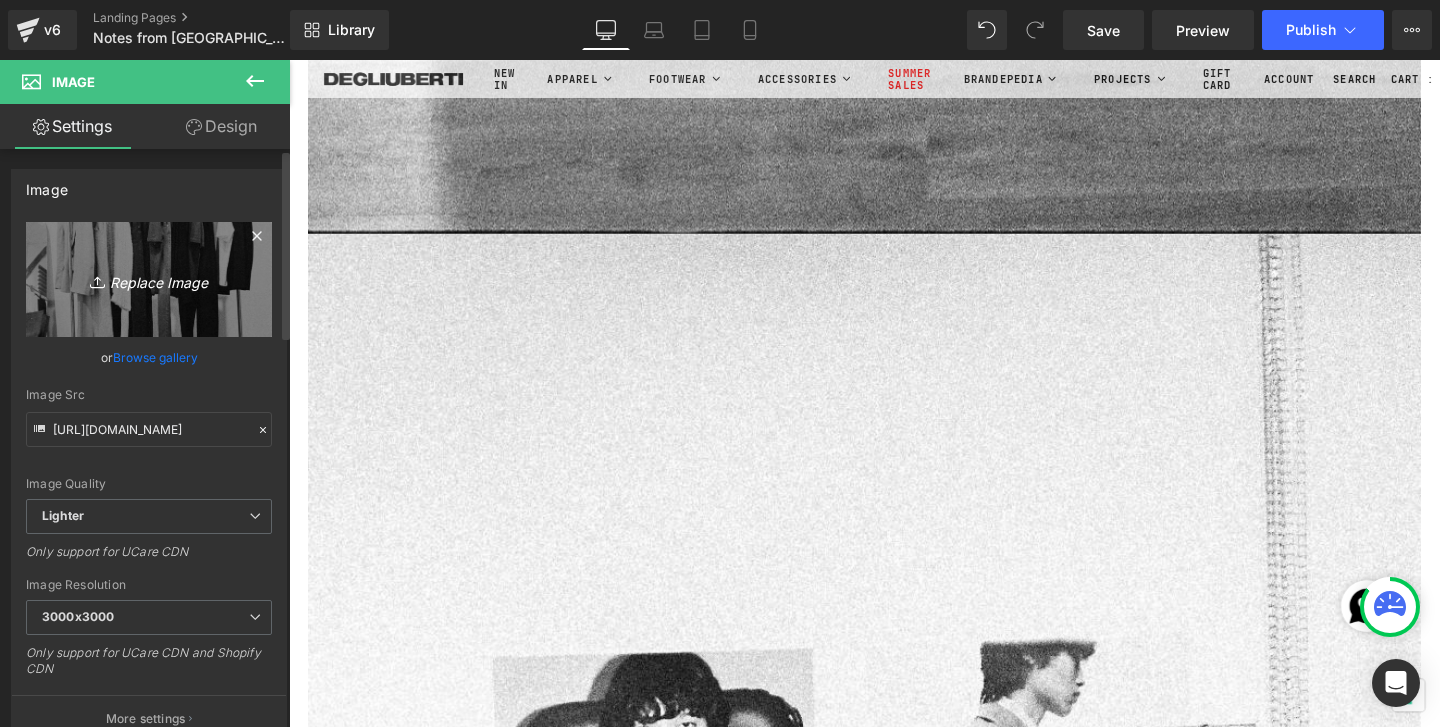 type on "C:\fakepath\Roll1_00000017.jpg" 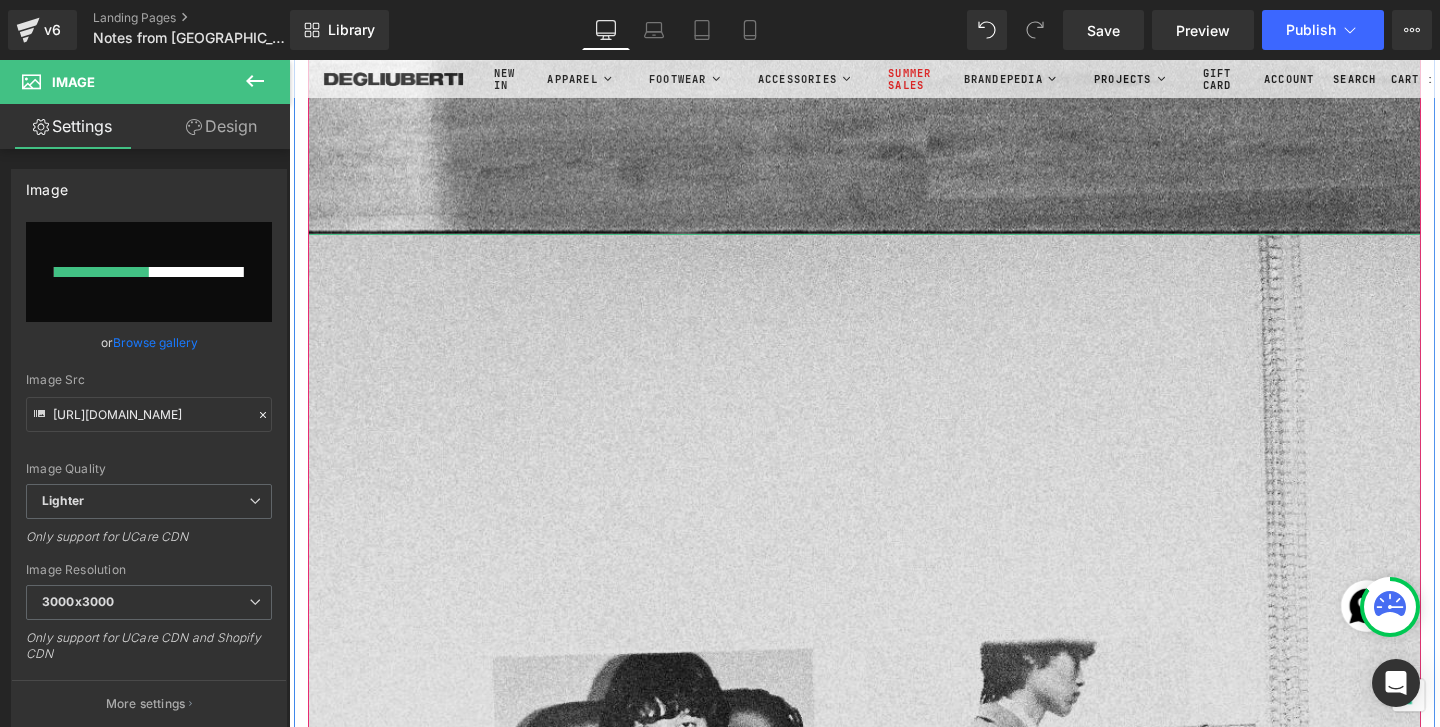 type 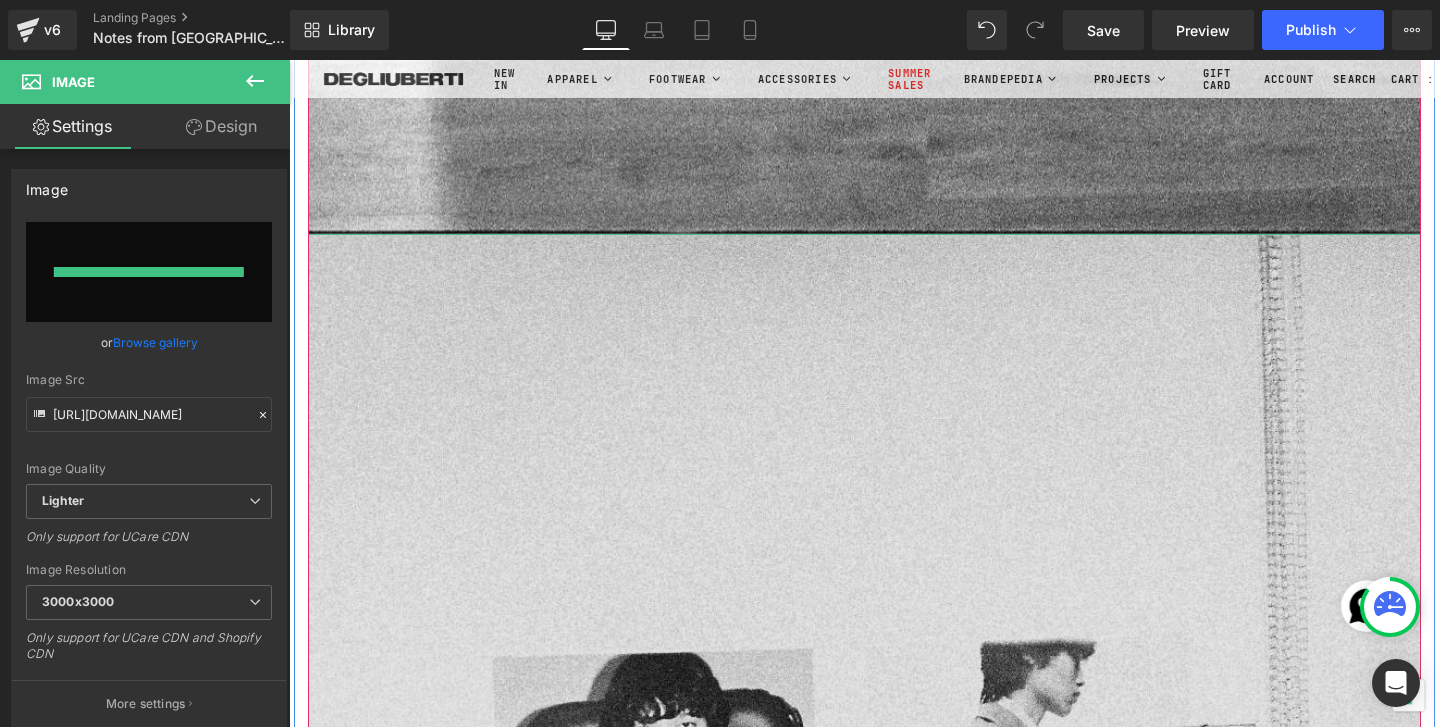 type on "[URL][DOMAIN_NAME]" 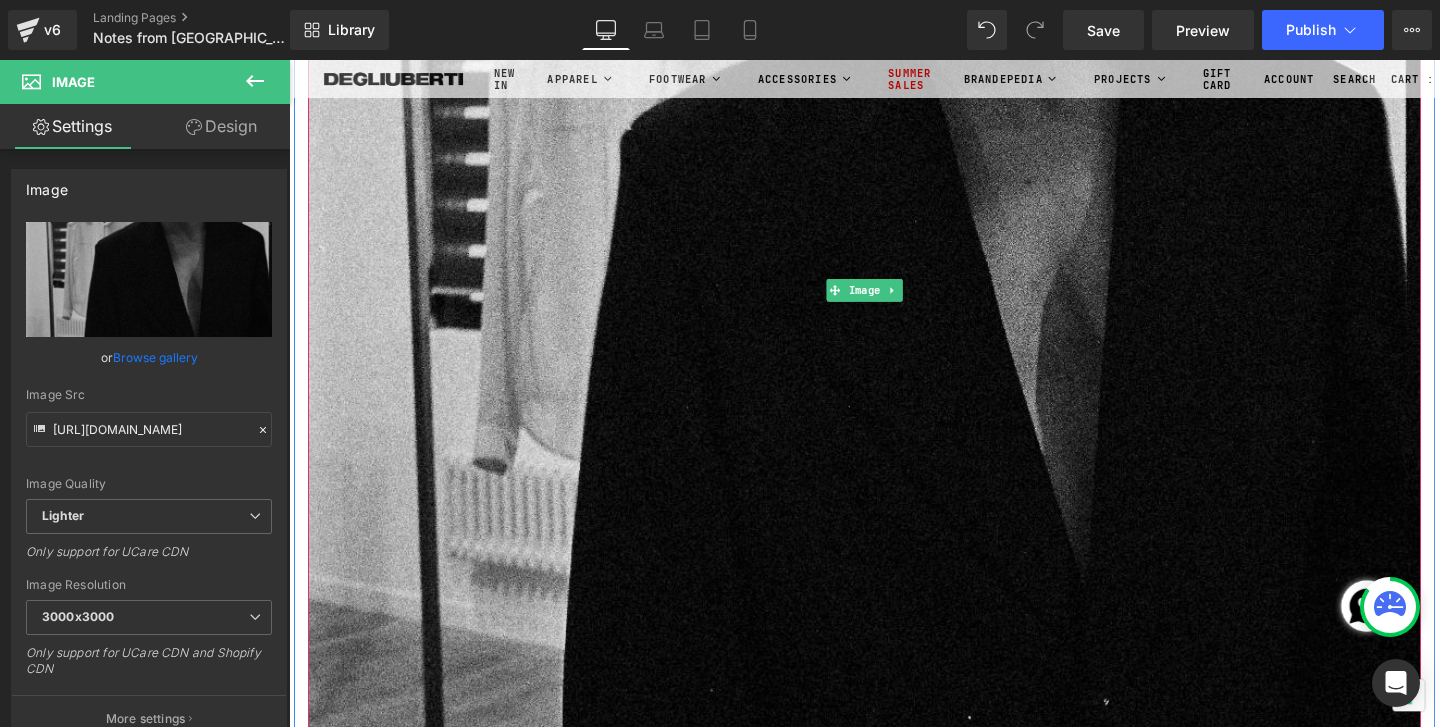scroll, scrollTop: 53671, scrollLeft: 0, axis: vertical 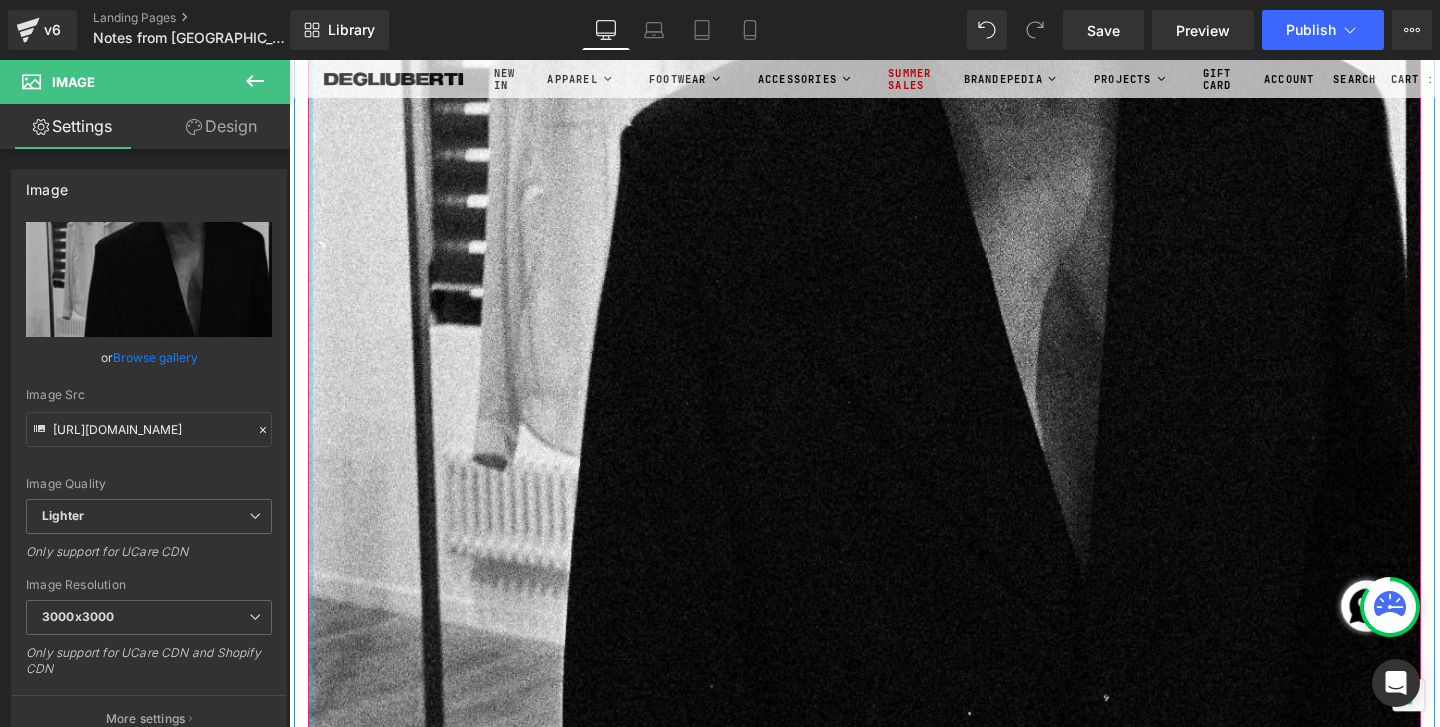 click at bounding box center [311, -25714] 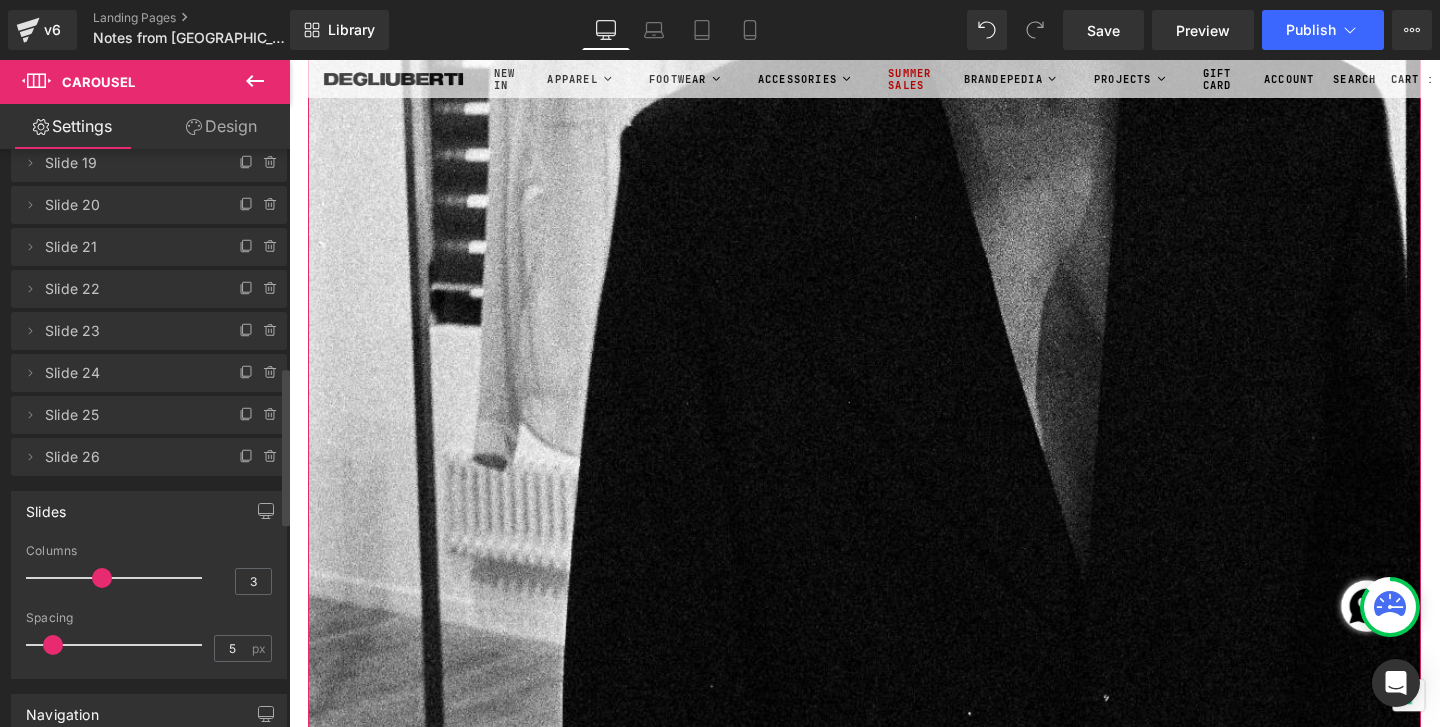 scroll, scrollTop: 794, scrollLeft: 0, axis: vertical 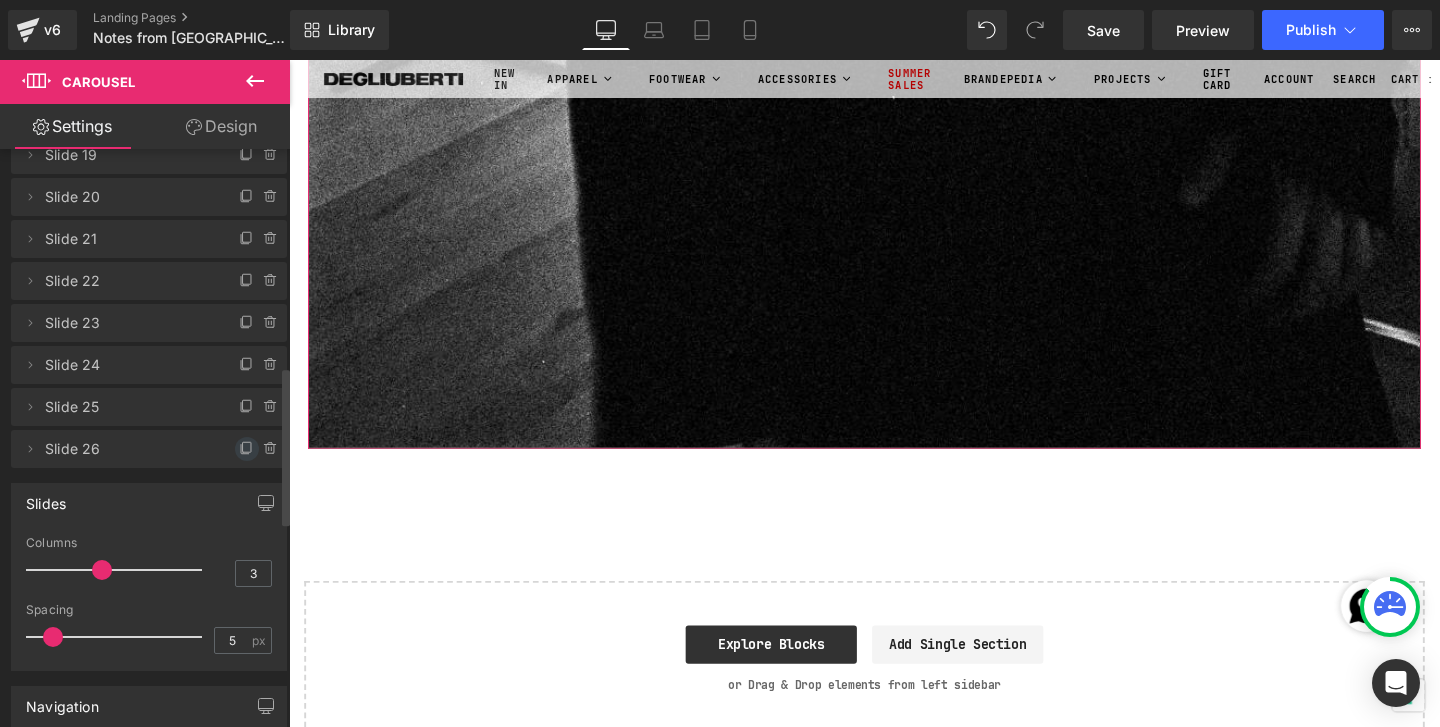 click 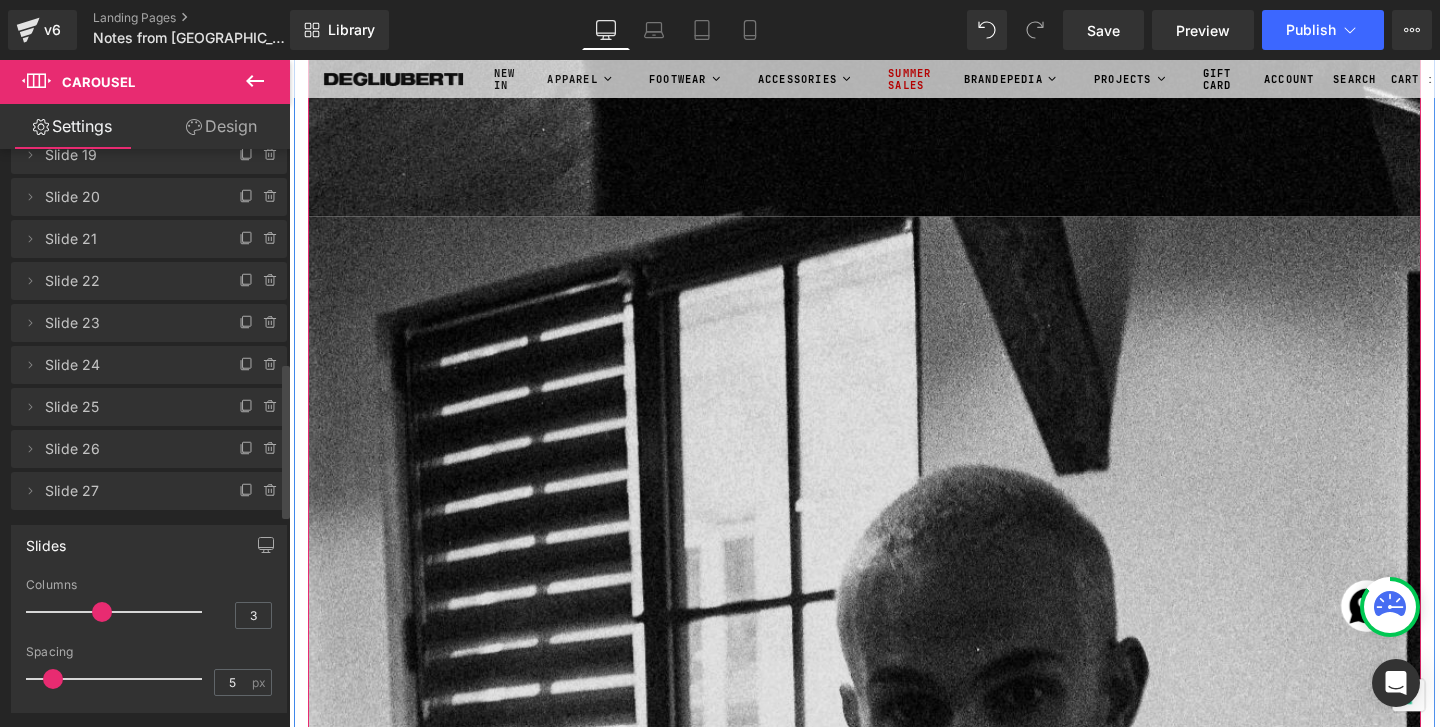 scroll, scrollTop: 54791, scrollLeft: 0, axis: vertical 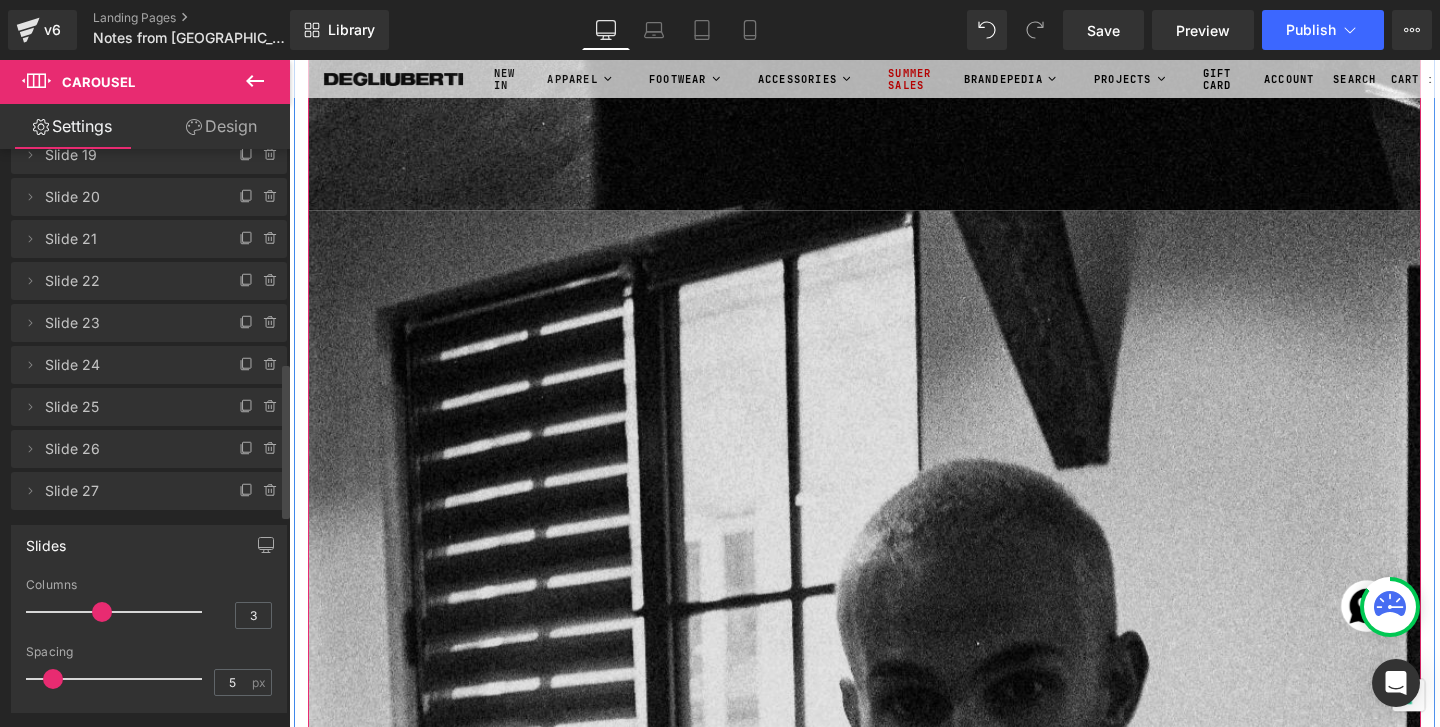 click at bounding box center (894, 1257) 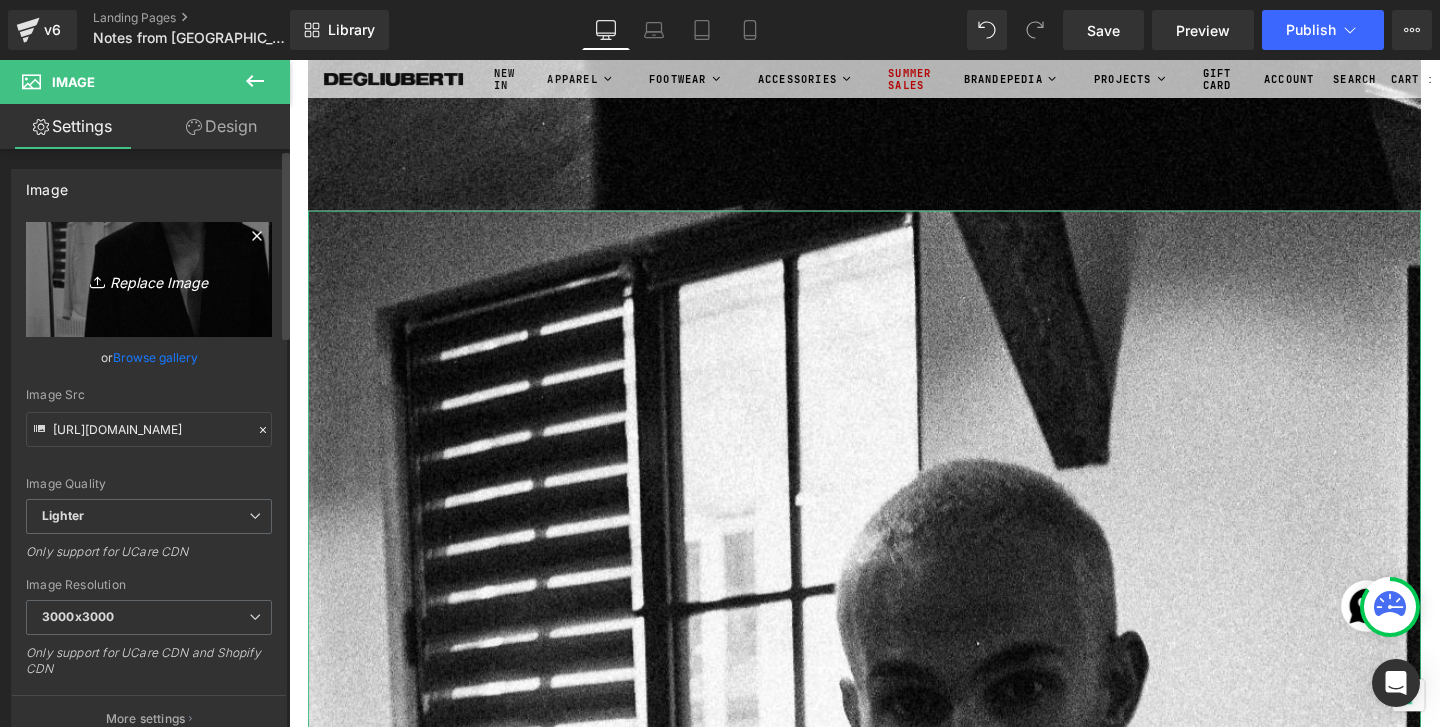 click on "Replace Image" at bounding box center [149, 279] 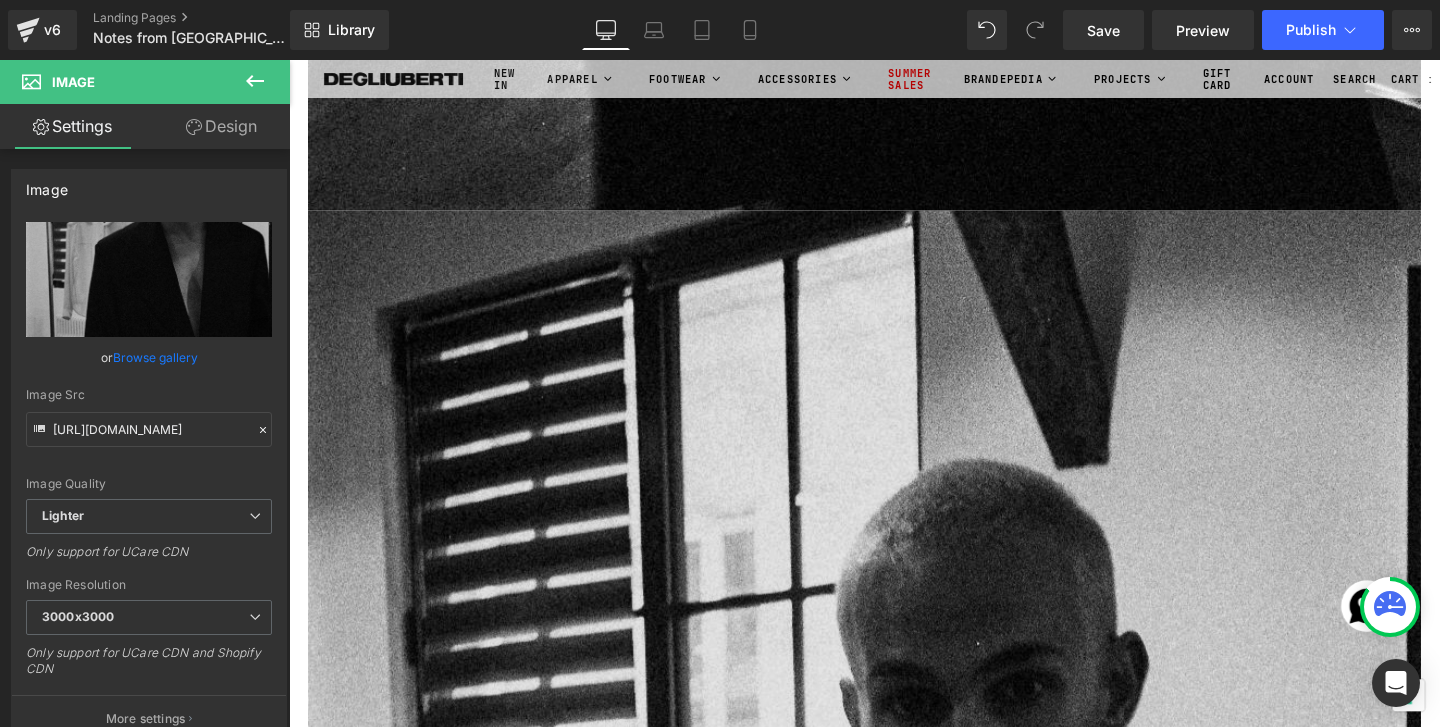 type on "C:\fakepath\Roll1_00000018.jpg" 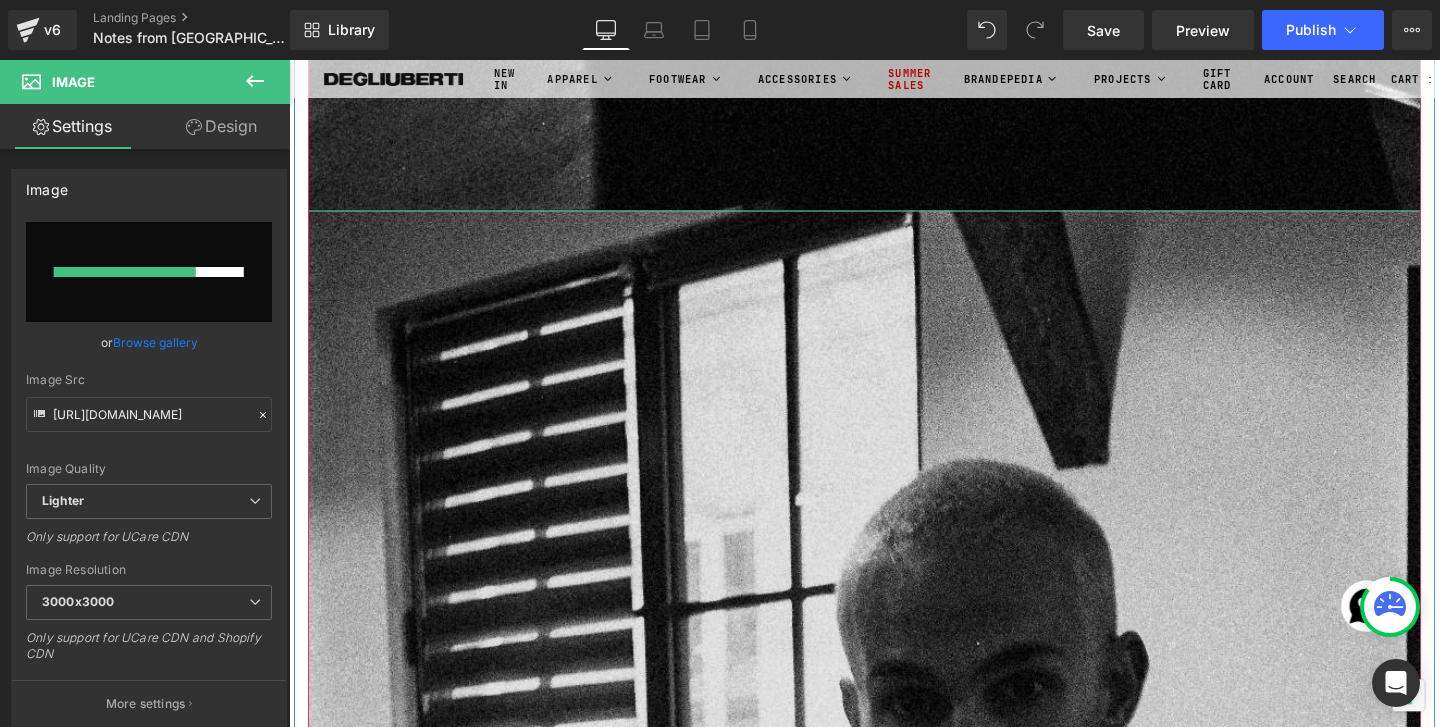 type 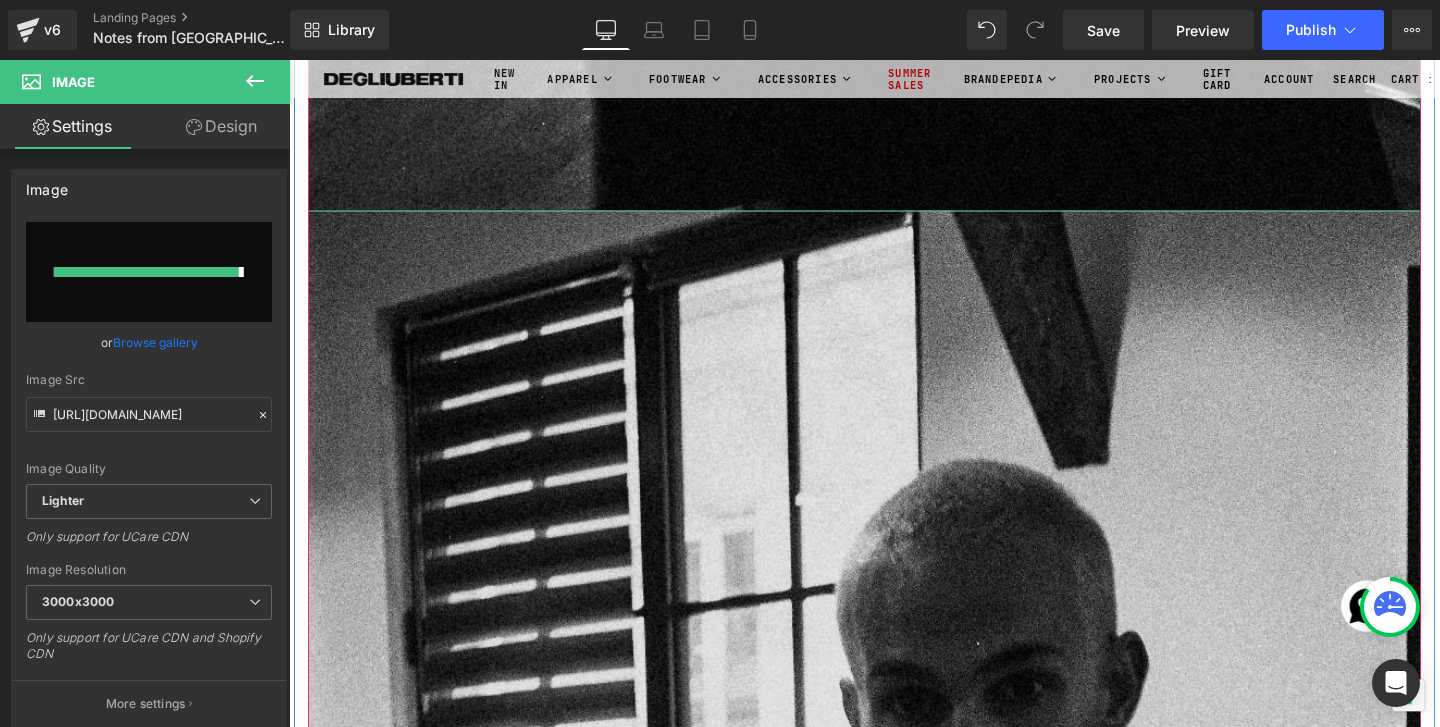 type on "[URL][DOMAIN_NAME]" 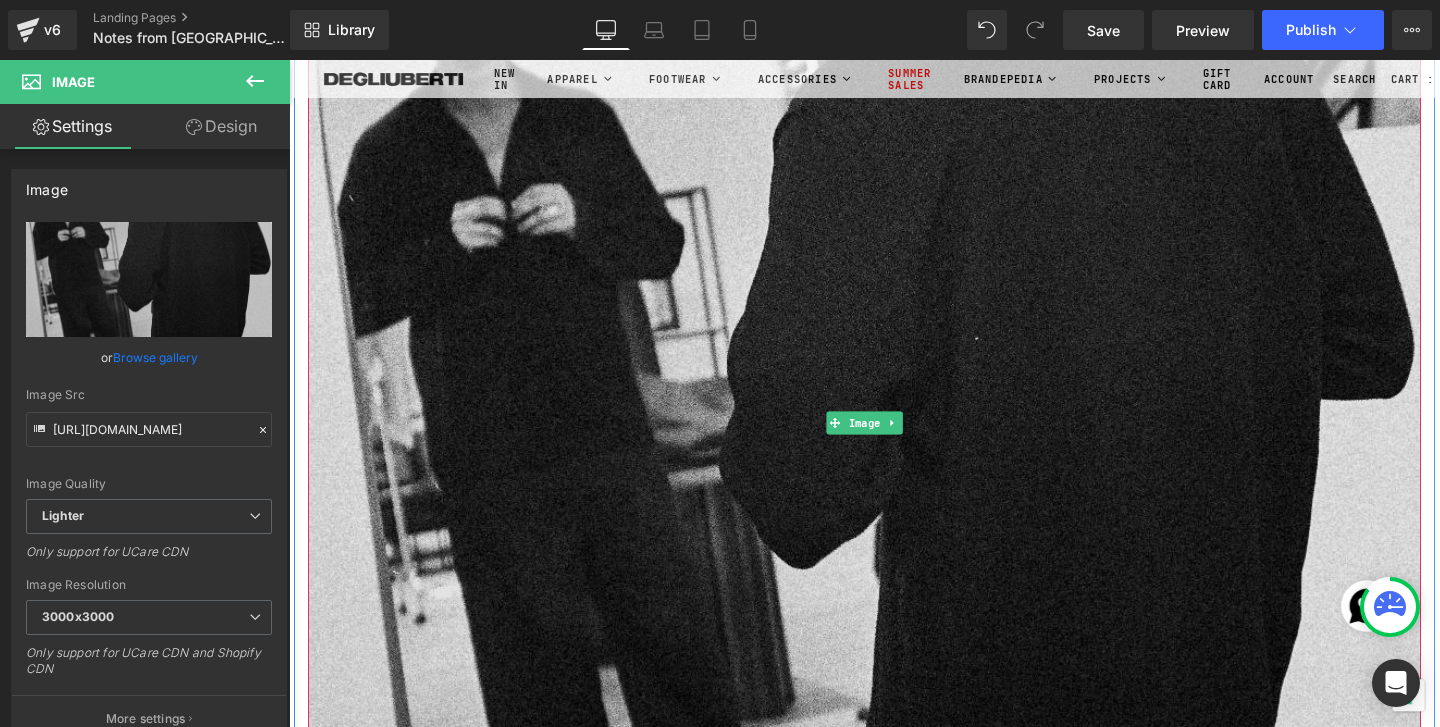 scroll, scrollTop: 55611, scrollLeft: 0, axis: vertical 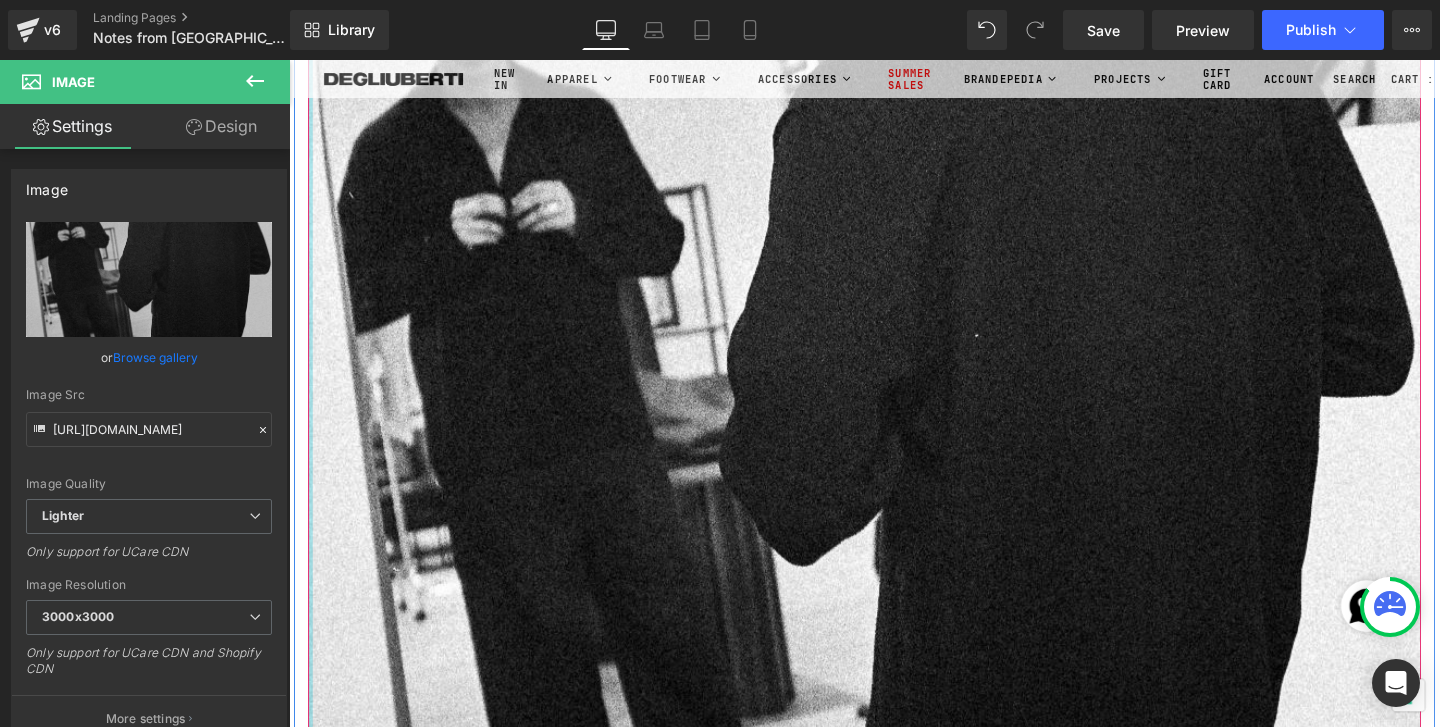 click at bounding box center (311, -26614) 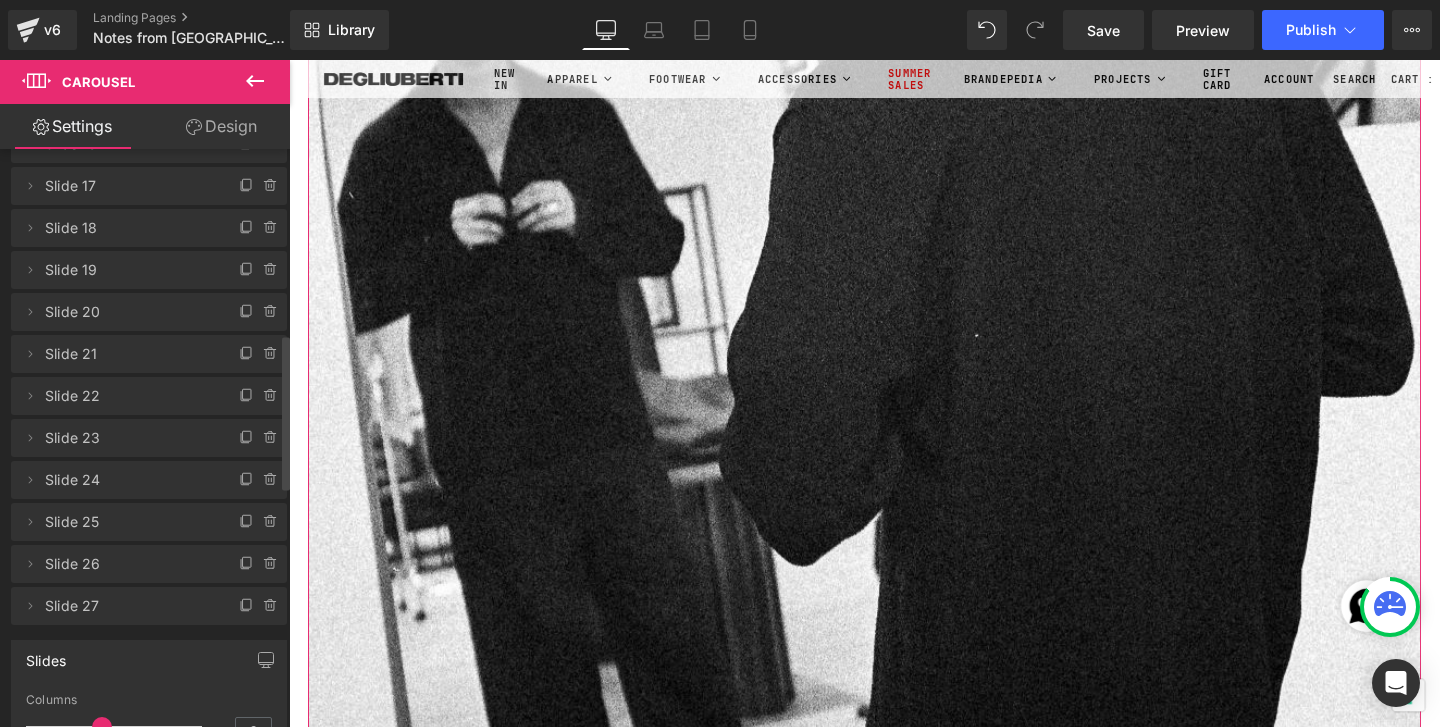 scroll, scrollTop: 689, scrollLeft: 0, axis: vertical 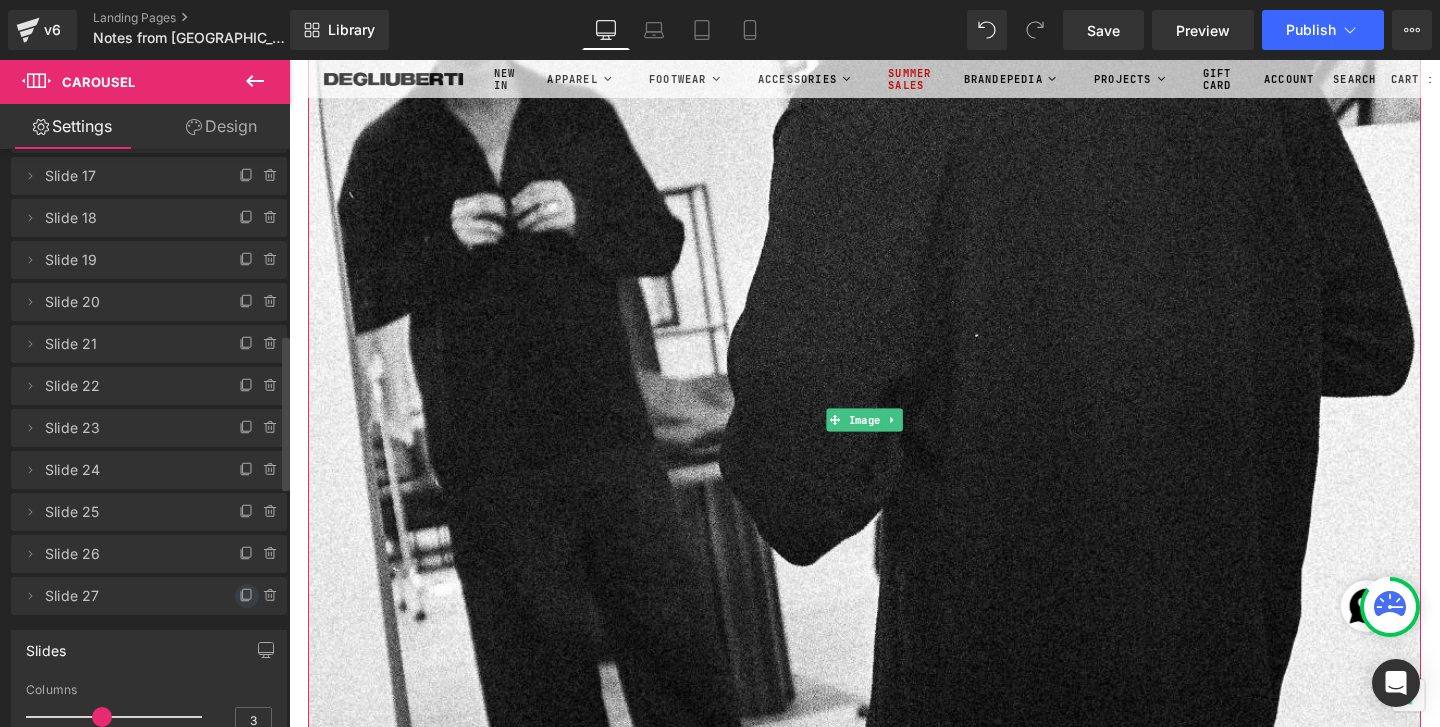 click 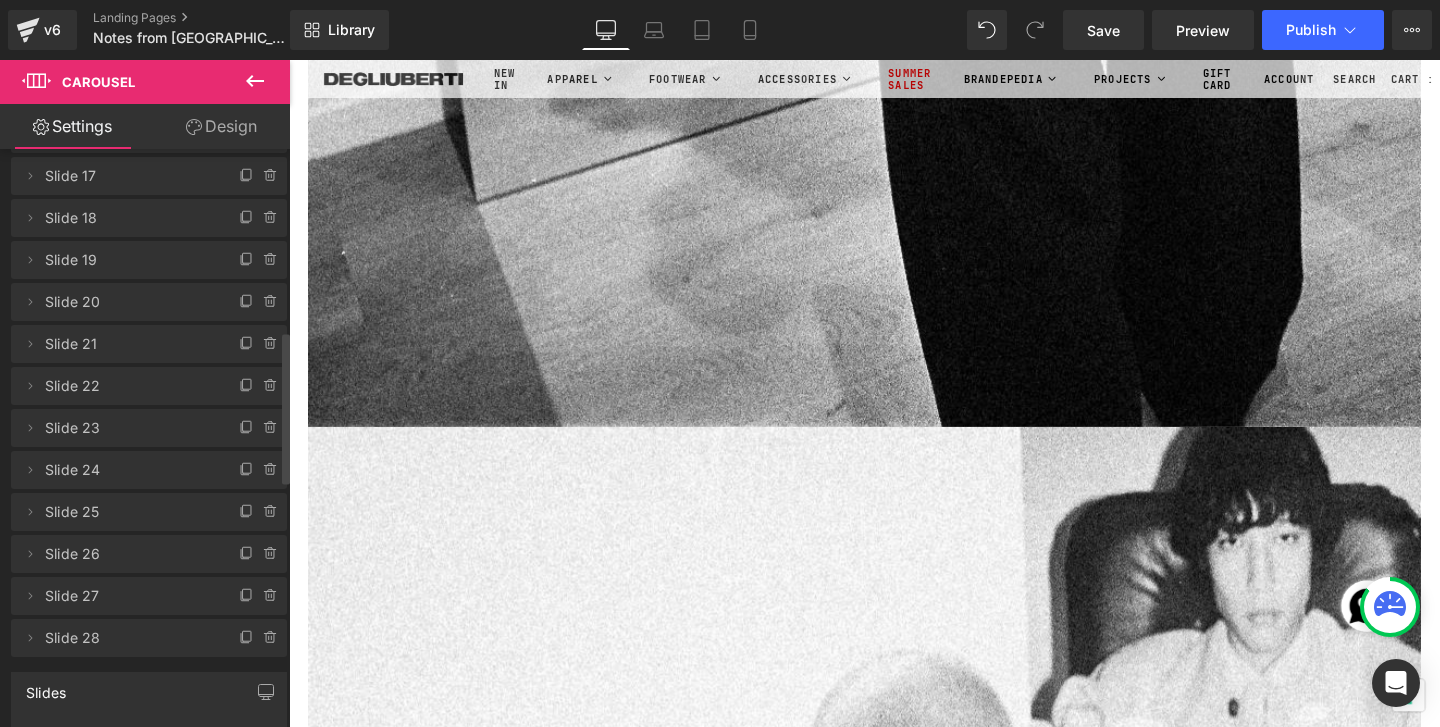 scroll, scrollTop: 56643, scrollLeft: 0, axis: vertical 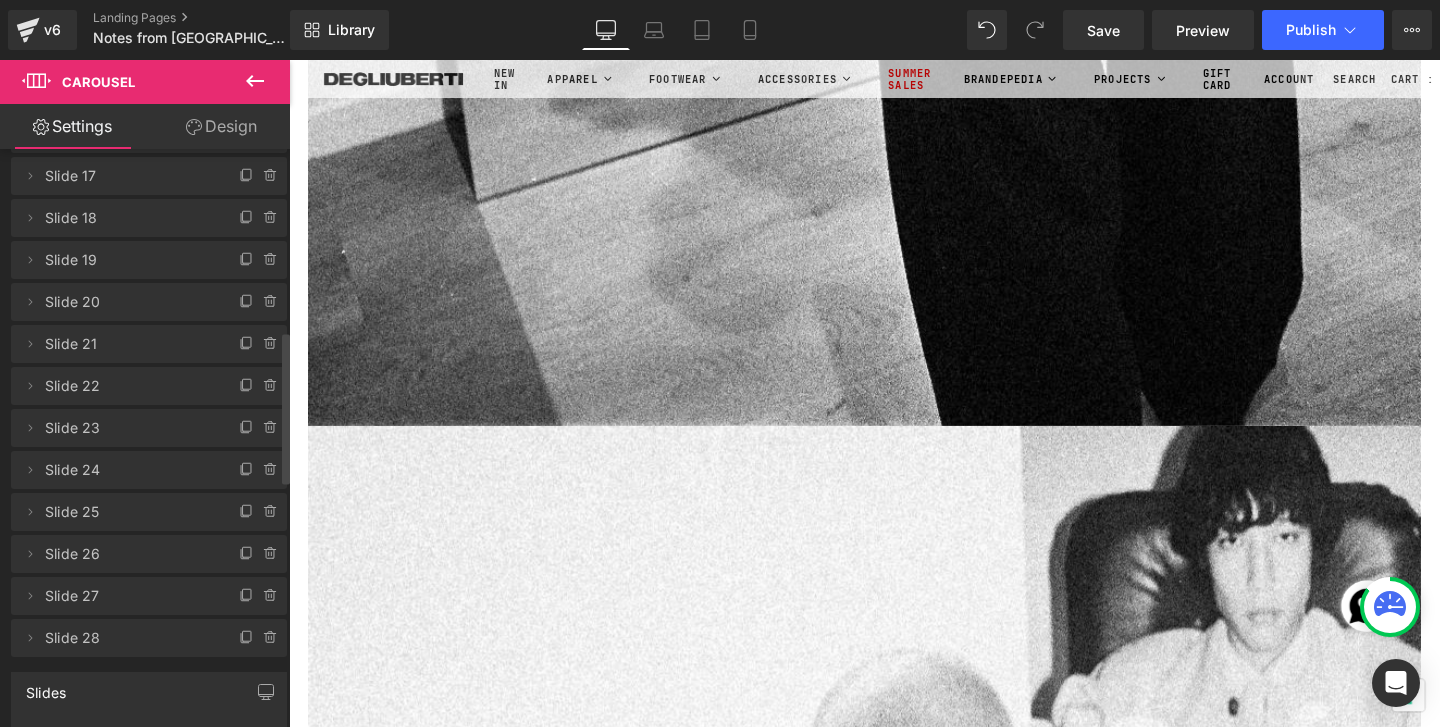 click at bounding box center [894, 1484] 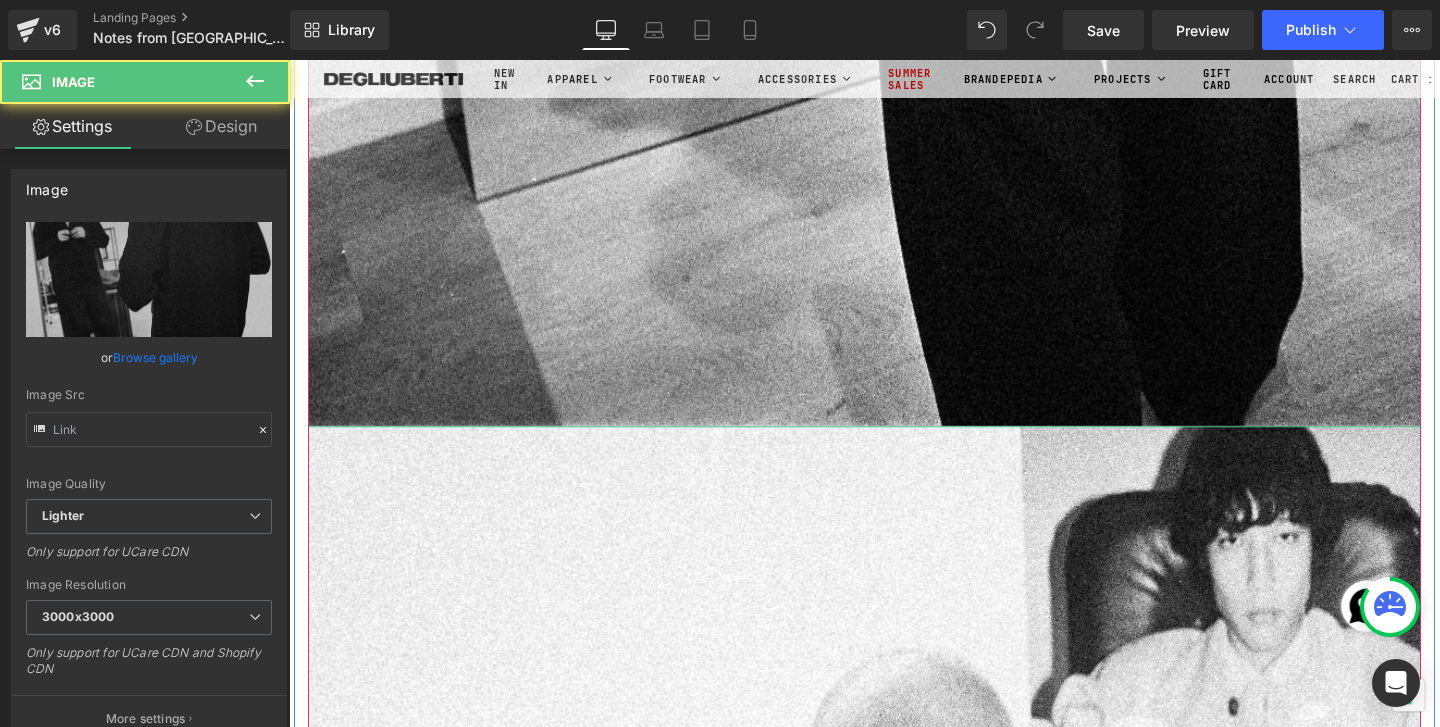 type on "[URL][DOMAIN_NAME]" 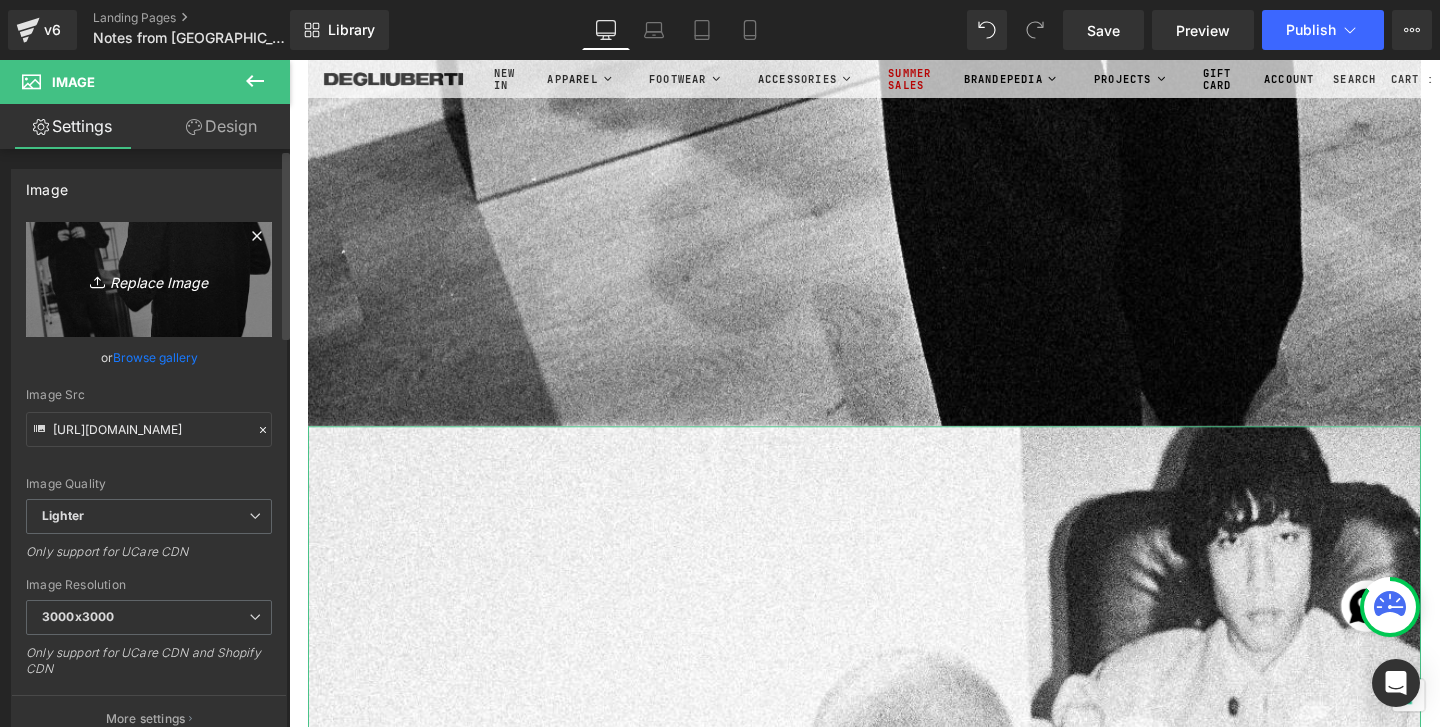 click on "Replace Image" at bounding box center [149, 279] 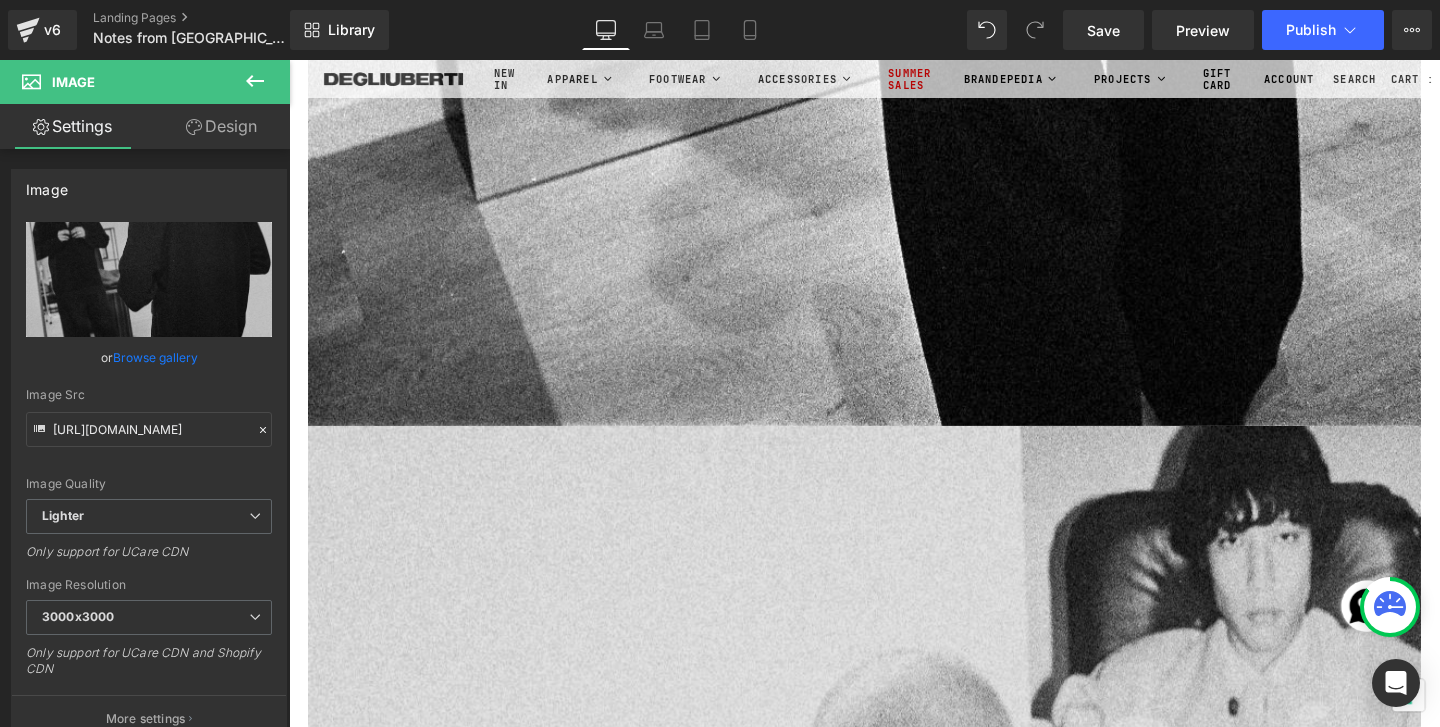 type on "C:\fakepath\Roll1_00000020.jpg" 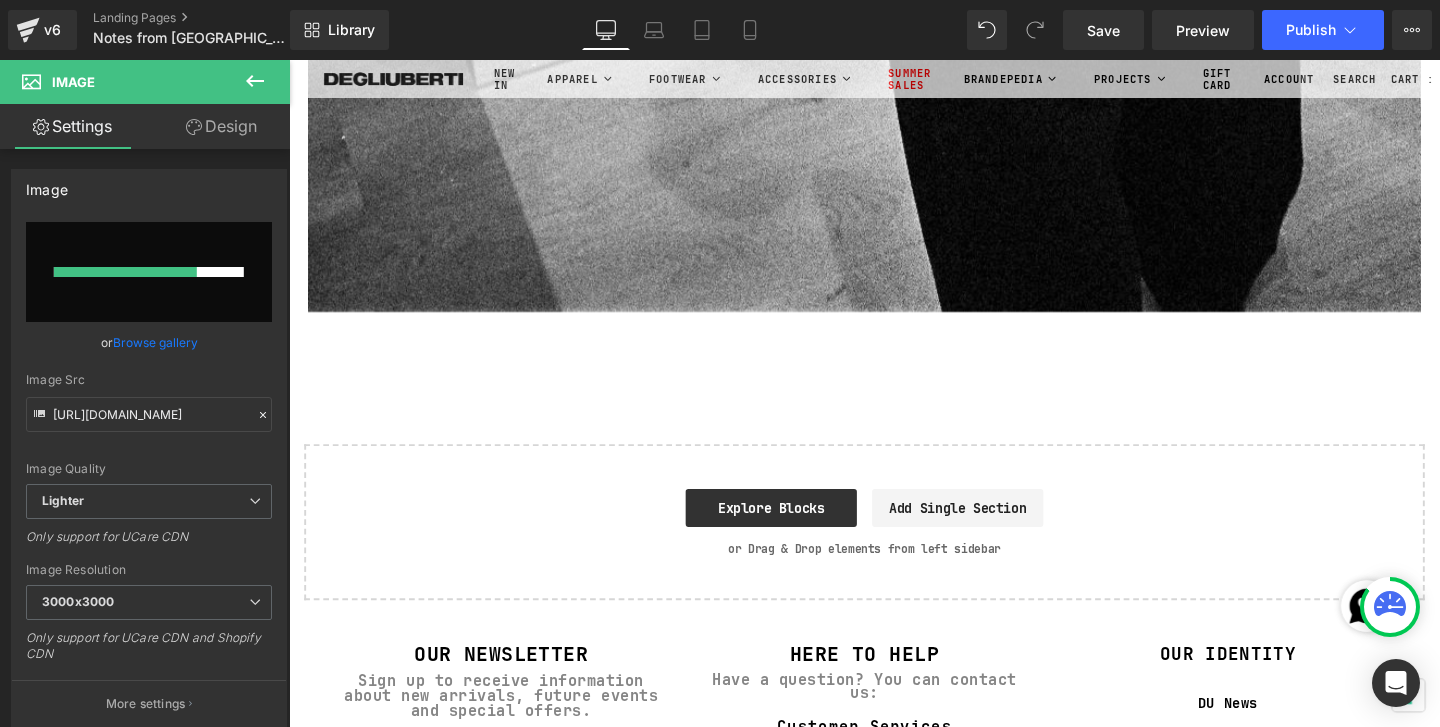 type 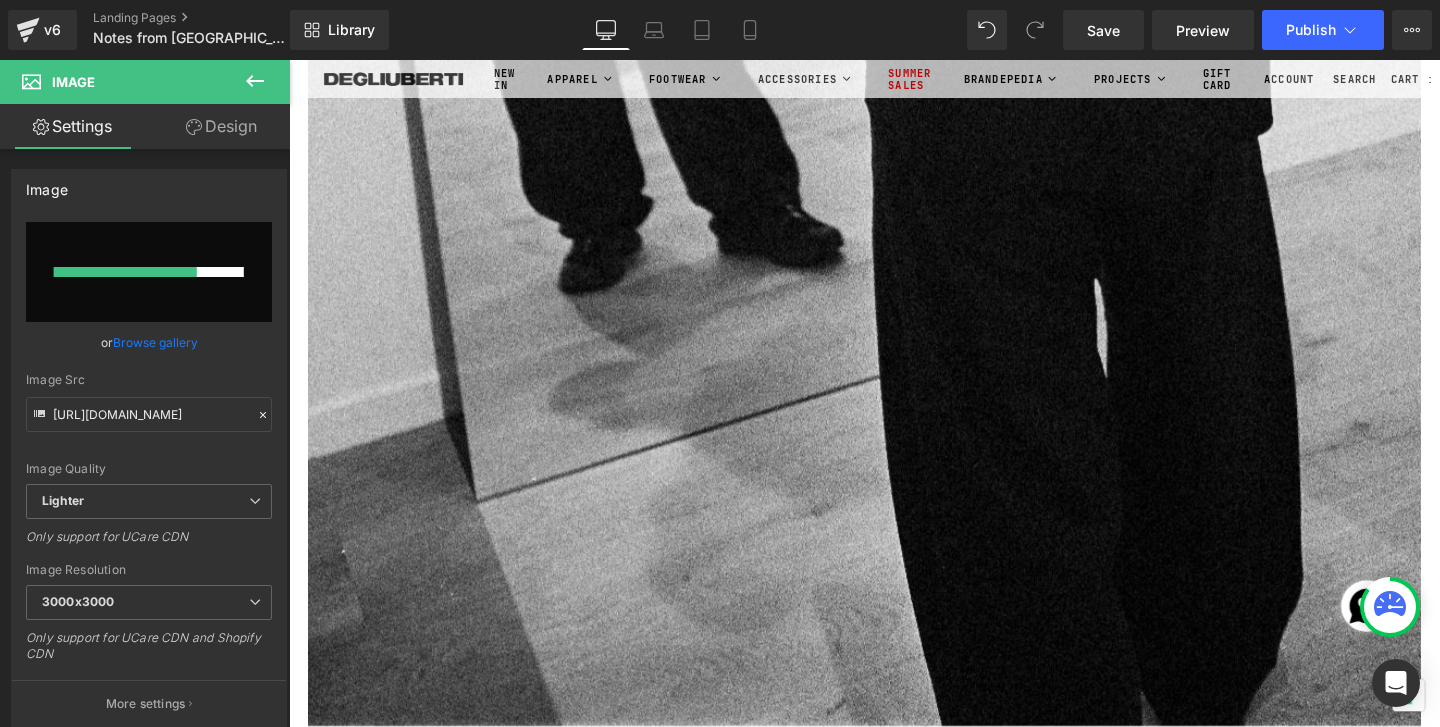 scroll, scrollTop: 58405, scrollLeft: 0, axis: vertical 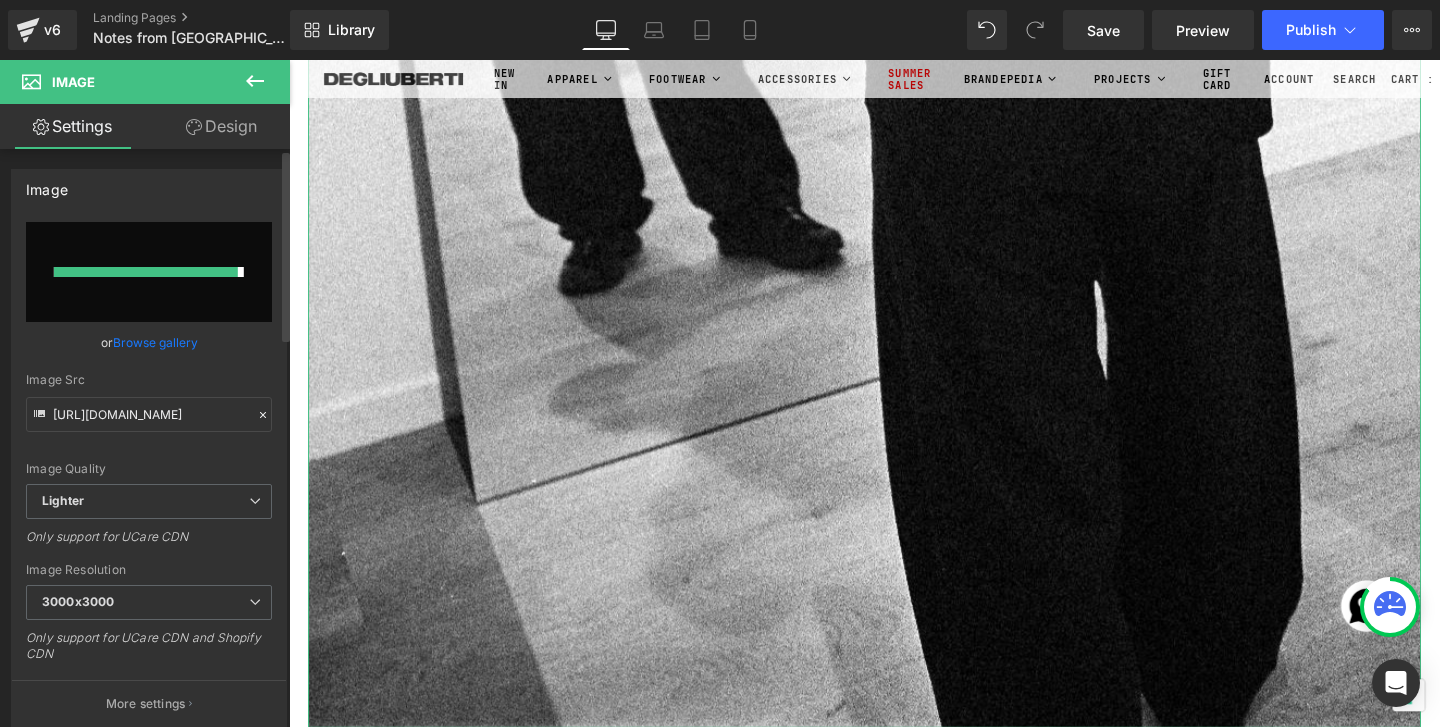 type on "[URL][DOMAIN_NAME]" 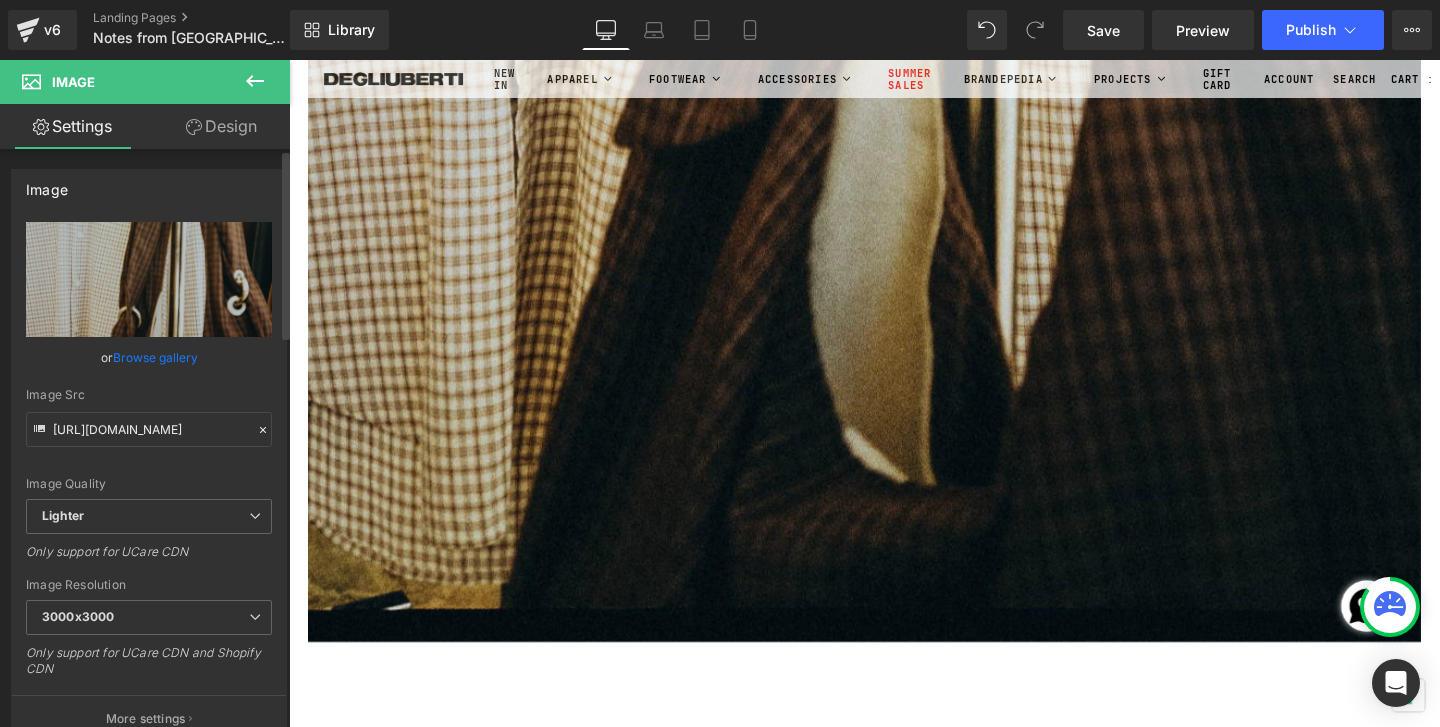 scroll, scrollTop: 58454, scrollLeft: 0, axis: vertical 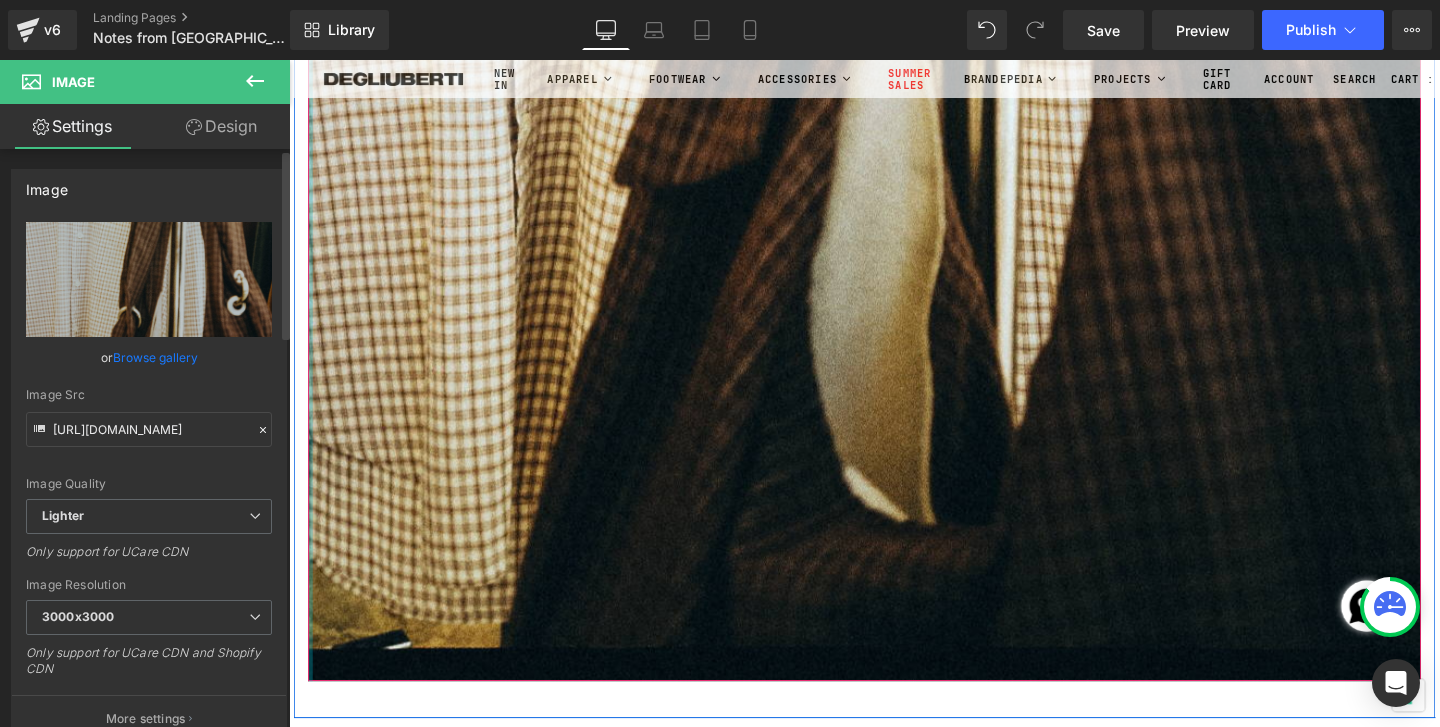 click at bounding box center [311, -28417] 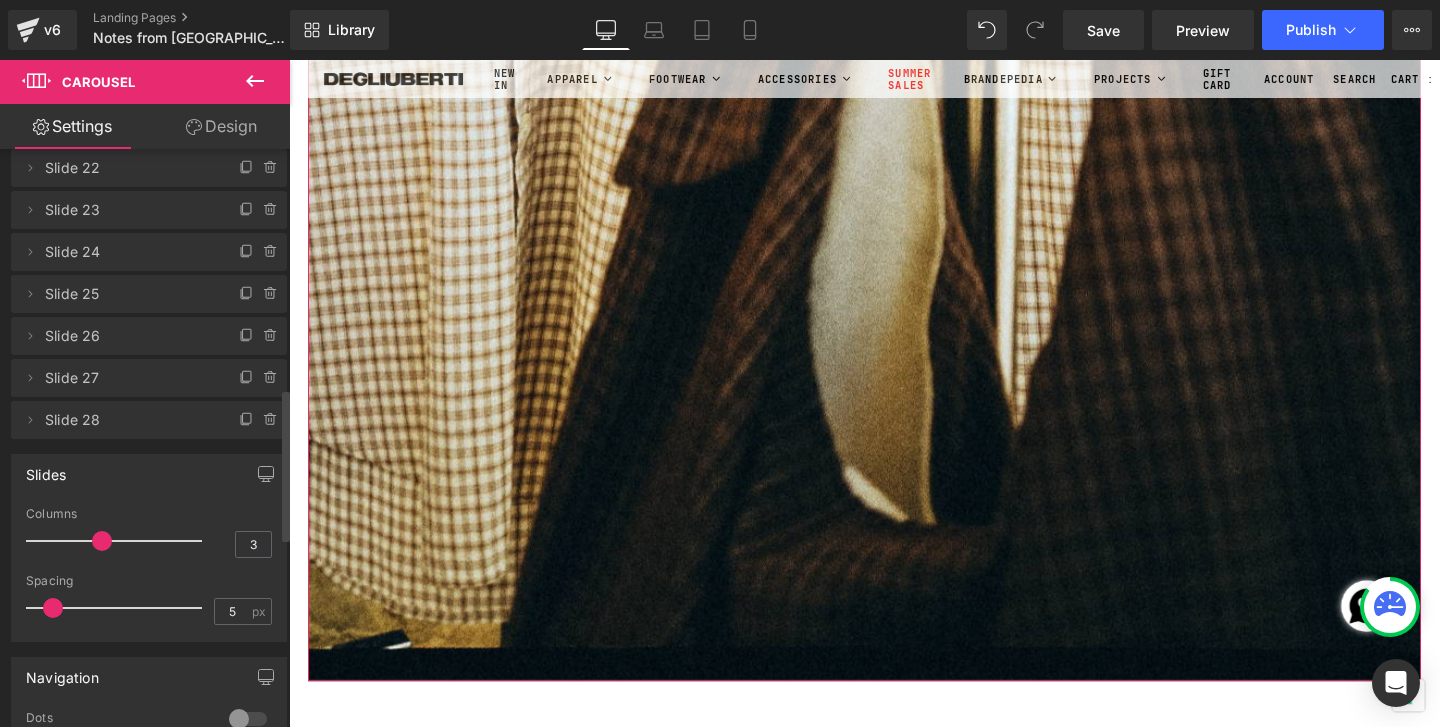 scroll, scrollTop: 908, scrollLeft: 0, axis: vertical 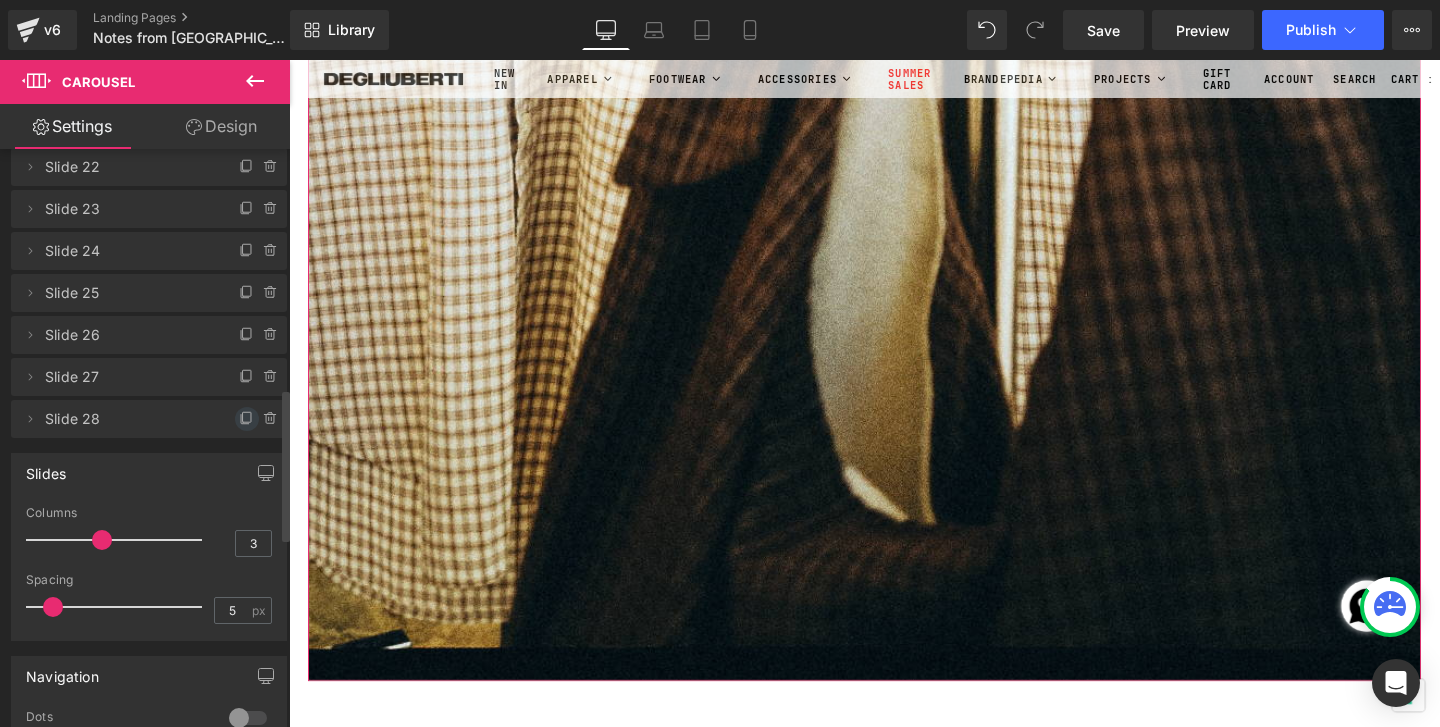 click 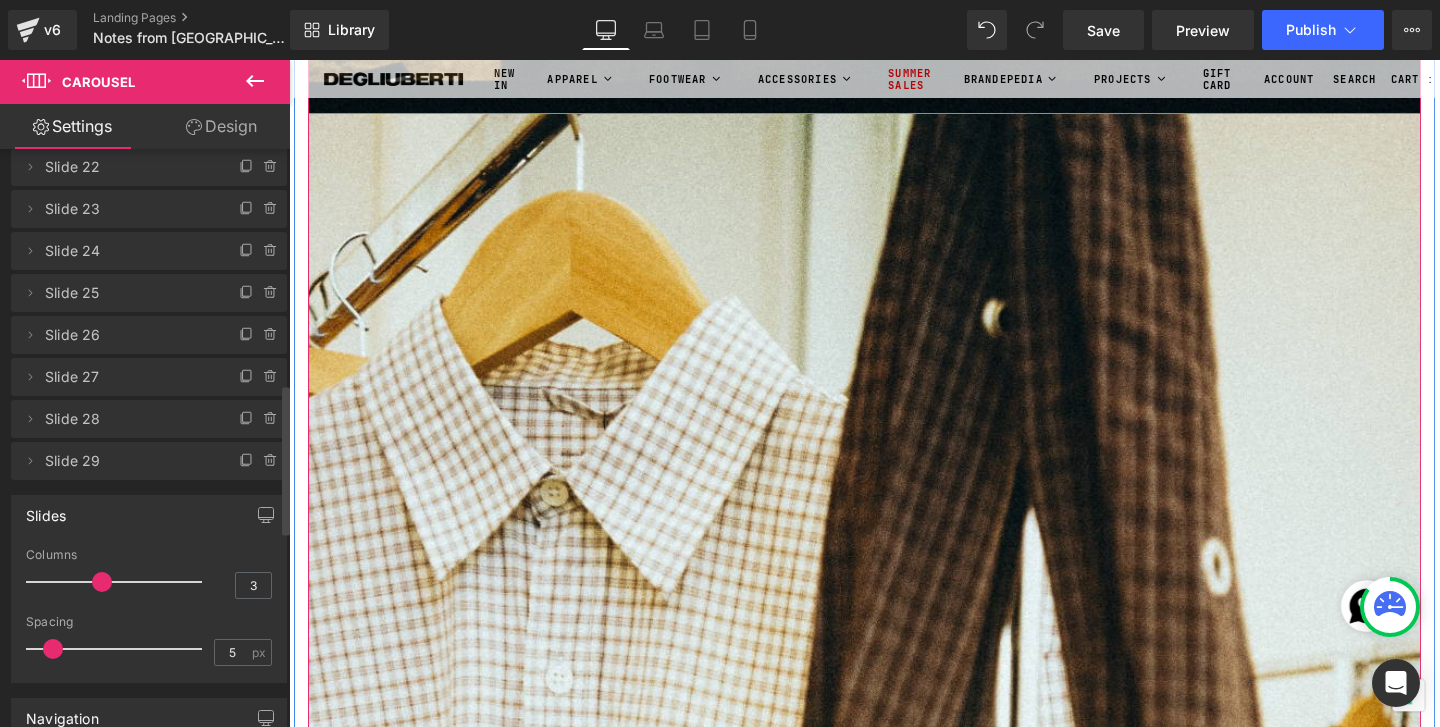 scroll, scrollTop: 59415, scrollLeft: 0, axis: vertical 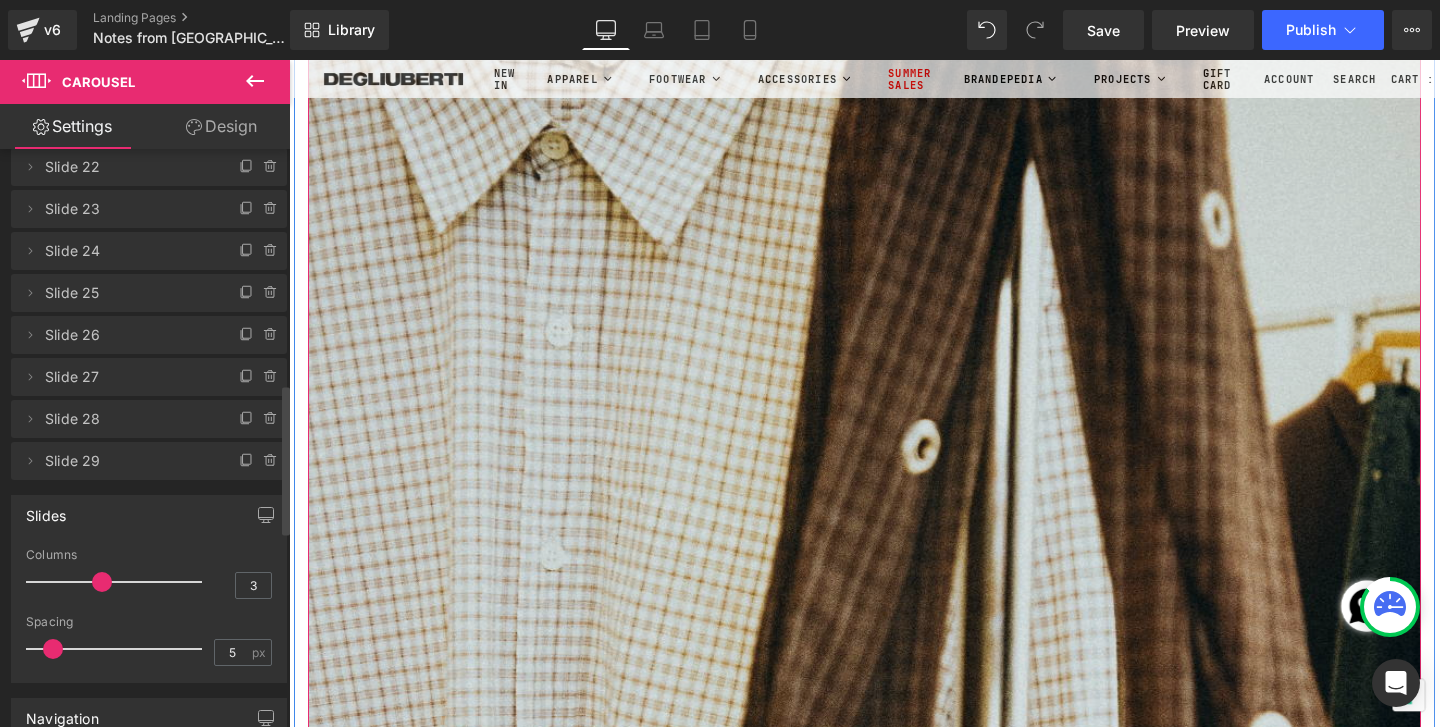click at bounding box center (894, 791) 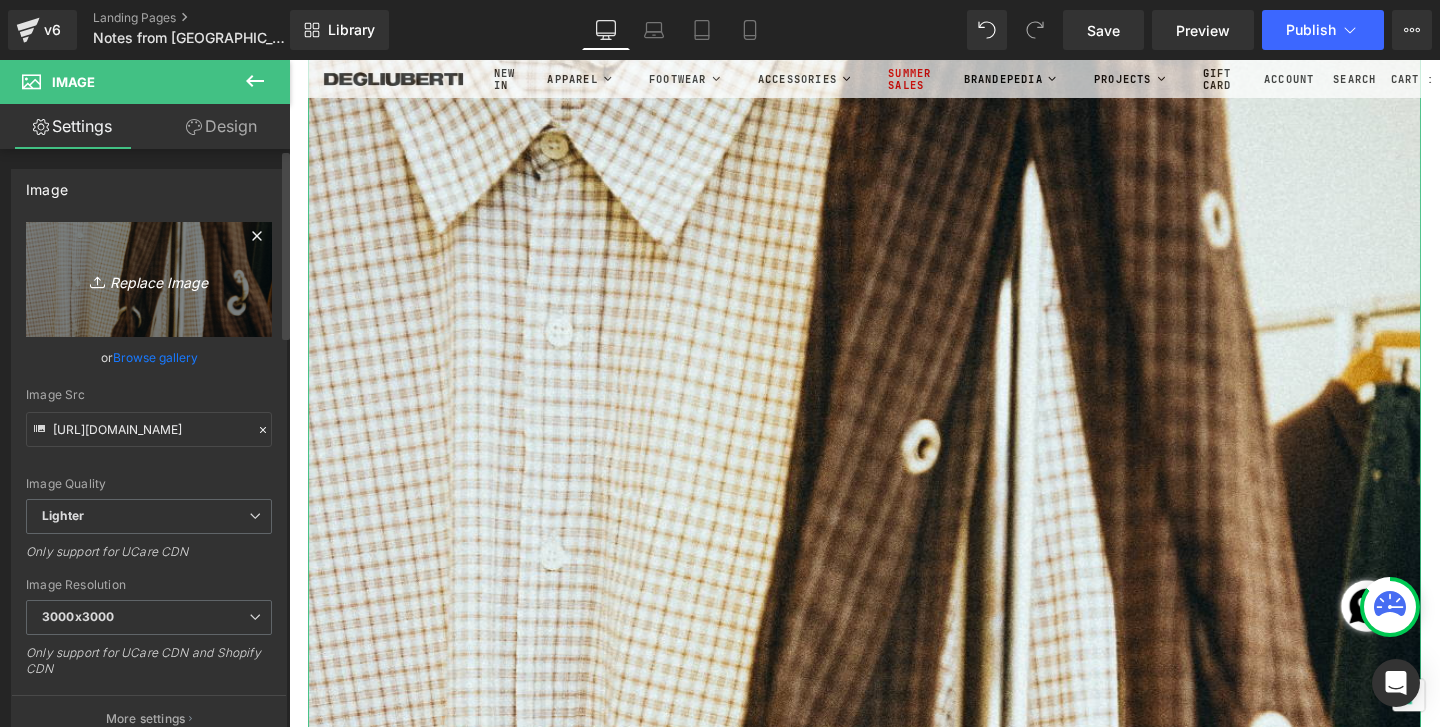 click on "Replace Image" at bounding box center (149, 279) 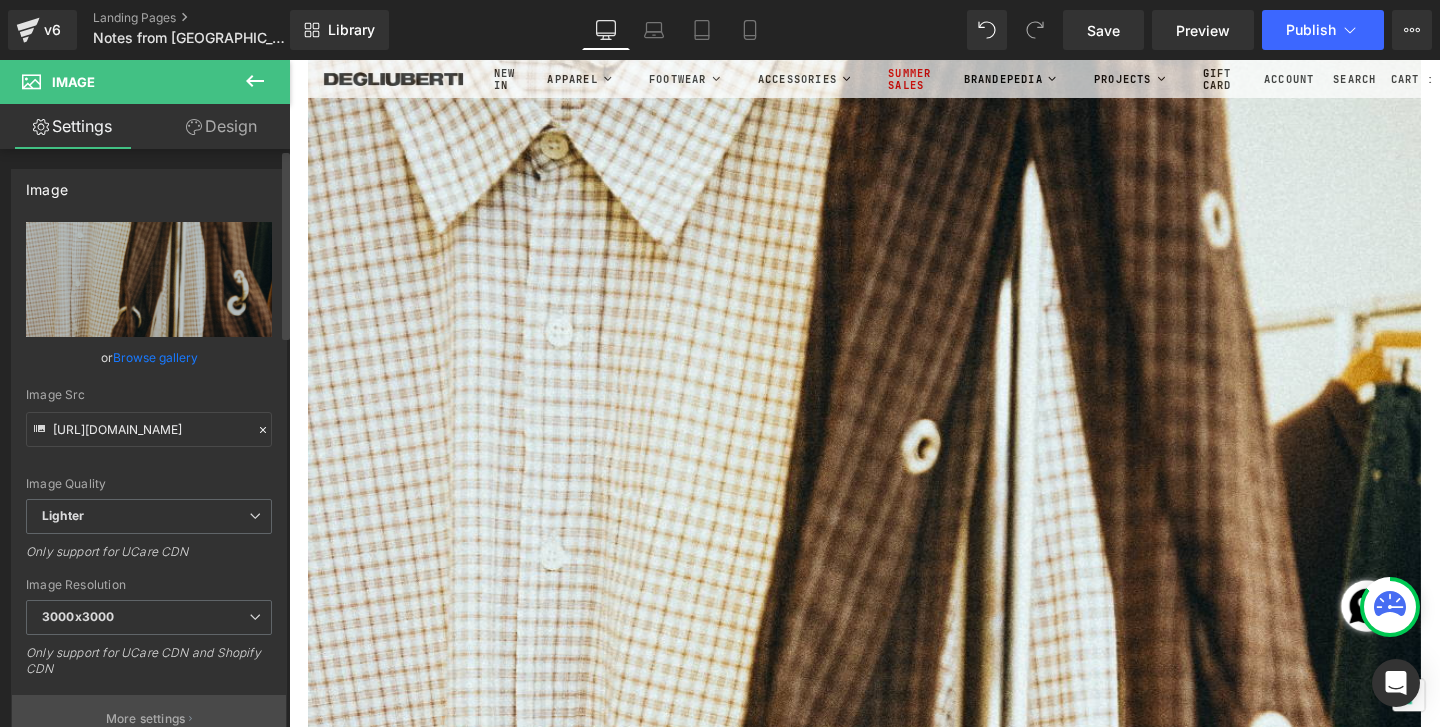 type on "C:\fakepath\Roll1_00000022 2.jpg" 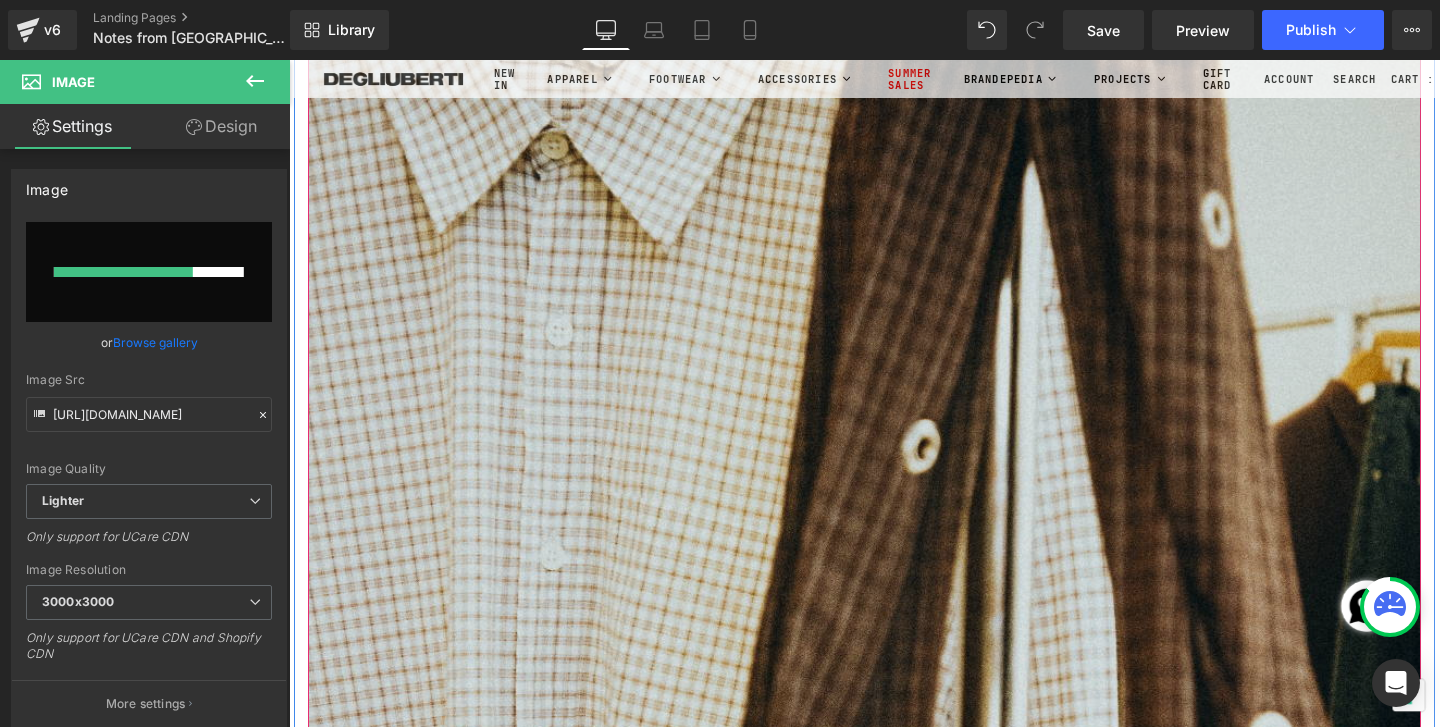 type 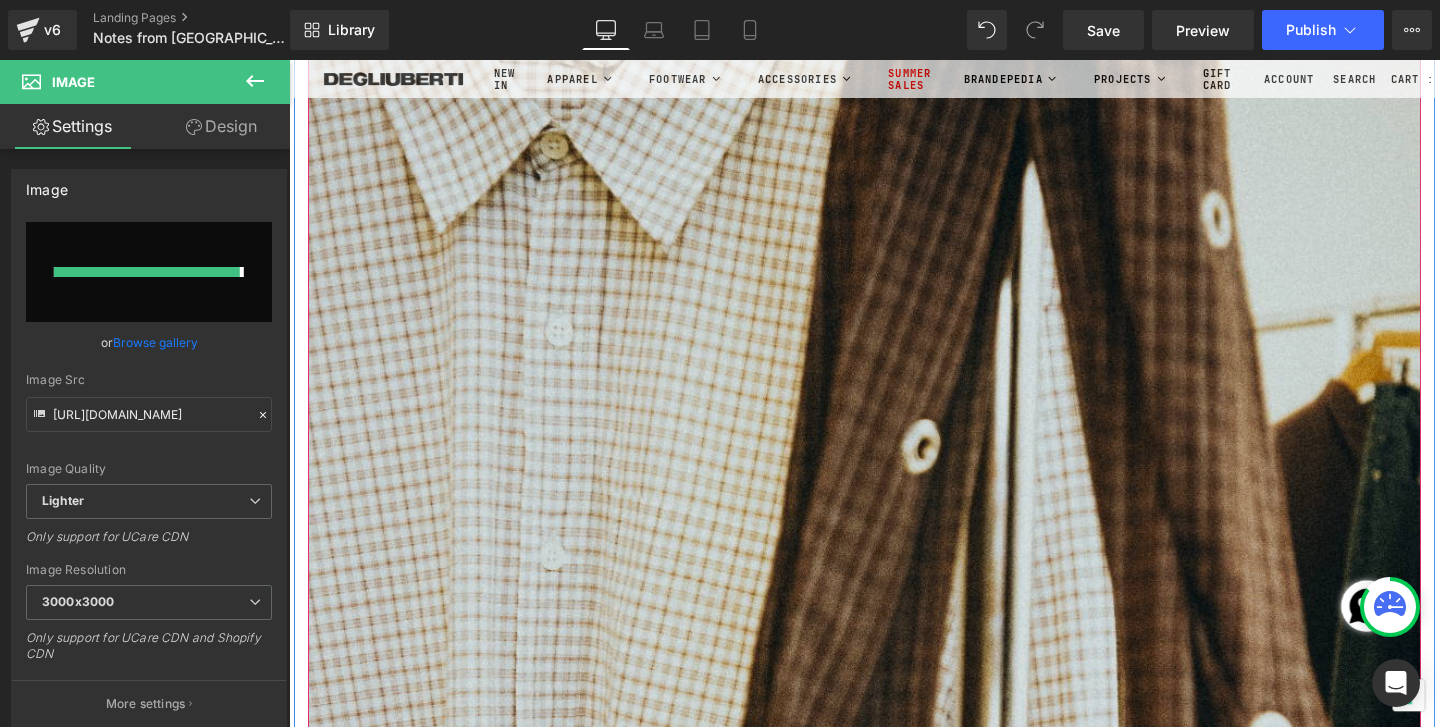 type on "[URL][DOMAIN_NAME]" 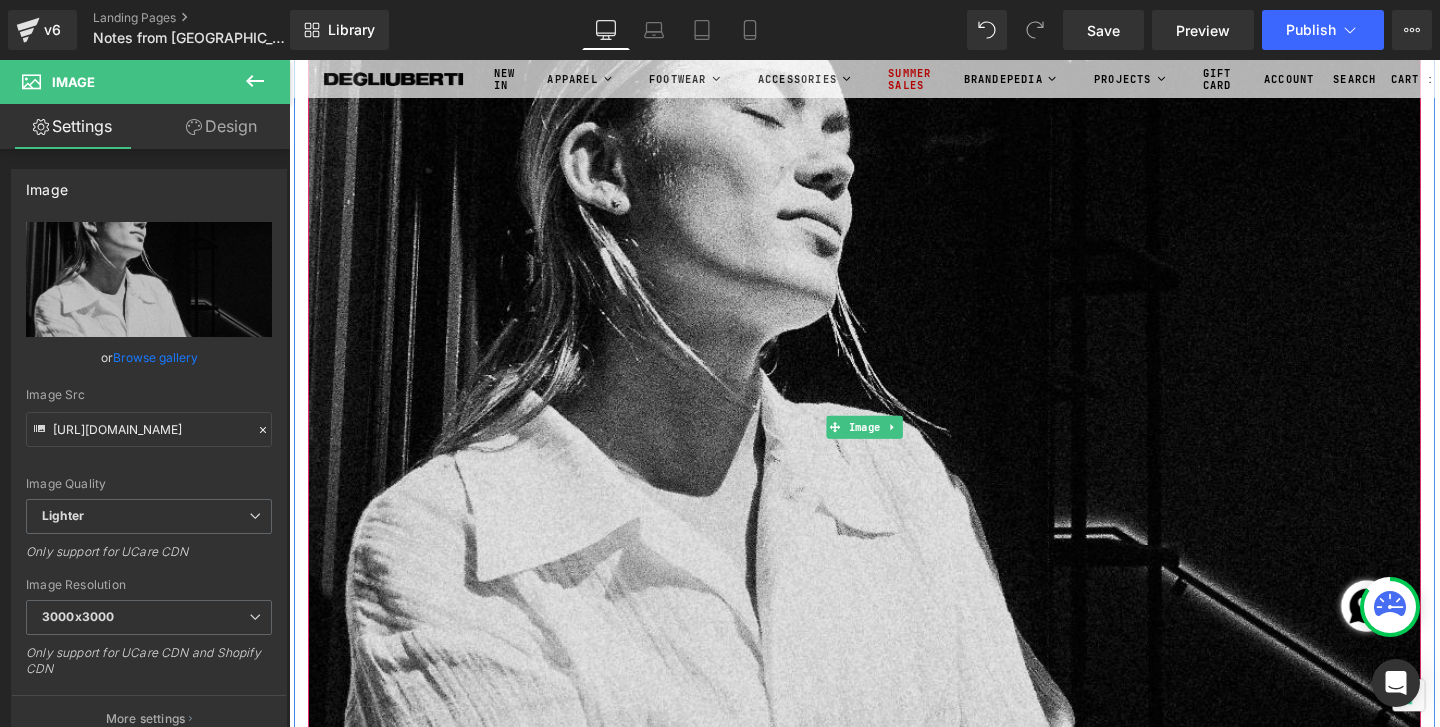scroll, scrollTop: 59822, scrollLeft: 0, axis: vertical 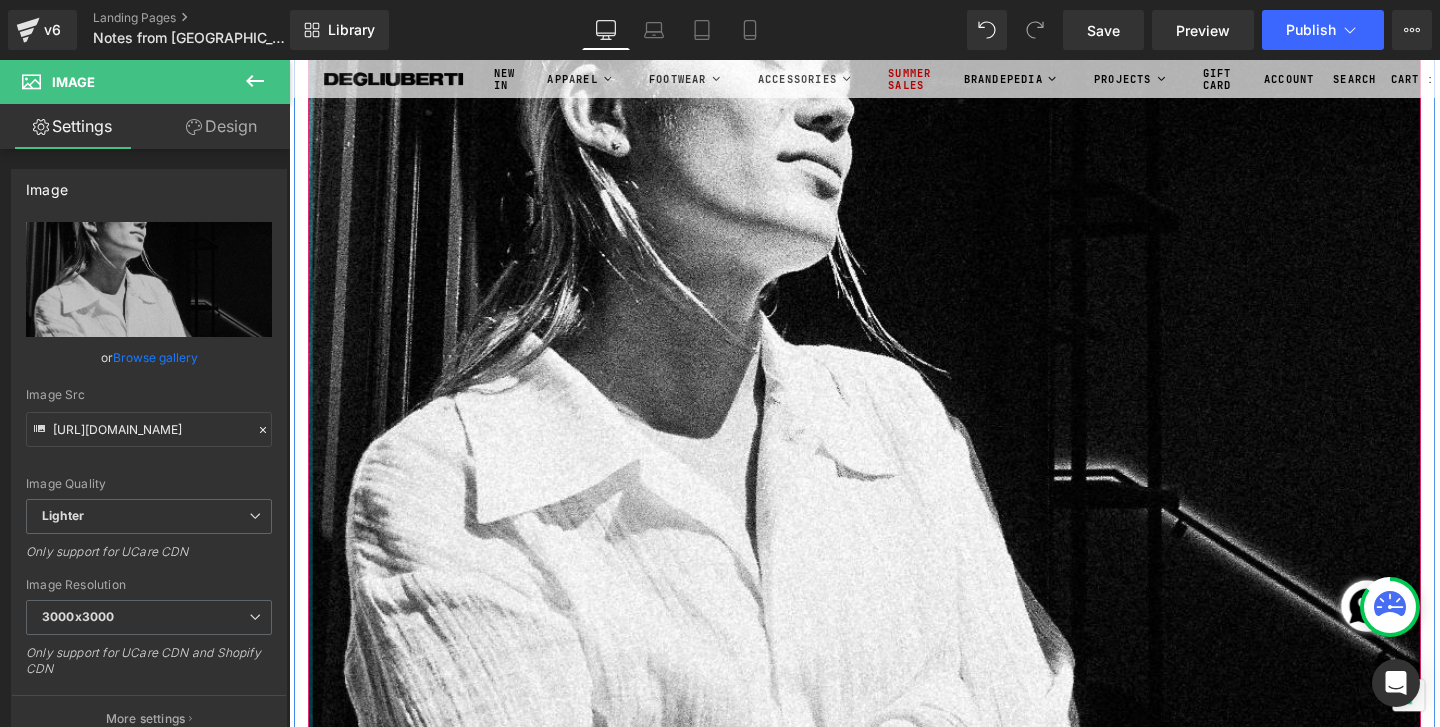 click at bounding box center [311, -28746] 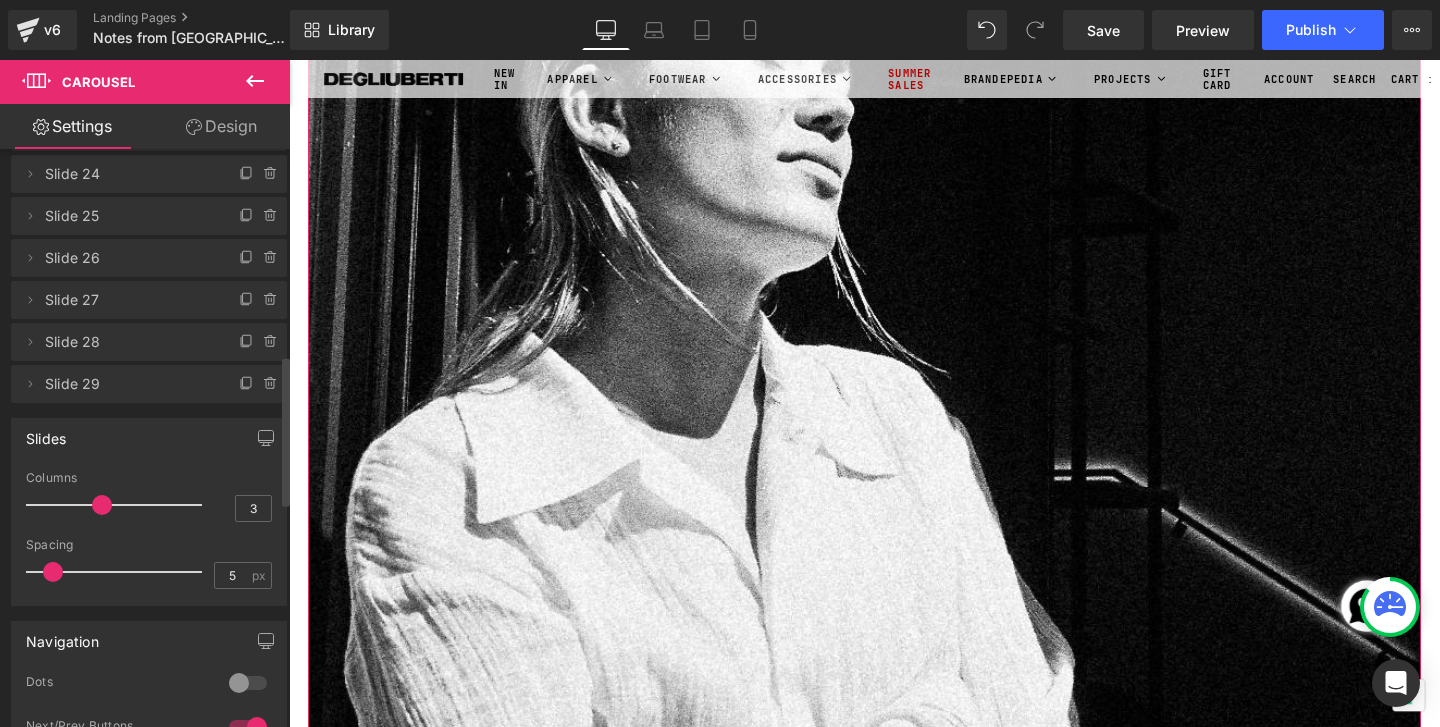 scroll, scrollTop: 1098, scrollLeft: 0, axis: vertical 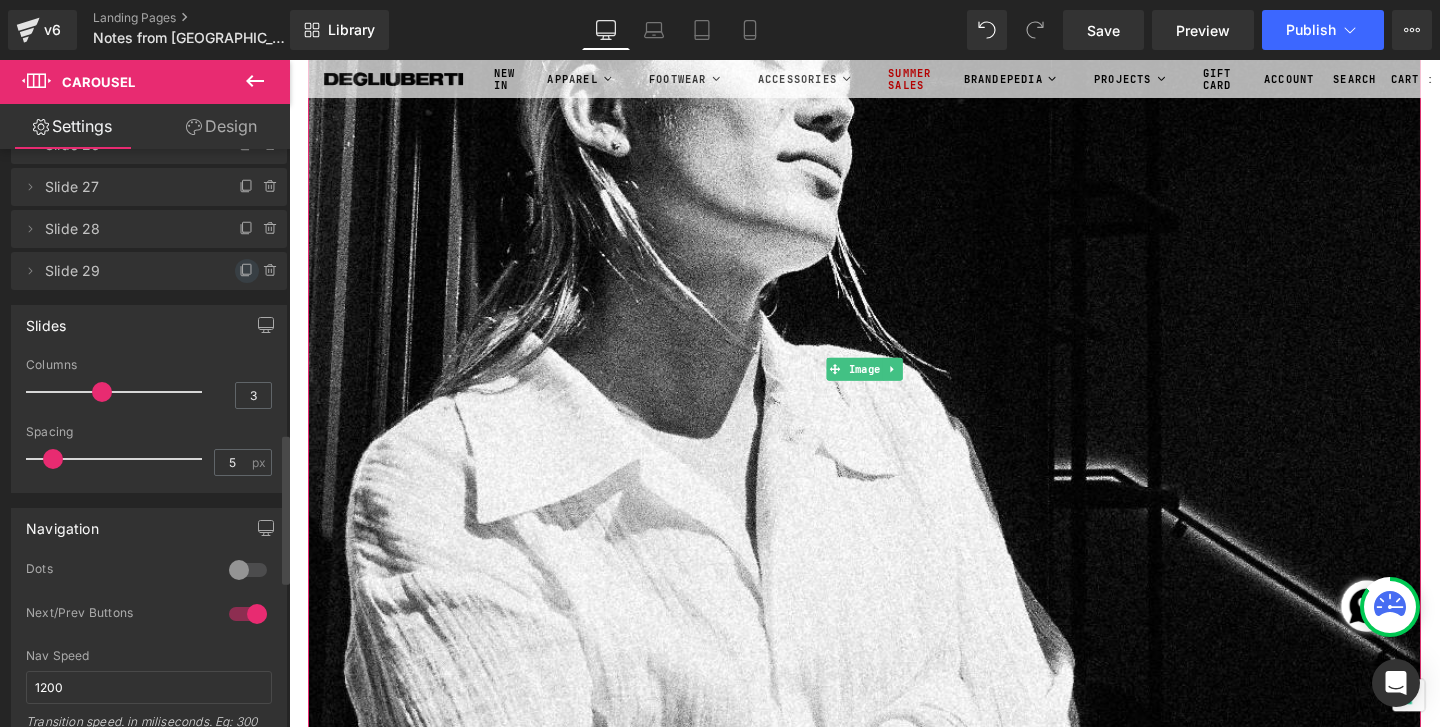 click 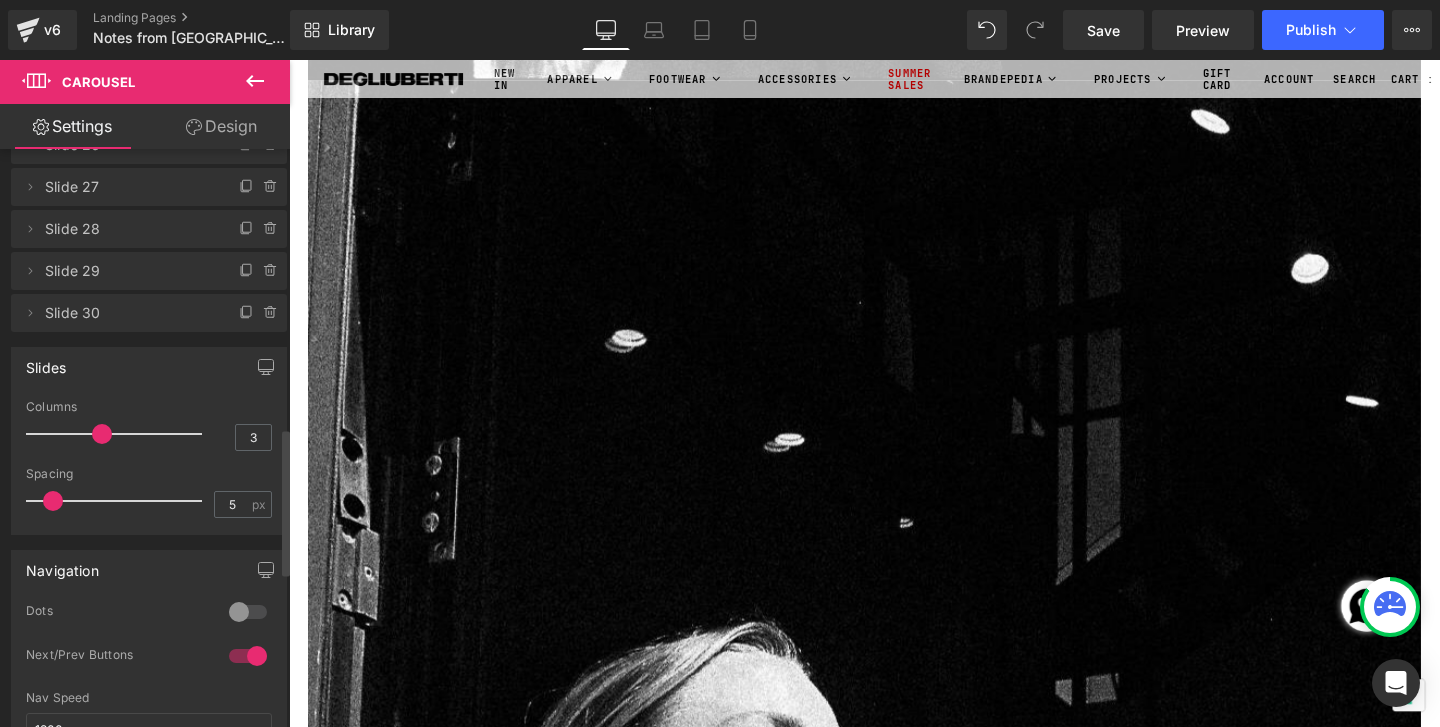 scroll, scrollTop: 61169, scrollLeft: 0, axis: vertical 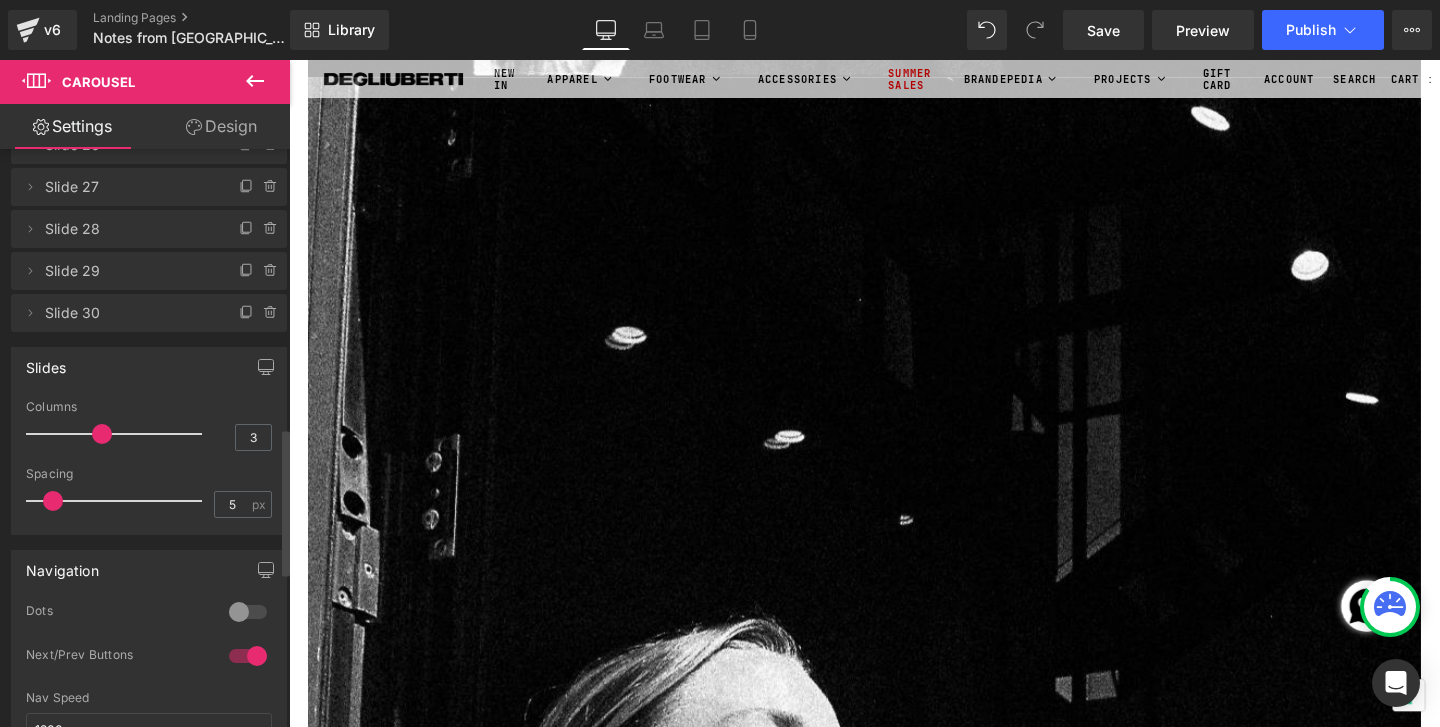 click at bounding box center (894, 1117) 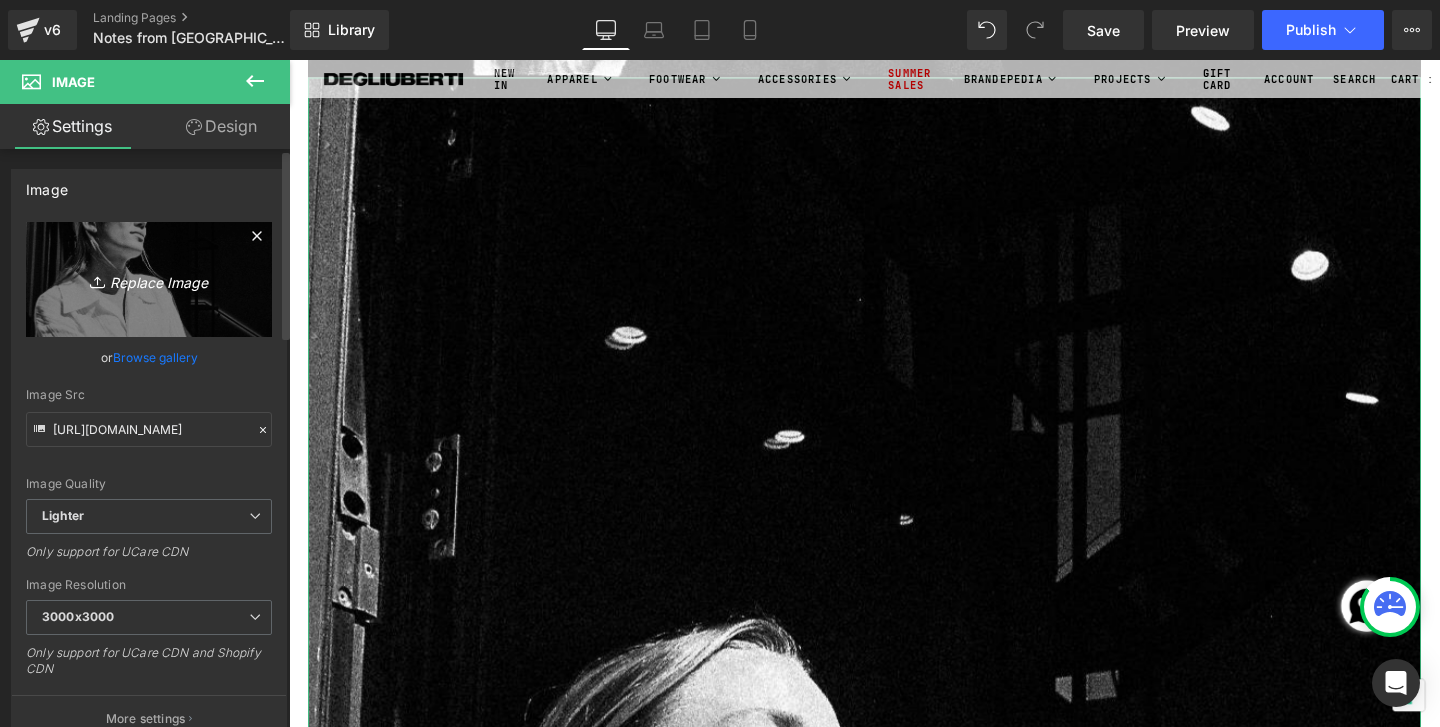 click on "Replace Image" at bounding box center (149, 279) 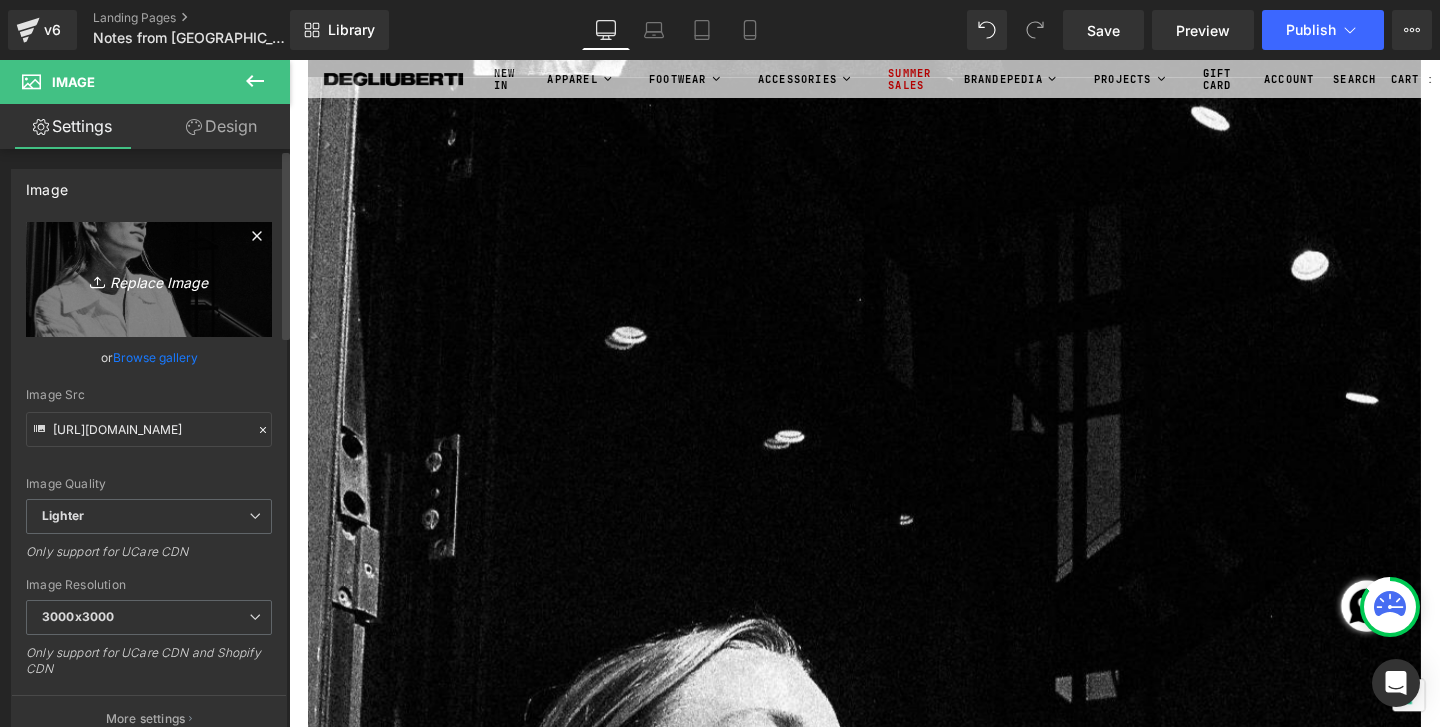 type on "C:\fakepath\Roll1_00000022.jpg" 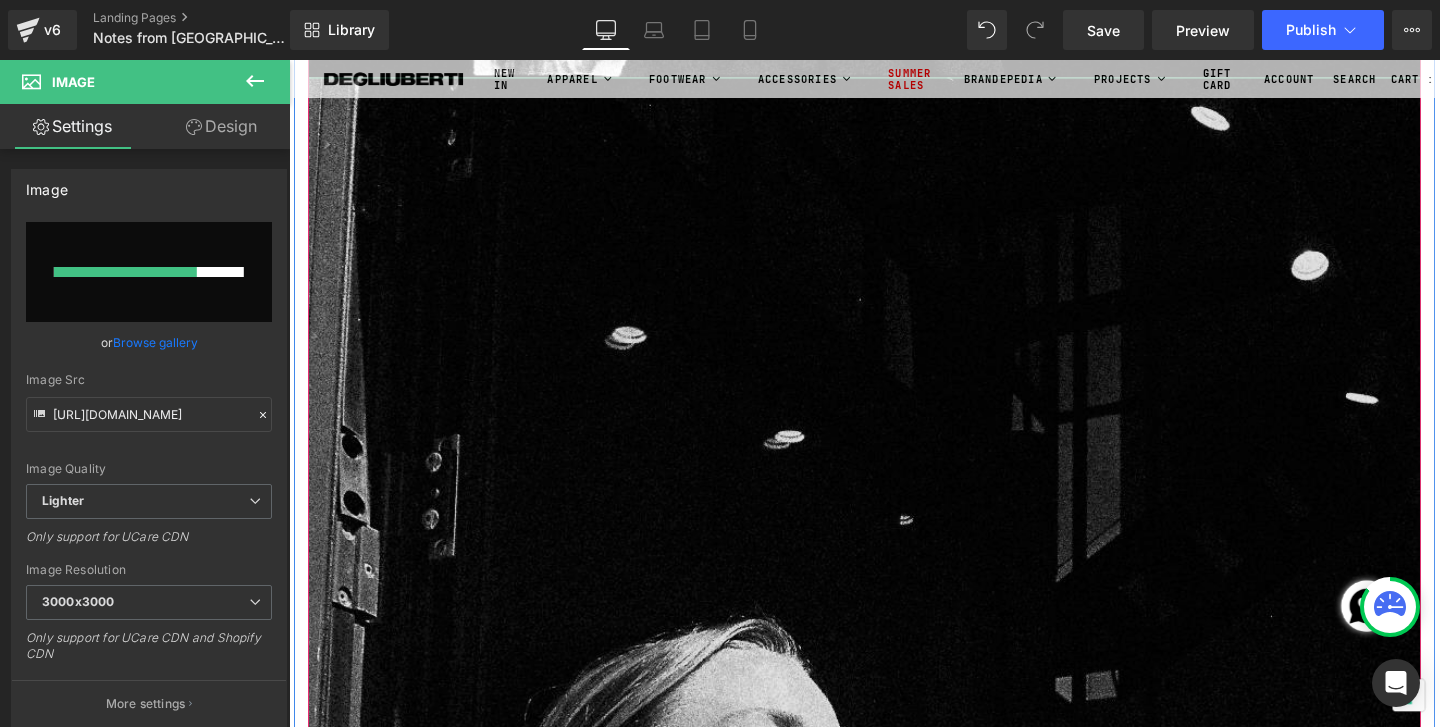 type 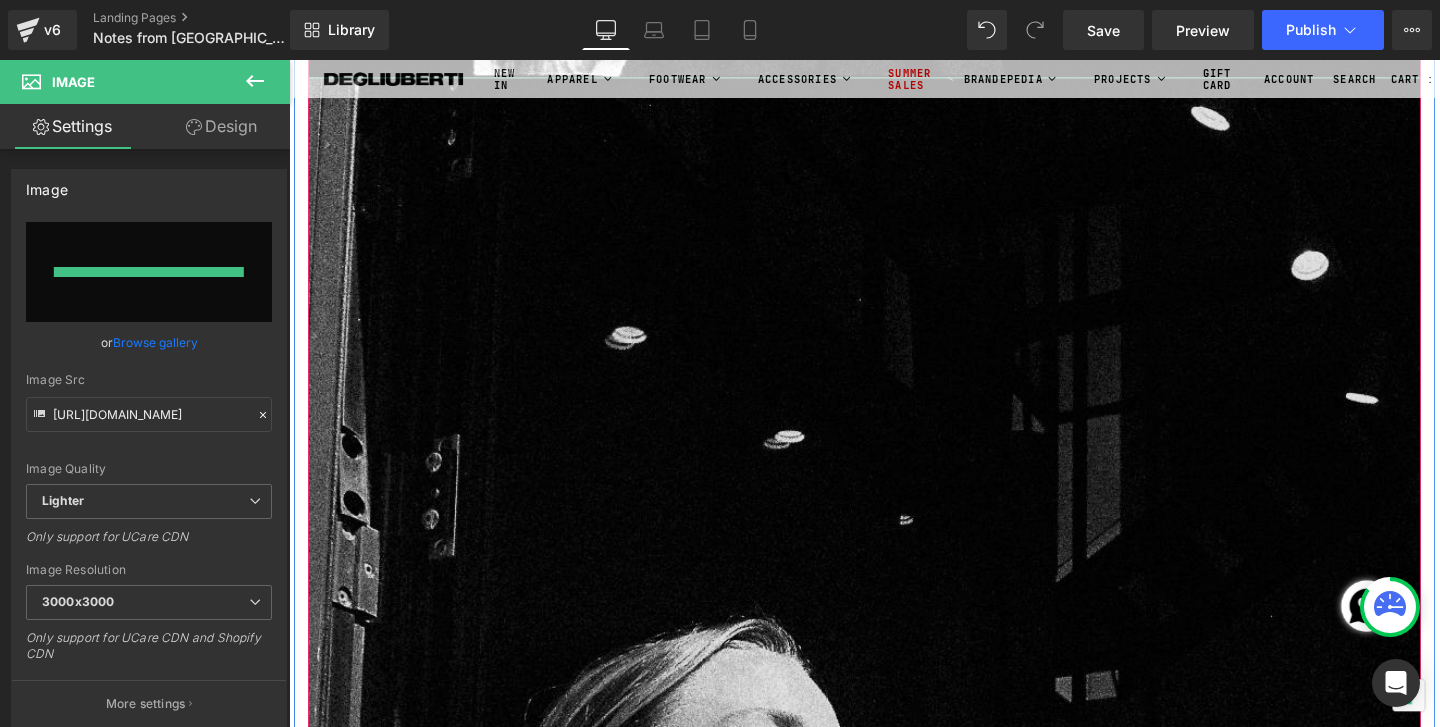 type on "[URL][DOMAIN_NAME]" 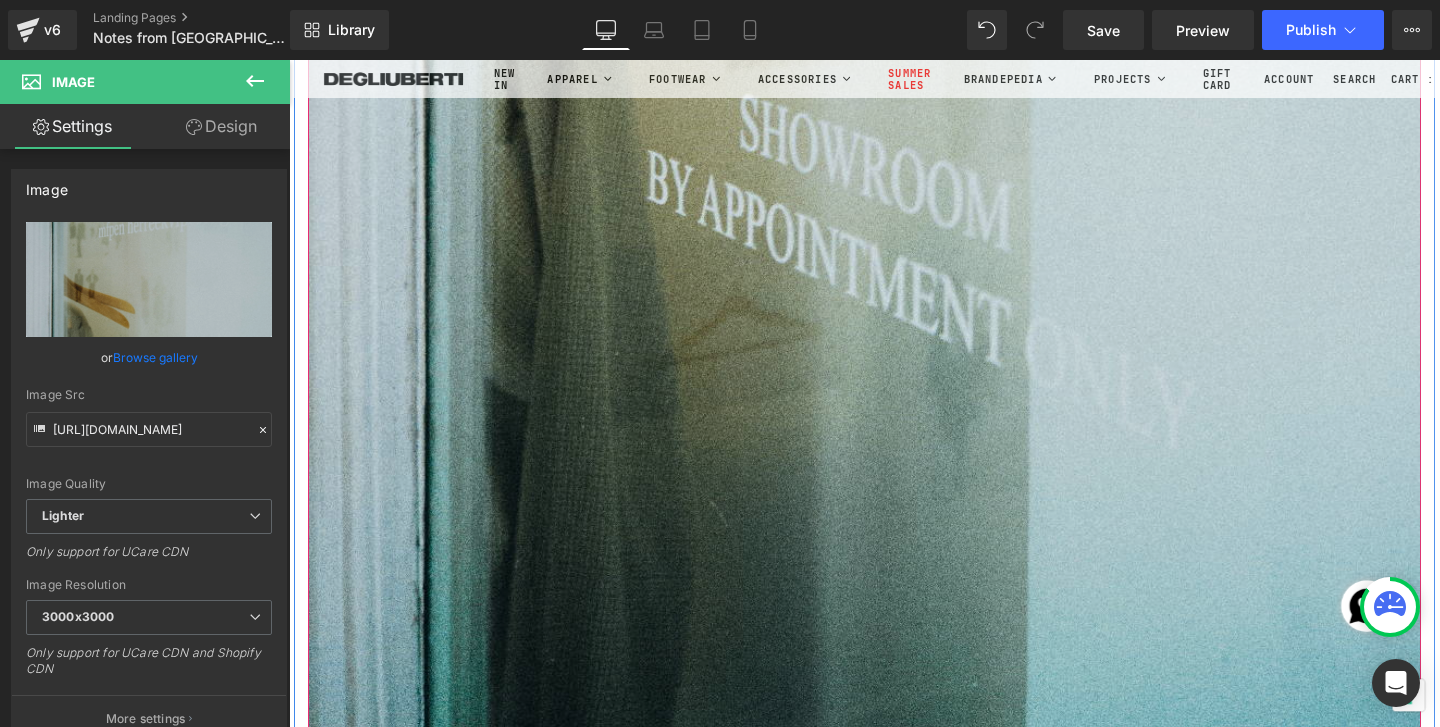 scroll, scrollTop: 62556, scrollLeft: 0, axis: vertical 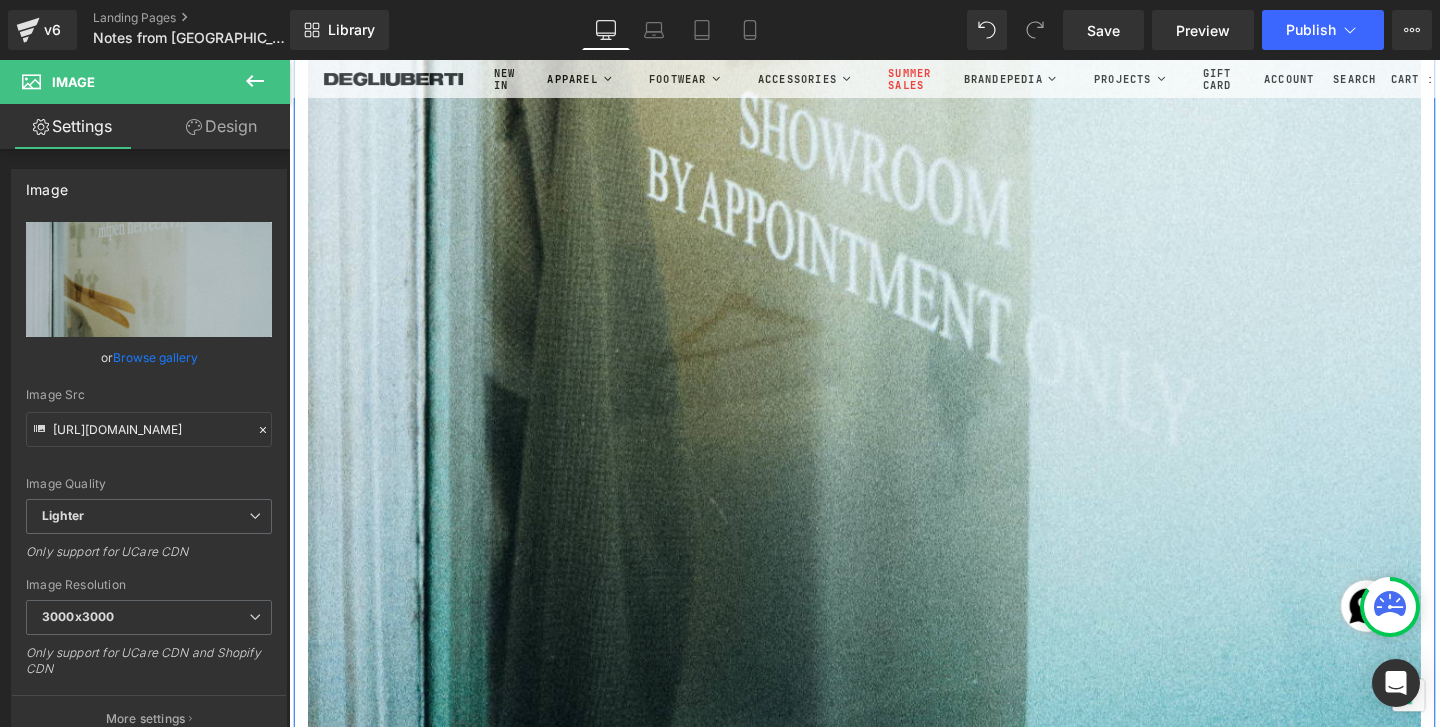 click on "Image
Image
Image
Image
Image
Image" at bounding box center [894, -30426] 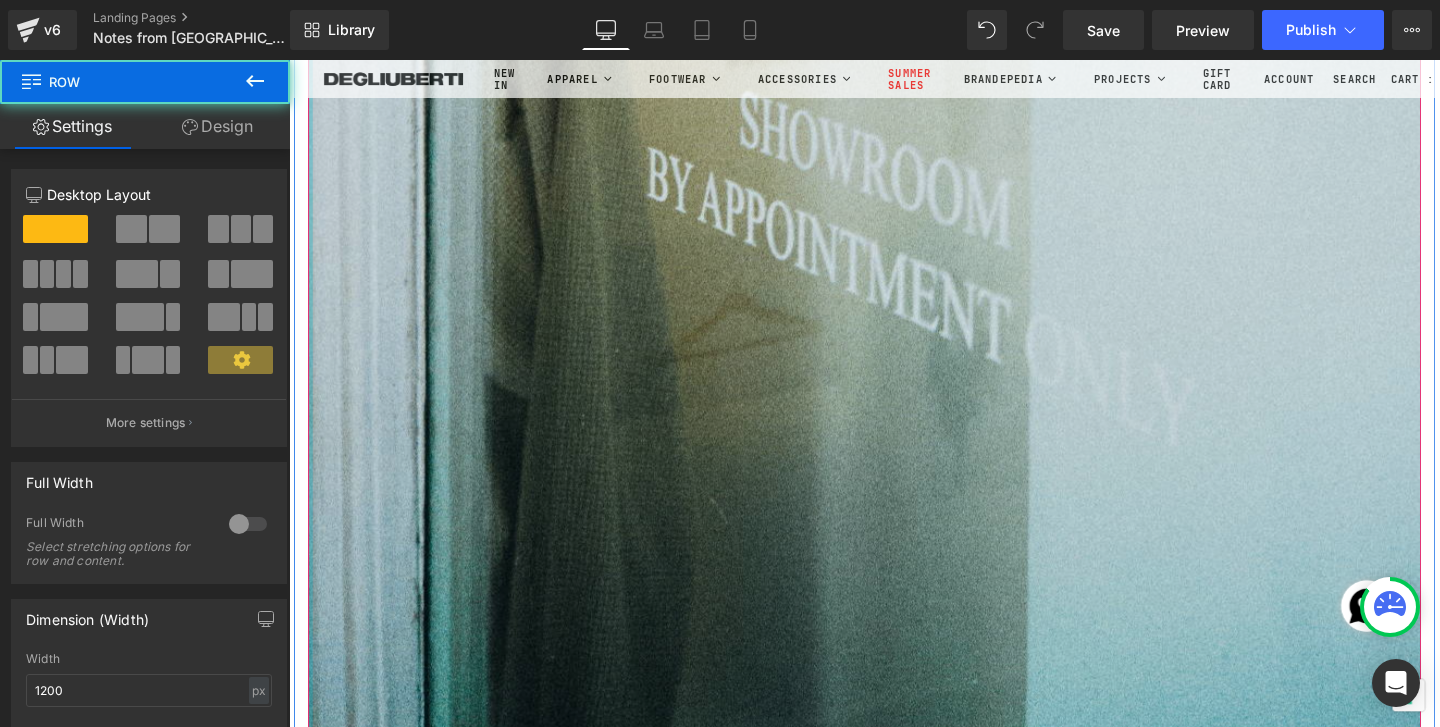 click at bounding box center (311, -30440) 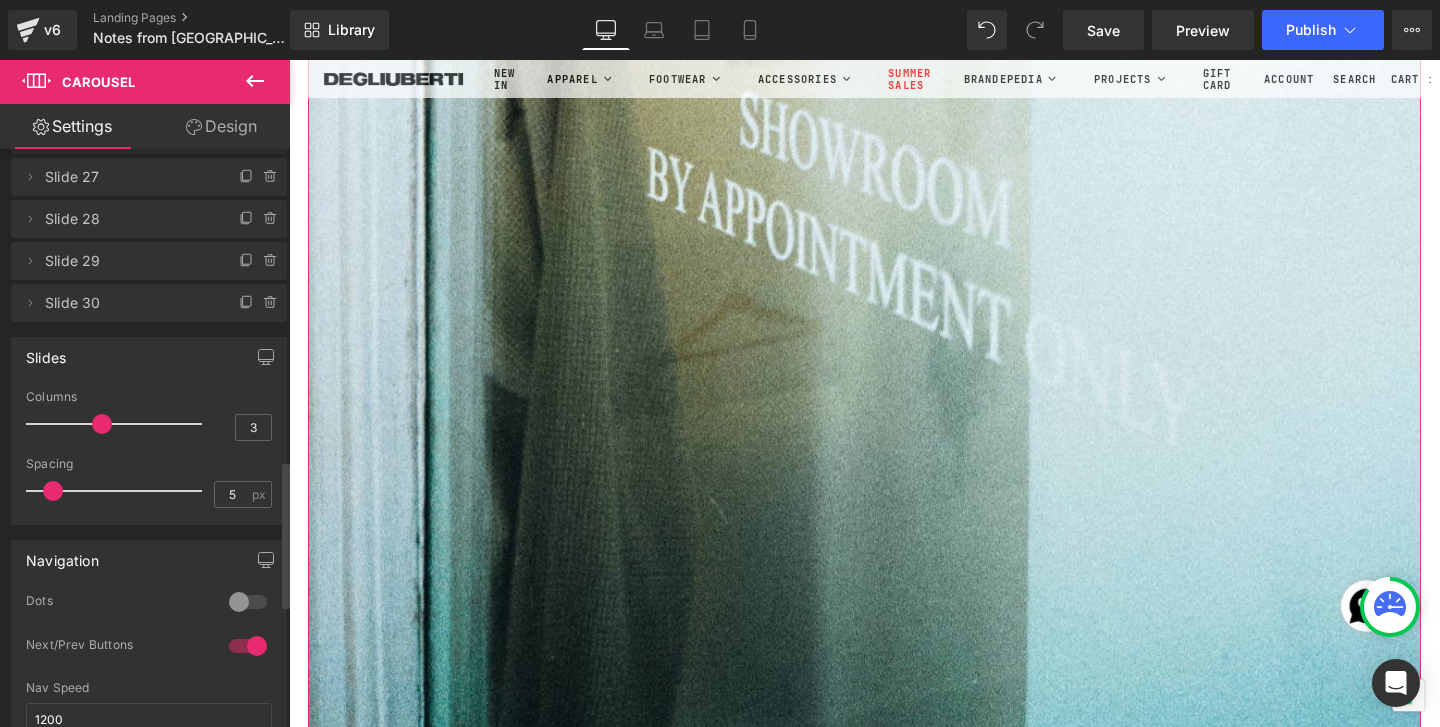 scroll, scrollTop: 988, scrollLeft: 0, axis: vertical 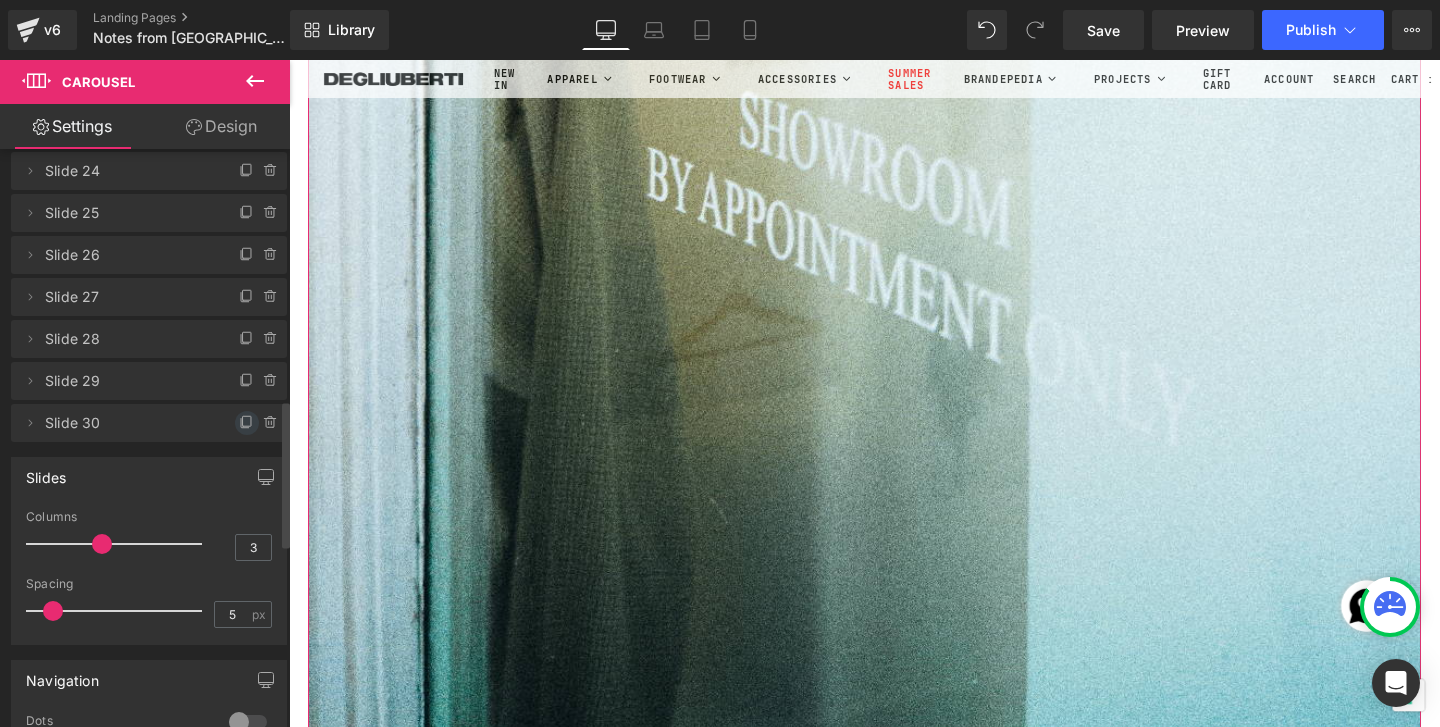 click 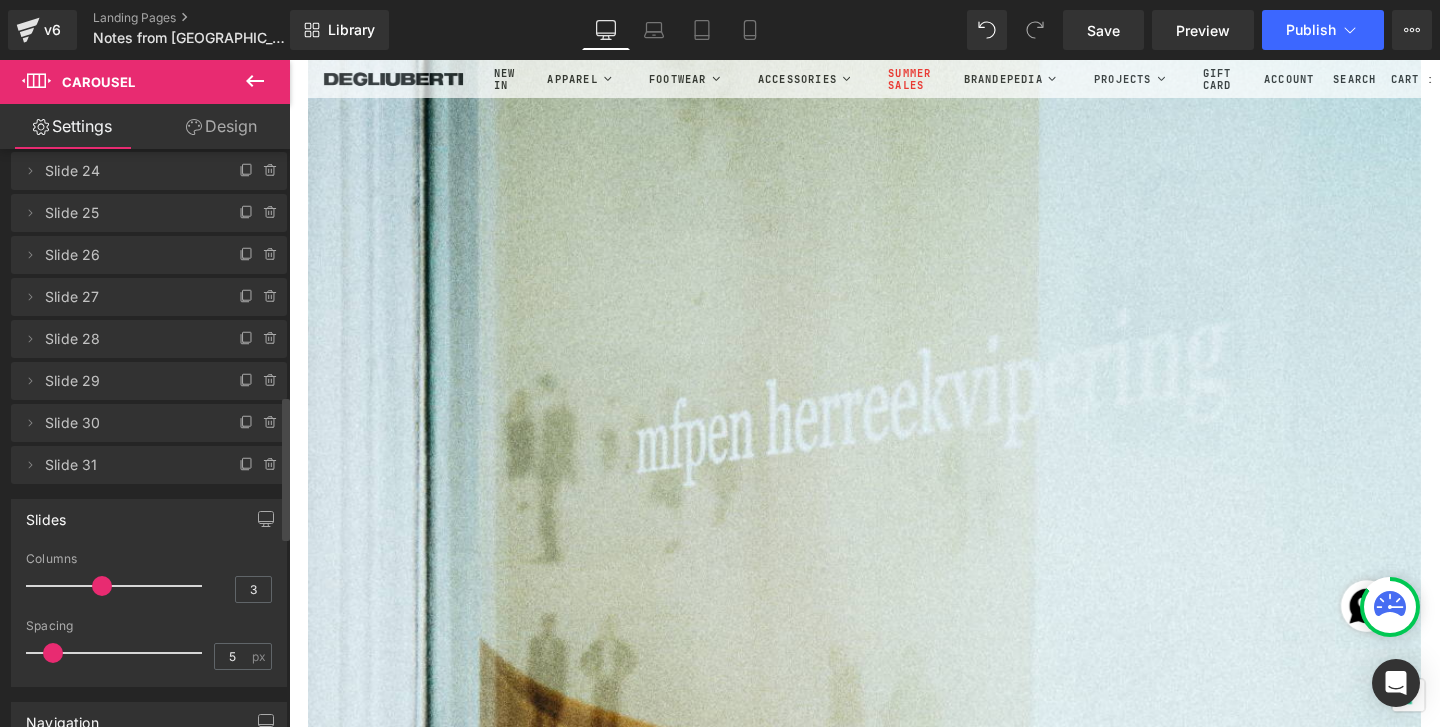 scroll, scrollTop: 63574, scrollLeft: 0, axis: vertical 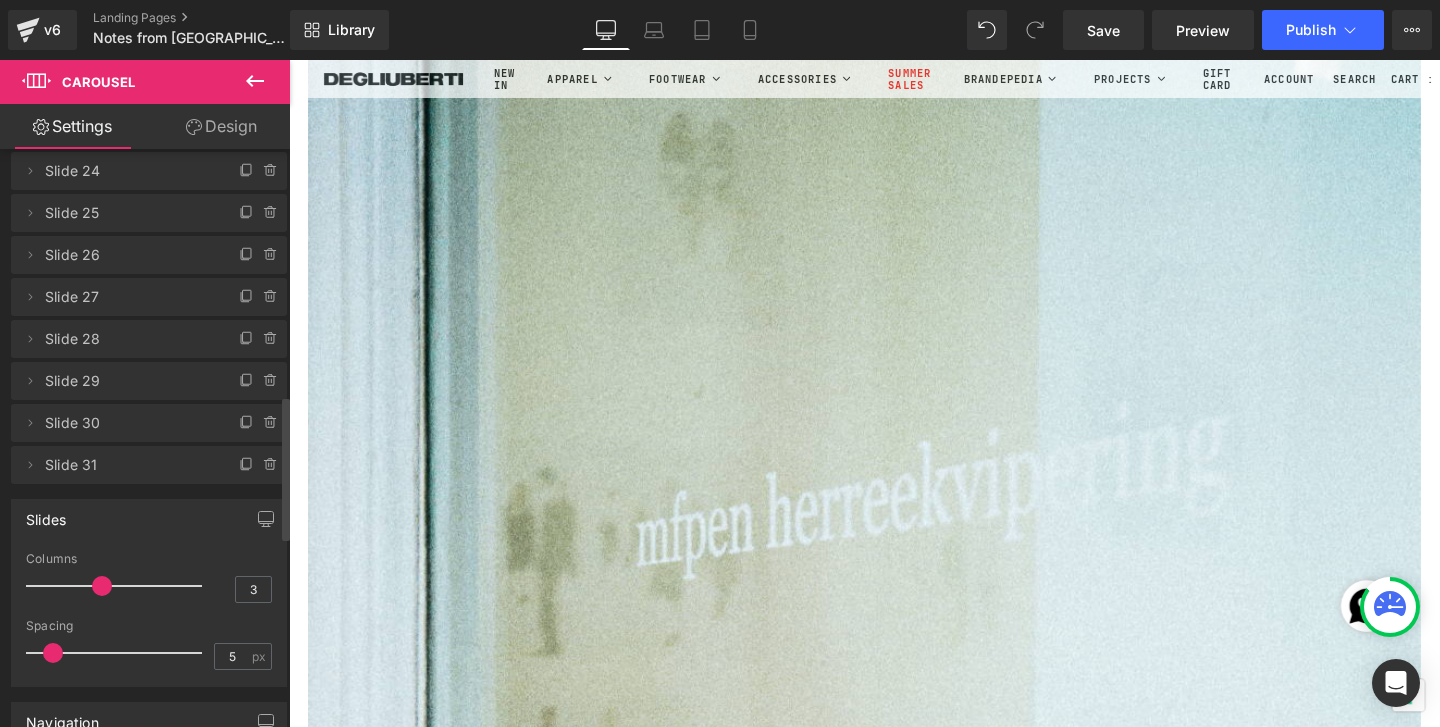 click at bounding box center (894, 791) 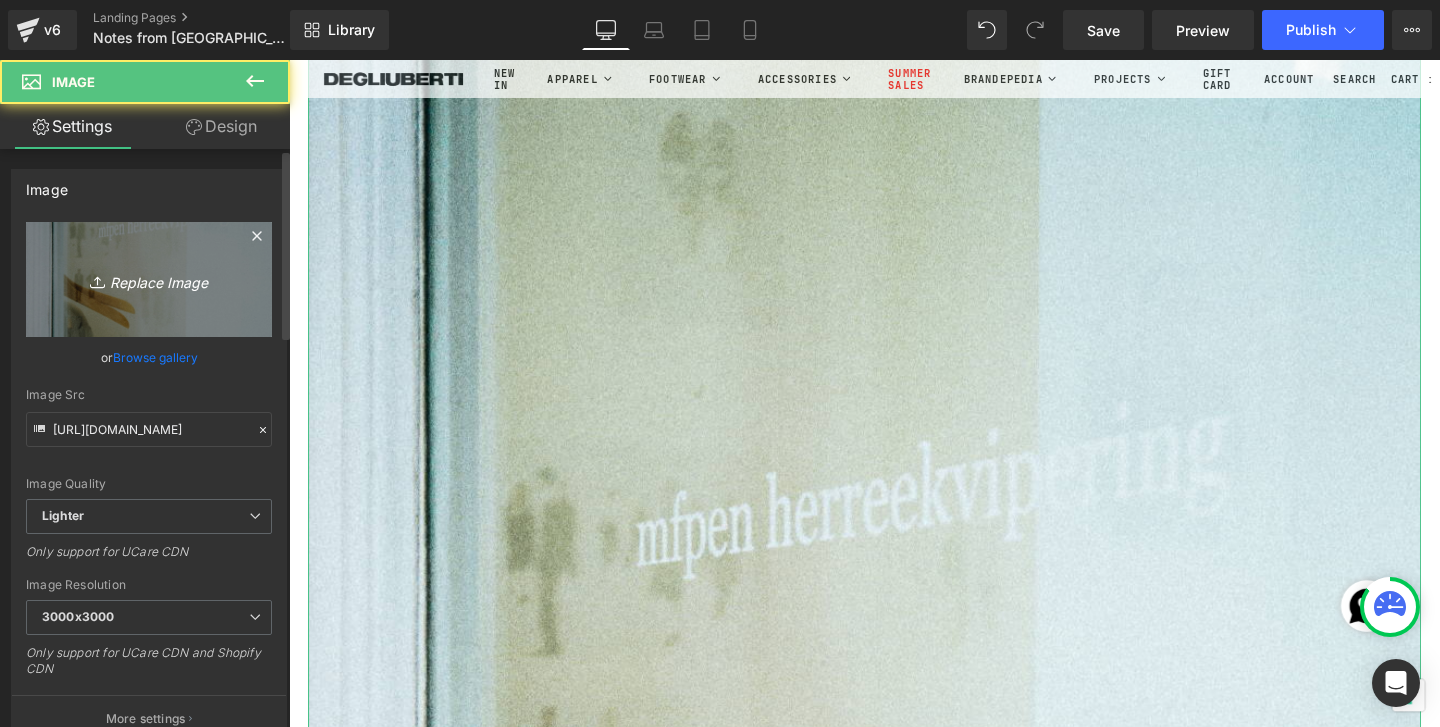 click on "Replace Image" at bounding box center [149, 279] 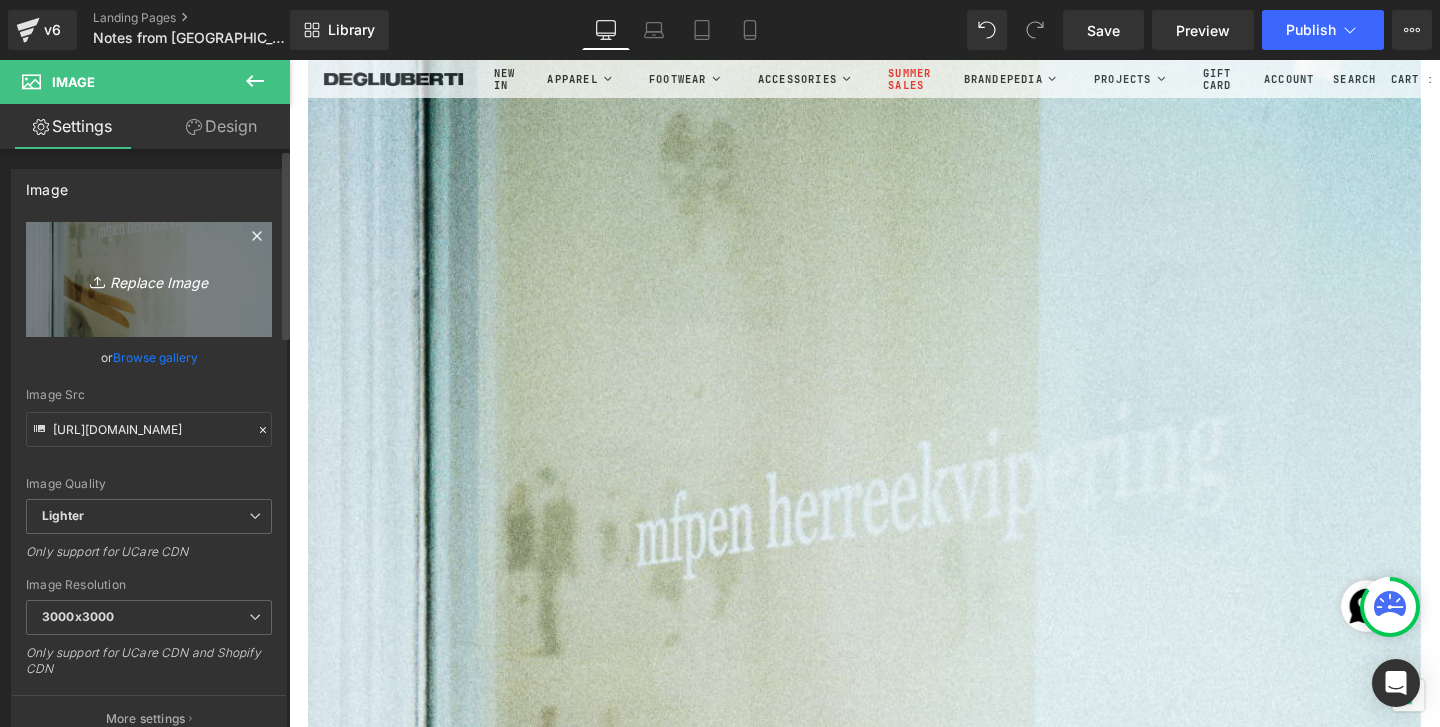 type on "C:\fakepath\Roll1_00000023.jpg" 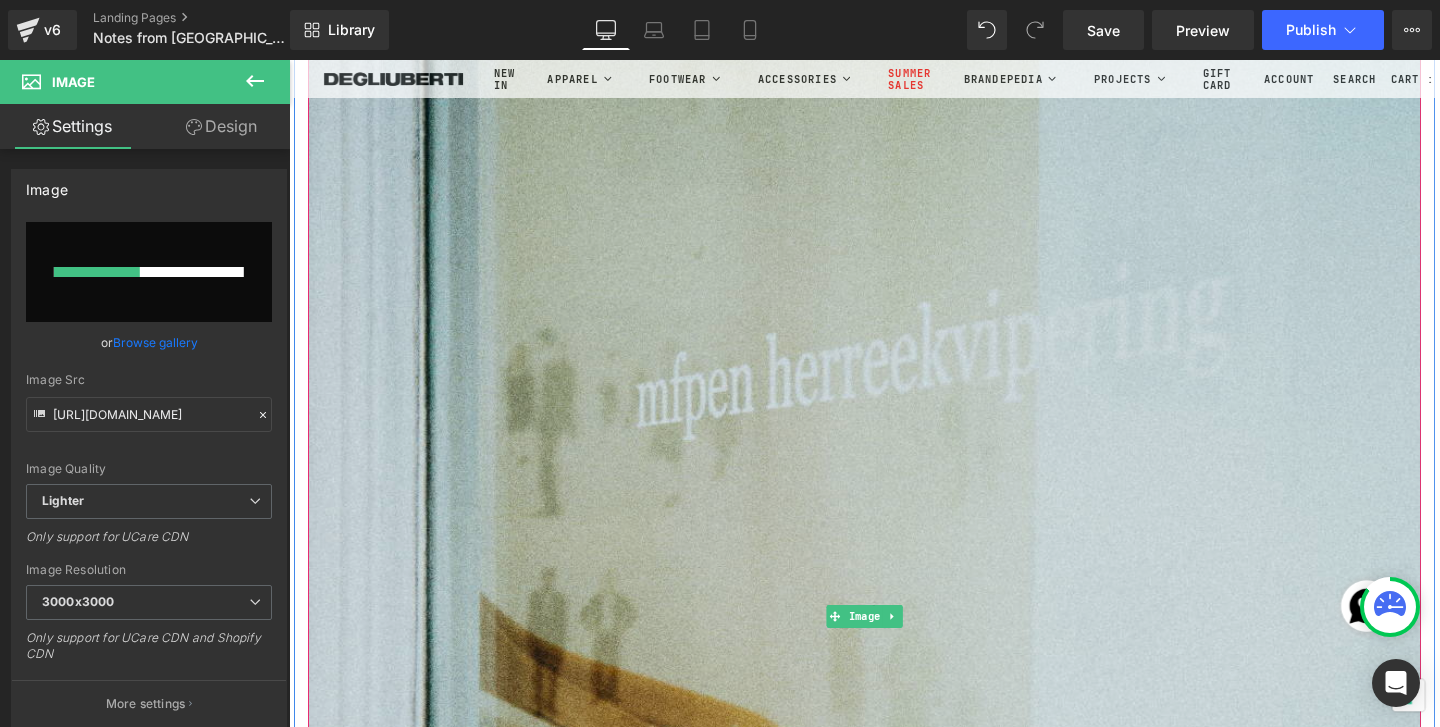 scroll, scrollTop: 63721, scrollLeft: 0, axis: vertical 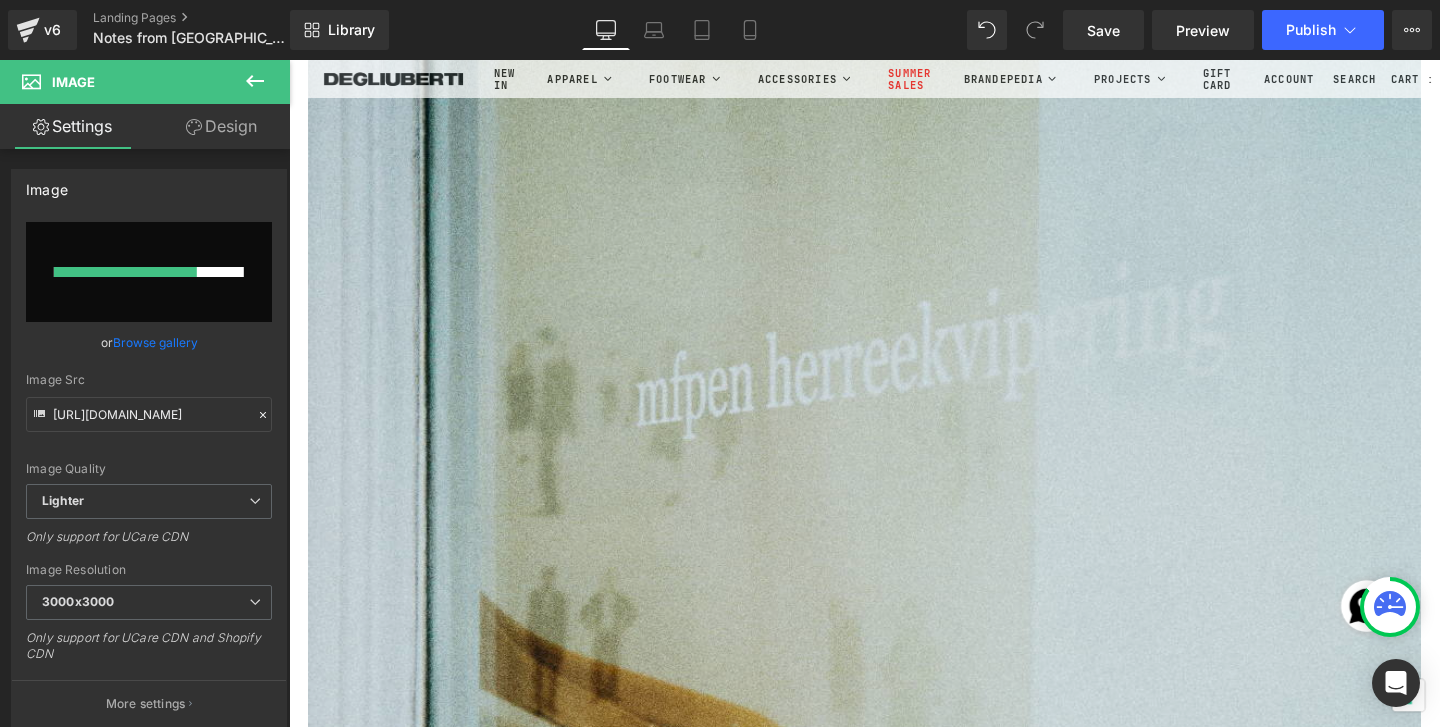 type 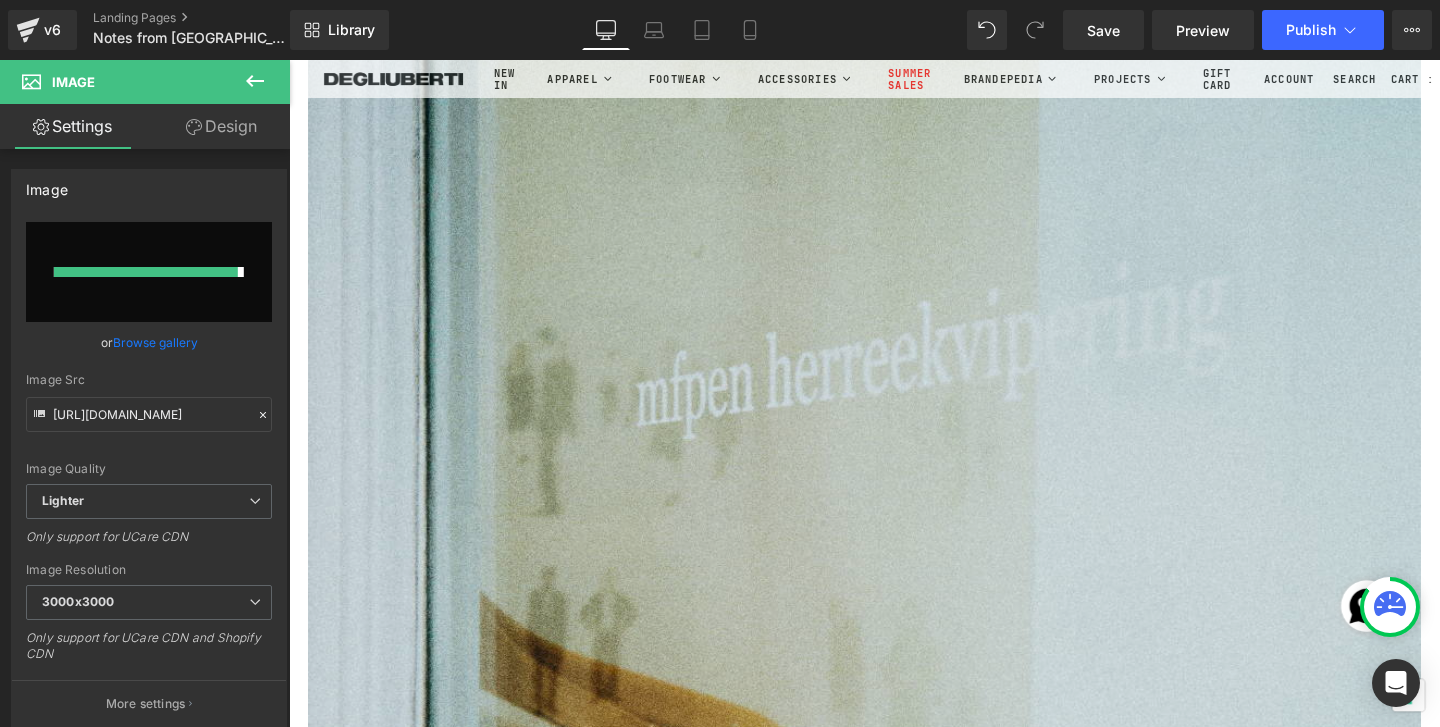 type on "[URL][DOMAIN_NAME]" 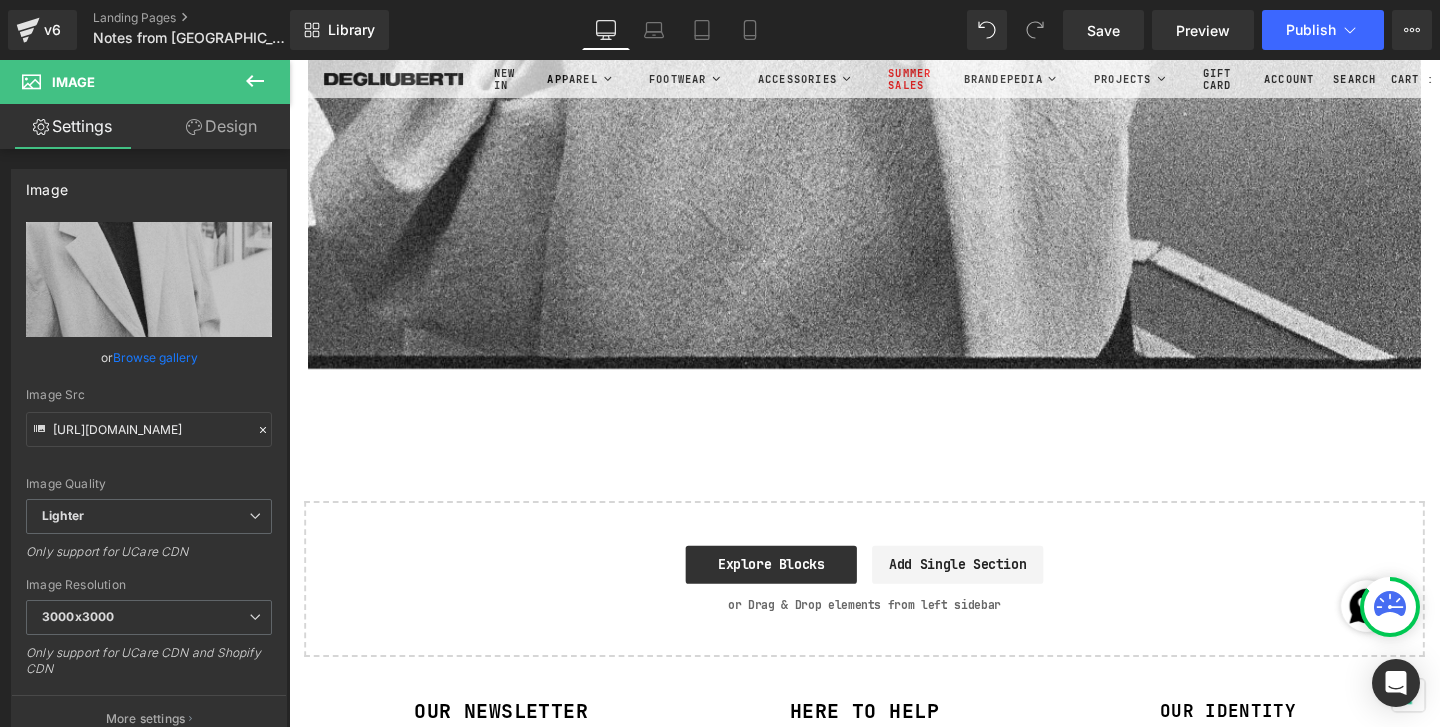 scroll, scrollTop: 65066, scrollLeft: 0, axis: vertical 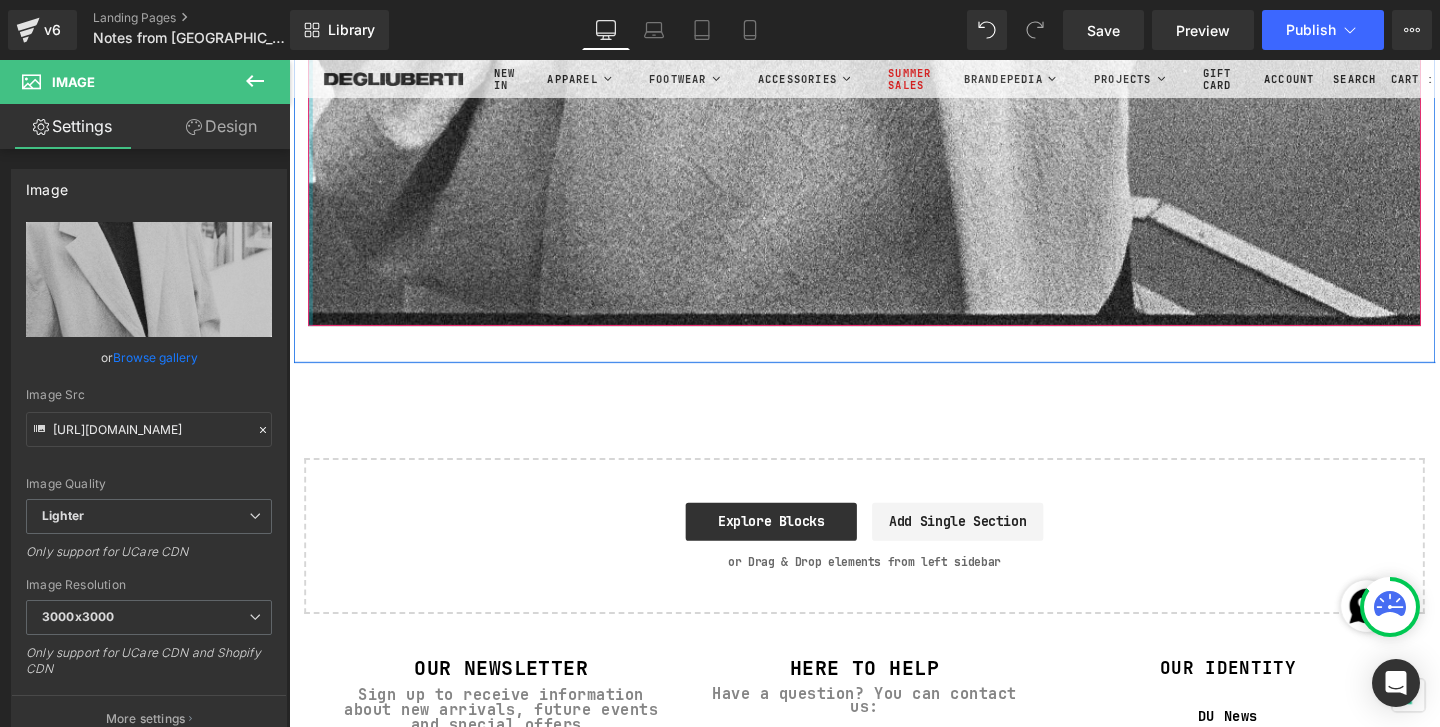 click at bounding box center [311, -31911] 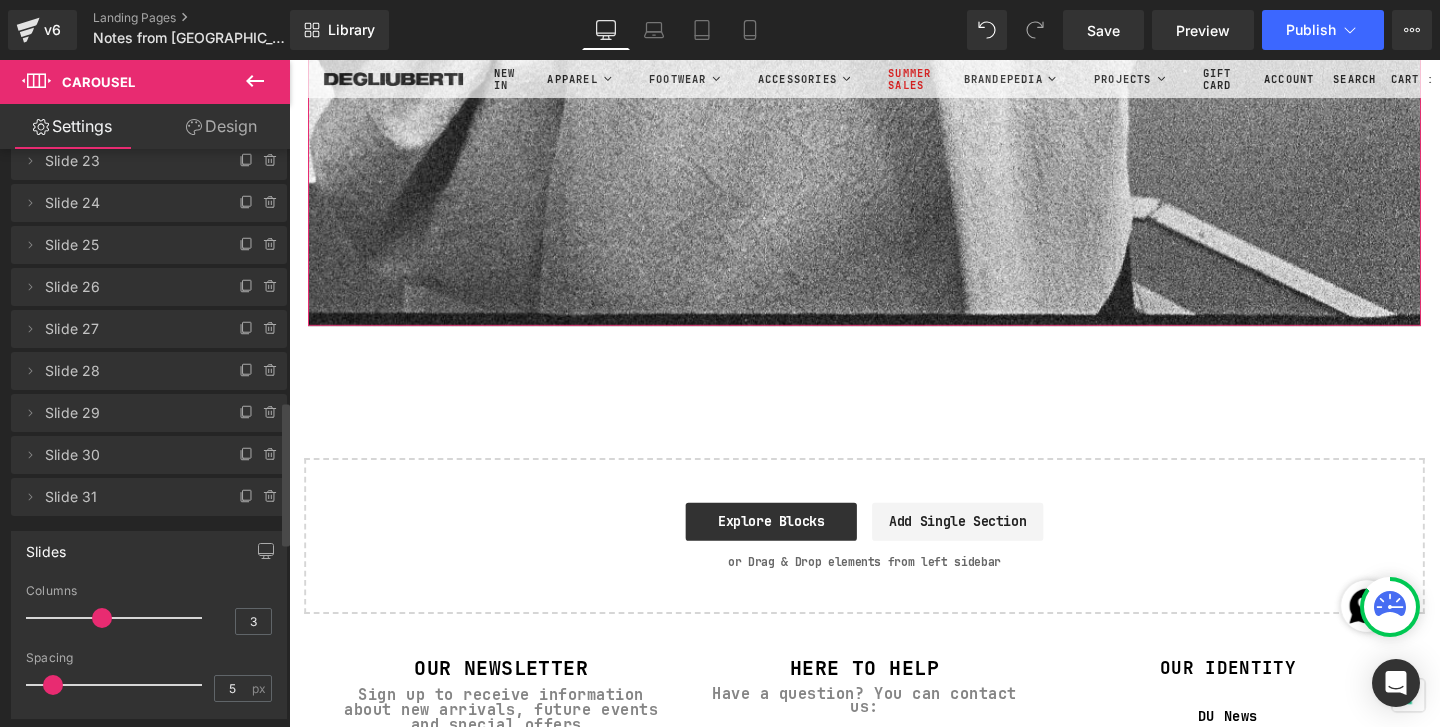 scroll, scrollTop: 1034, scrollLeft: 0, axis: vertical 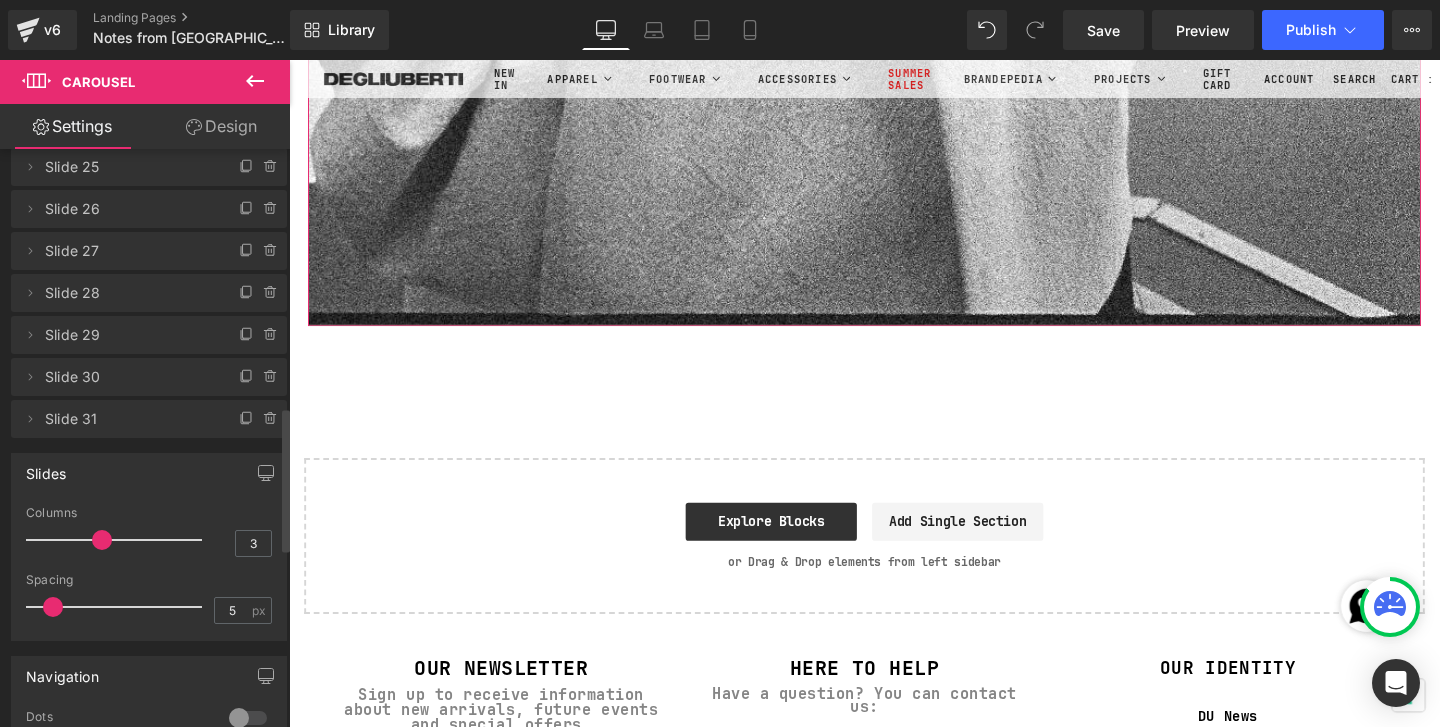 click 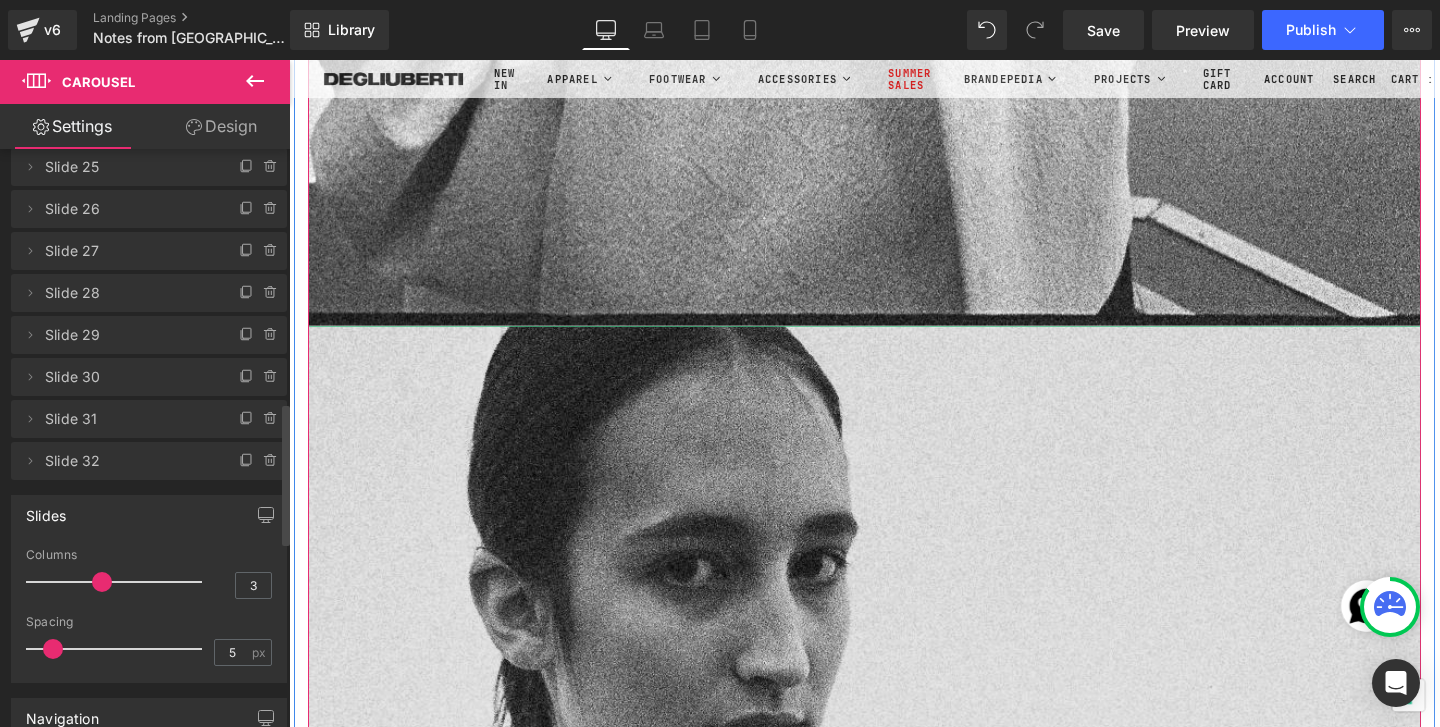 click at bounding box center (894, 1378) 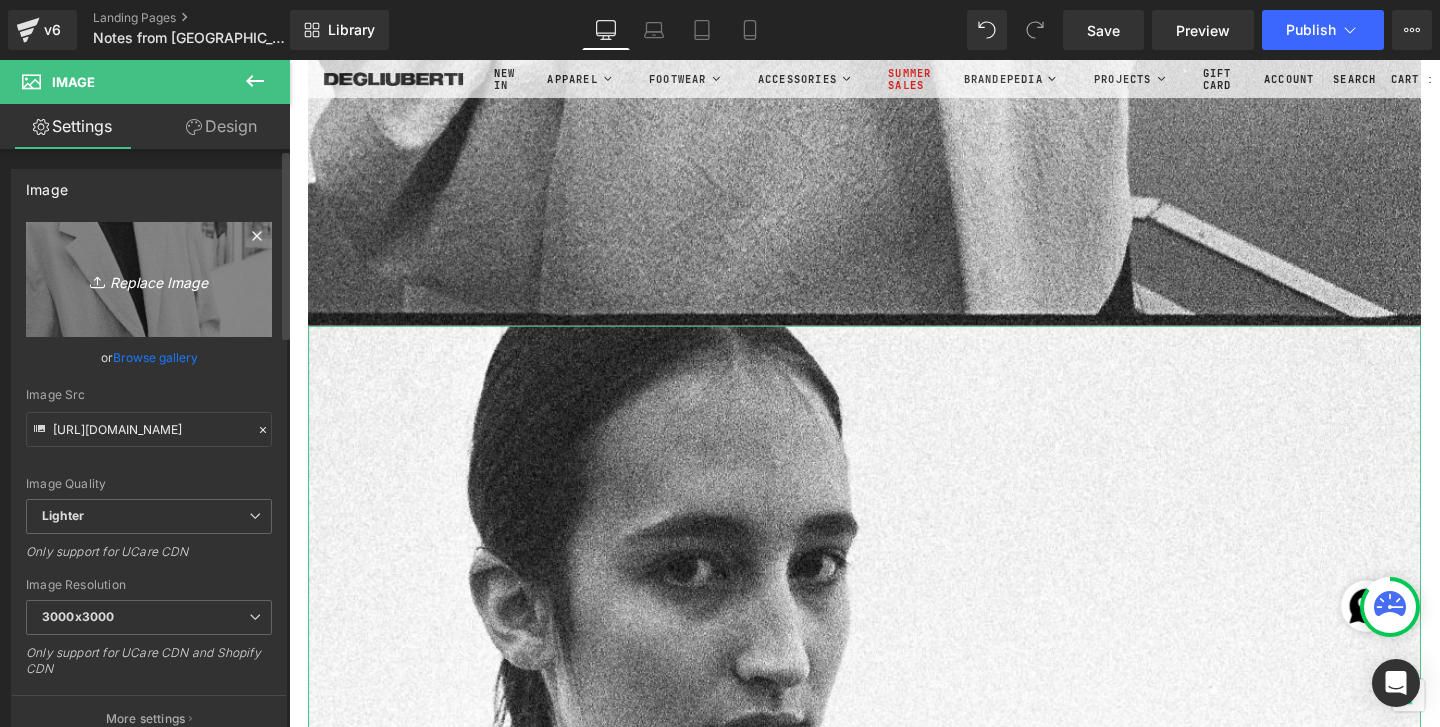 click on "Replace Image" at bounding box center [149, 279] 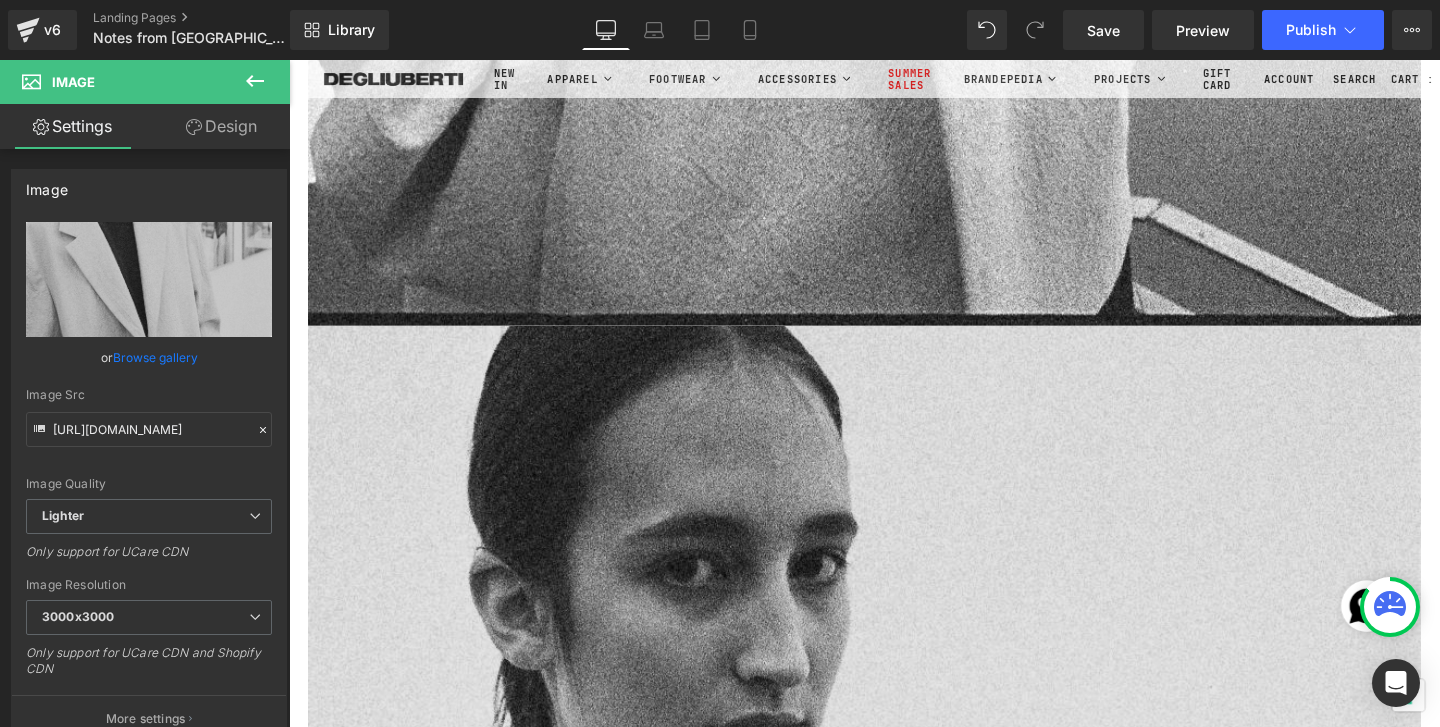 type on "C:\fakepath\Roll1_00000025.jpg" 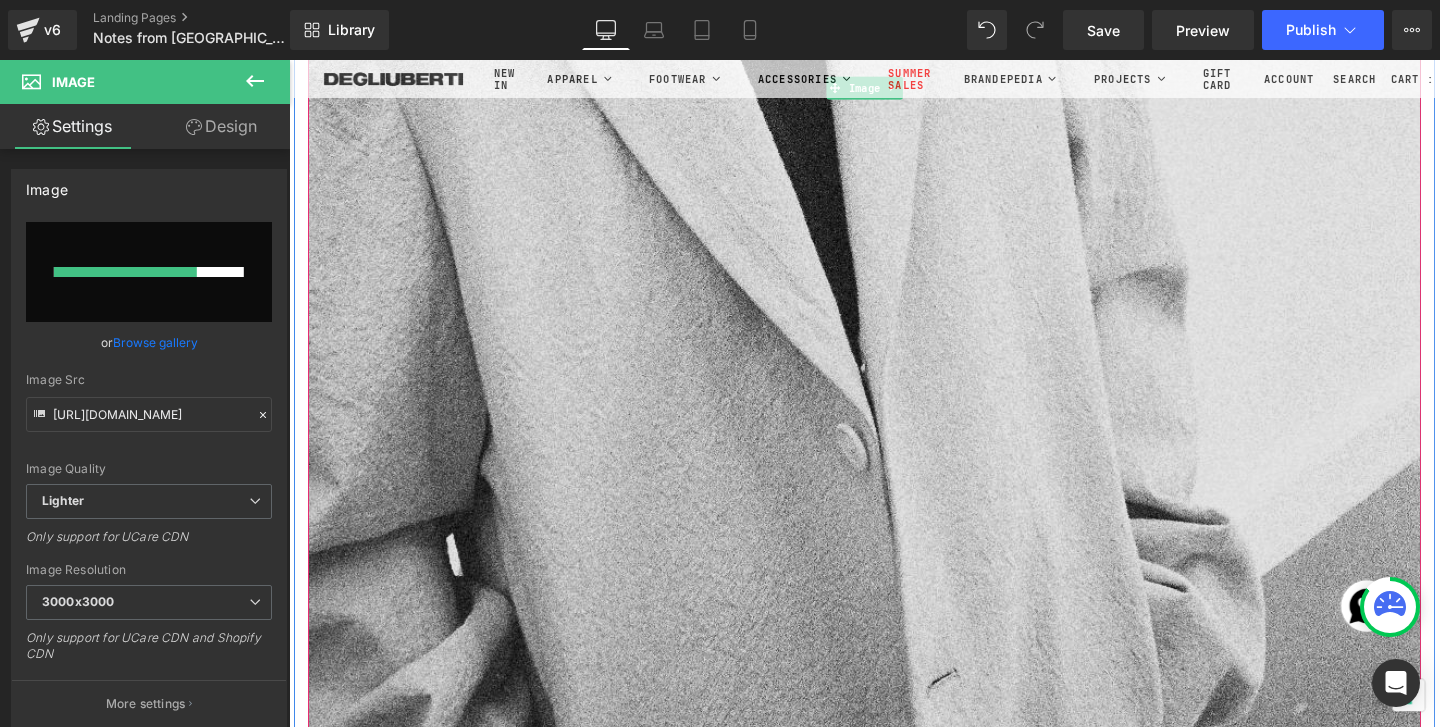 scroll, scrollTop: 66359, scrollLeft: 0, axis: vertical 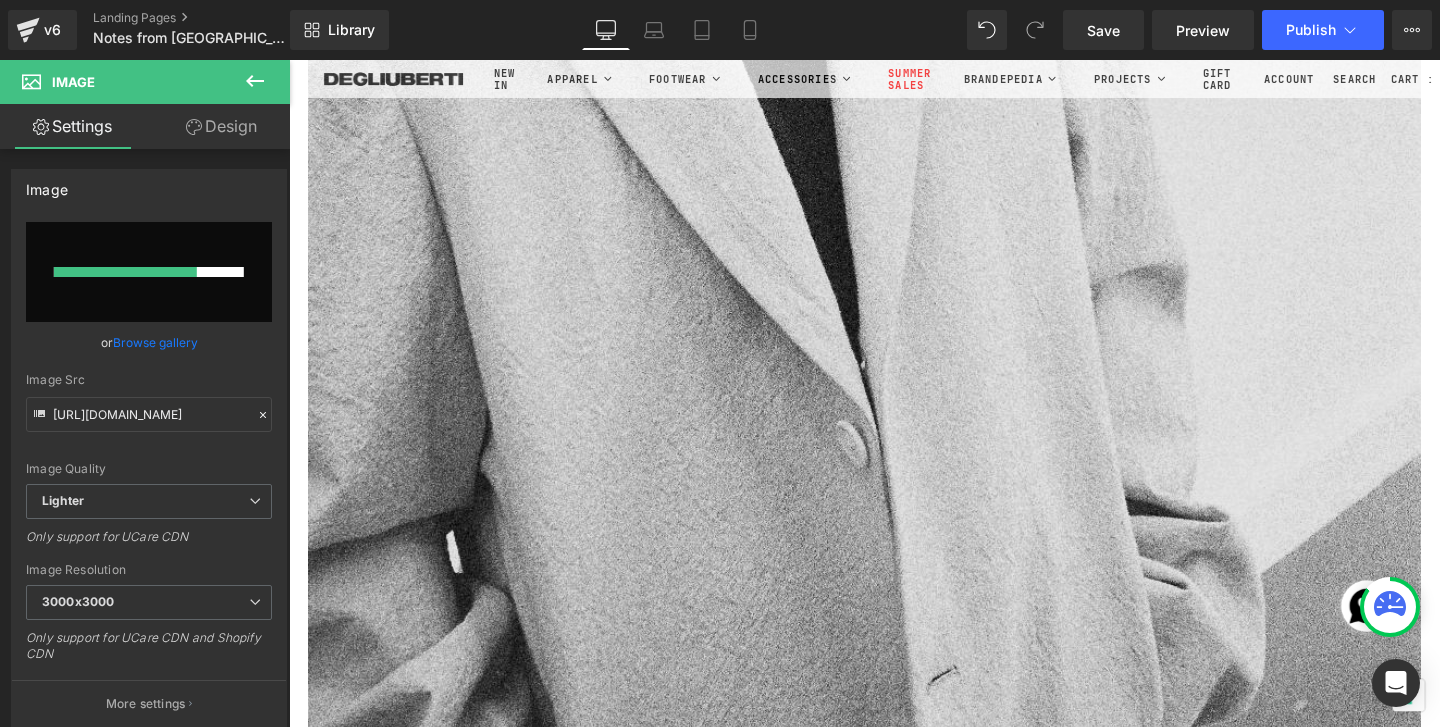 type 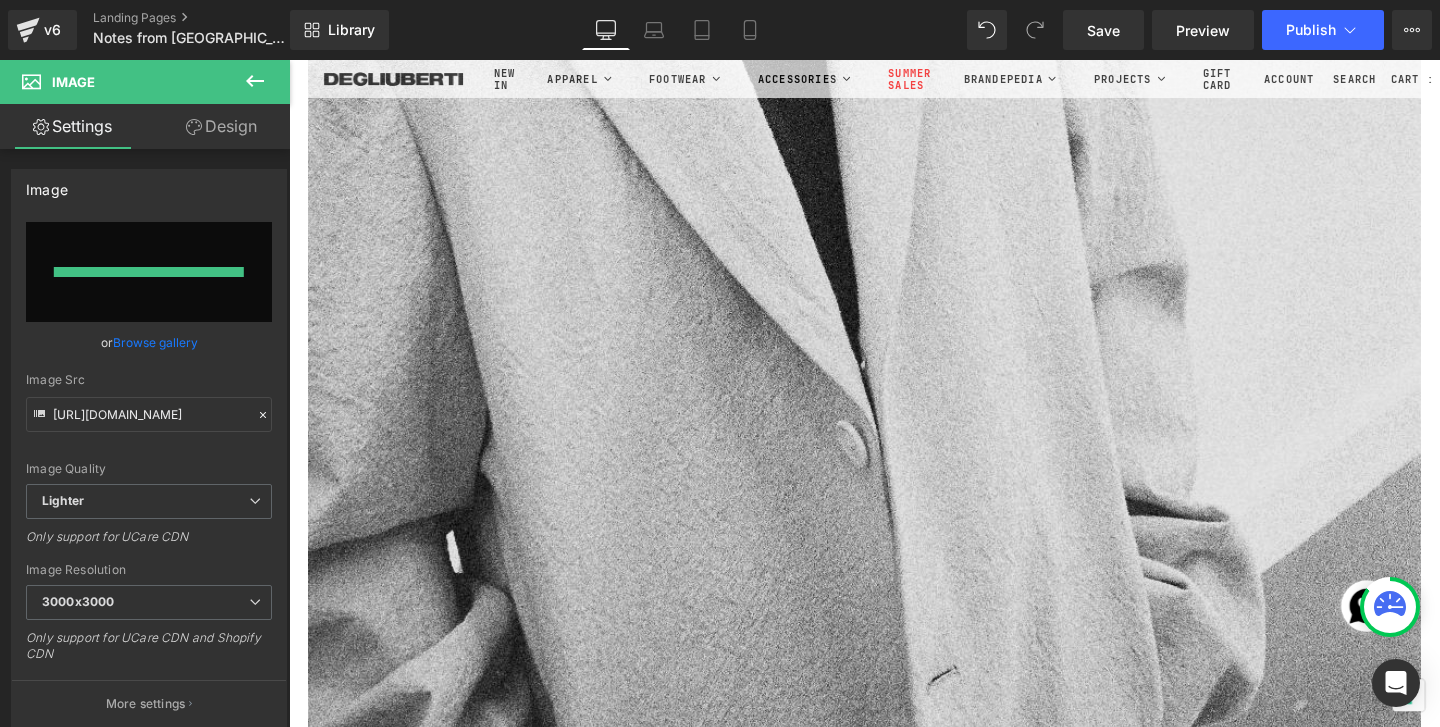 type on "[URL][DOMAIN_NAME]" 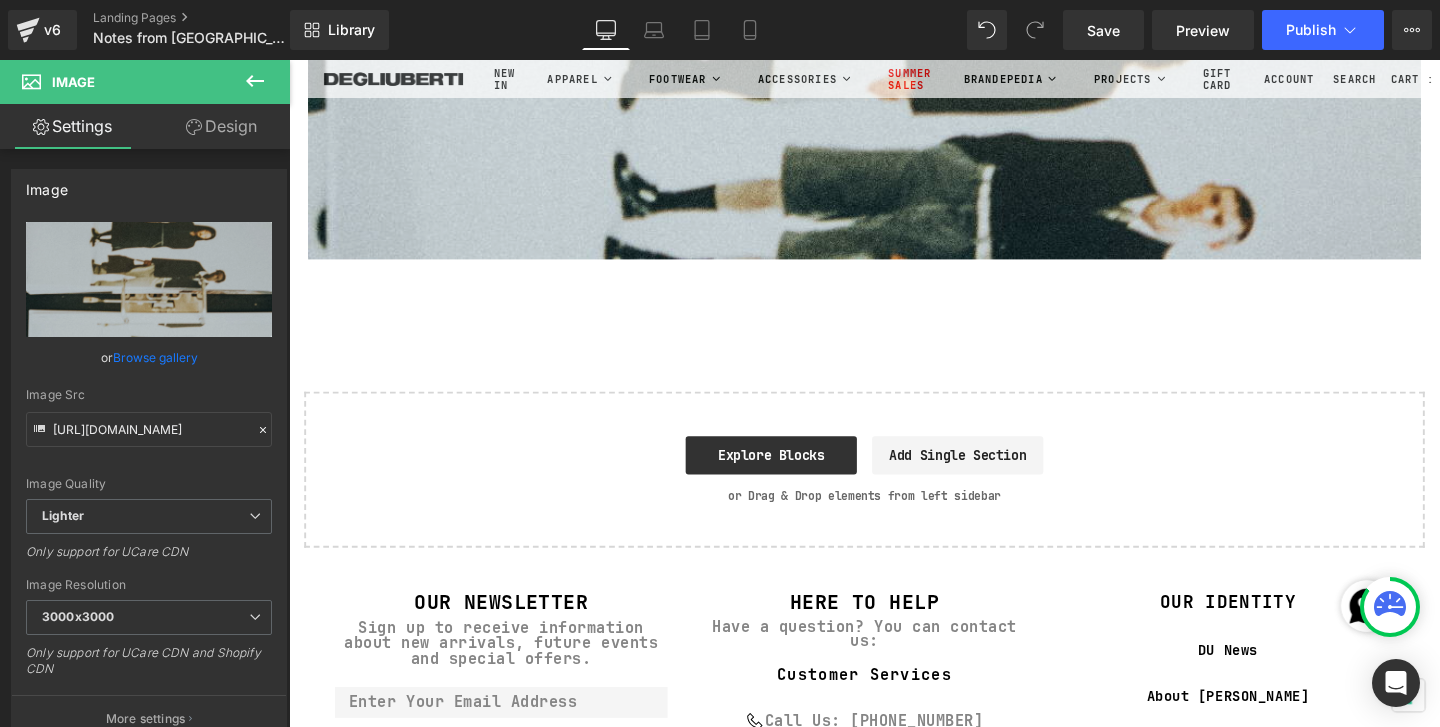 scroll, scrollTop: 67208, scrollLeft: 0, axis: vertical 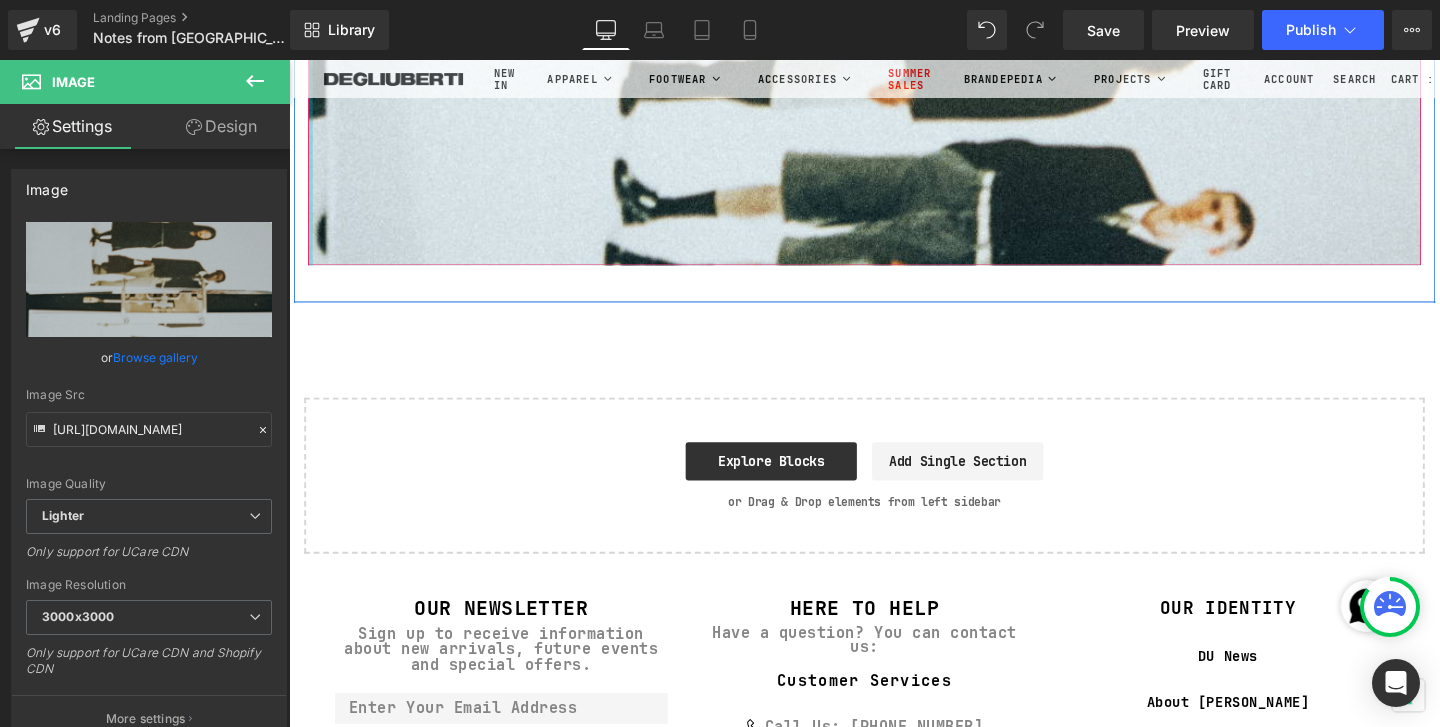 click at bounding box center (311, -33013) 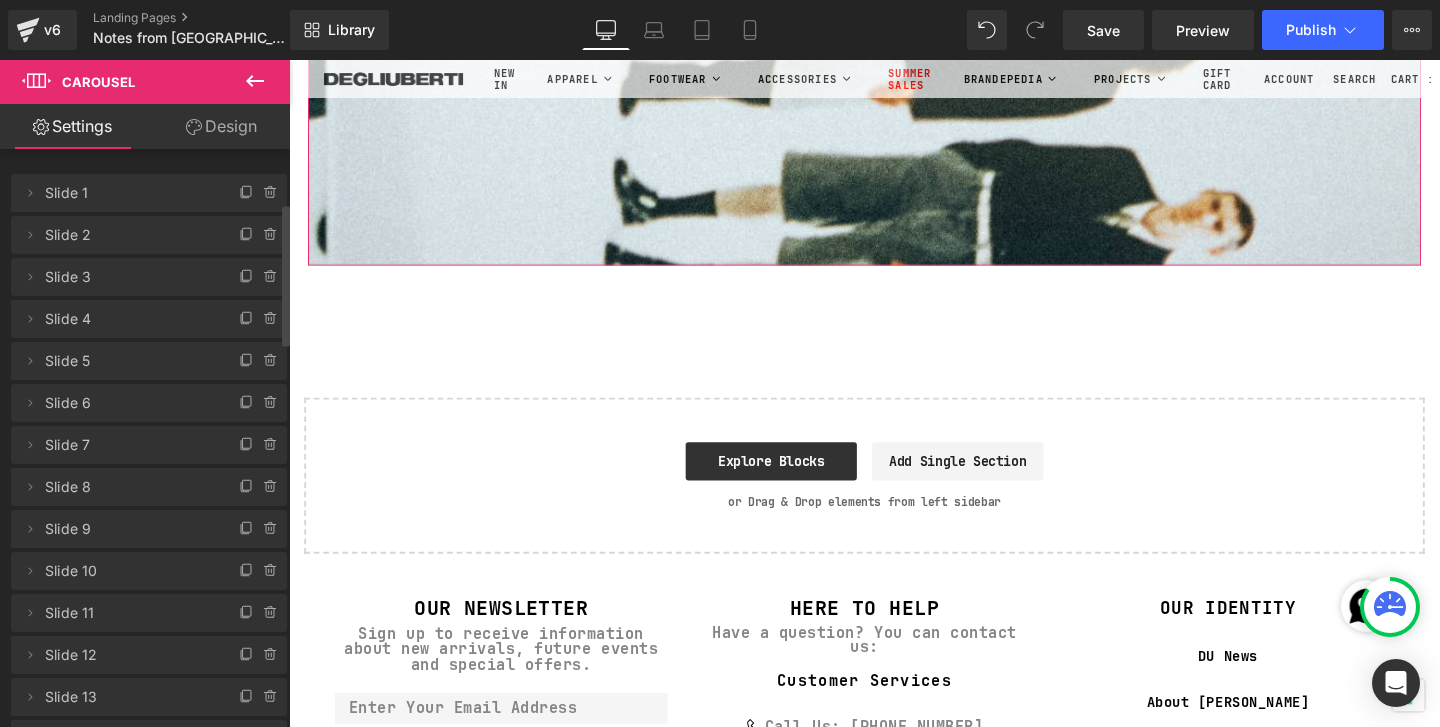scroll, scrollTop: 867, scrollLeft: 0, axis: vertical 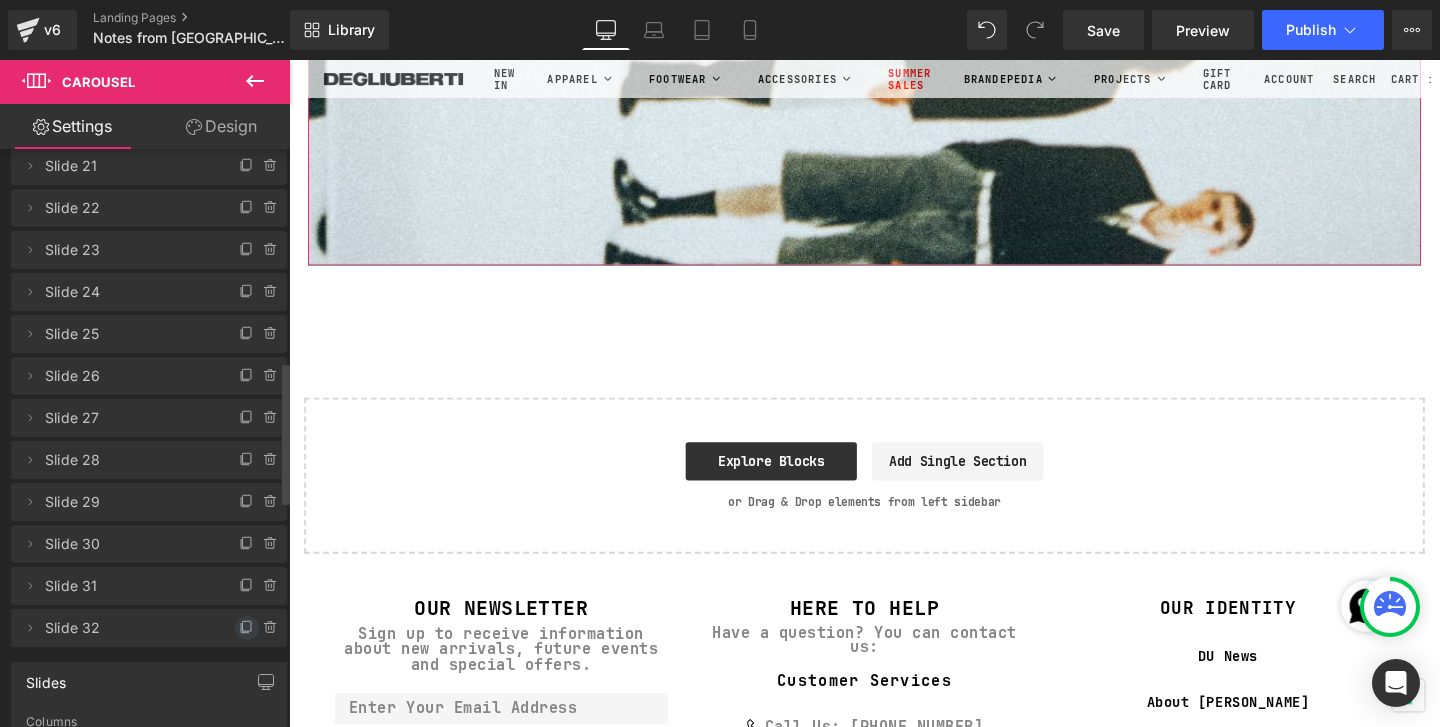 click 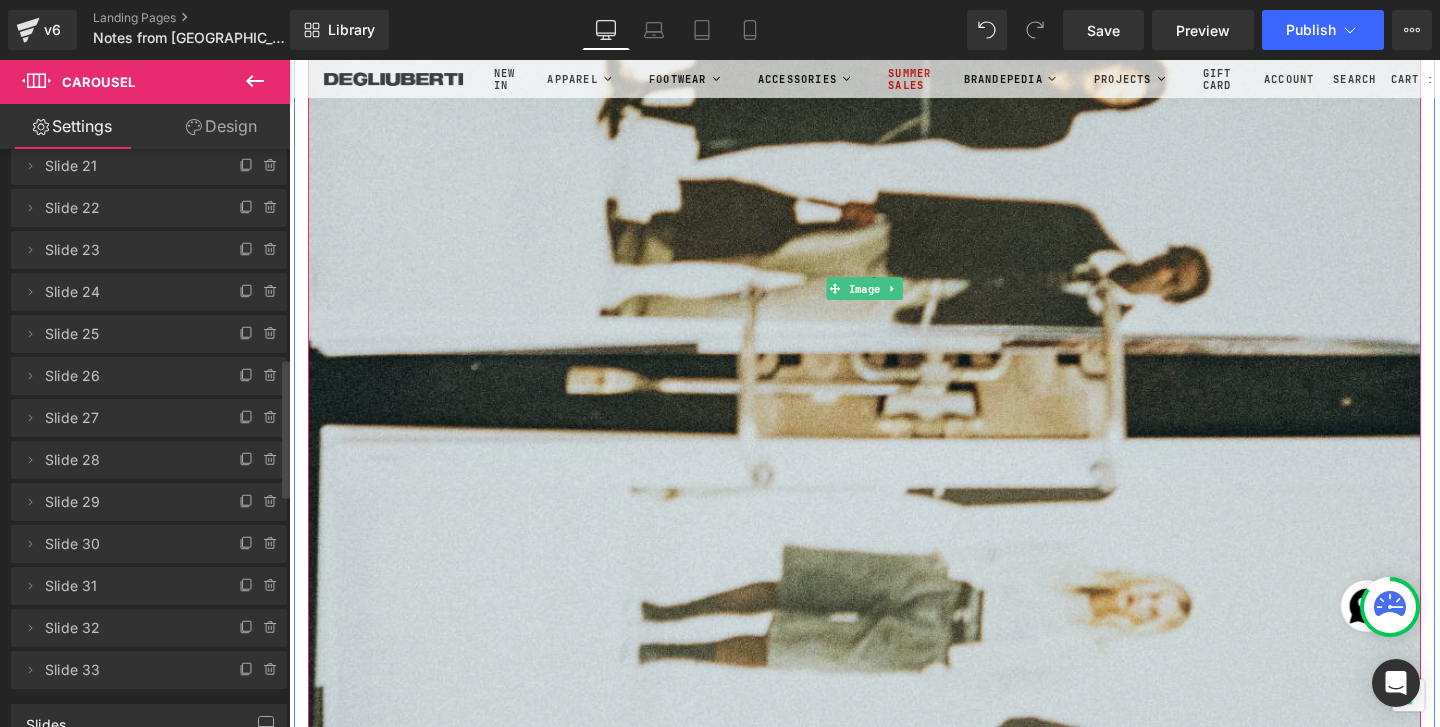 scroll, scrollTop: 68296, scrollLeft: 0, axis: vertical 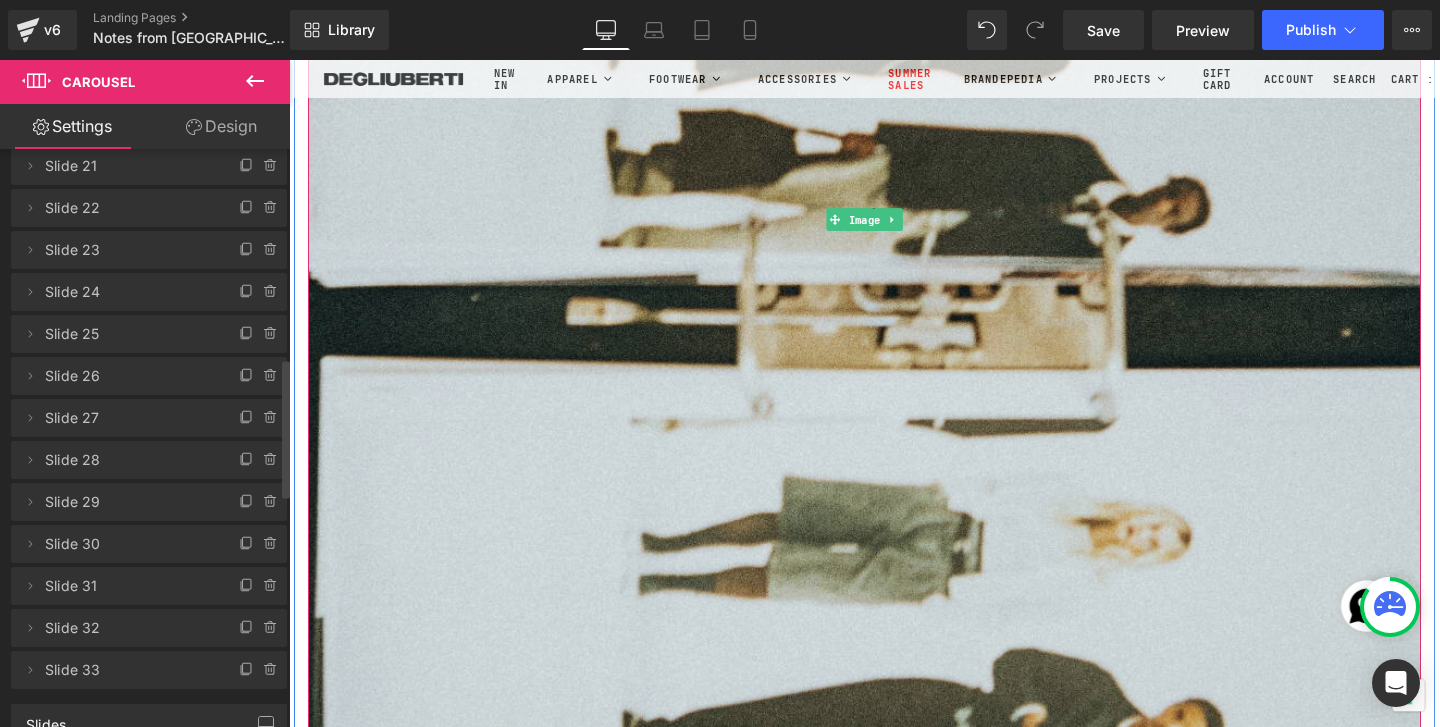 click at bounding box center (894, 227) 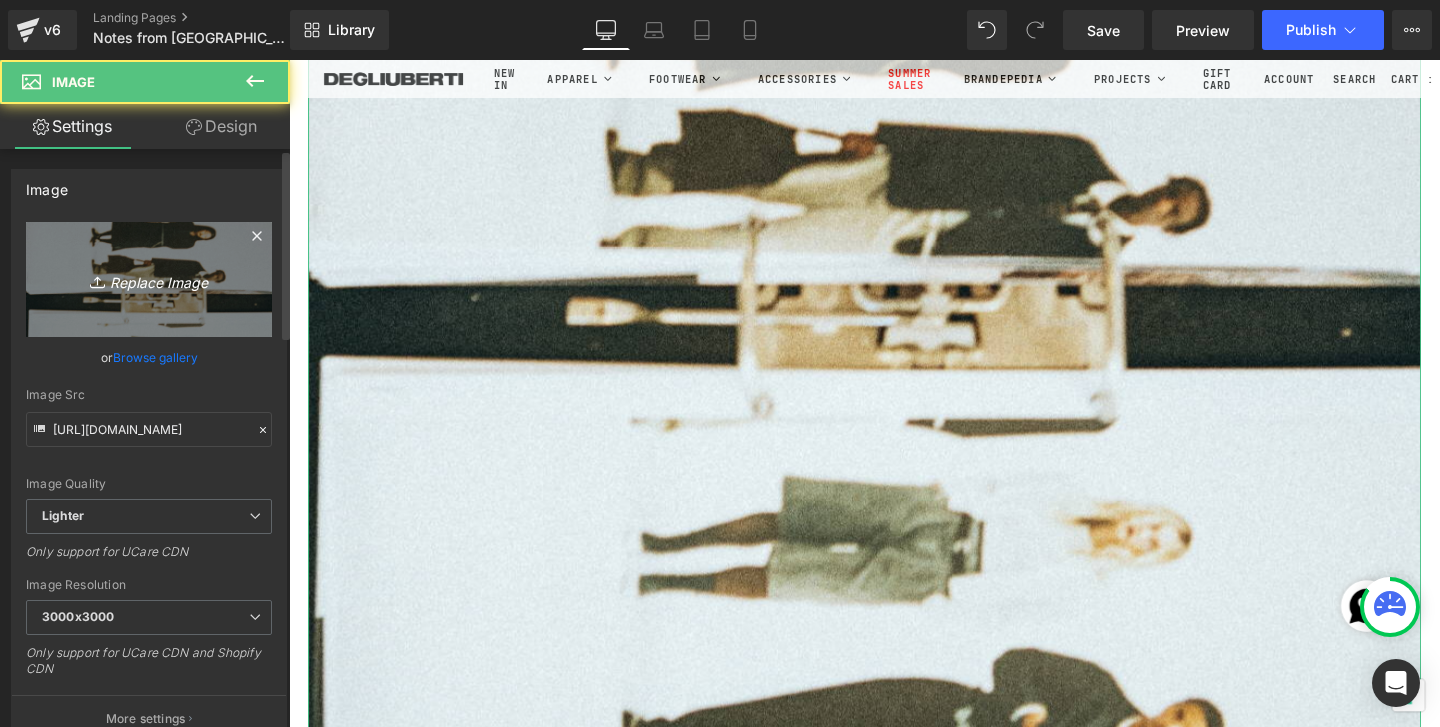 click on "Replace Image" at bounding box center (149, 279) 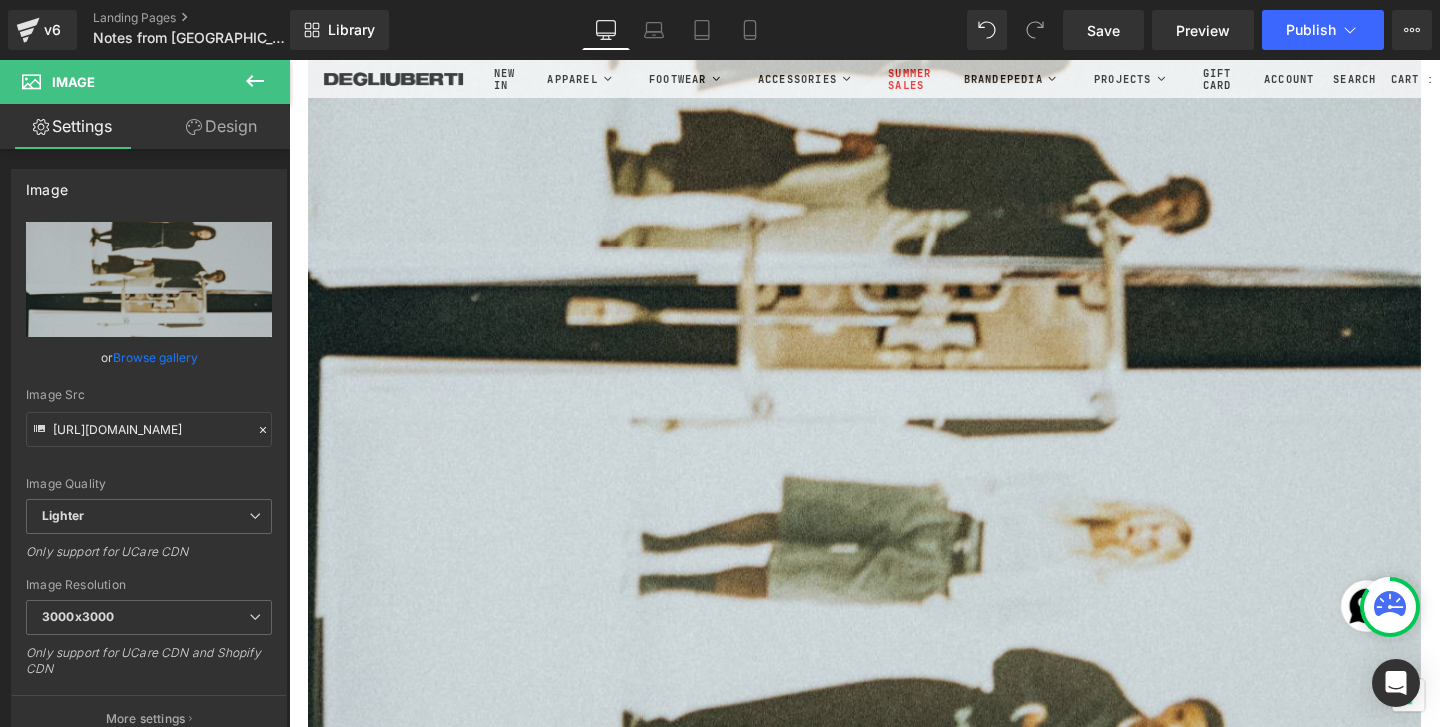 type on "C:\fakepath\Roll1_00000027.jpg" 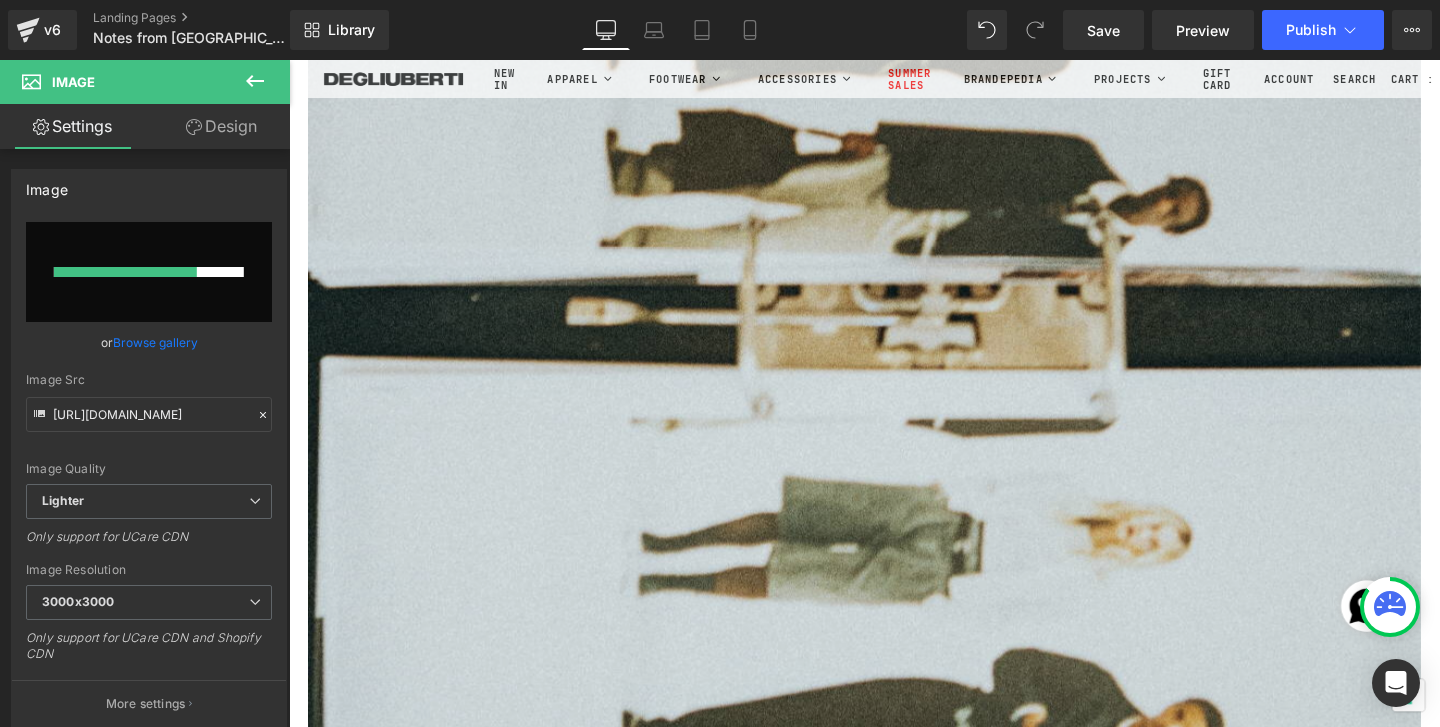 type 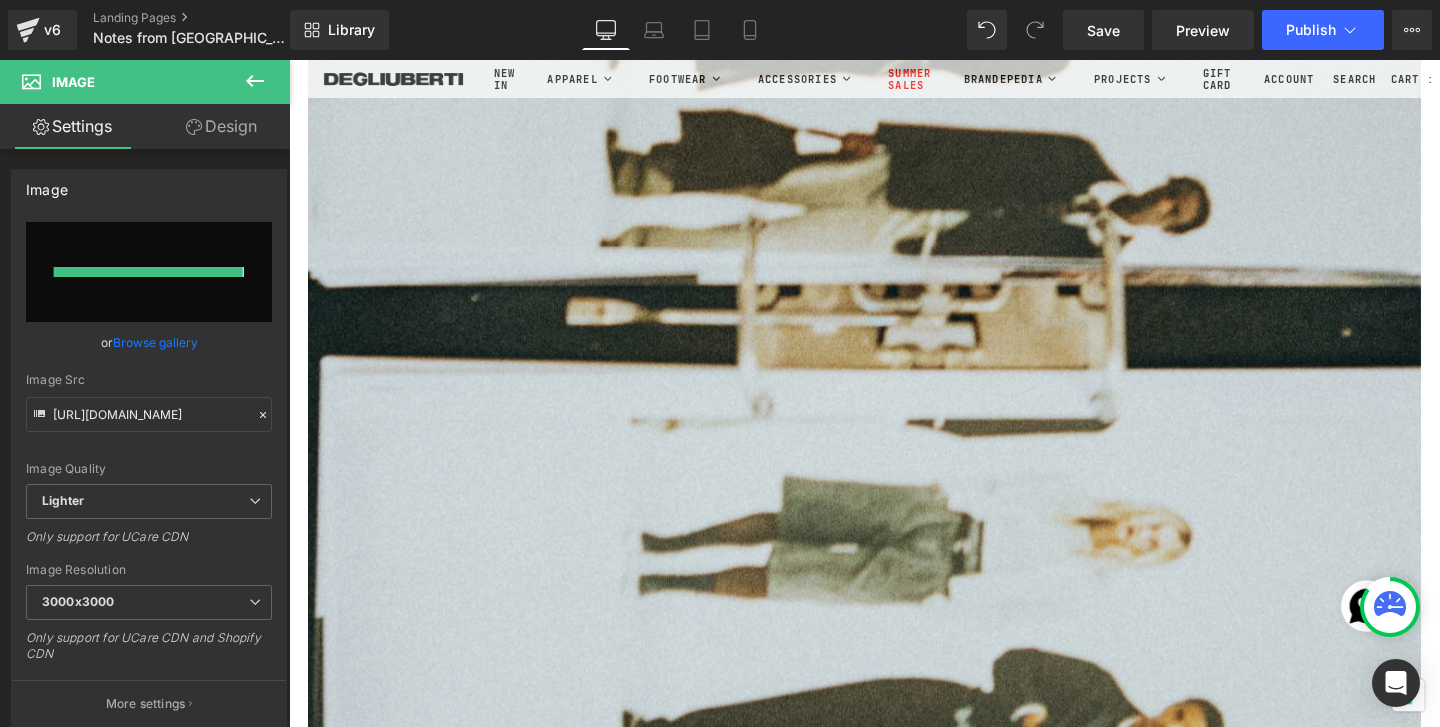 type on "[URL][DOMAIN_NAME]" 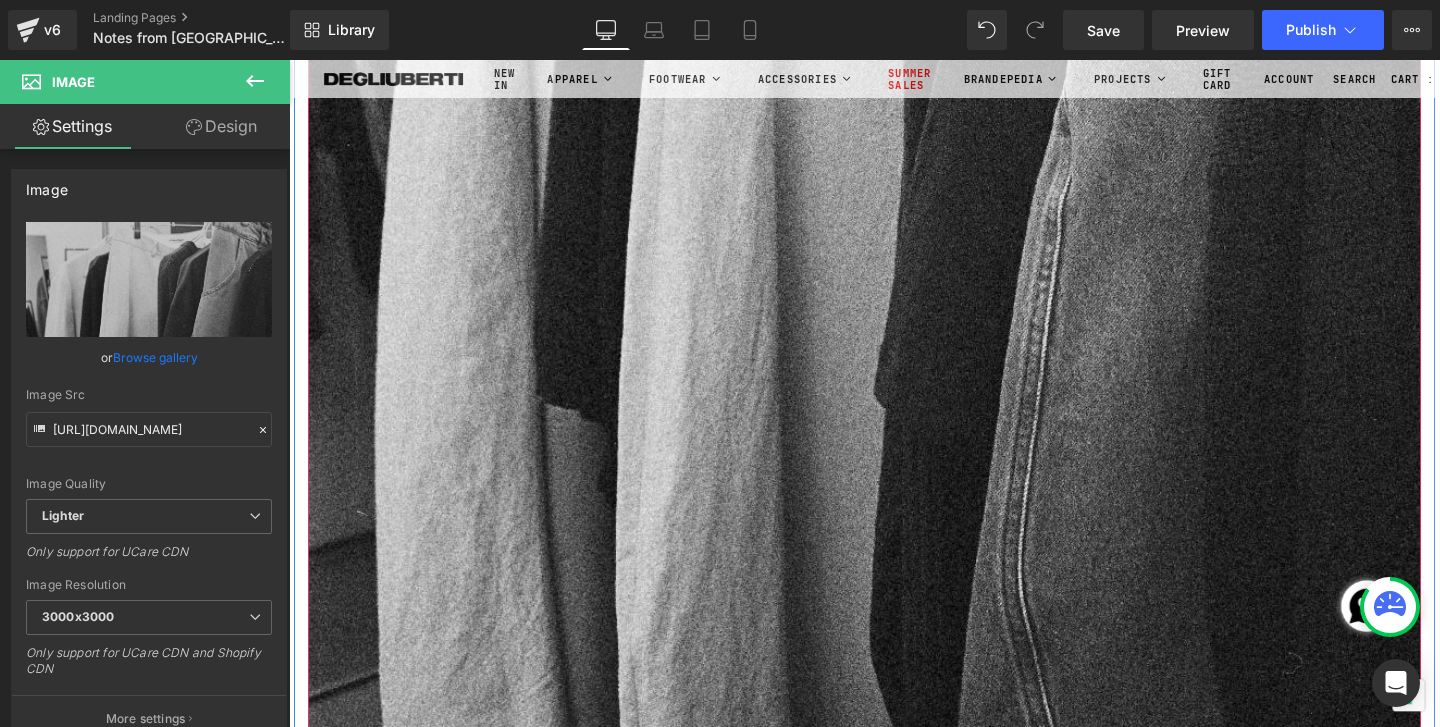 scroll, scrollTop: 69003, scrollLeft: 0, axis: vertical 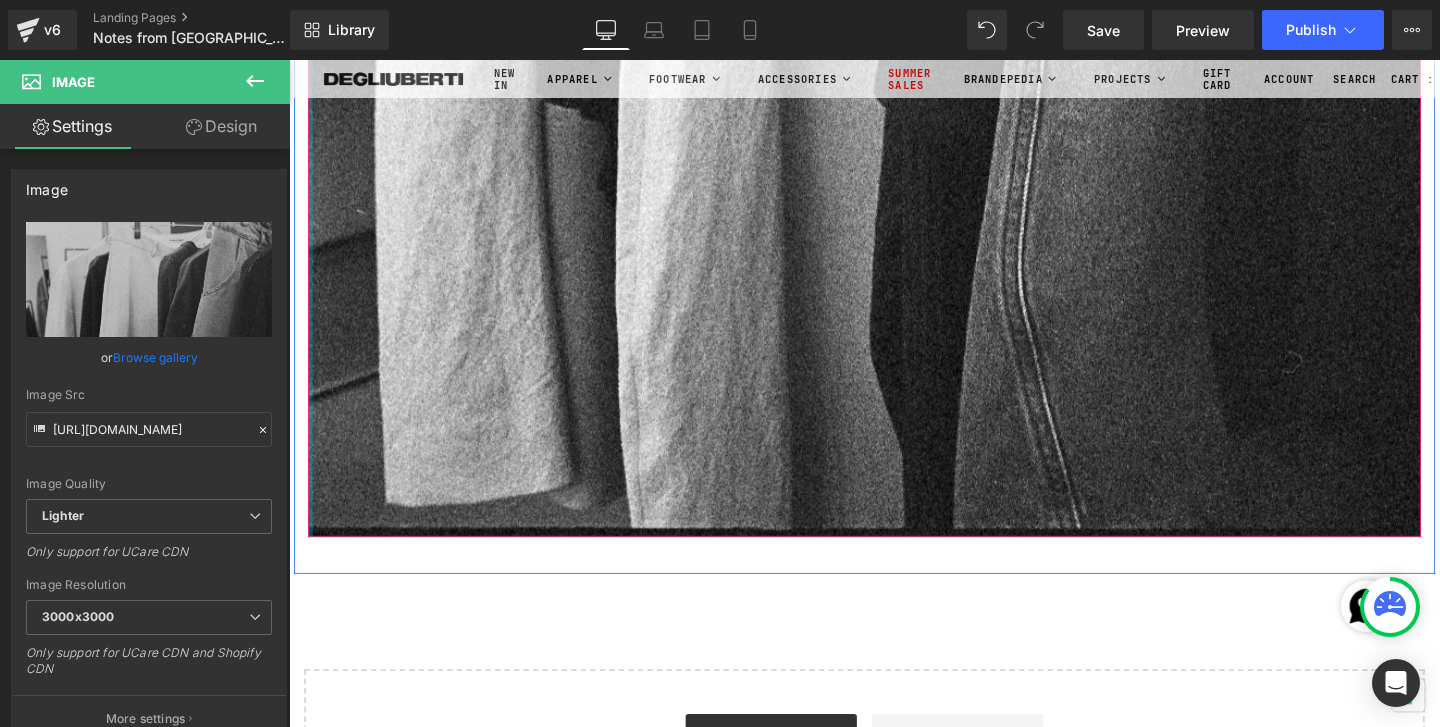 click at bounding box center (311, -33768) 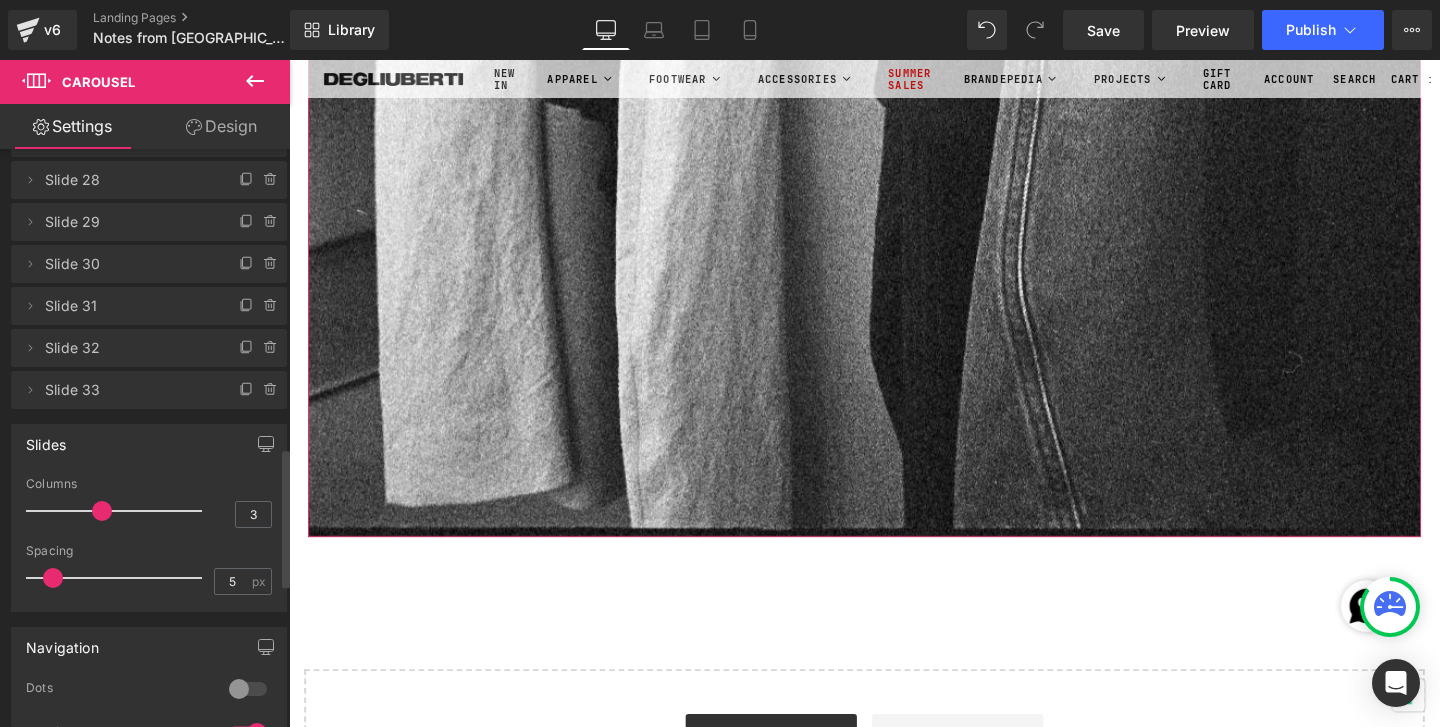 scroll, scrollTop: 1255, scrollLeft: 0, axis: vertical 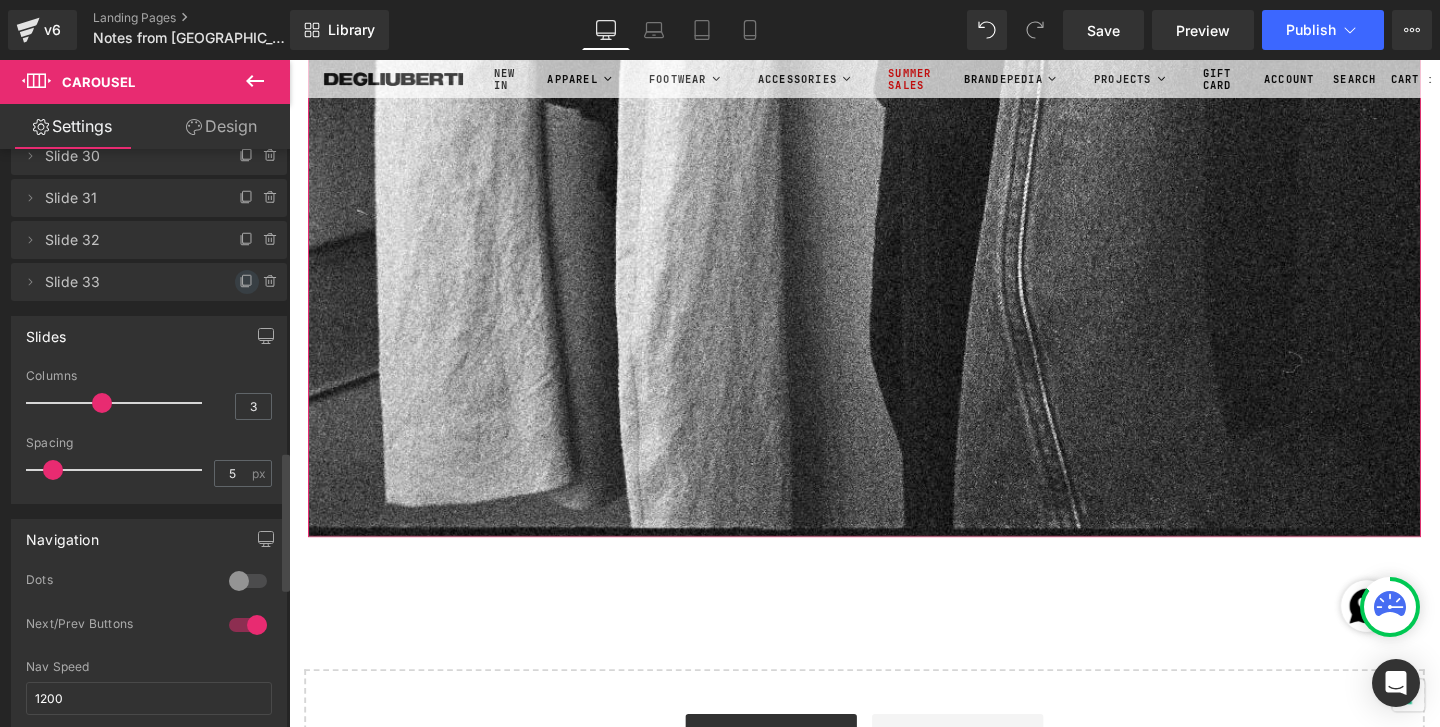 click 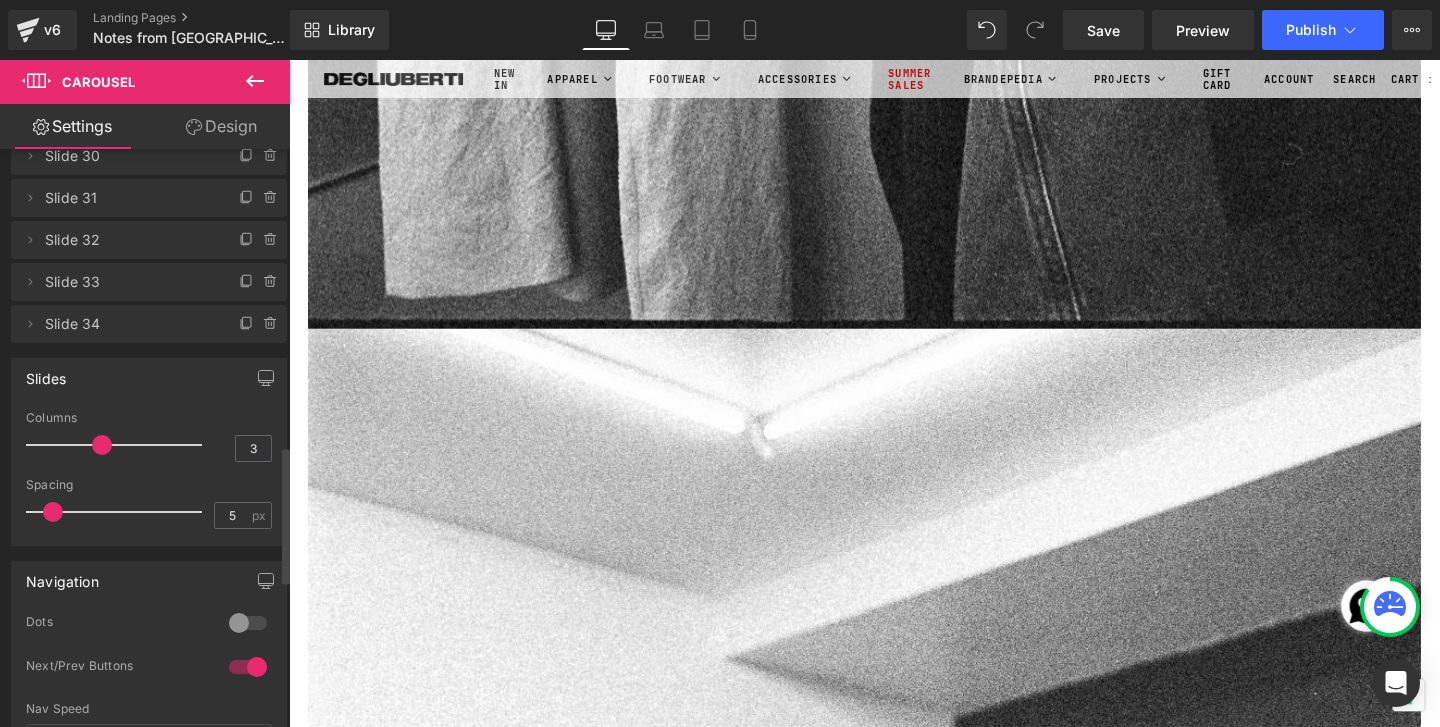 scroll, scrollTop: 69222, scrollLeft: 0, axis: vertical 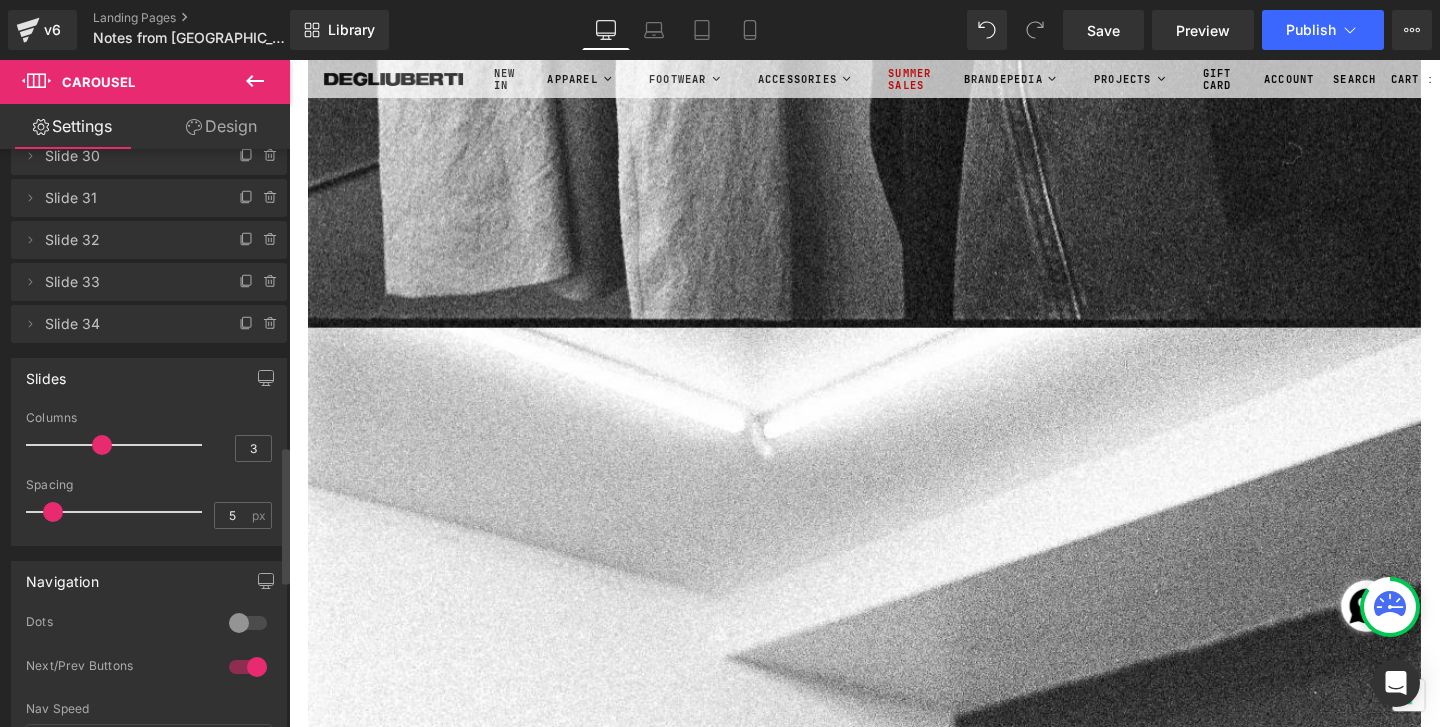 click at bounding box center (894, 1381) 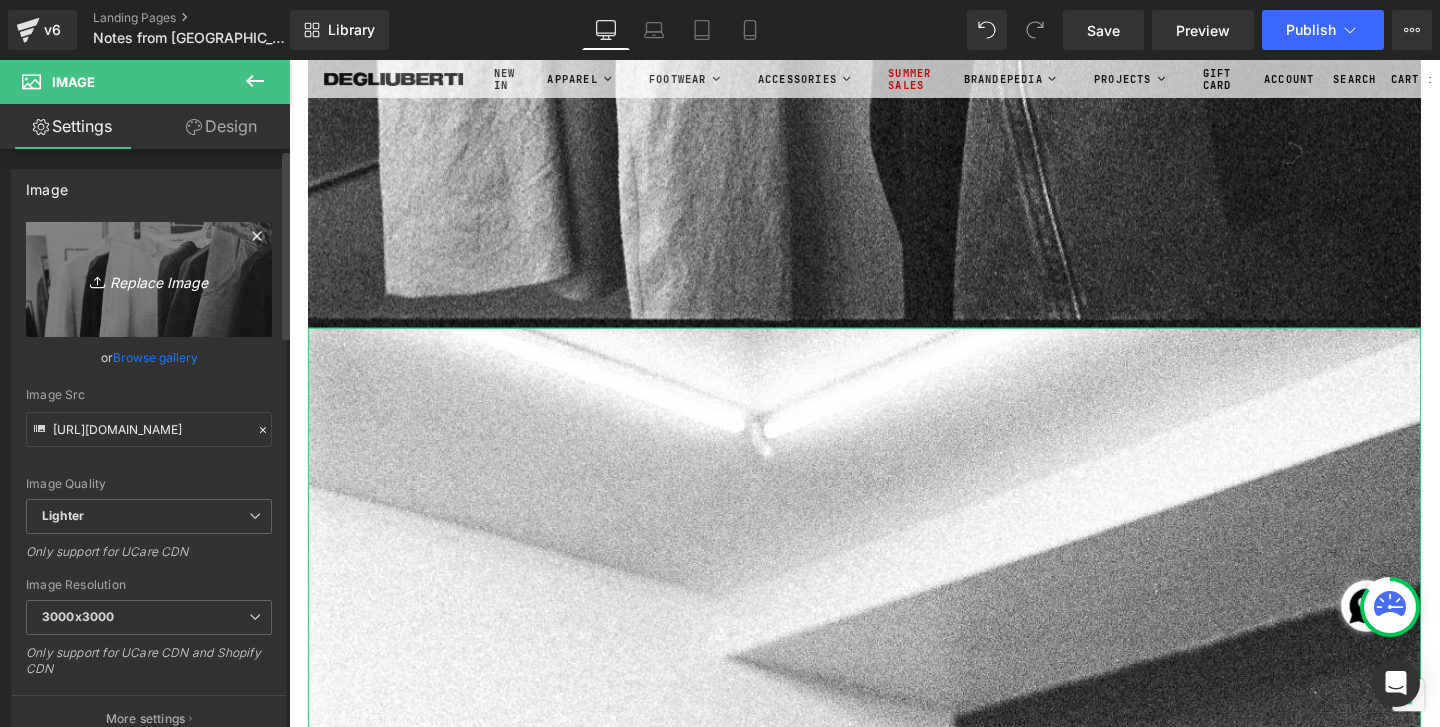 click on "Replace Image" at bounding box center (149, 279) 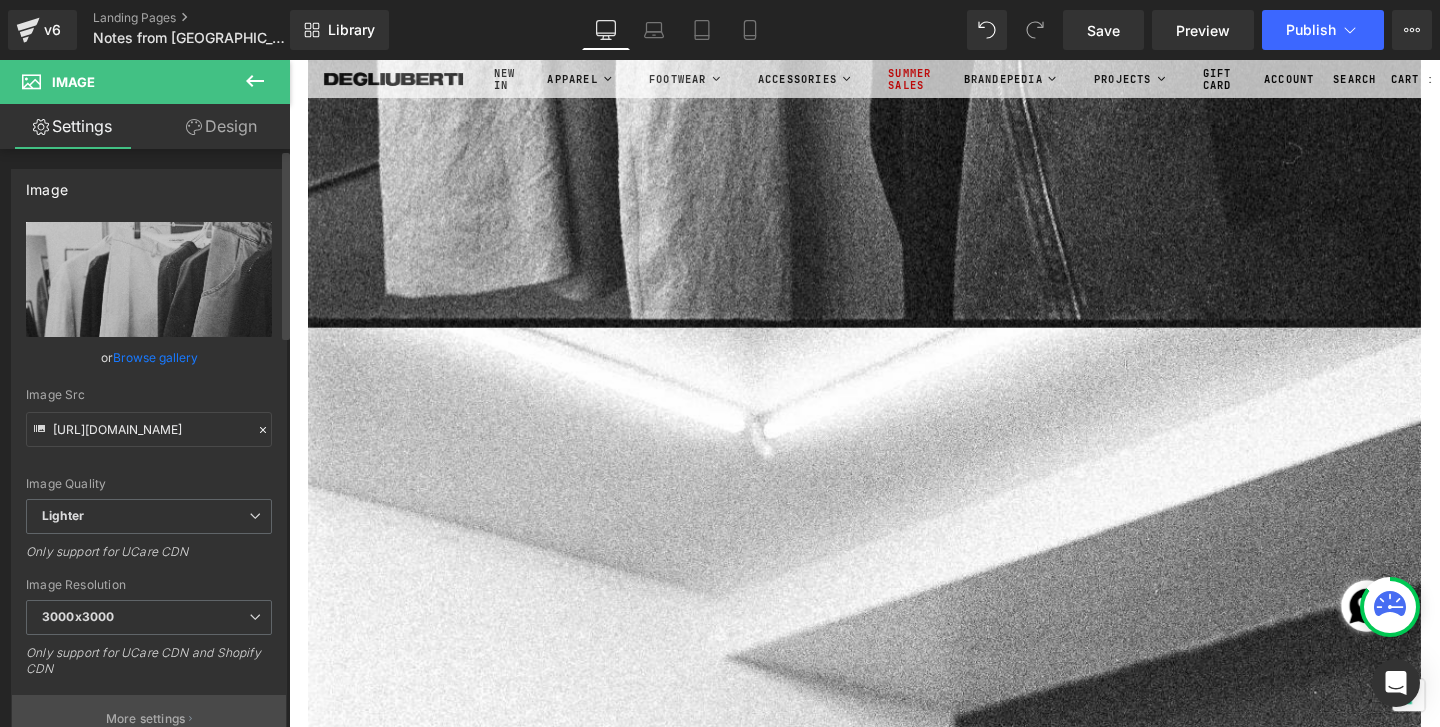 type on "C:\fakepath\Roll1_00000029.jpg" 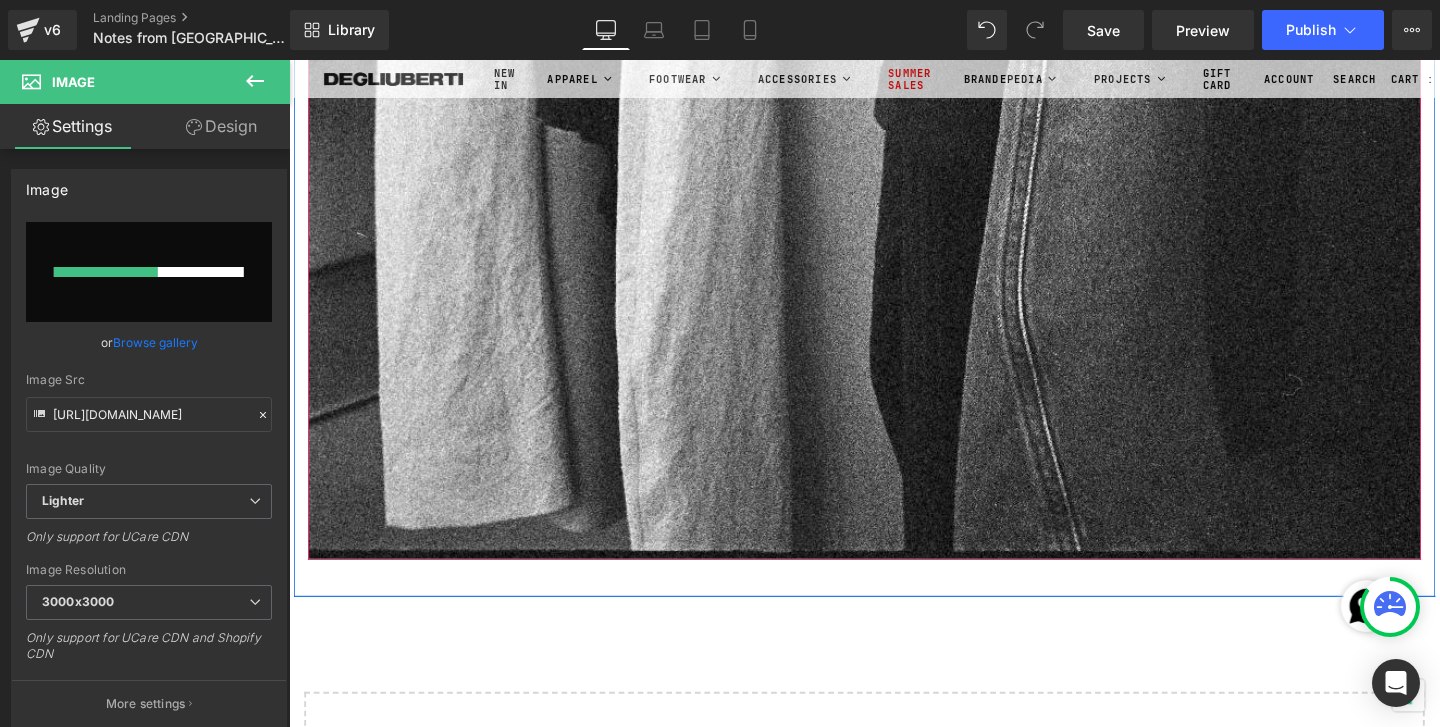 scroll, scrollTop: 71062, scrollLeft: 0, axis: vertical 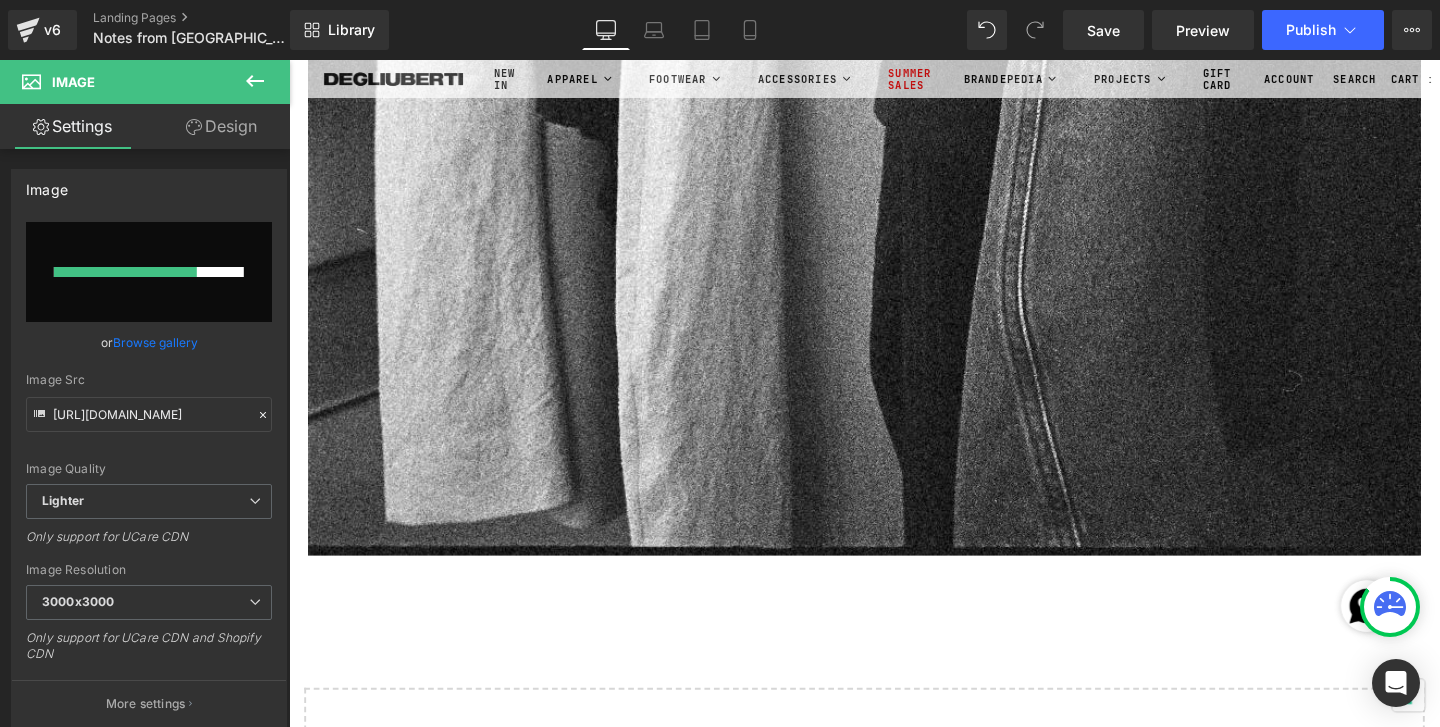 type 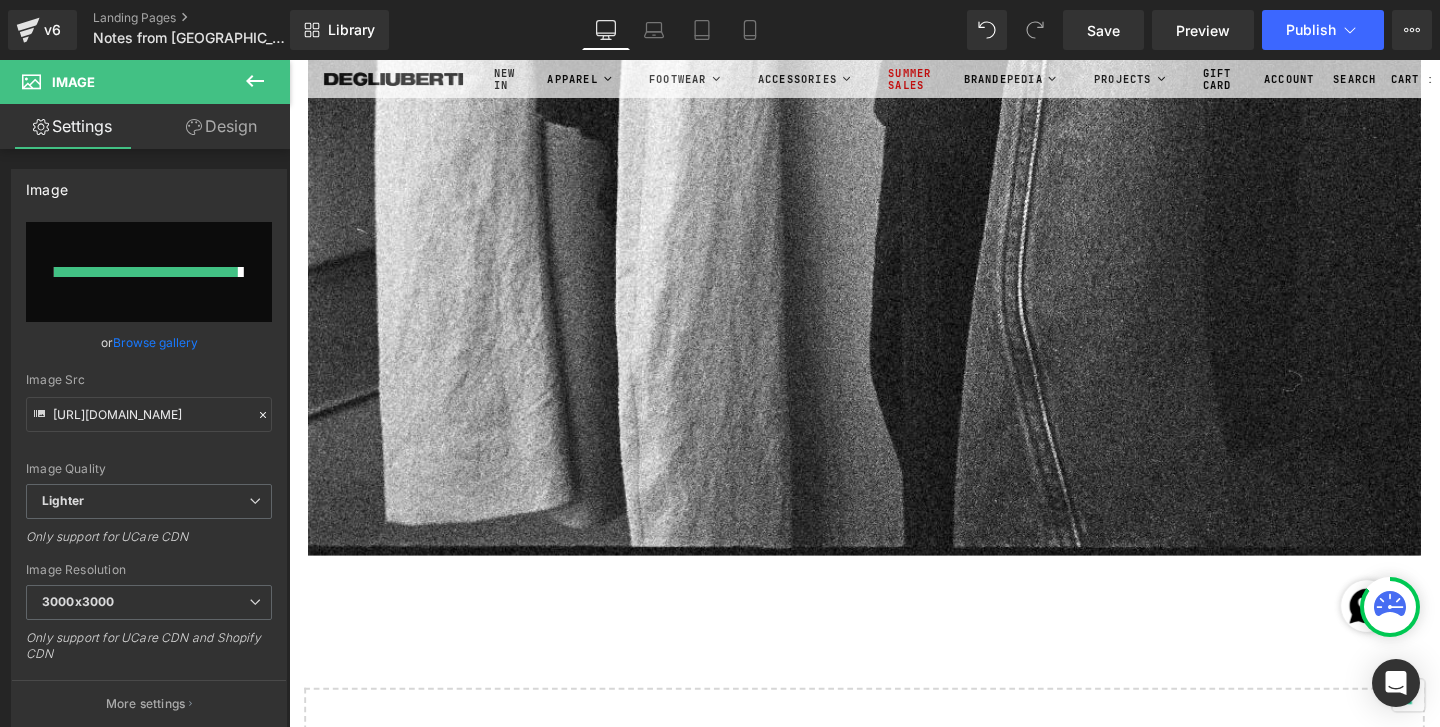 type on "[URL][DOMAIN_NAME]" 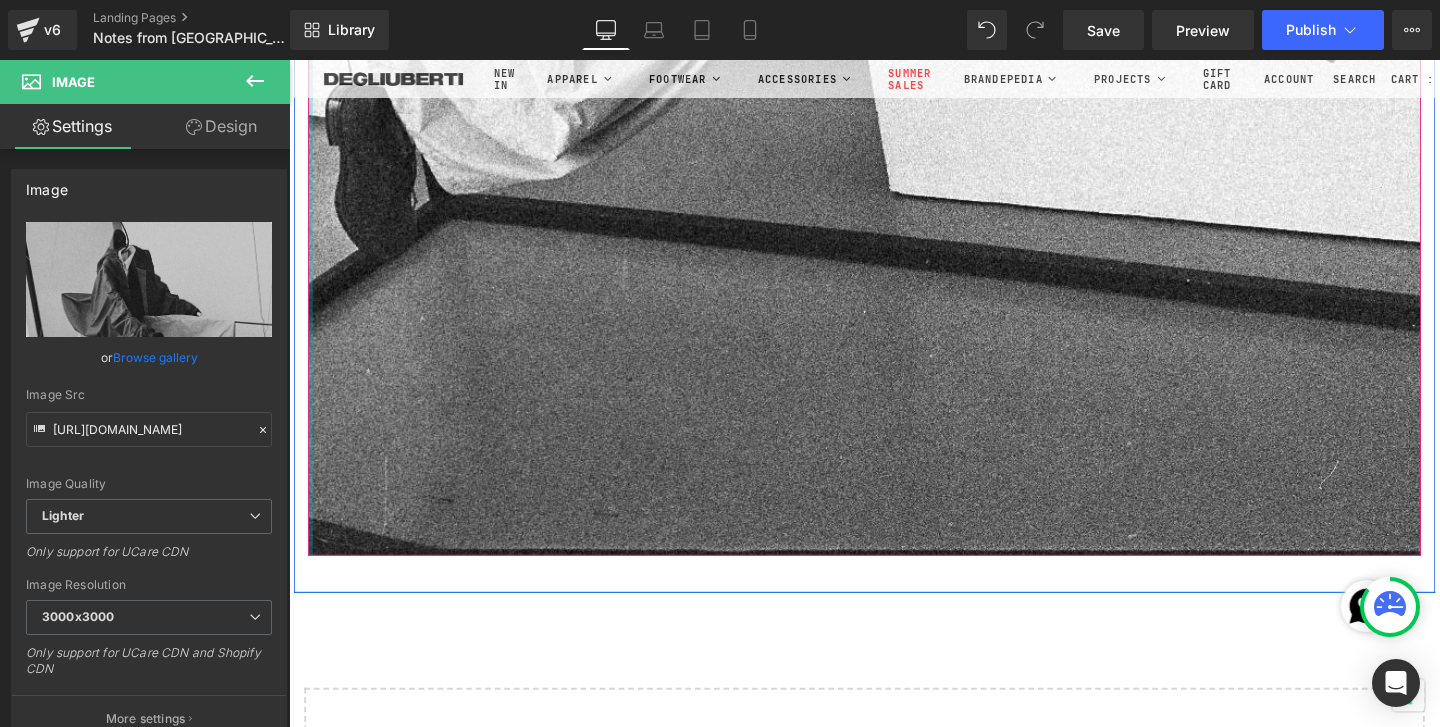 click at bounding box center (311, -34788) 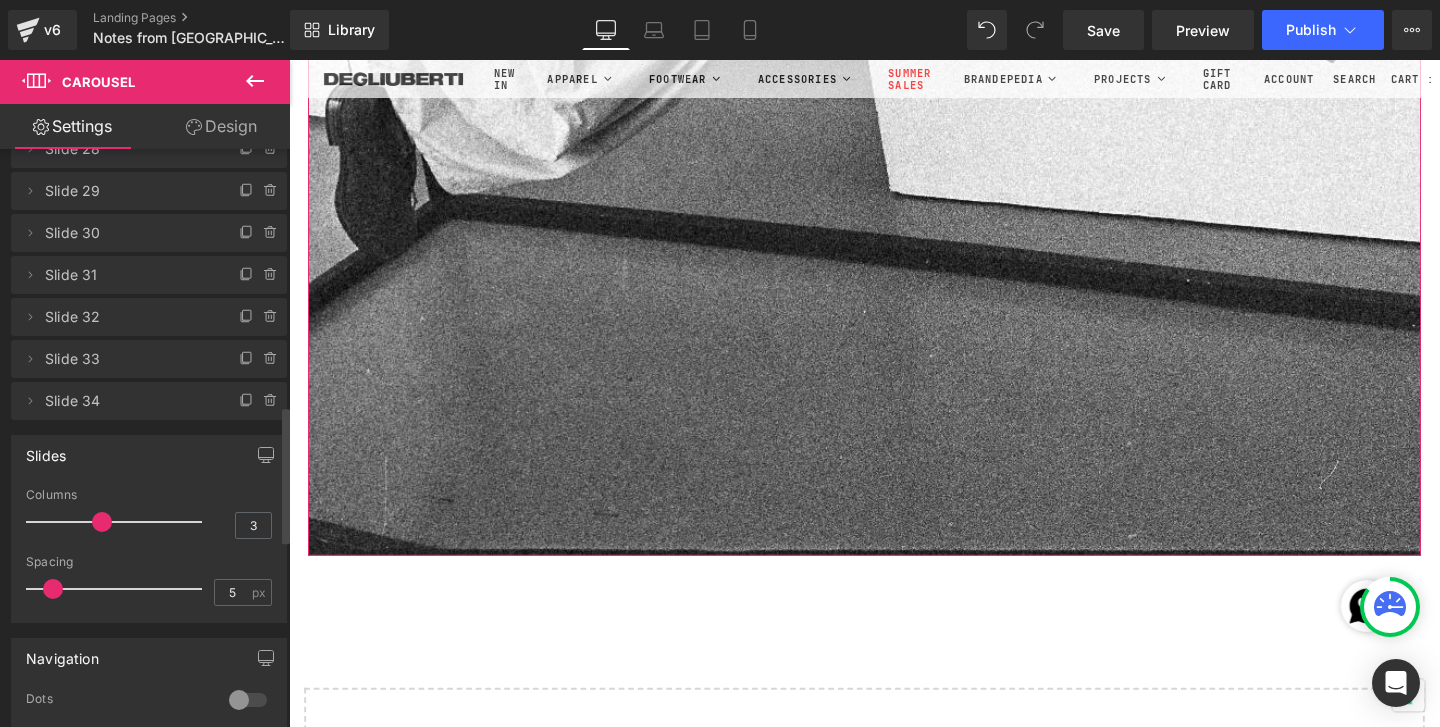 scroll, scrollTop: 1286, scrollLeft: 0, axis: vertical 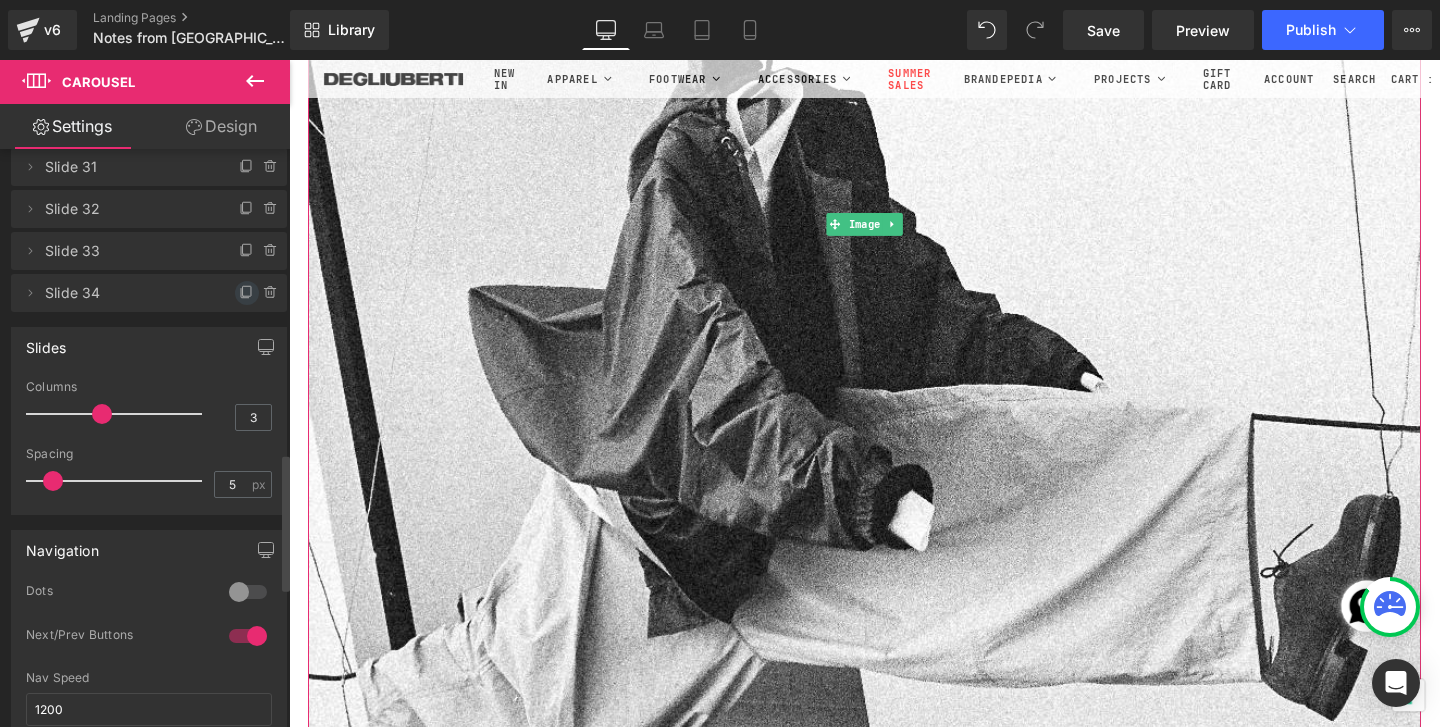 click 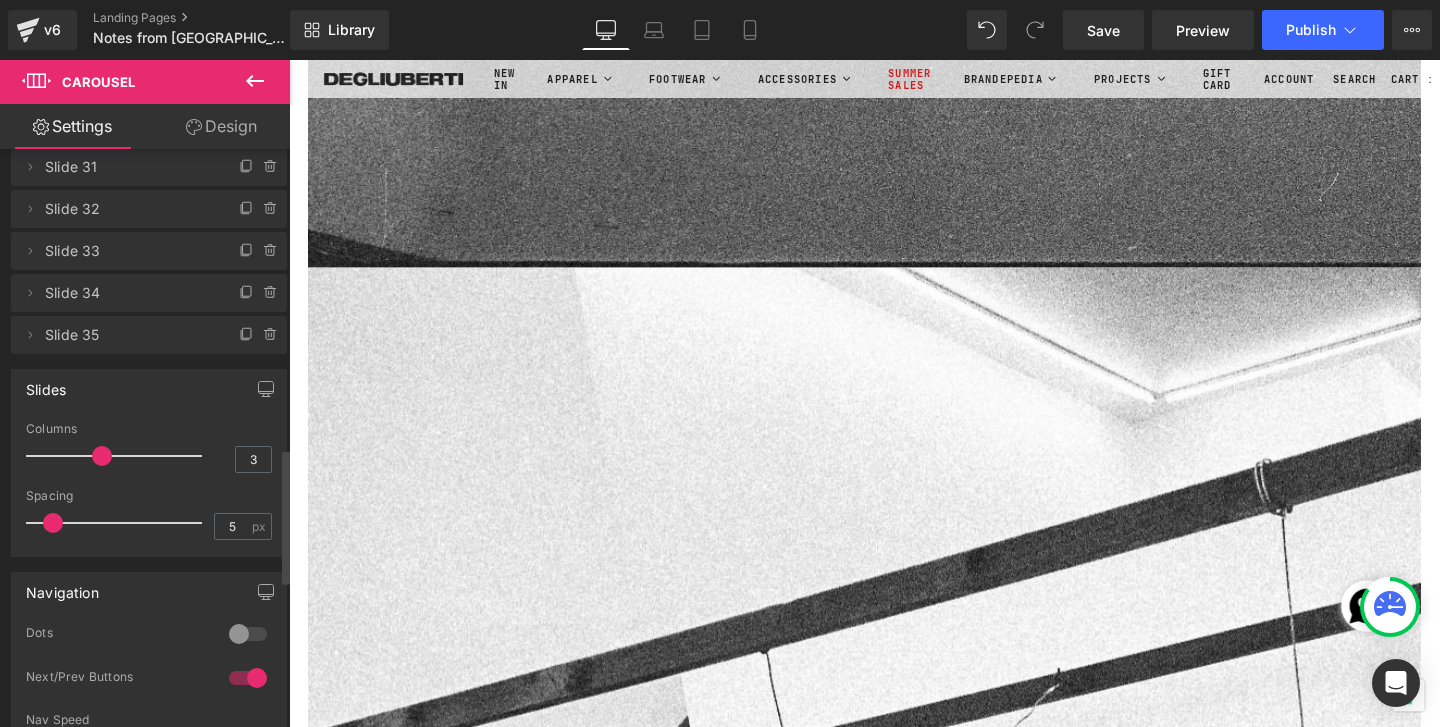 scroll, scrollTop: 71378, scrollLeft: 0, axis: vertical 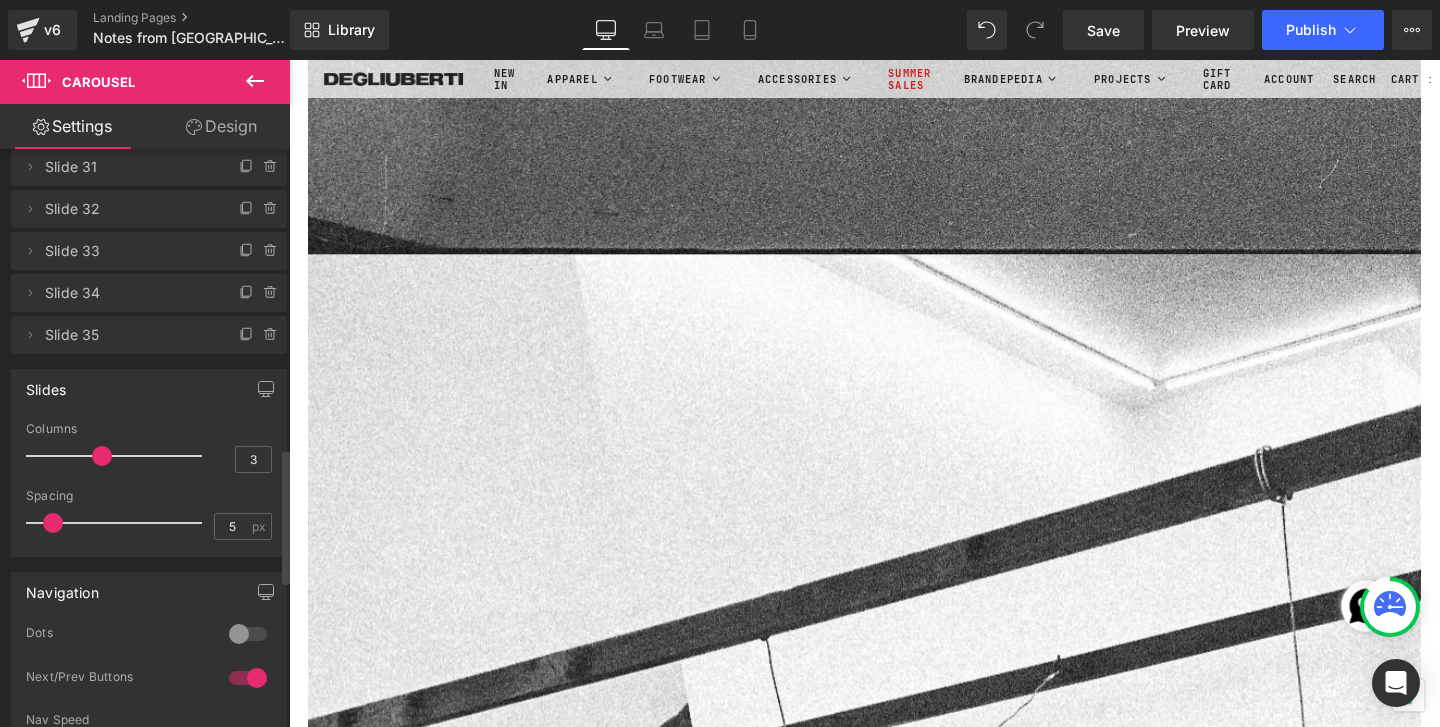 click at bounding box center [894, 1304] 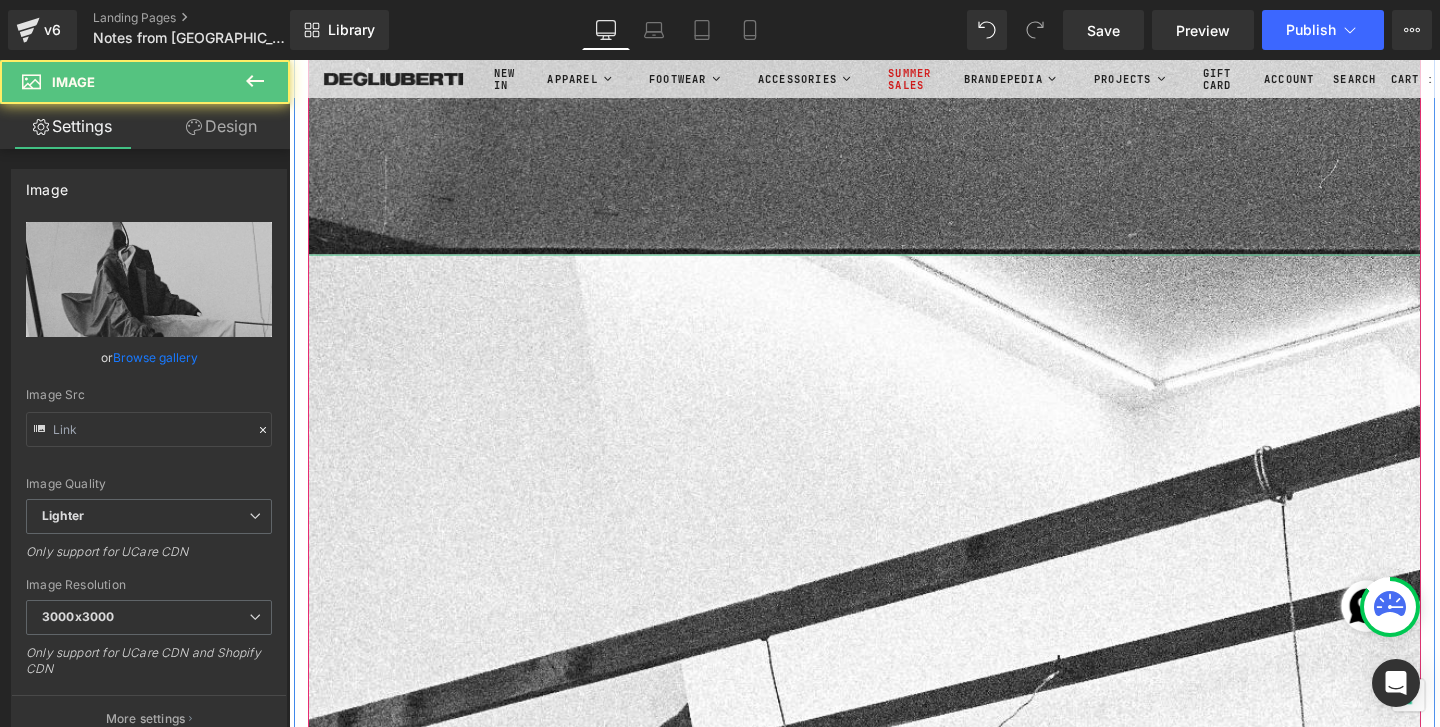 type on "[URL][DOMAIN_NAME]" 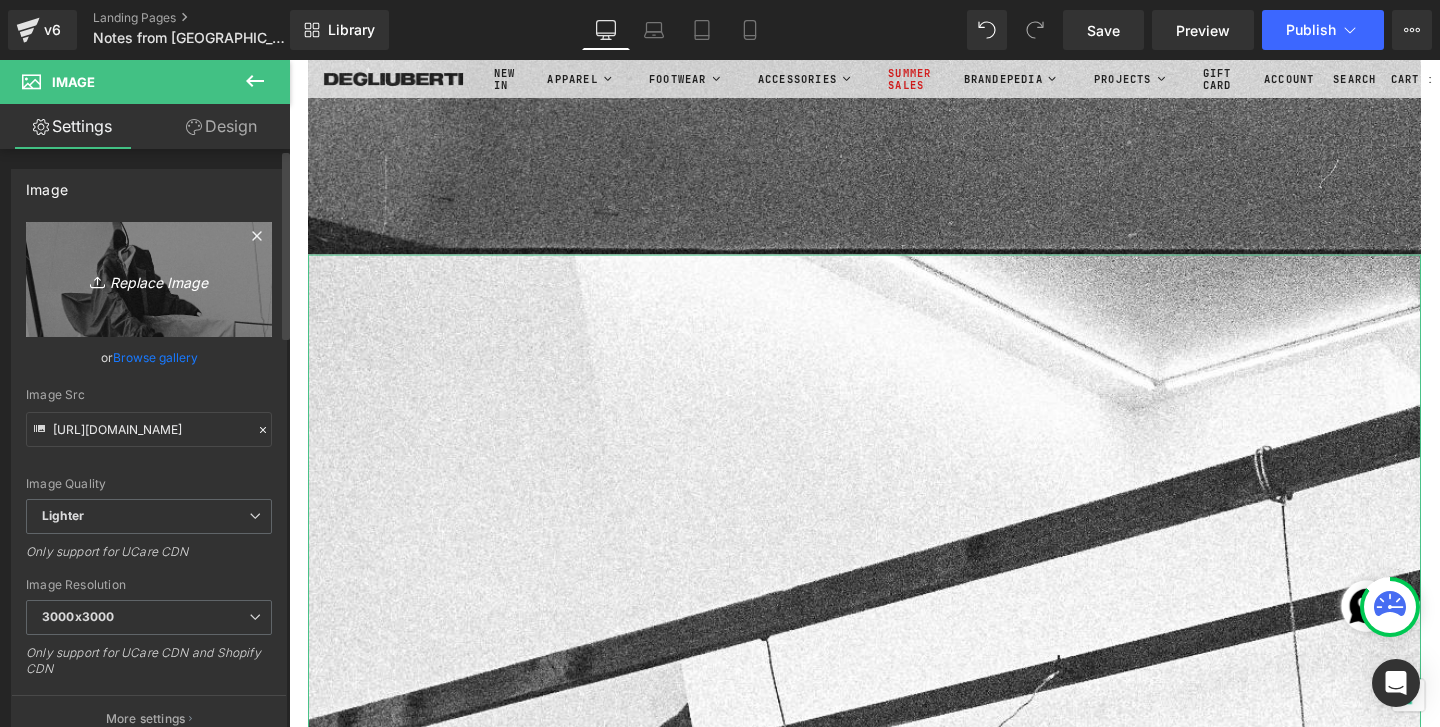click on "Replace Image" at bounding box center [149, 279] 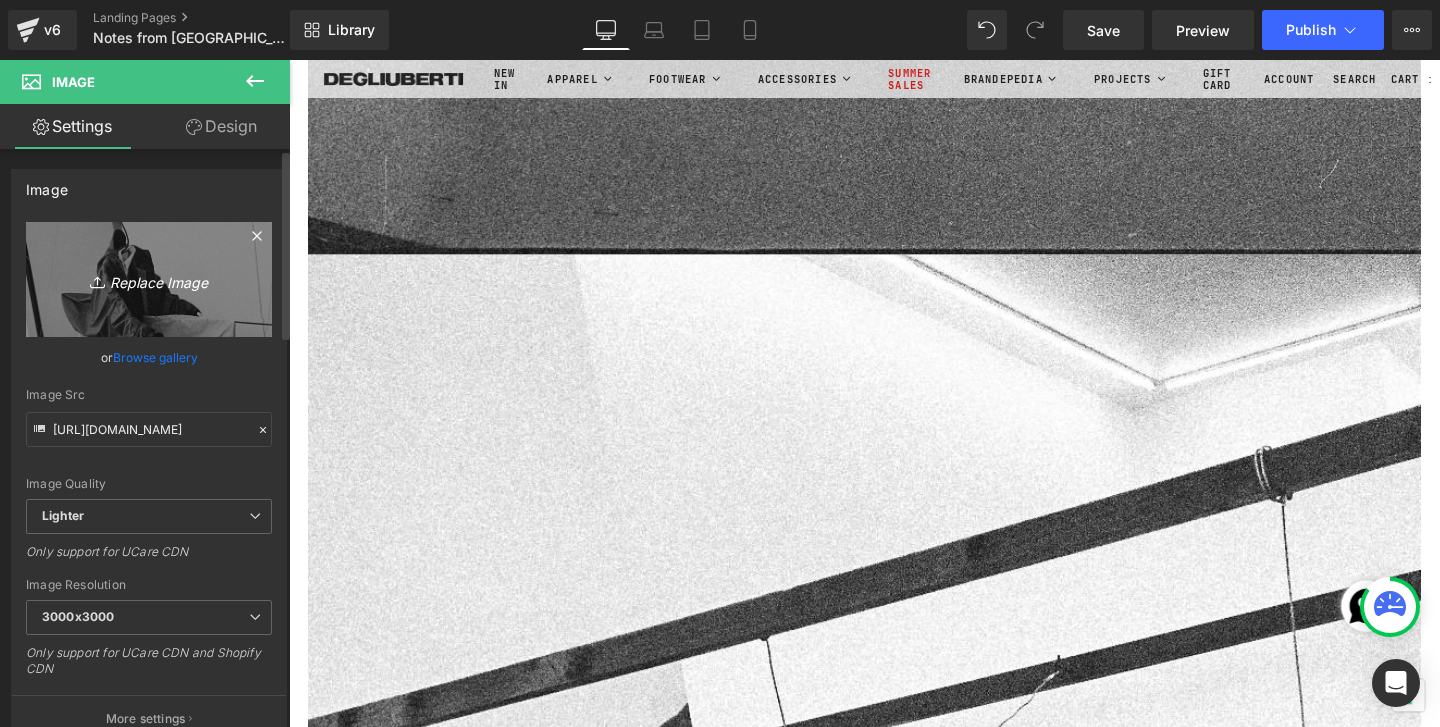 type on "C:\fakepath\Roll1_00000030.jpg" 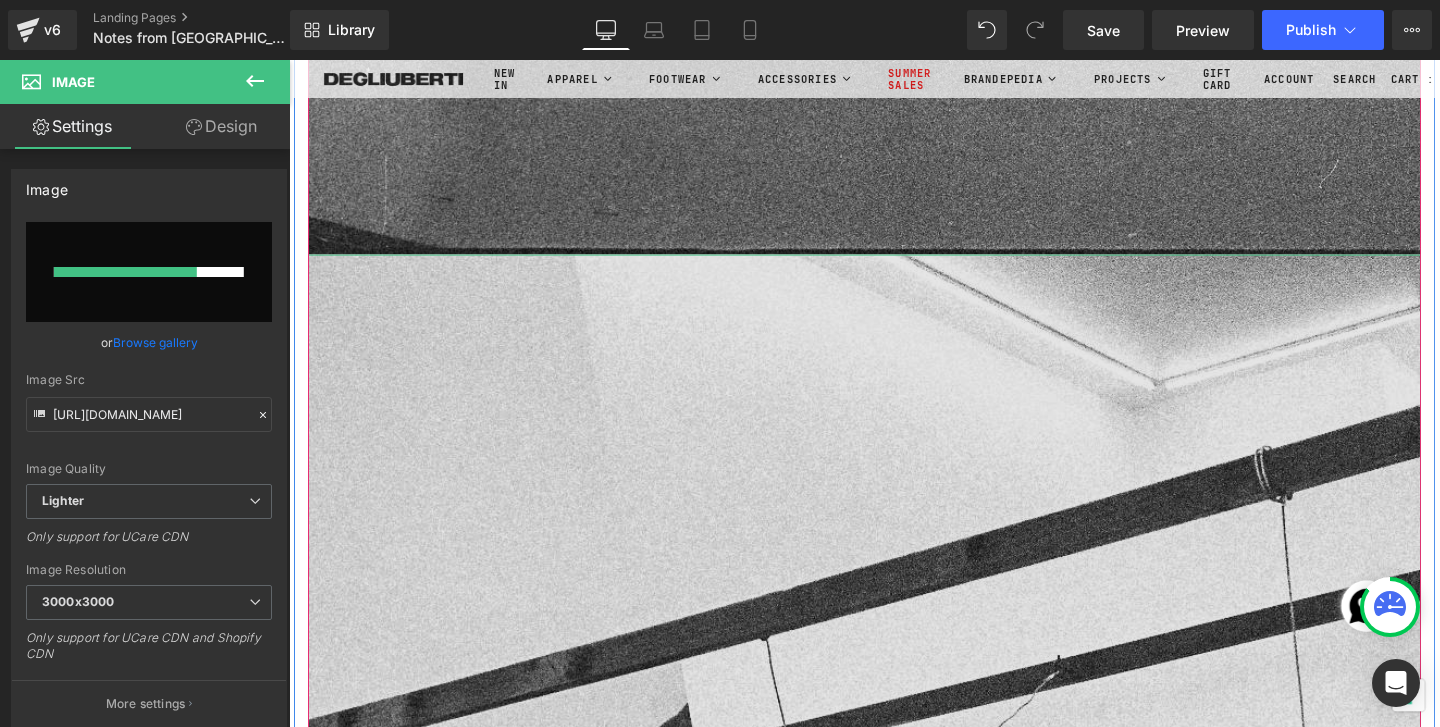 type 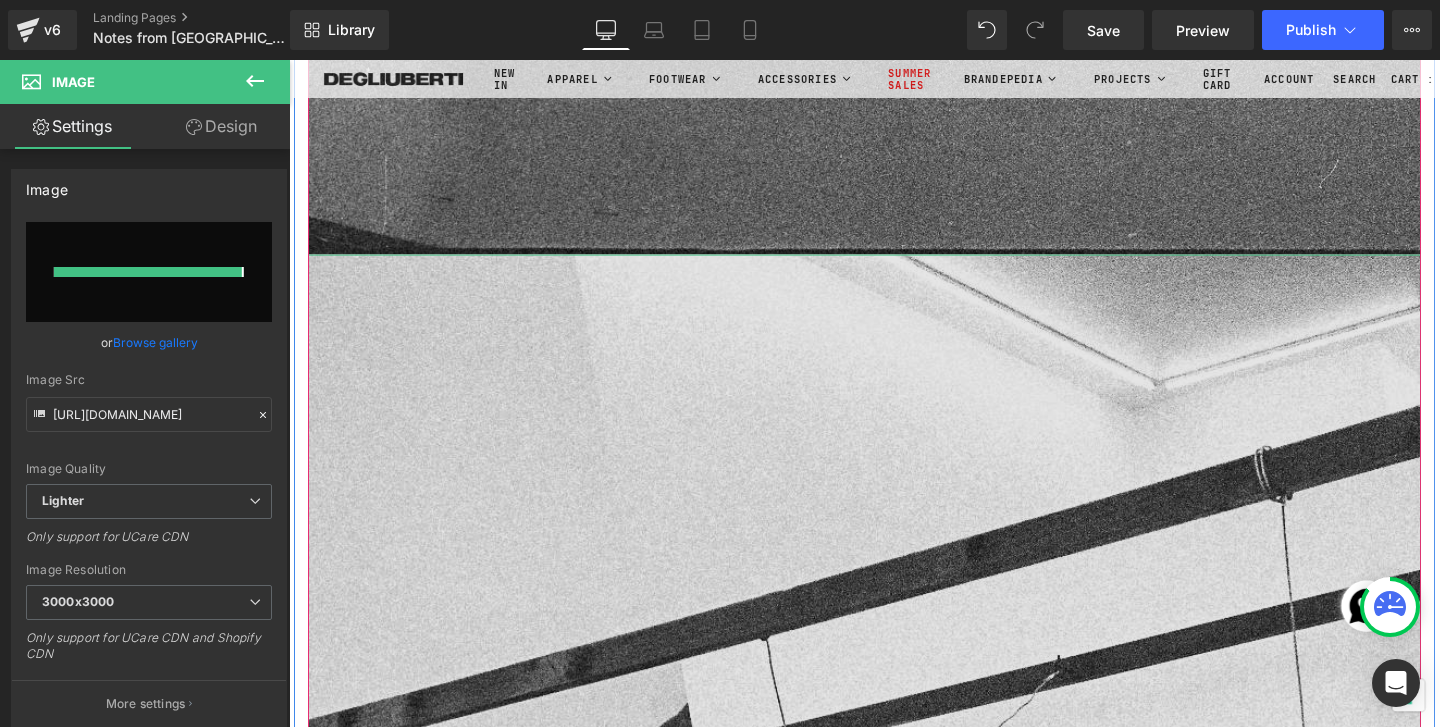 type on "[URL][DOMAIN_NAME]" 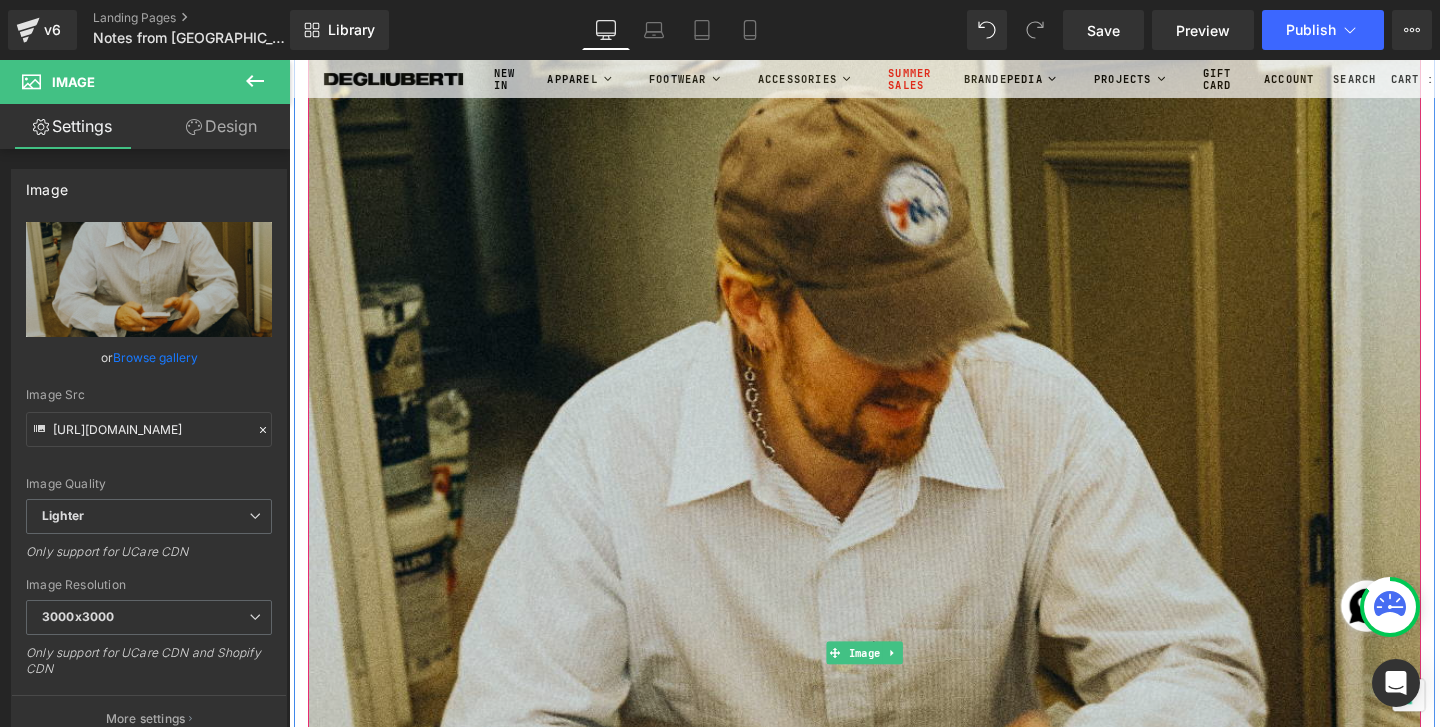 scroll, scrollTop: 72023, scrollLeft: 0, axis: vertical 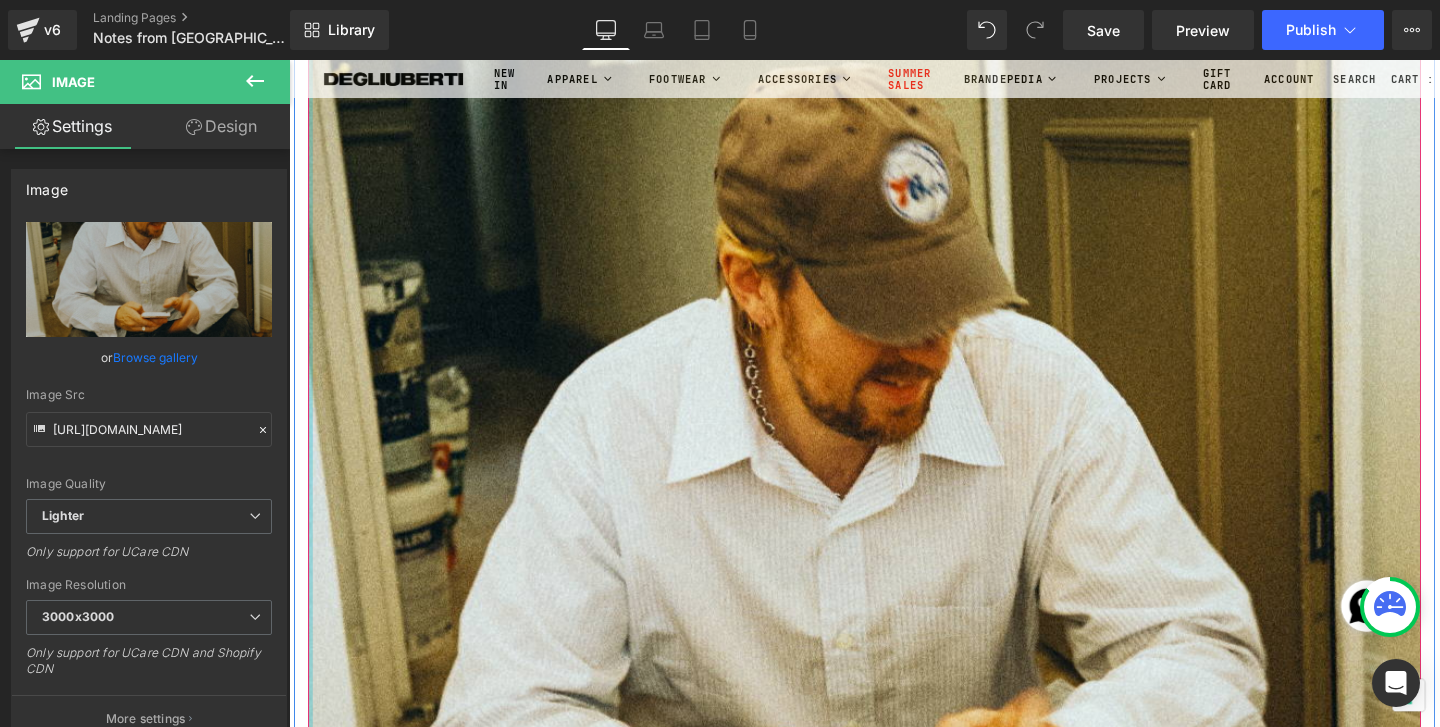 click at bounding box center (311, -34709) 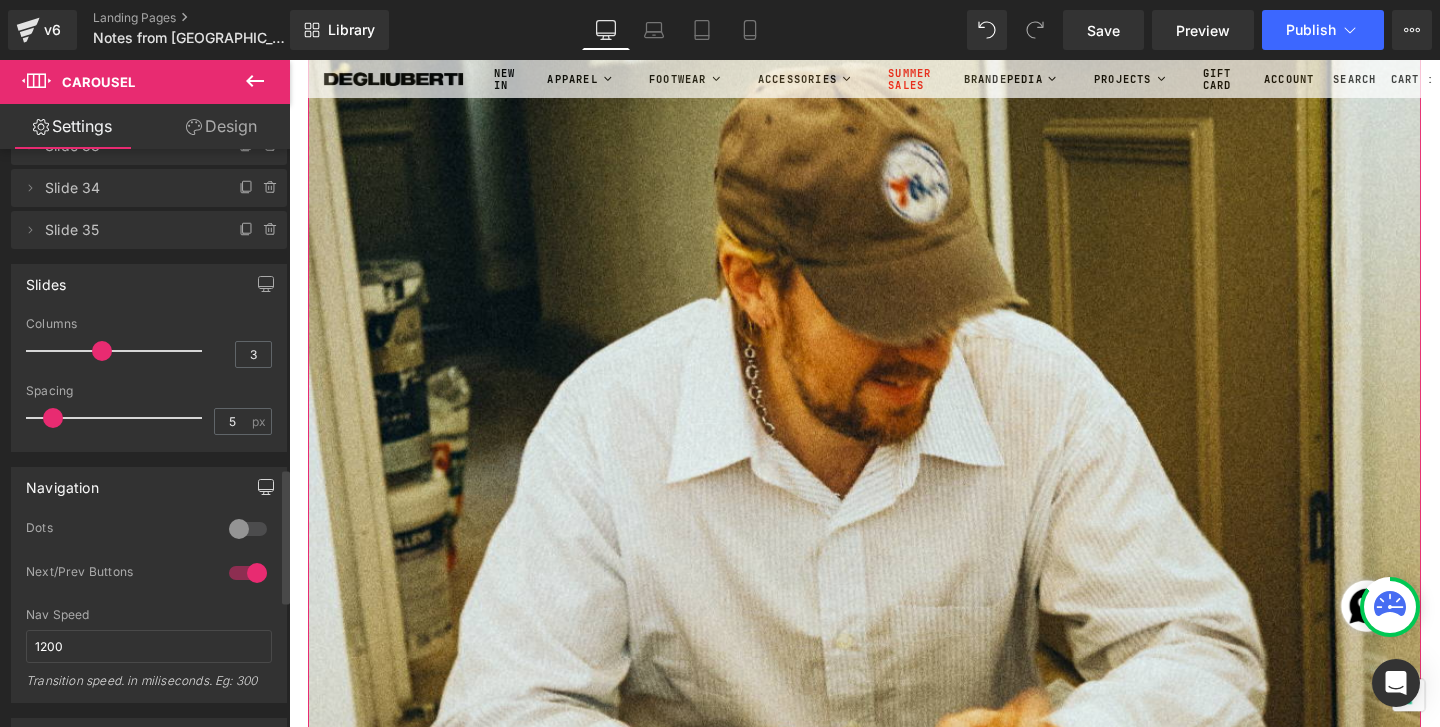scroll, scrollTop: 1297, scrollLeft: 0, axis: vertical 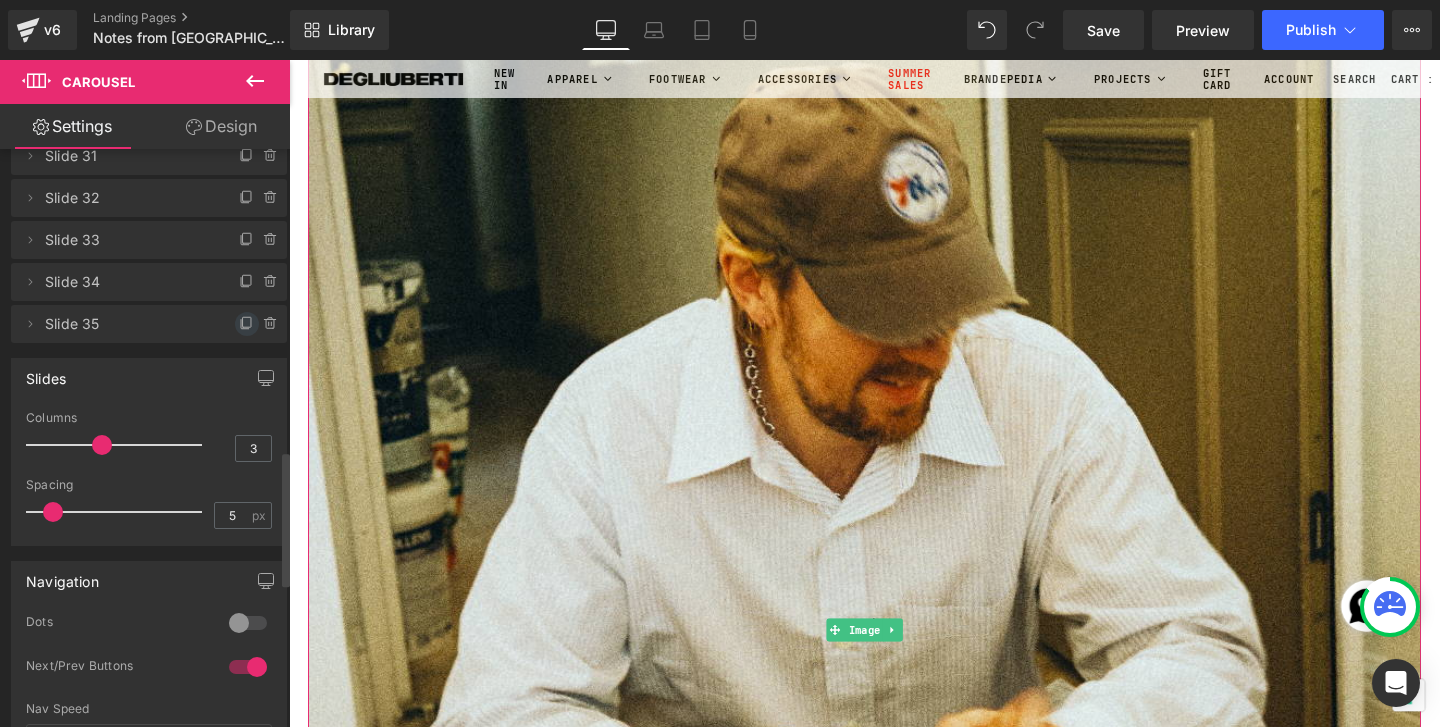 click 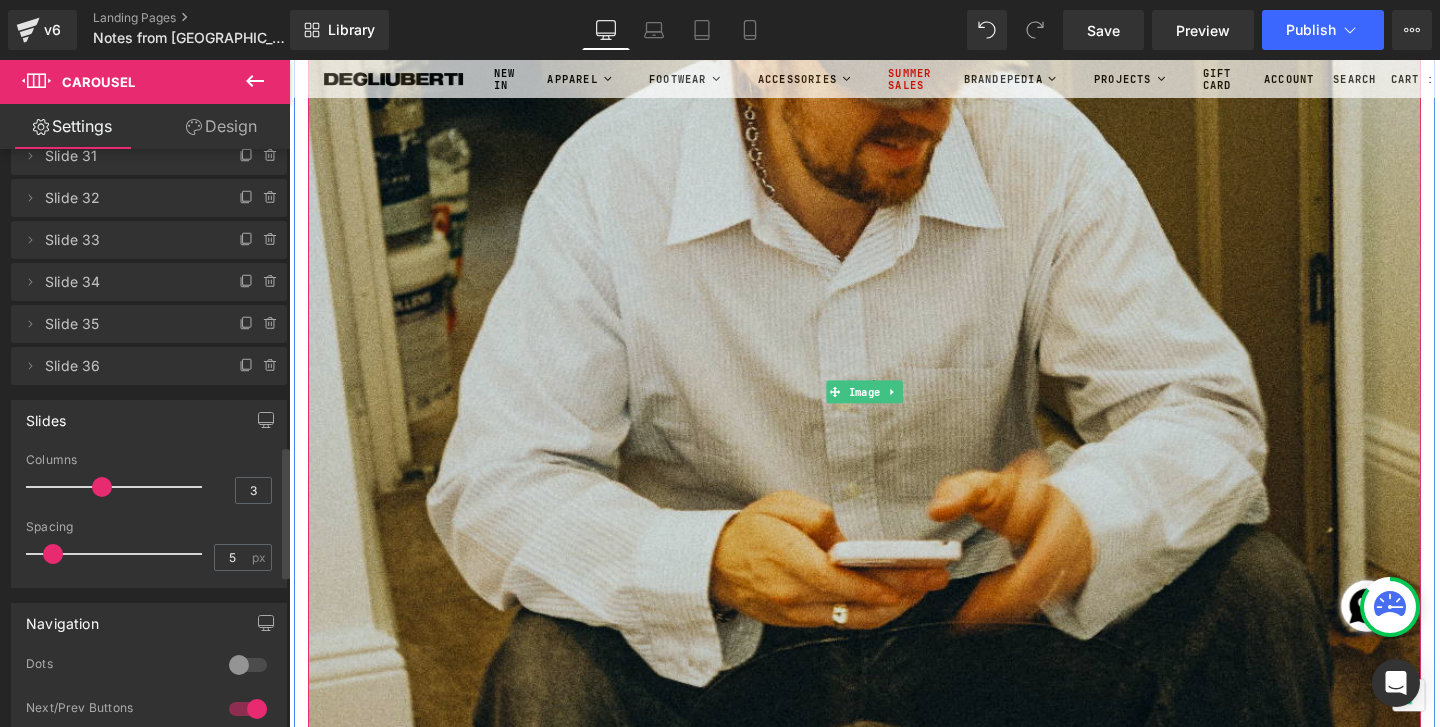 scroll, scrollTop: 73582, scrollLeft: 0, axis: vertical 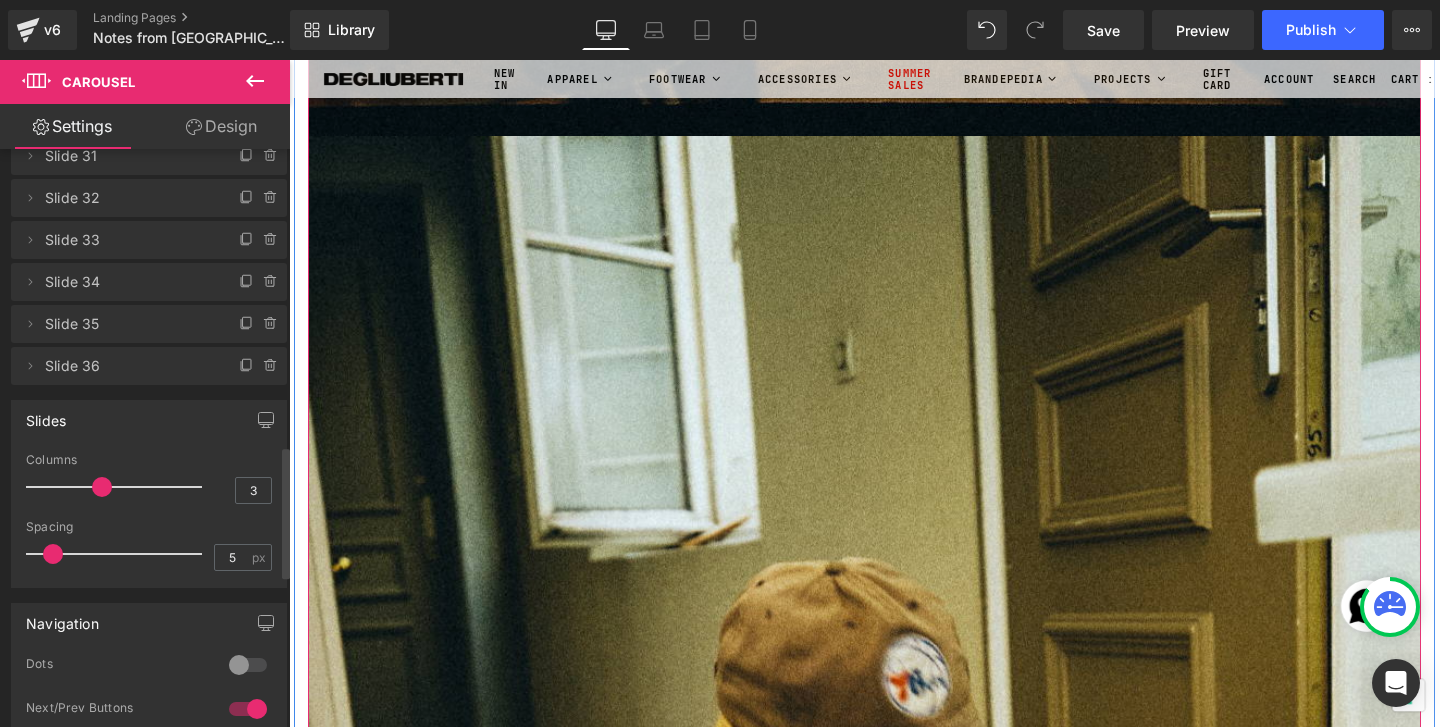 click at bounding box center [894, 1179] 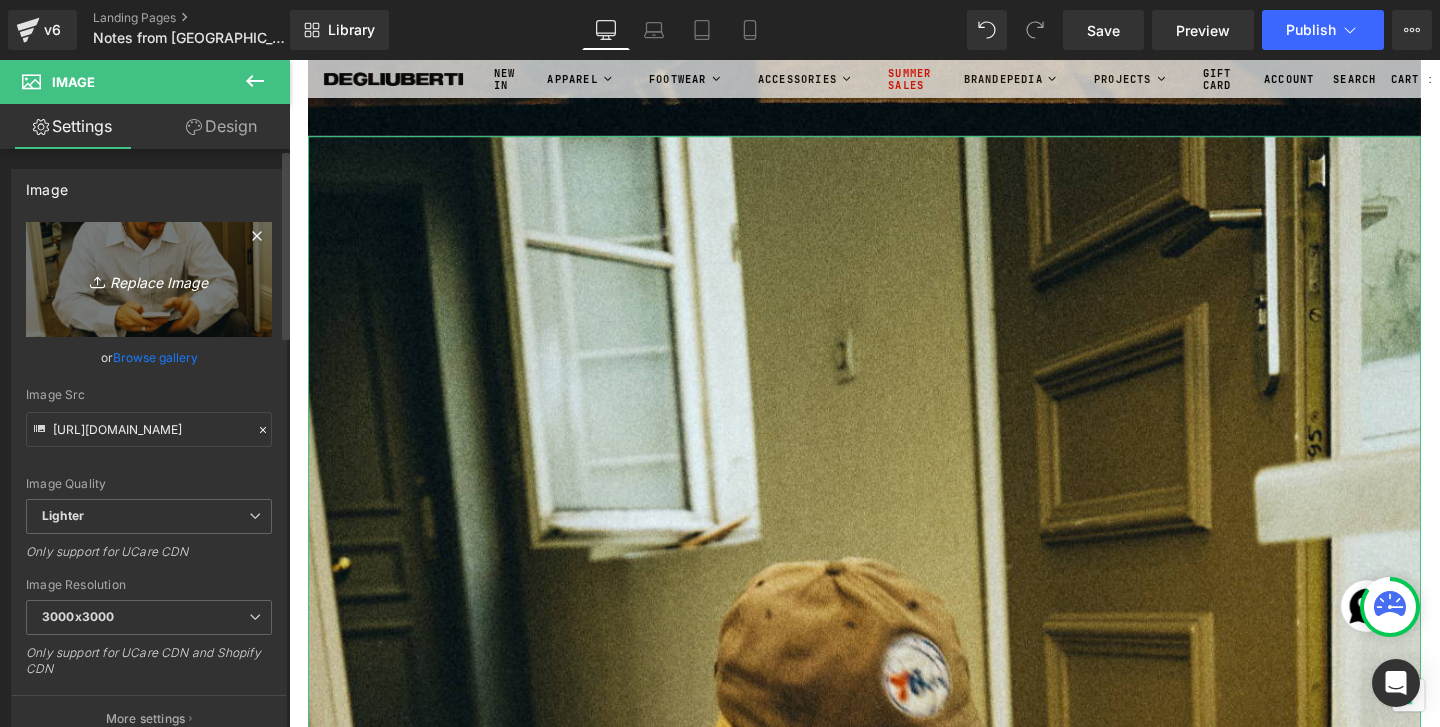 click on "Replace Image" at bounding box center [149, 279] 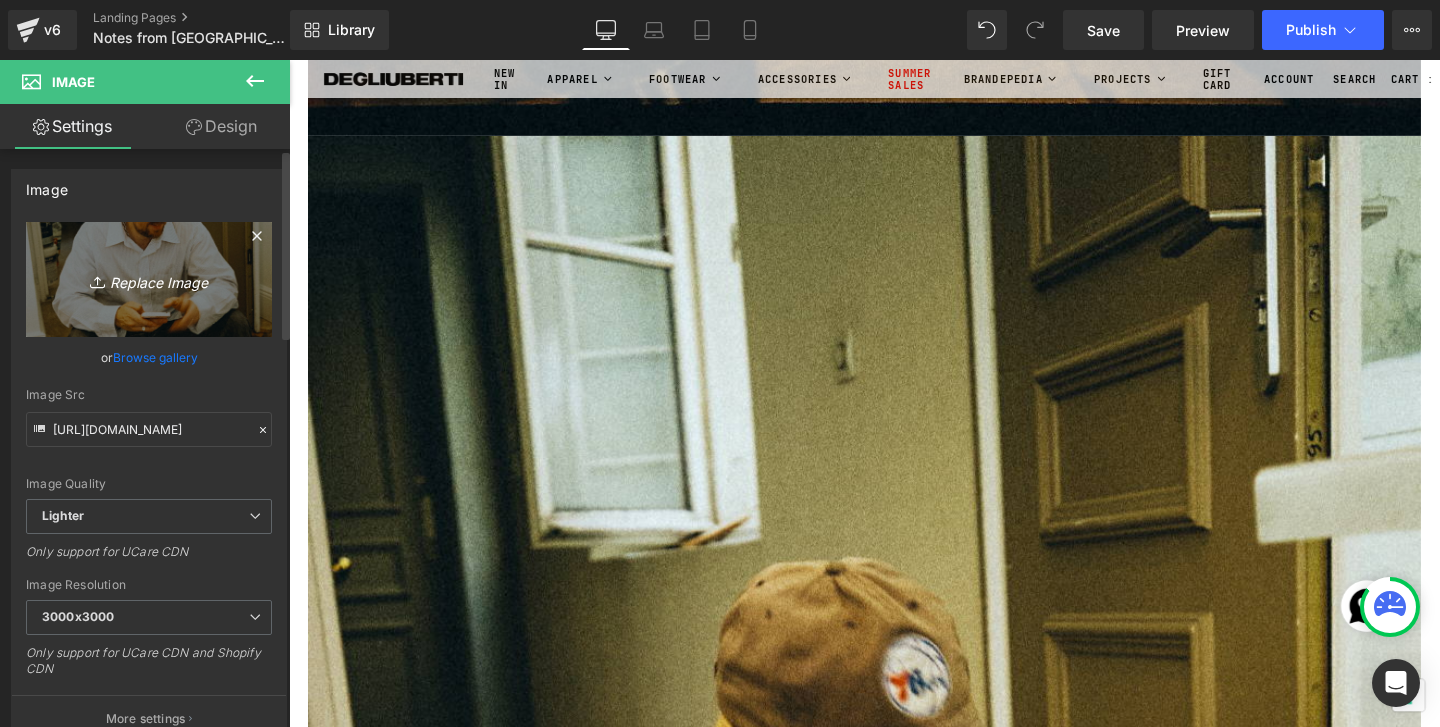 type on "C:\fakepath\Roll1_00000034.jpg" 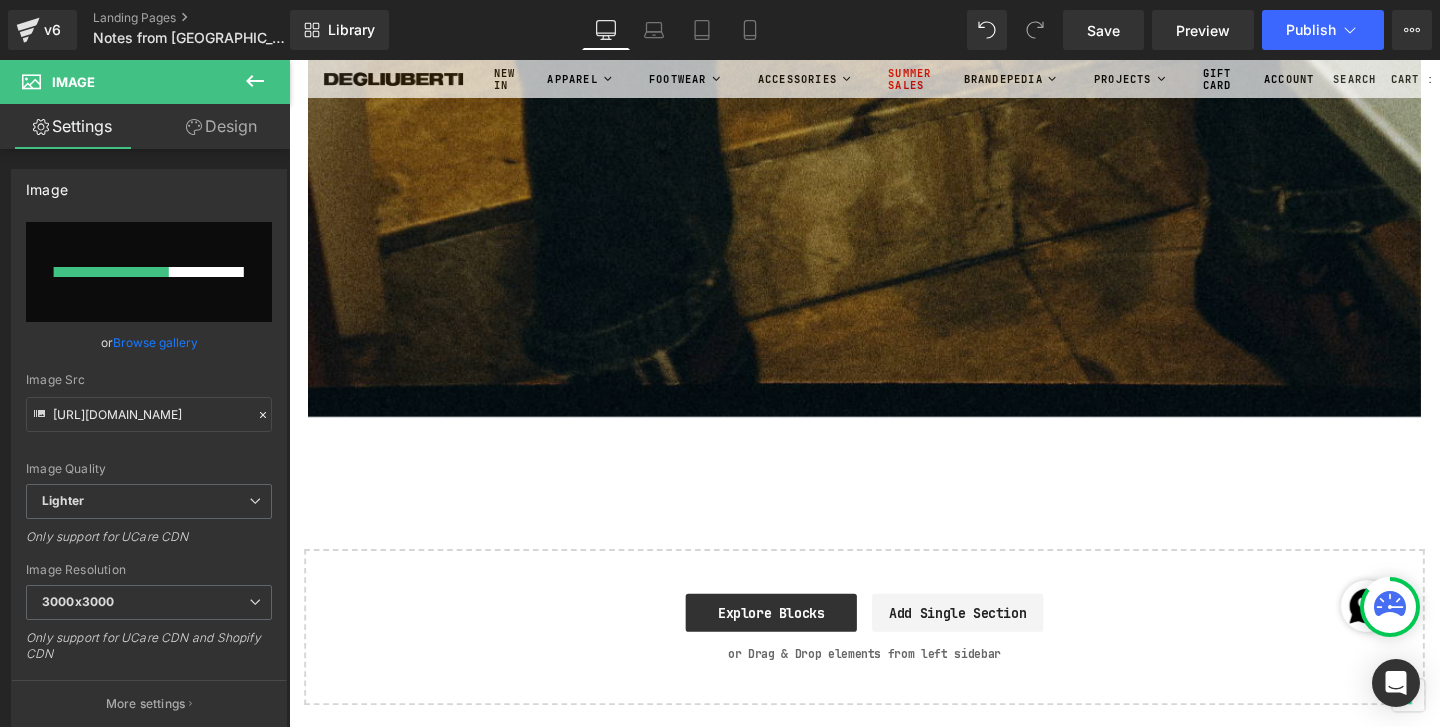 scroll, scrollTop: 75364, scrollLeft: 0, axis: vertical 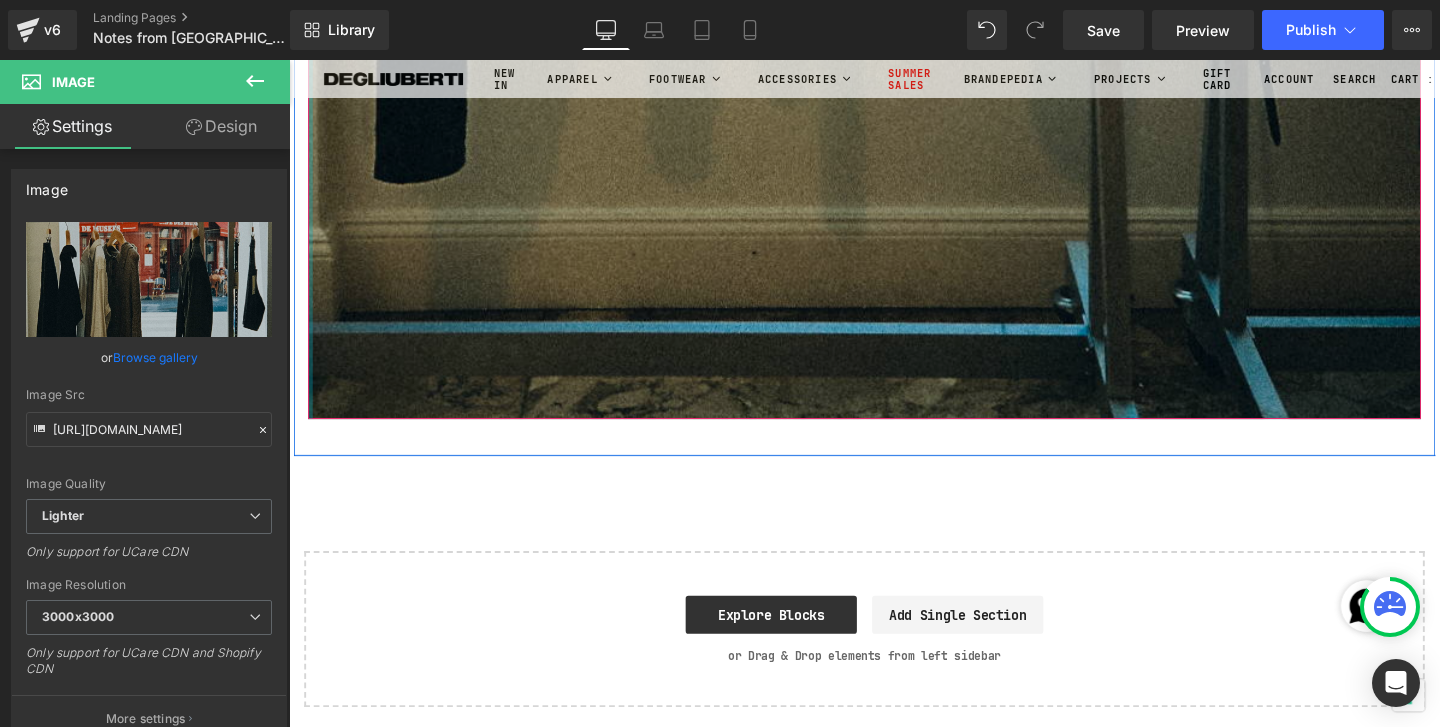 click at bounding box center (311, -37010) 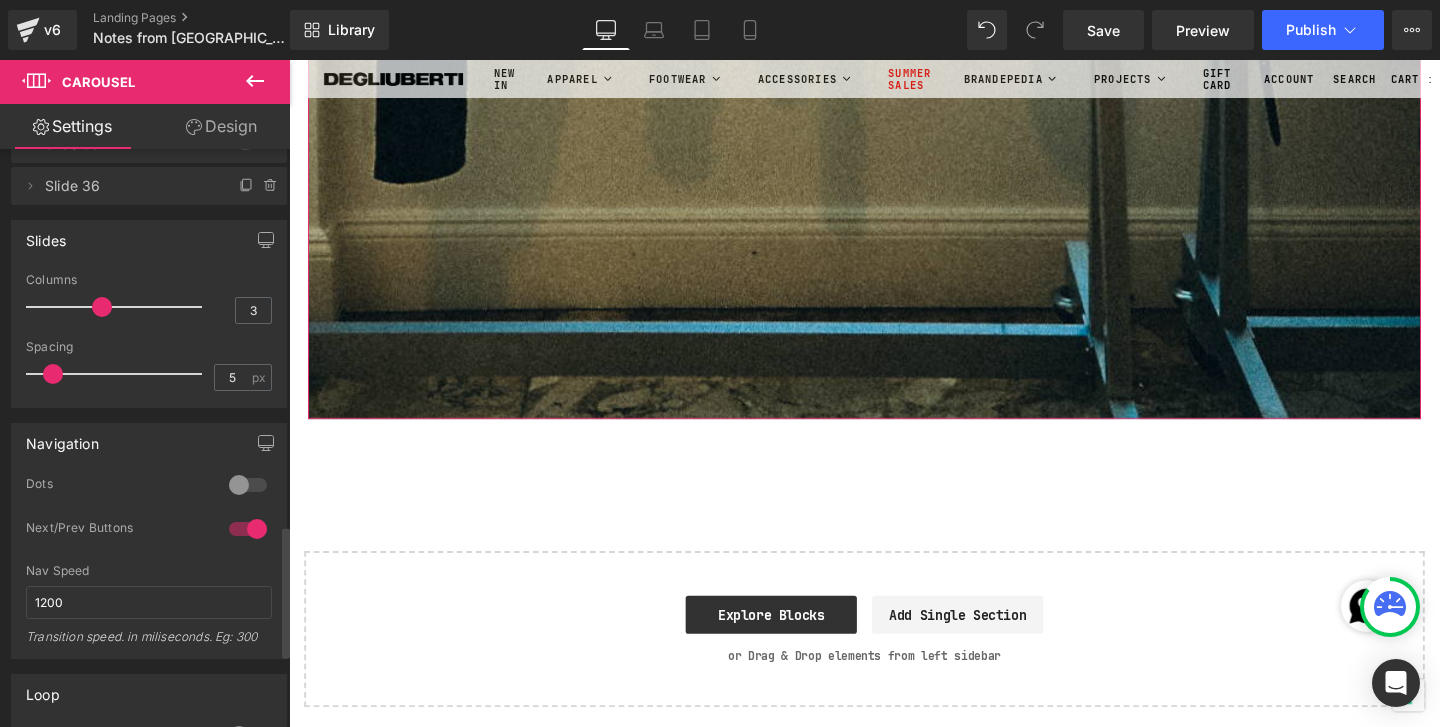 scroll, scrollTop: 1215, scrollLeft: 0, axis: vertical 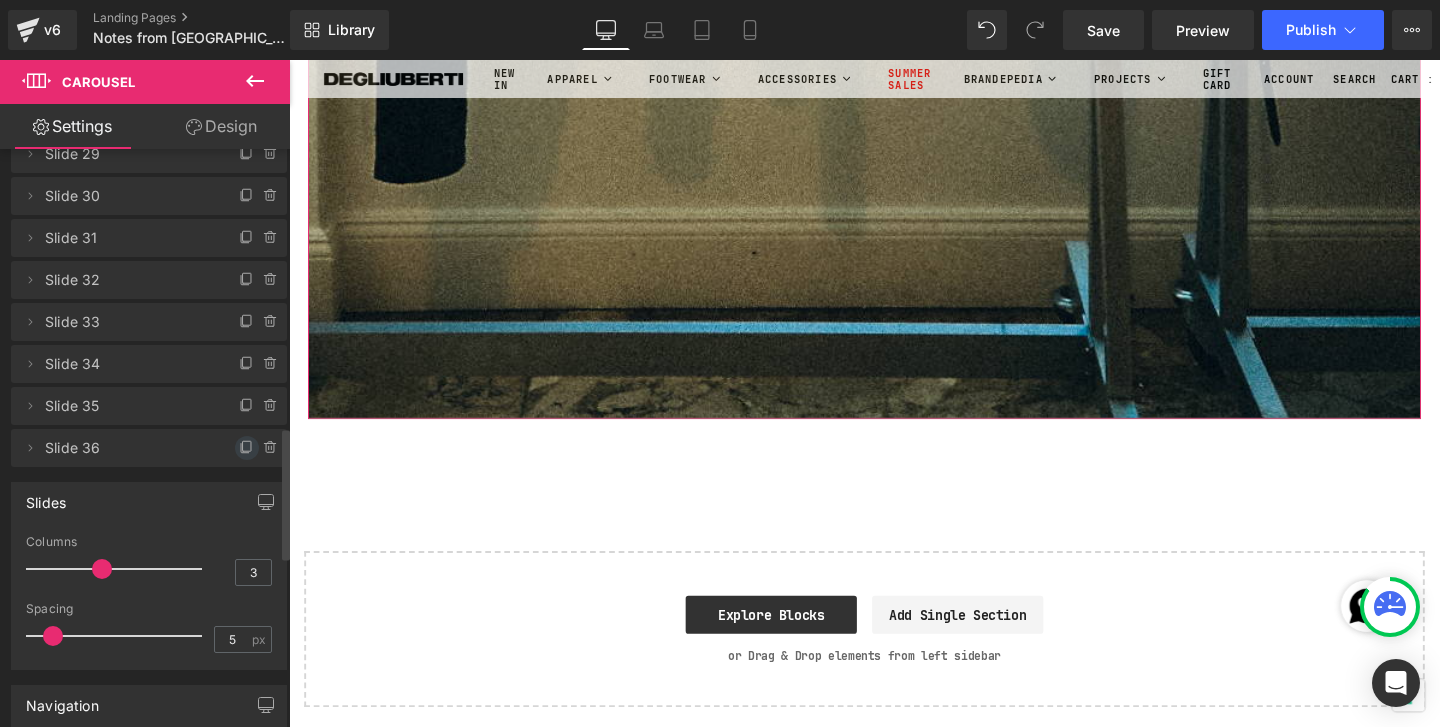 click 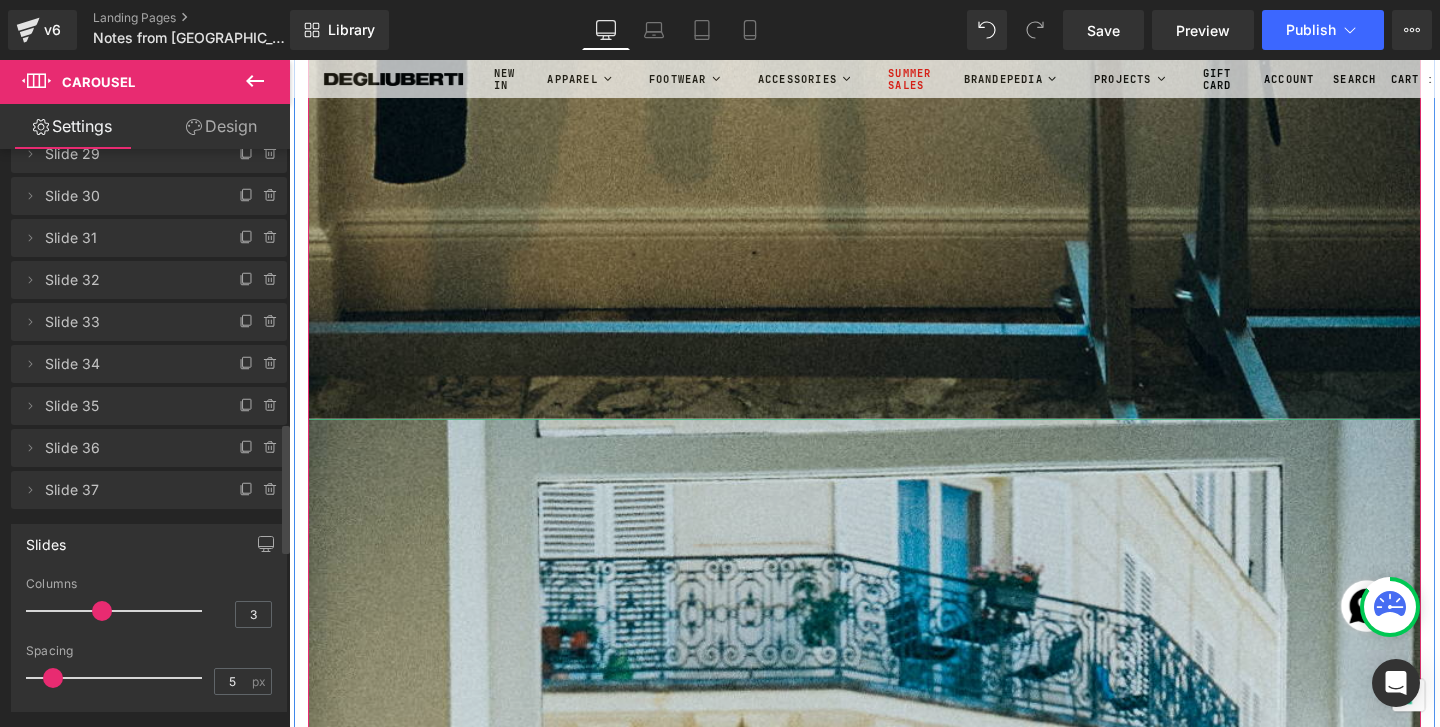 click at bounding box center (894, 1476) 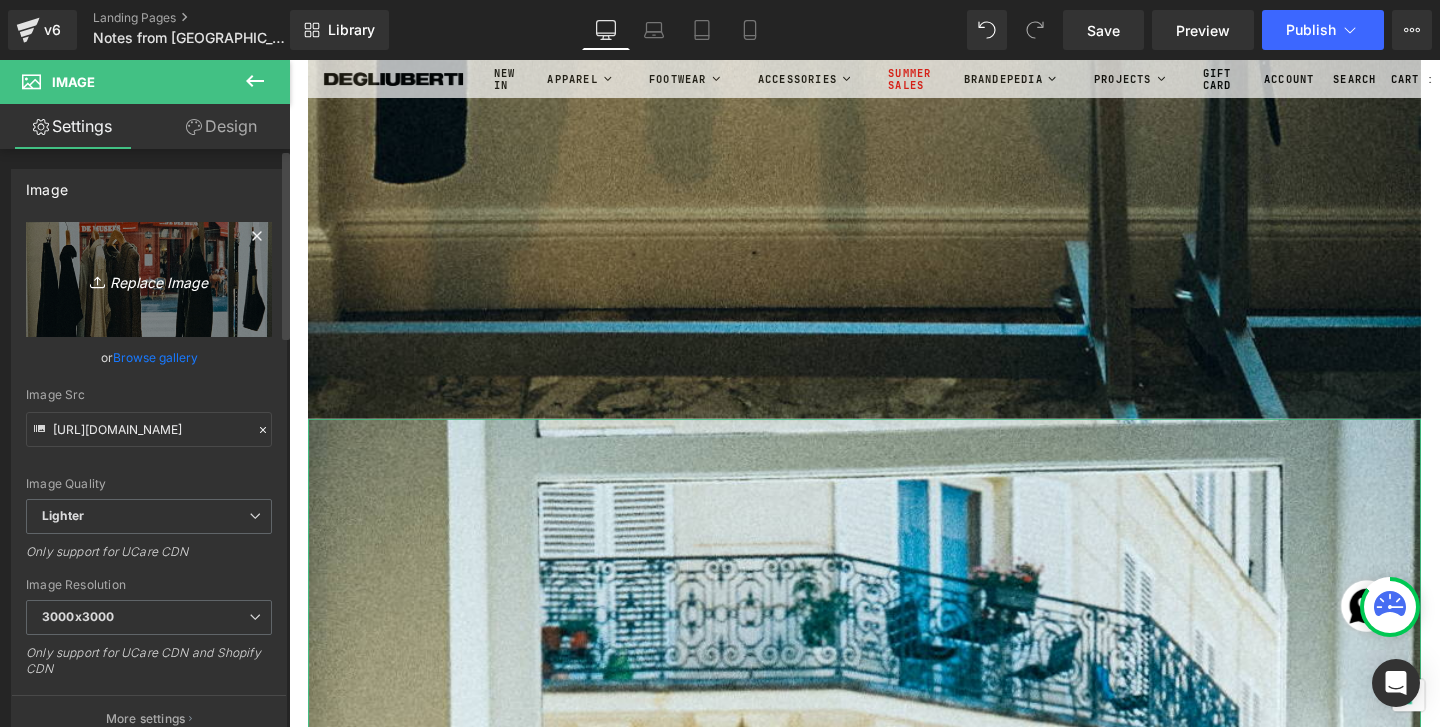click on "Replace Image" at bounding box center [149, 279] 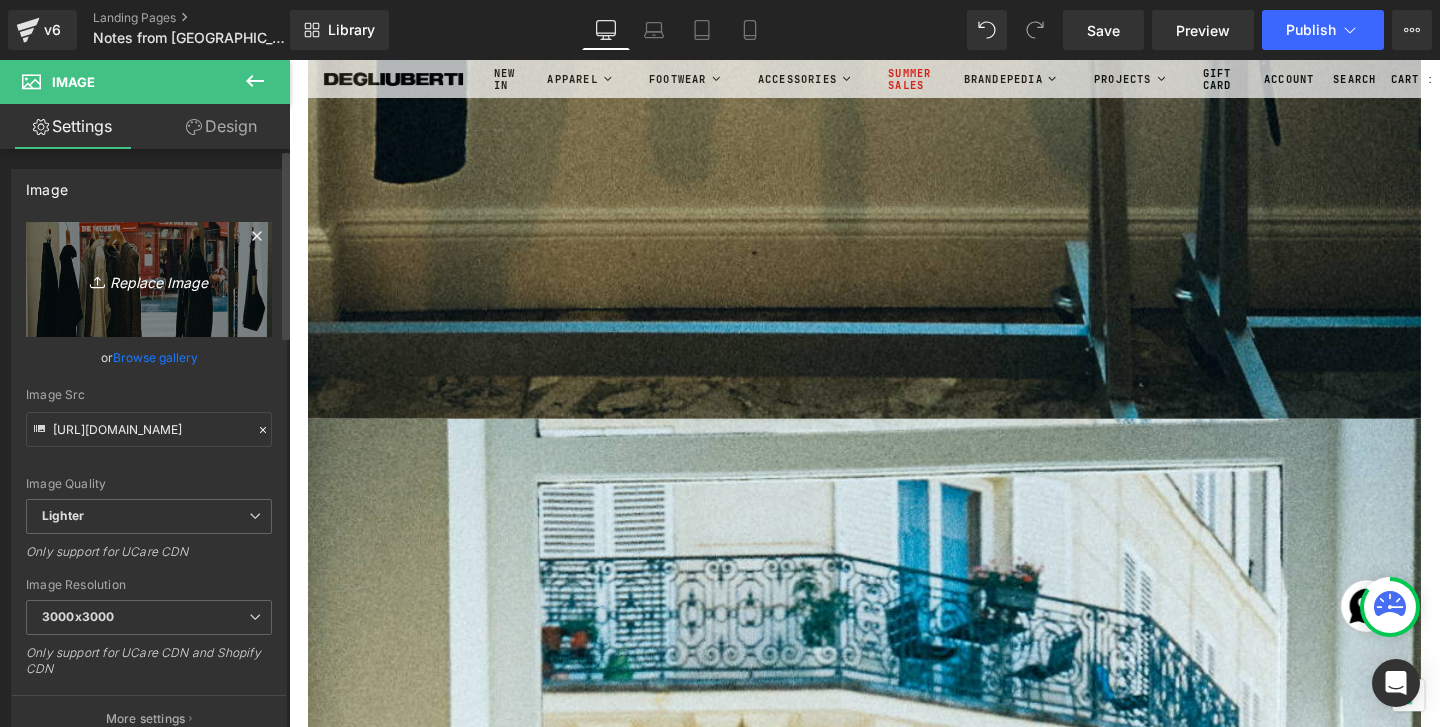 type on "C:\fakepath\Roll1_00000035.jpg" 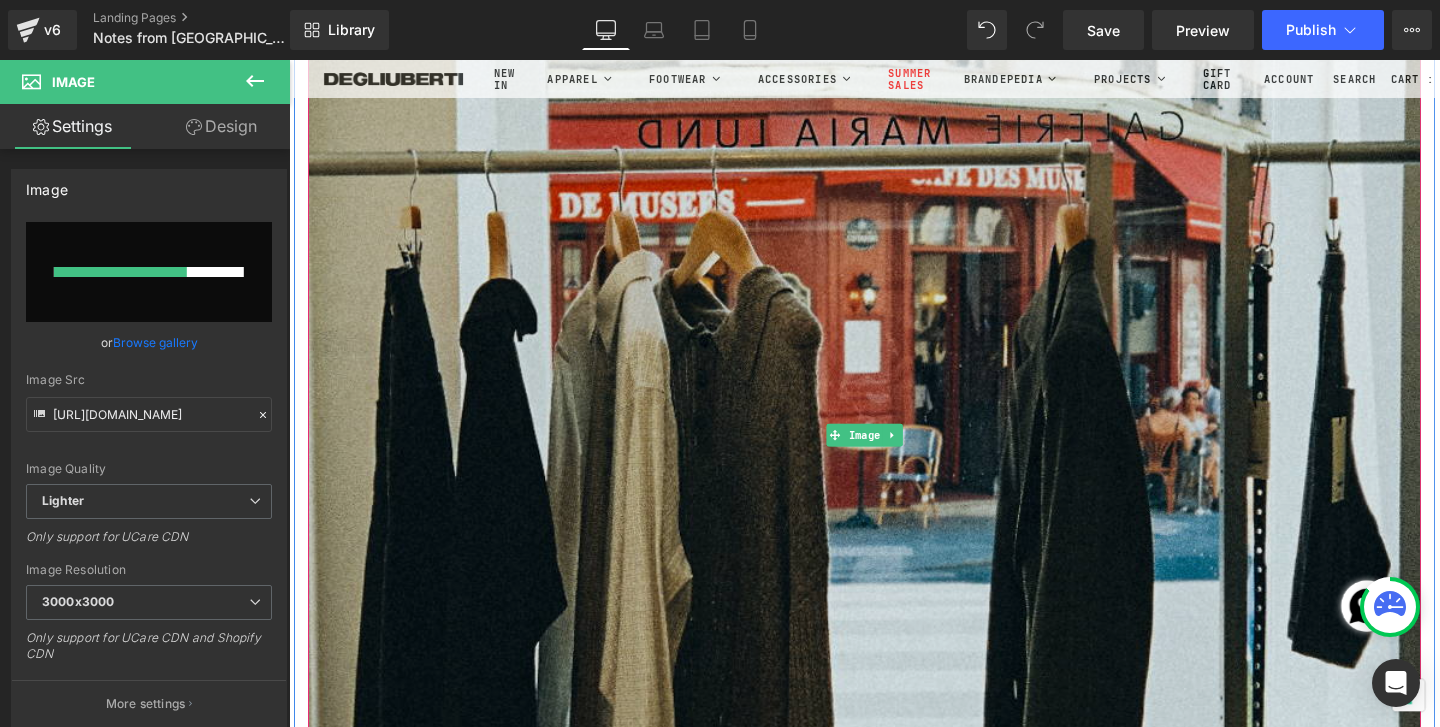 scroll, scrollTop: 76380, scrollLeft: 0, axis: vertical 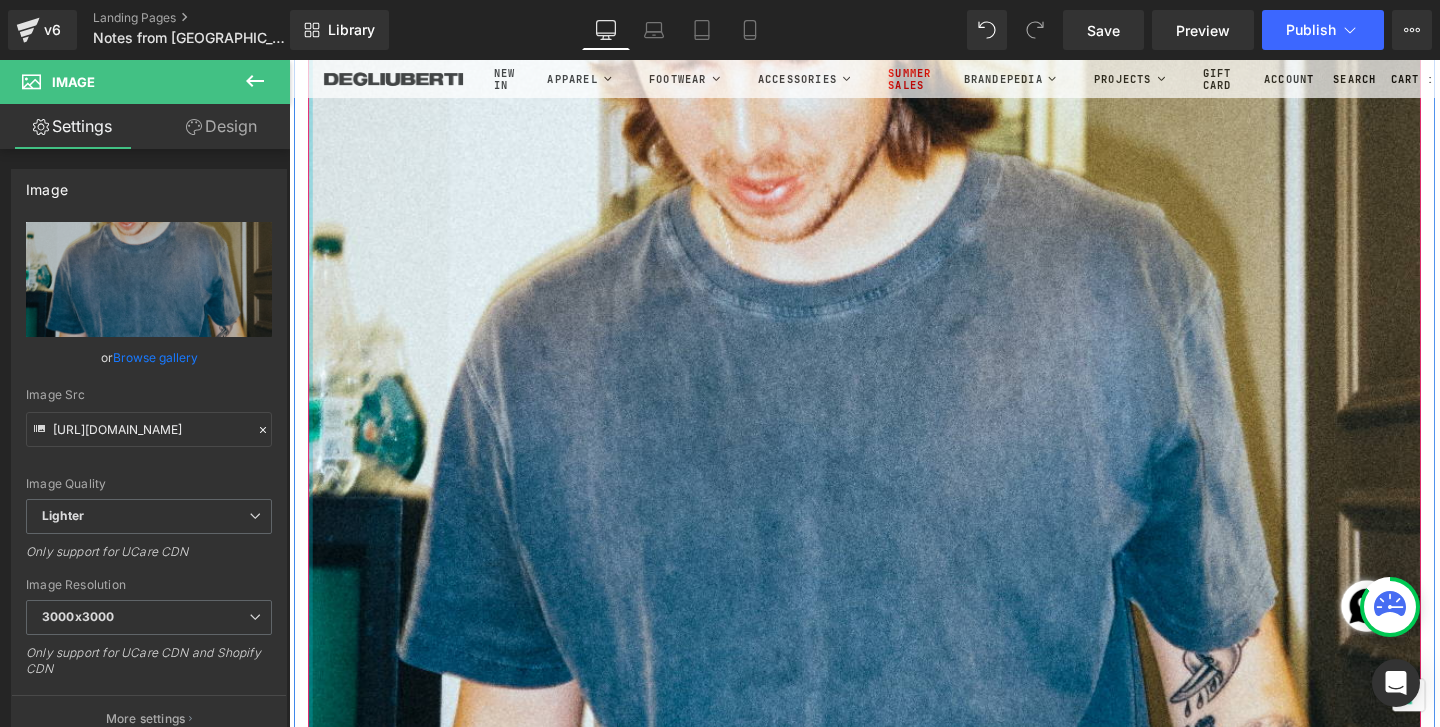 click at bounding box center (311, -36987) 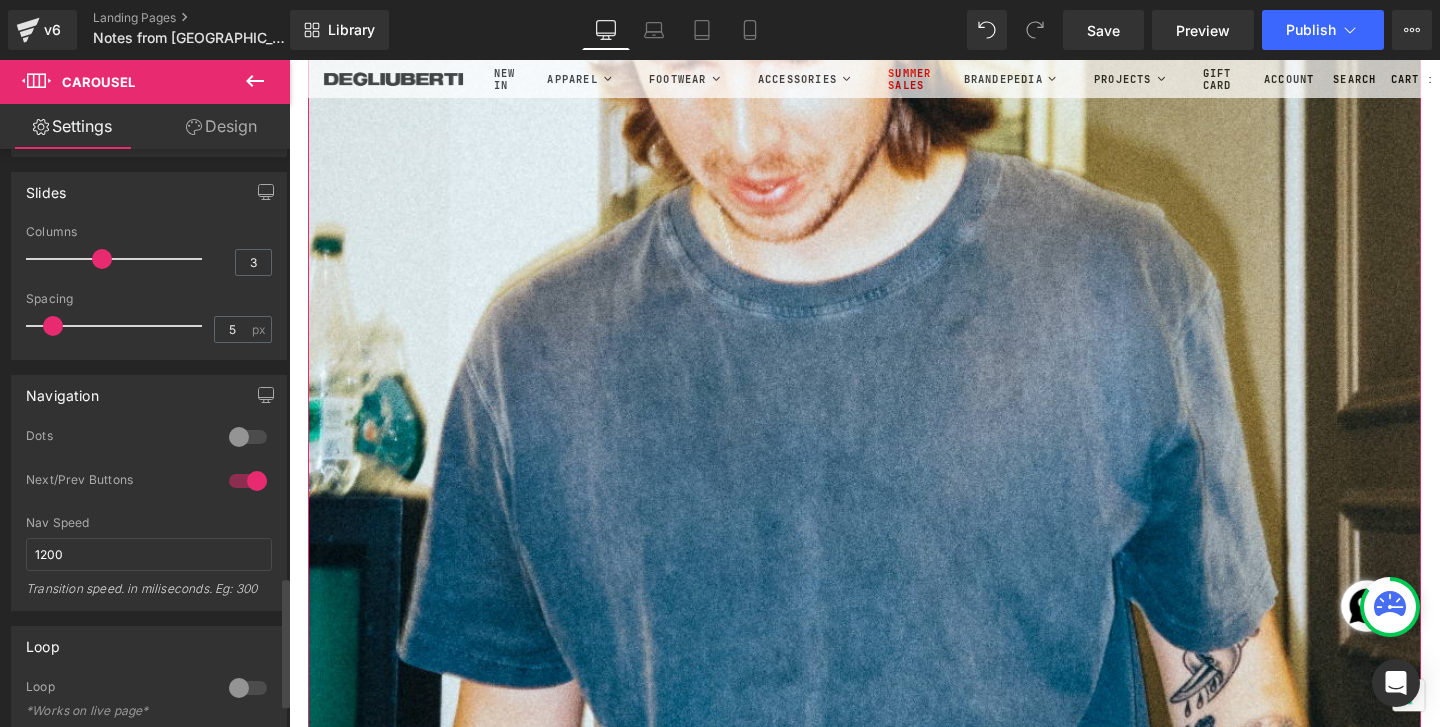 scroll, scrollTop: 1438, scrollLeft: 0, axis: vertical 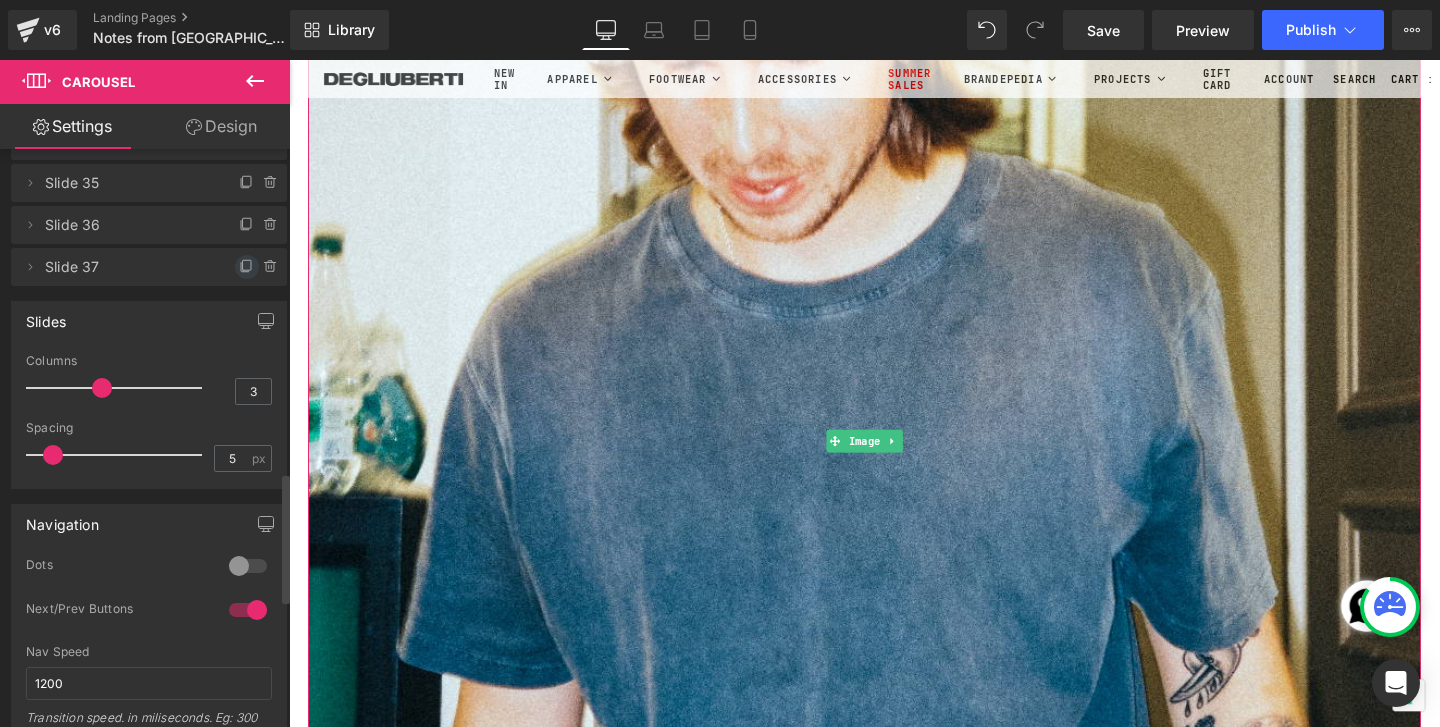 click 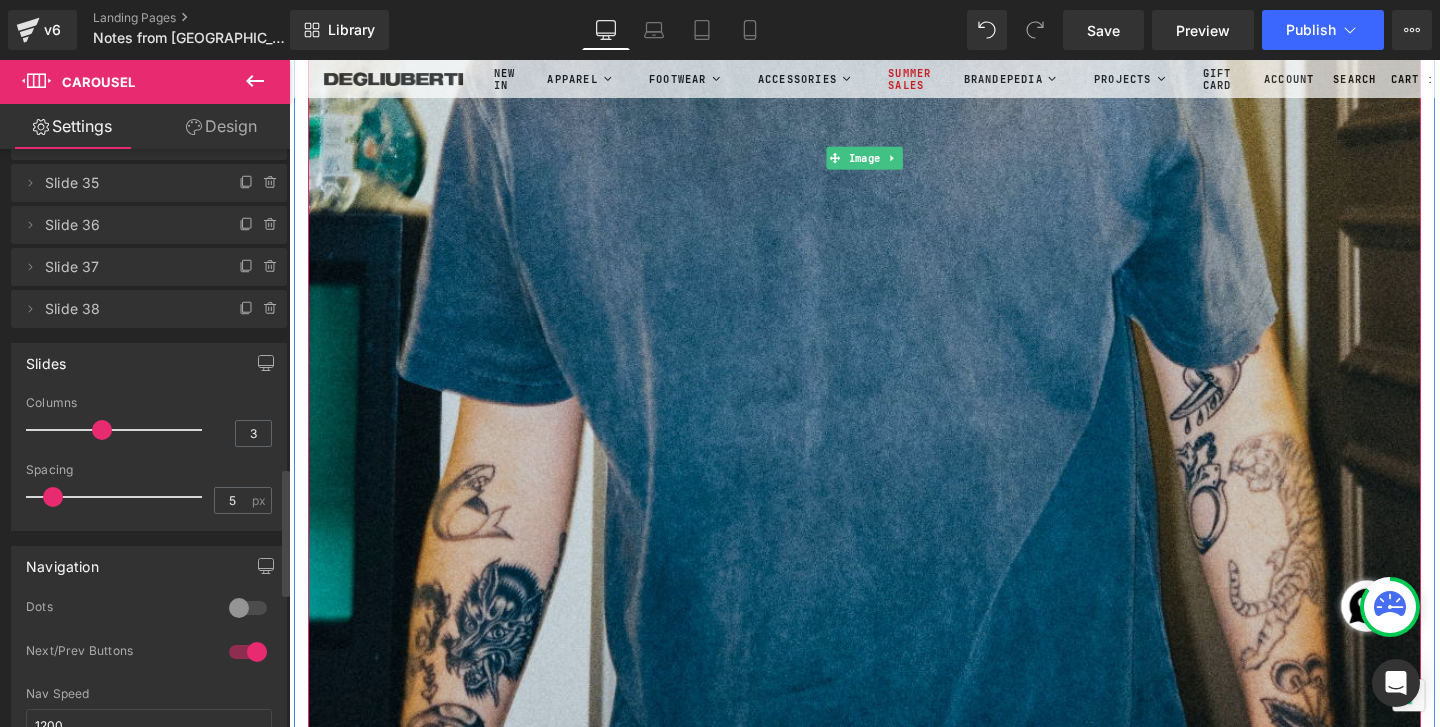 scroll, scrollTop: 77847, scrollLeft: 0, axis: vertical 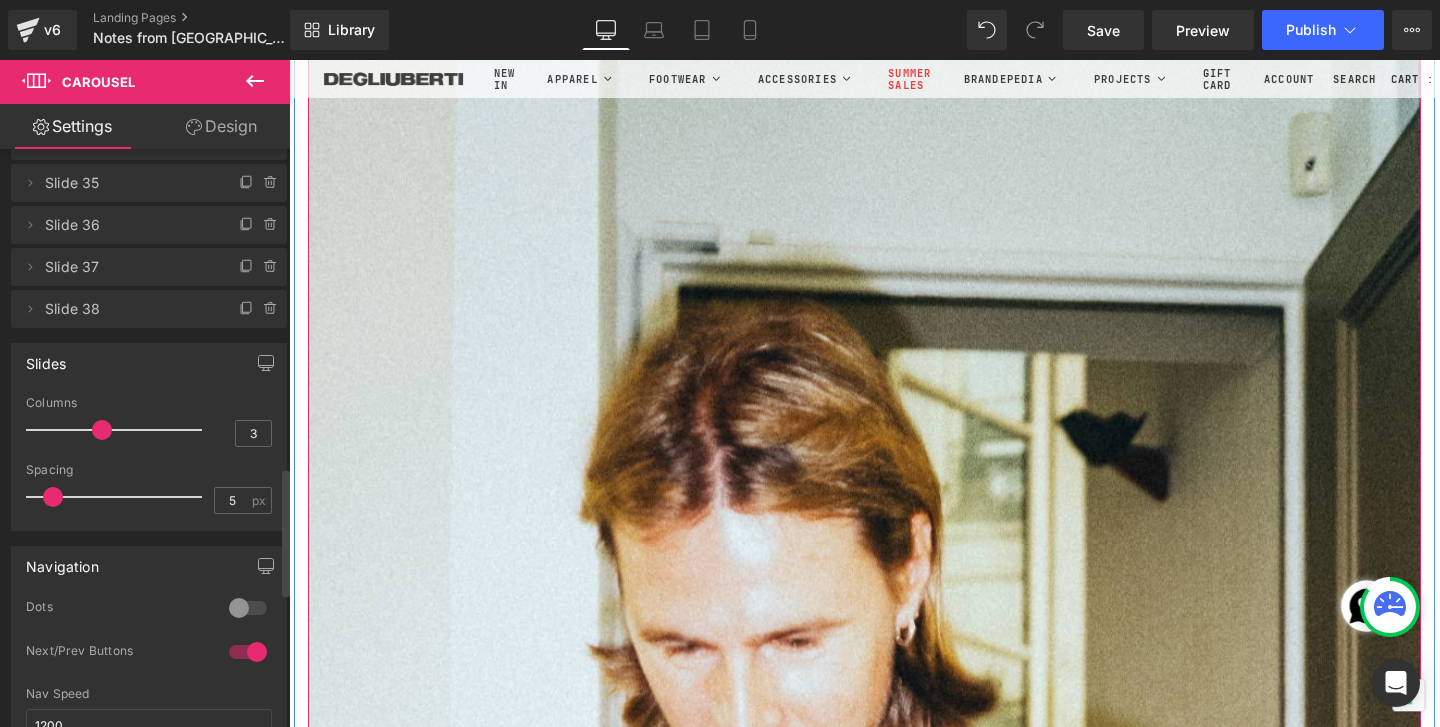 click at bounding box center [894, 1073] 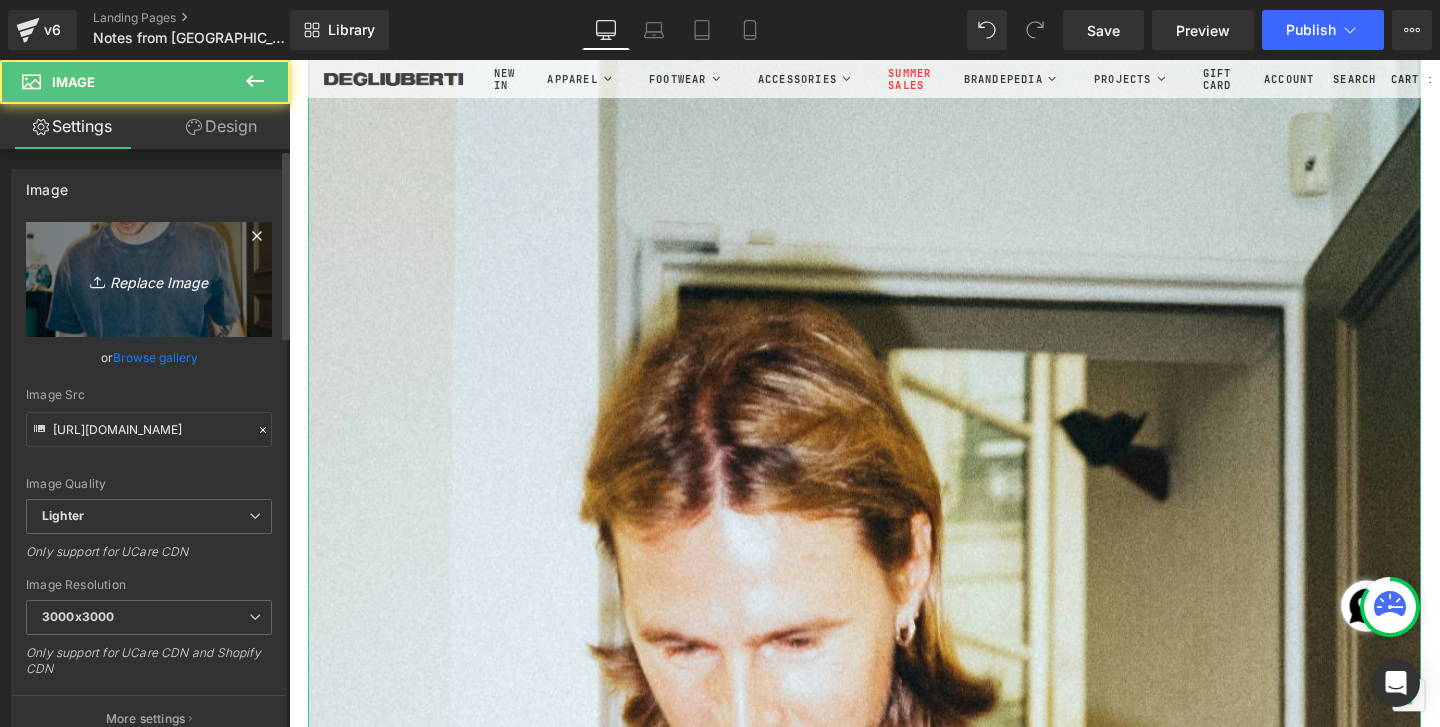 click on "Replace Image" at bounding box center [149, 279] 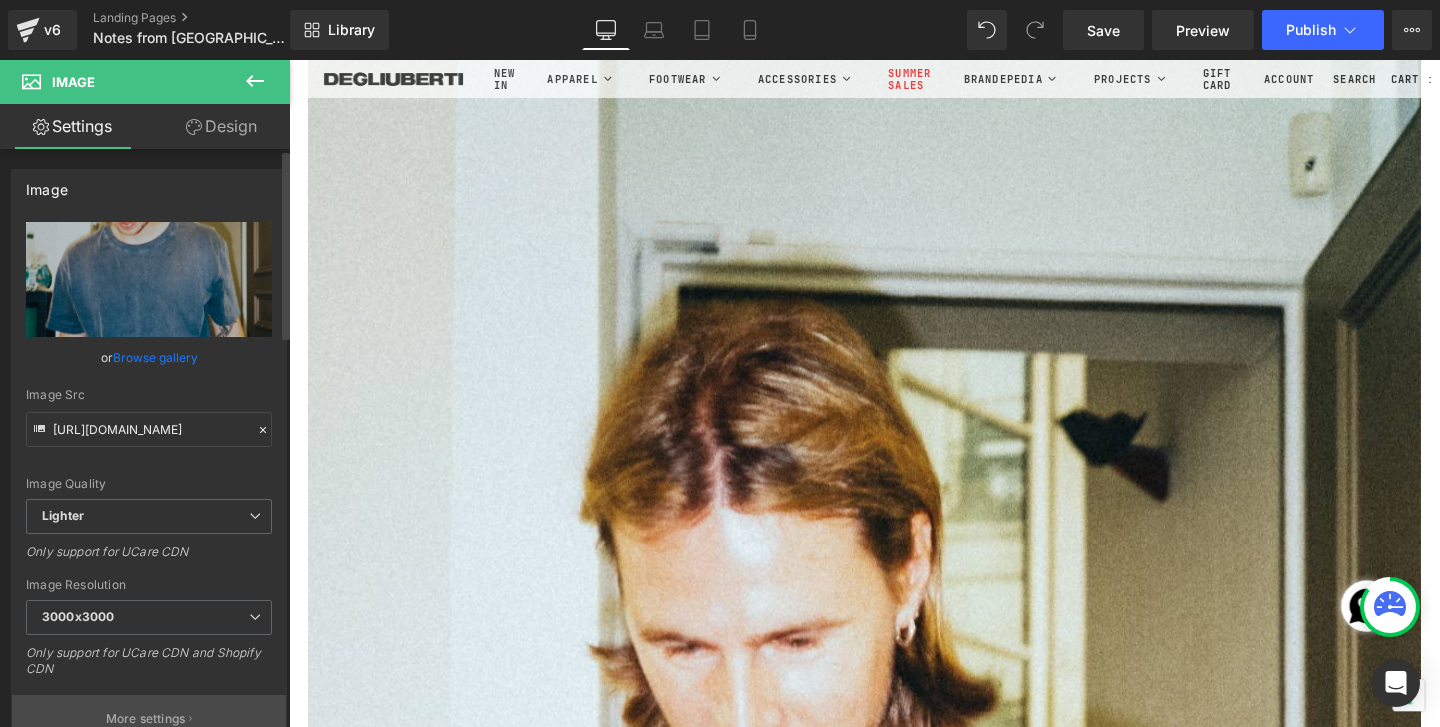 type on "C:\fakepath\Roll1_00000037.jpg" 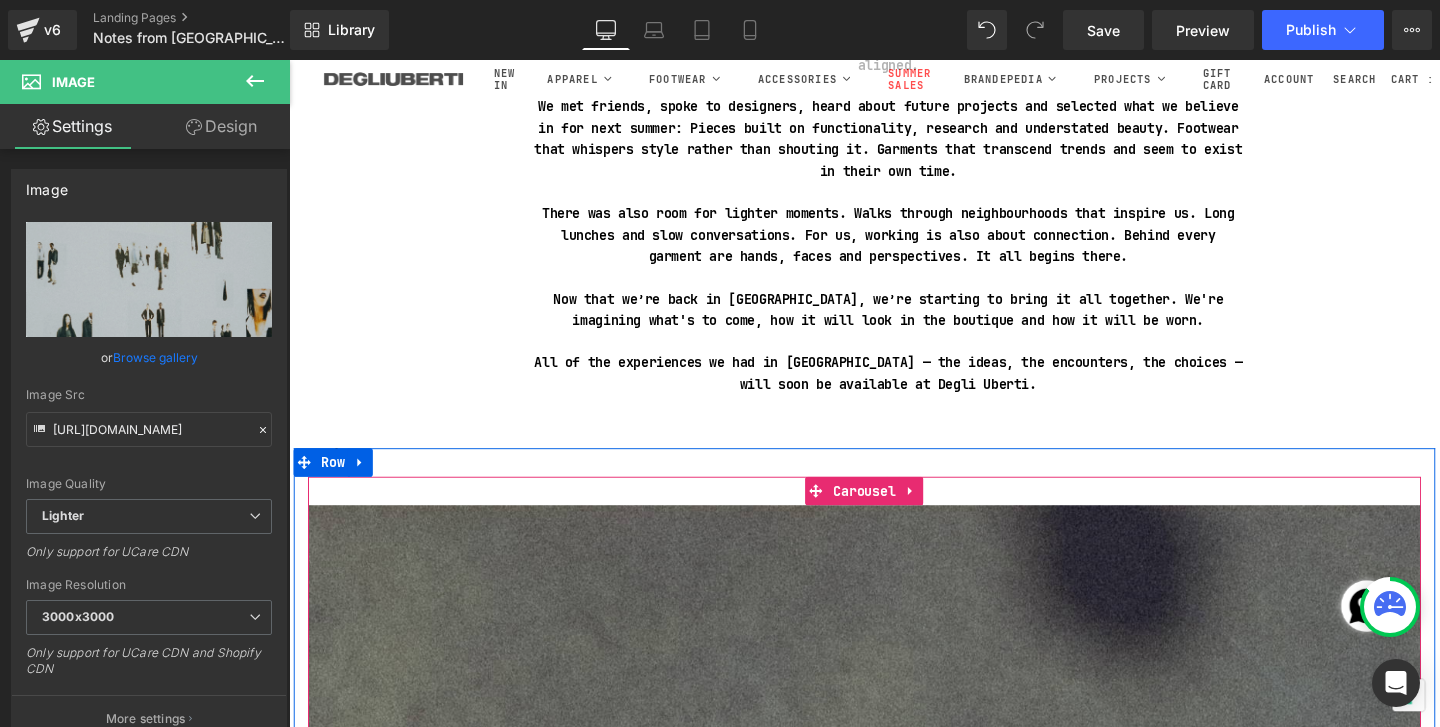 scroll, scrollTop: 0, scrollLeft: 0, axis: both 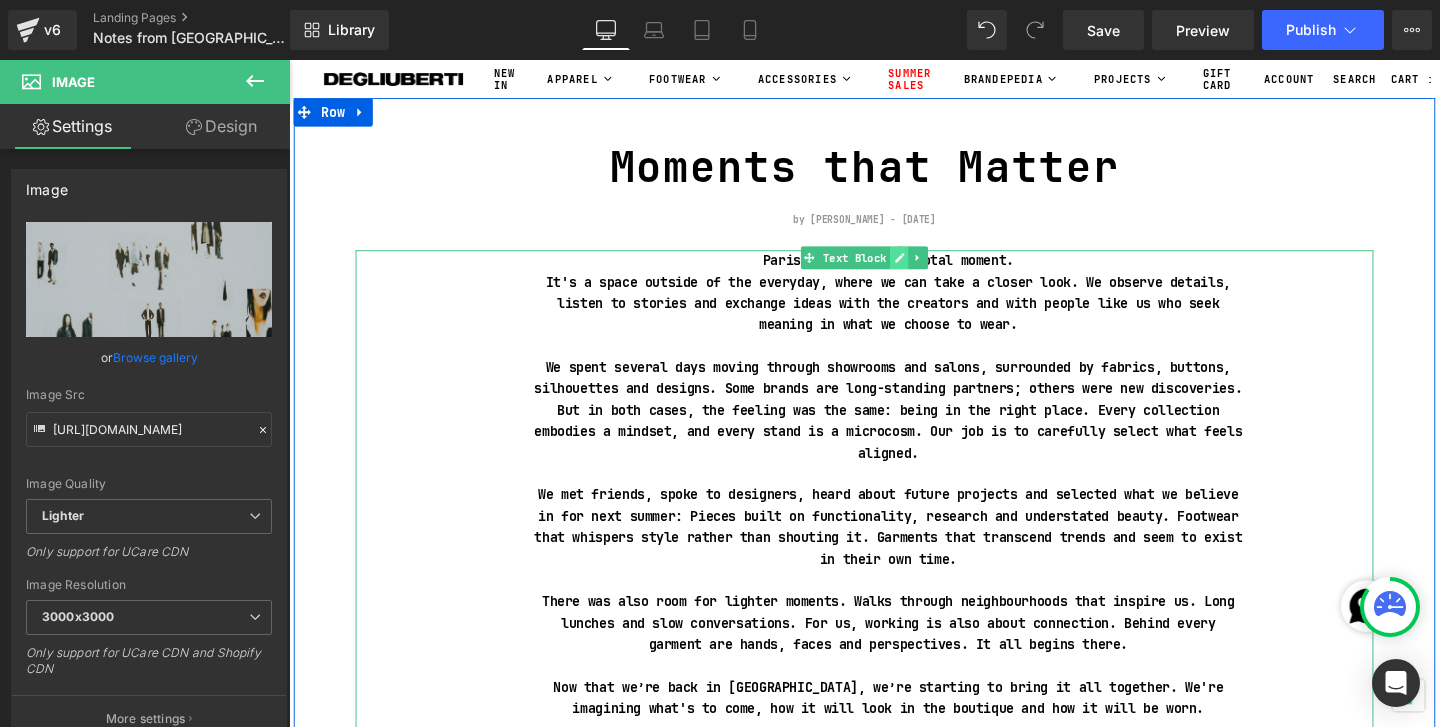 click at bounding box center (931, 268) 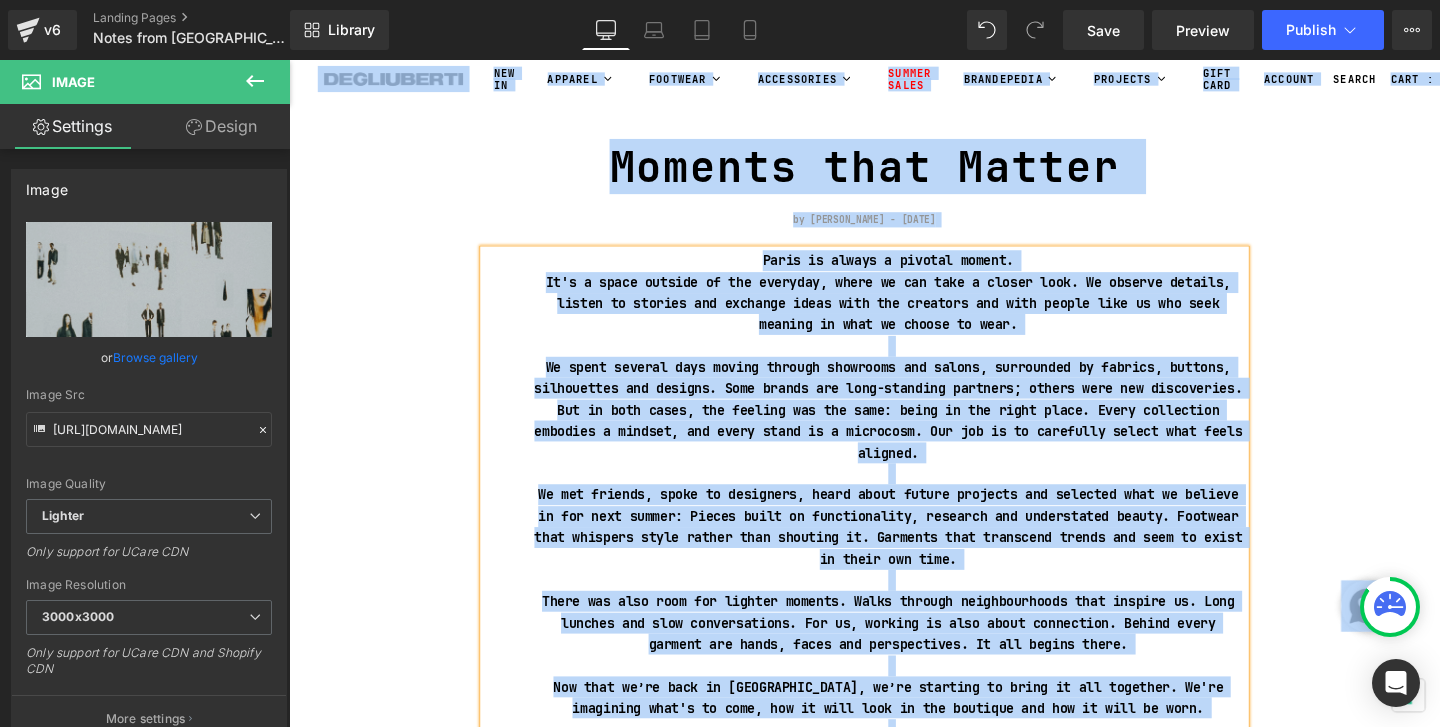 copy on "Degli Uberti
Degli Uberti
NEW IN
APPAREL
APPAREL
Jackets
T-Shirts
Vests
Hoodies
Sweatshirts
Shirts
Knitwear
Denim
Pants
Shorts
Swimwear
SEE ALL
FOOTWEAR
FOOTWEAR
Asics
Diemme
ROA Hiking
Sebago
Vinny's
SEE ALL
ACCESSORIES
ACCESSORIES
Hats
Bags
Socks
Gloves
Scarves
Gadgets
Sunglasses
SEE ALL
SUMMER SALES
BRANDEPEDIA
BRANDEPEDIA
ALL BRANDS
..." 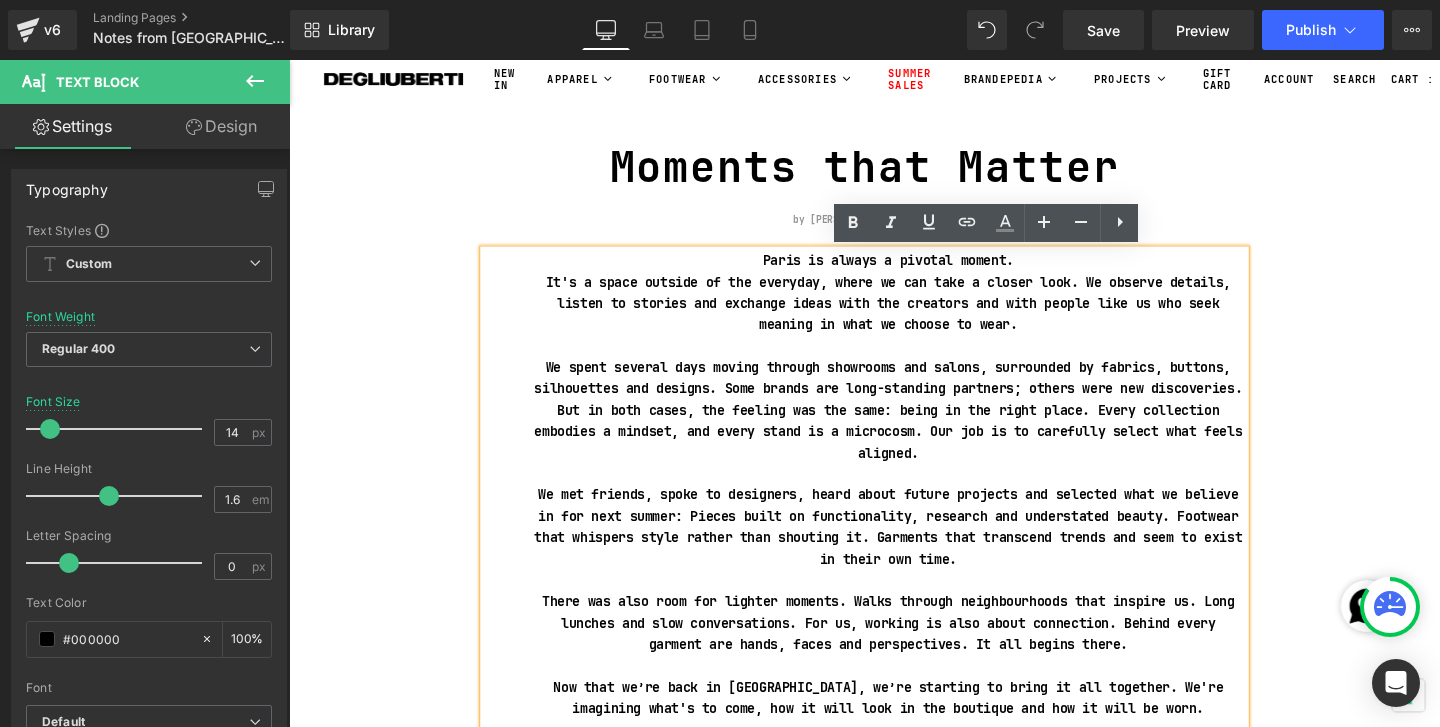 click on "Paris is always a pivotal moment." at bounding box center (919, 271) 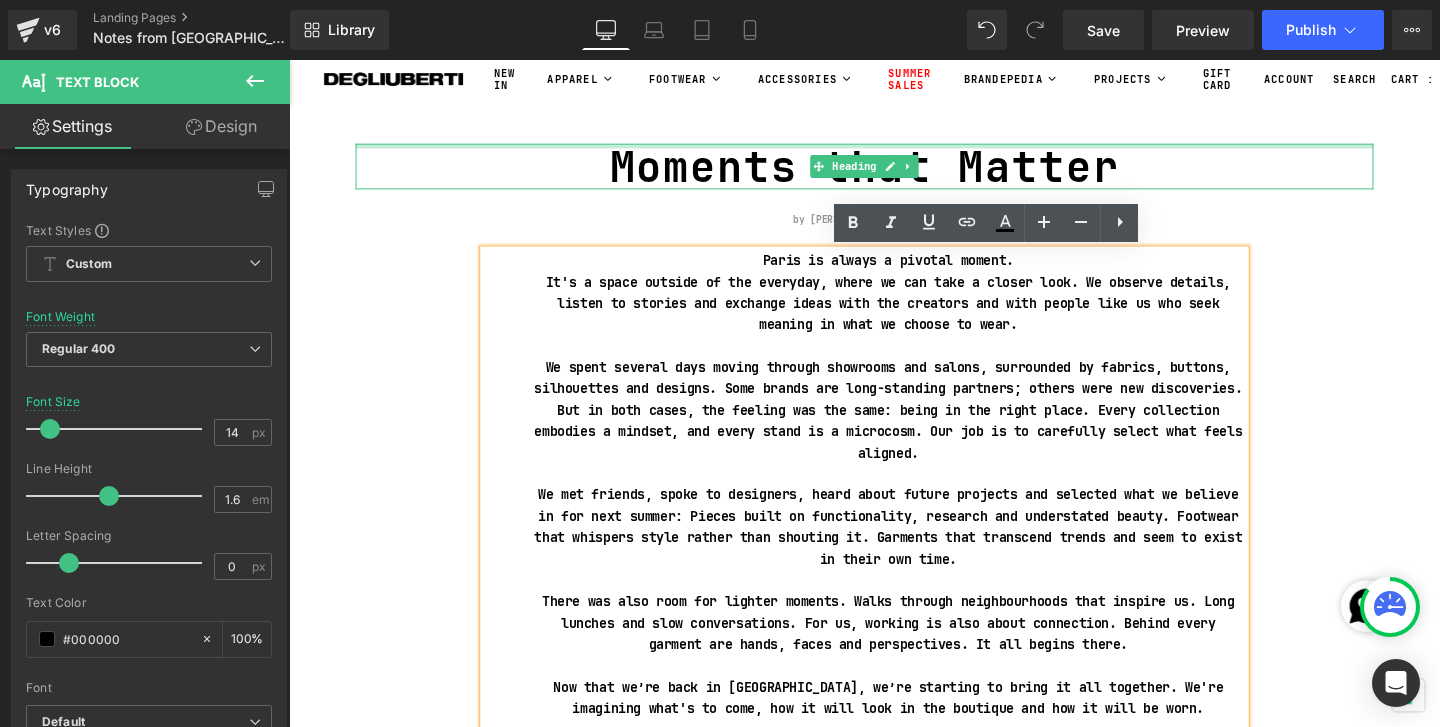click on "Moments that Matter" at bounding box center [894, 172] 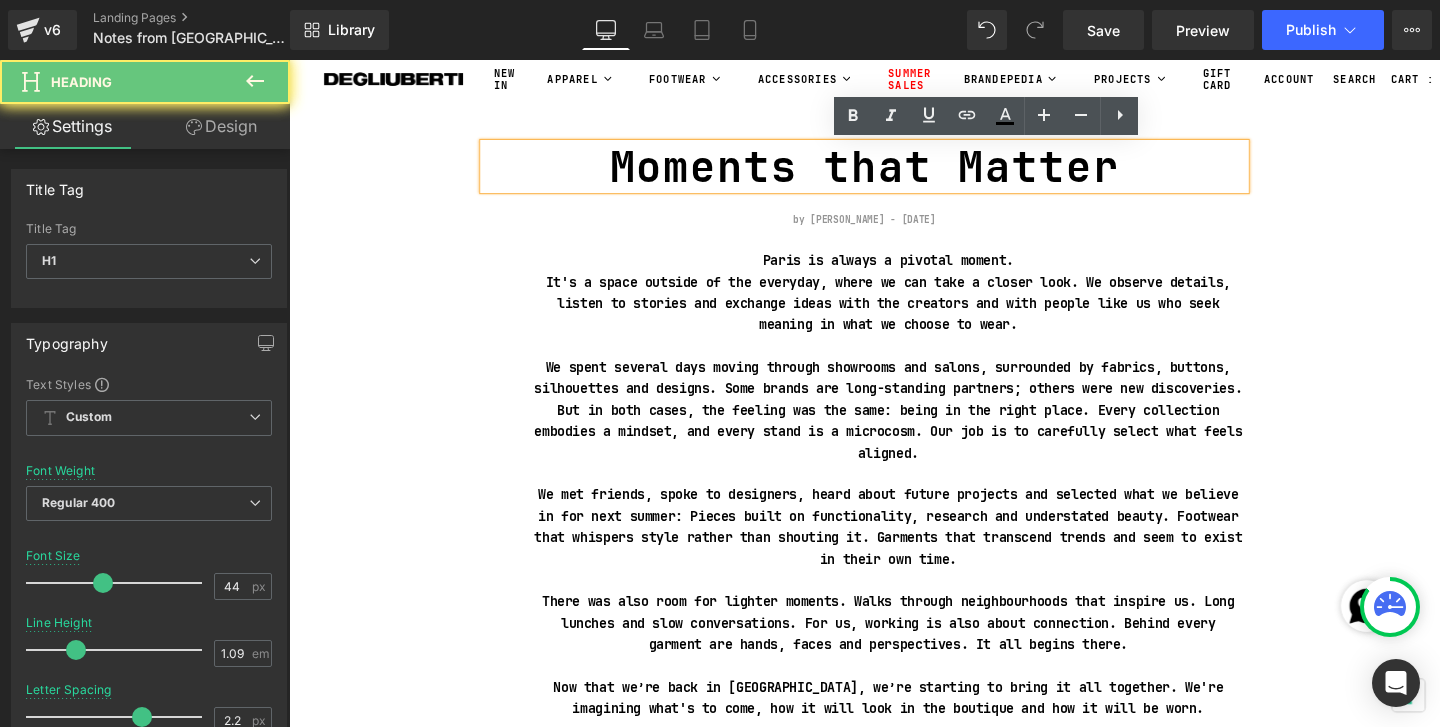 click on "Moments that Matter" at bounding box center [894, 172] 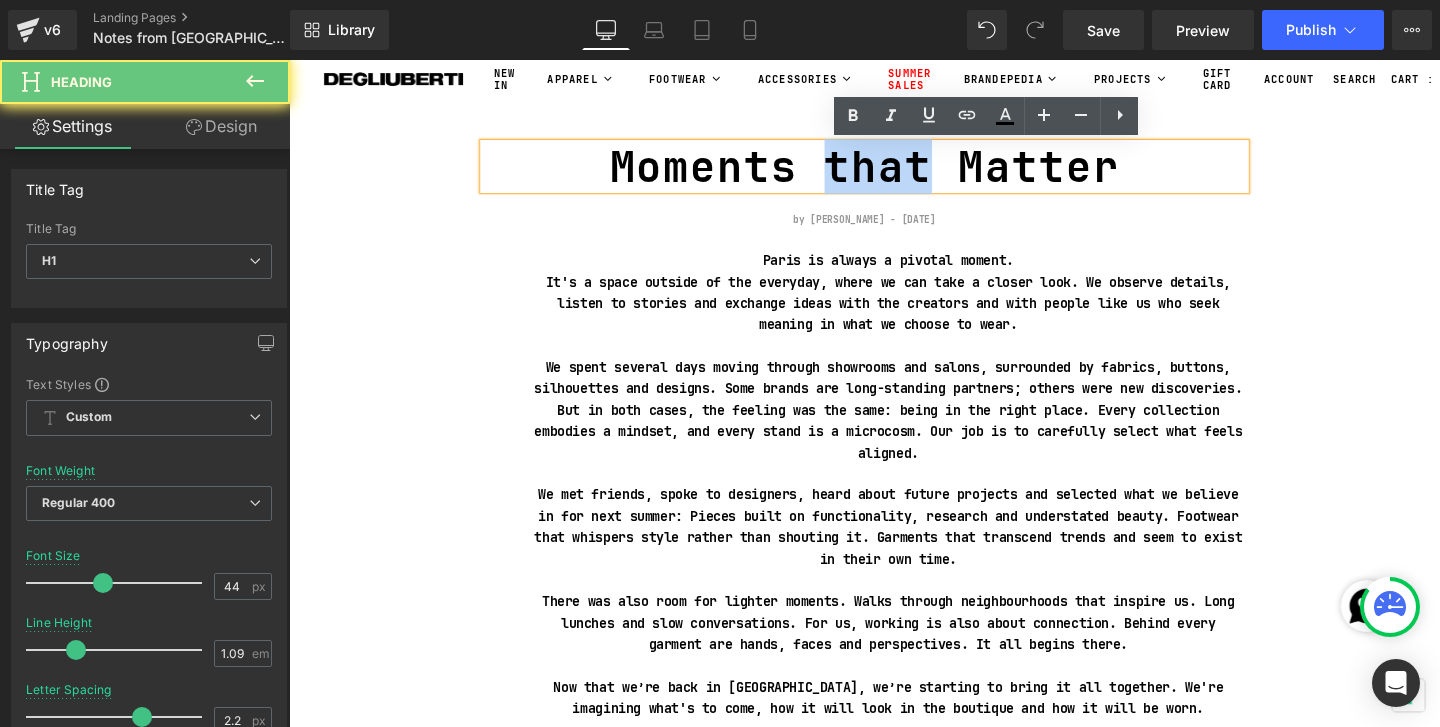 click on "Moments that Matter" at bounding box center [894, 172] 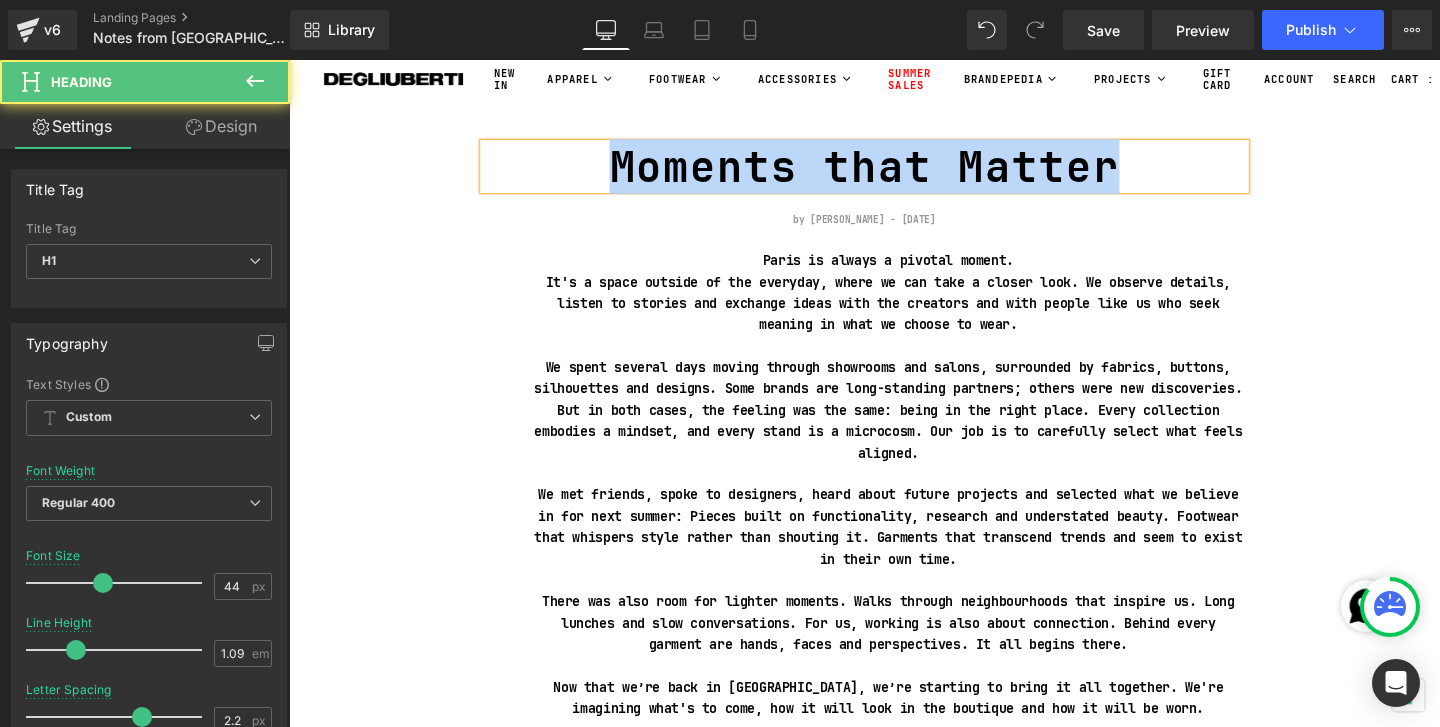 type 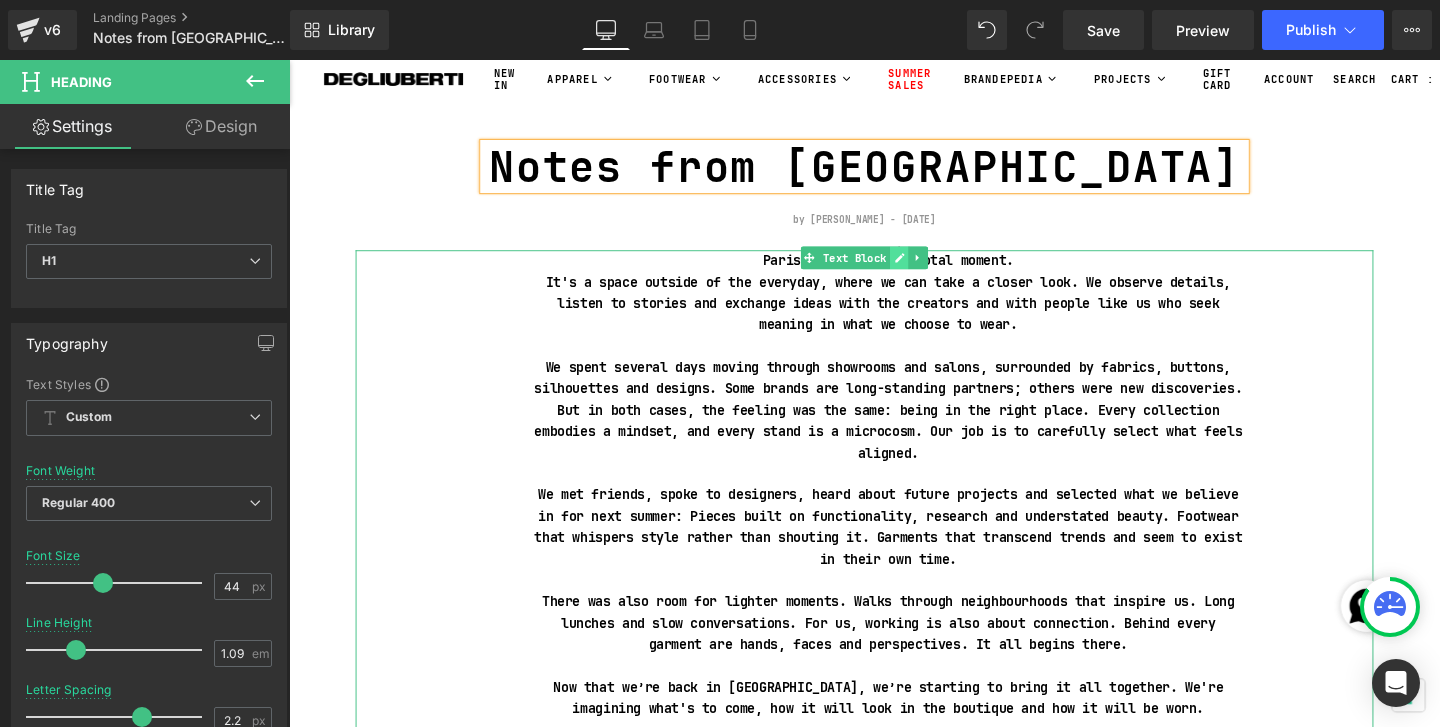 click at bounding box center [931, 268] 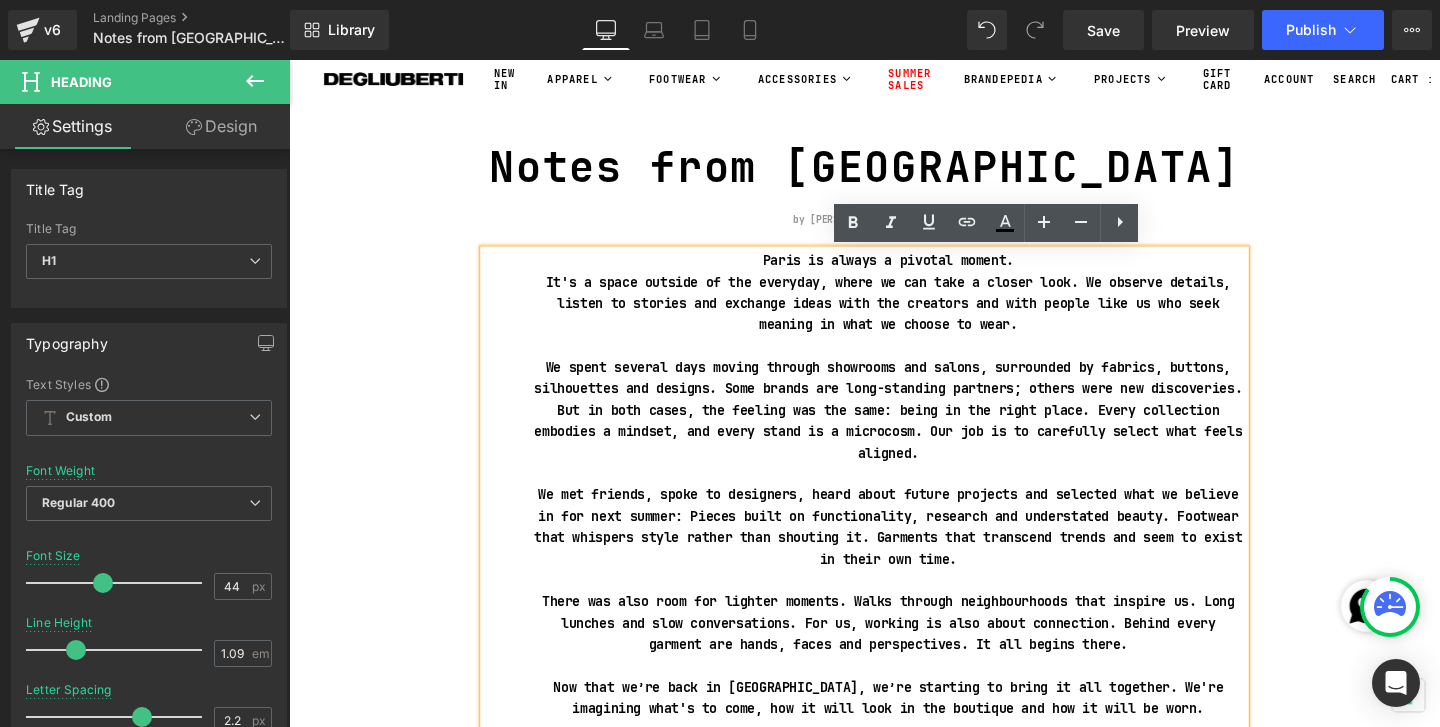 click on "We spent several days moving through showrooms and salons, surrounded by fabrics, buttons, silhouettes and designs. Some brands are long-standing partners; others were new discoveries. But in both cases, the feeling was the same: being in the right place. Every collection embodies a mindset, and every stand is a microcosm. Our job is to carefully select what feels aligned." at bounding box center (919, 428) 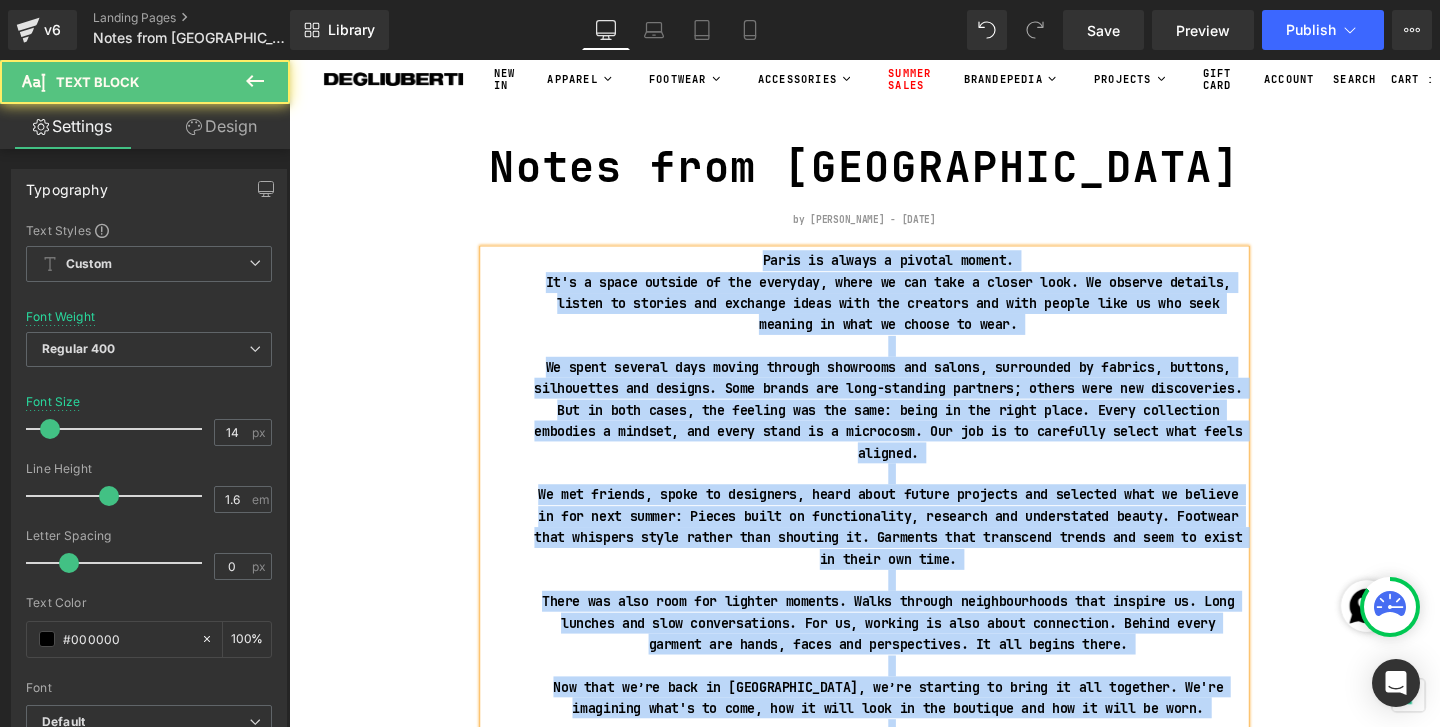 copy on "Paris is always a pivotal moment. It's a space outside of the everyday, where we can take a closer look. We observe details, listen to stories and exchange ideas with the creators and with people like us who seek meaning in what we choose to wear. We spent several days moving through showrooms and salons, surrounded by fabrics, buttons, silhouettes and designs. Some brands are long-standing partners; others were new discoveries. But in both cases, the feeling was the same: being in the right place. Every collection embodies a mindset, and every stand is a microcosm. Our job is to carefully select what feels aligned. We met friends, spoke to designers, heard about future projects and selected what we believe in for next summer: Pieces built on functionality, research and understated beauty. Footwear that whispers style rather than shouting it. Garments that transcend trends and seem to exist in their own time. There was also room for lighter moments. Walks through neighbourhoods that inspire us. Long lunche..." 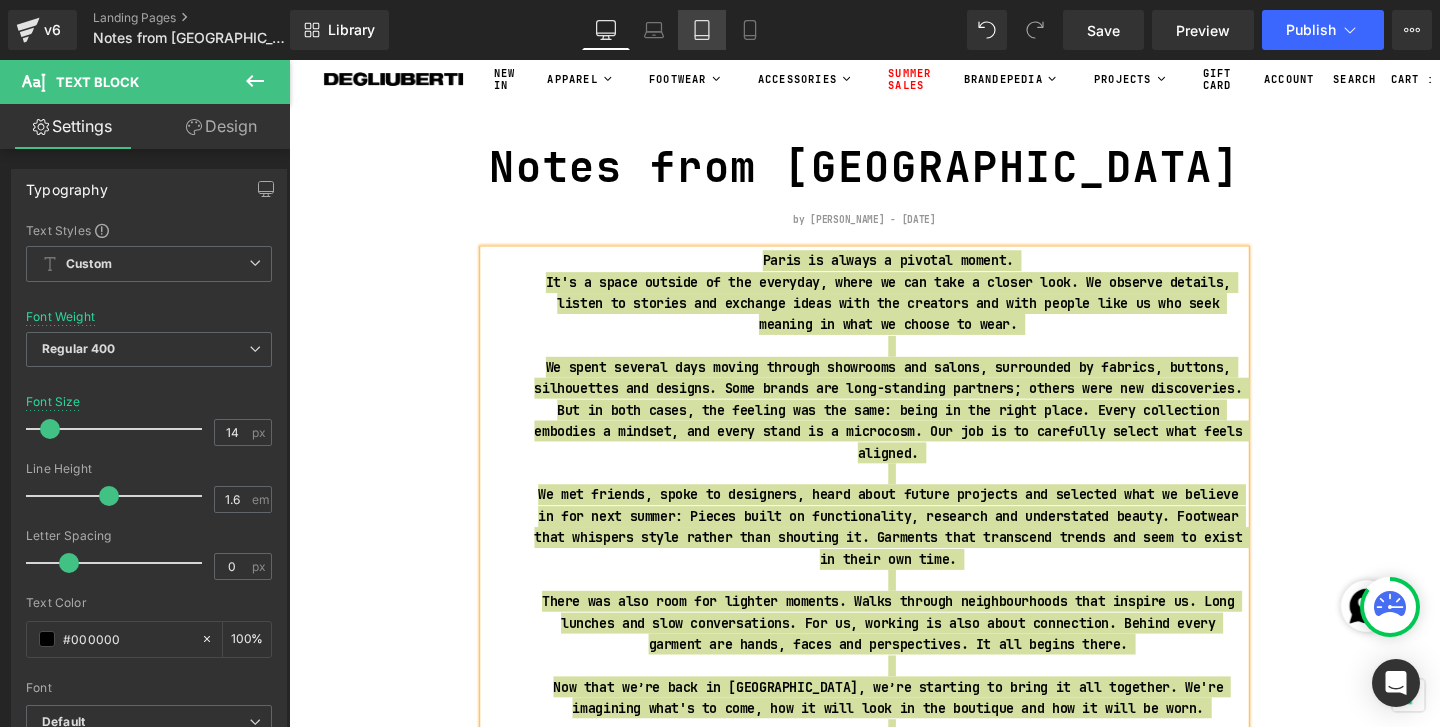 click 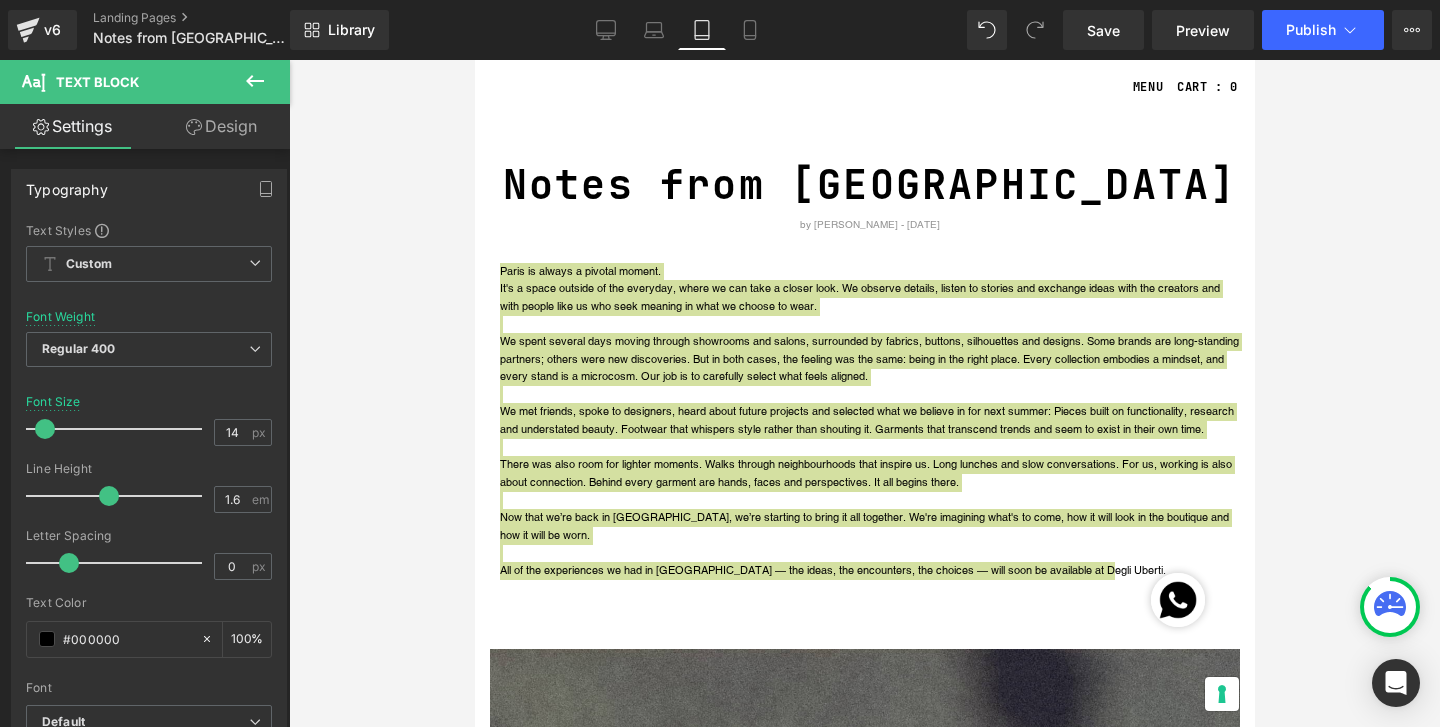 scroll, scrollTop: 2, scrollLeft: 0, axis: vertical 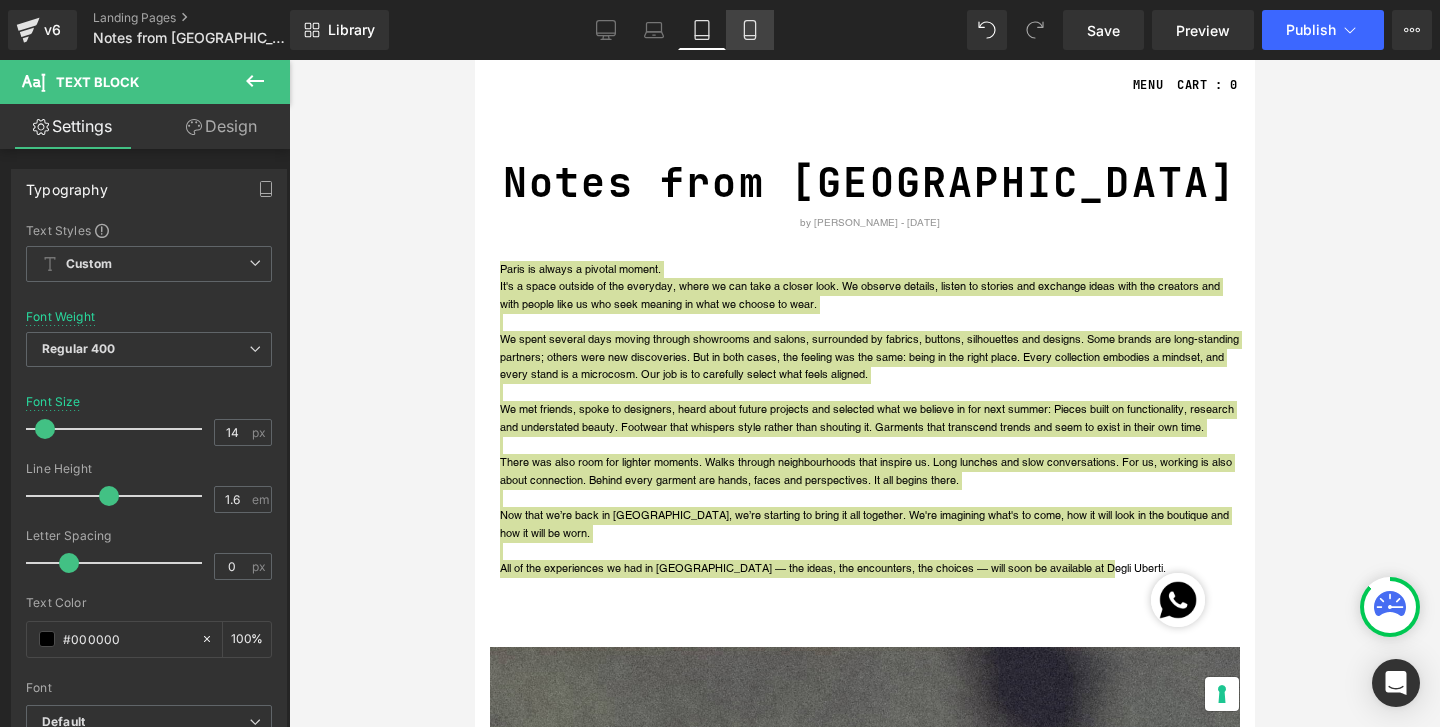 click 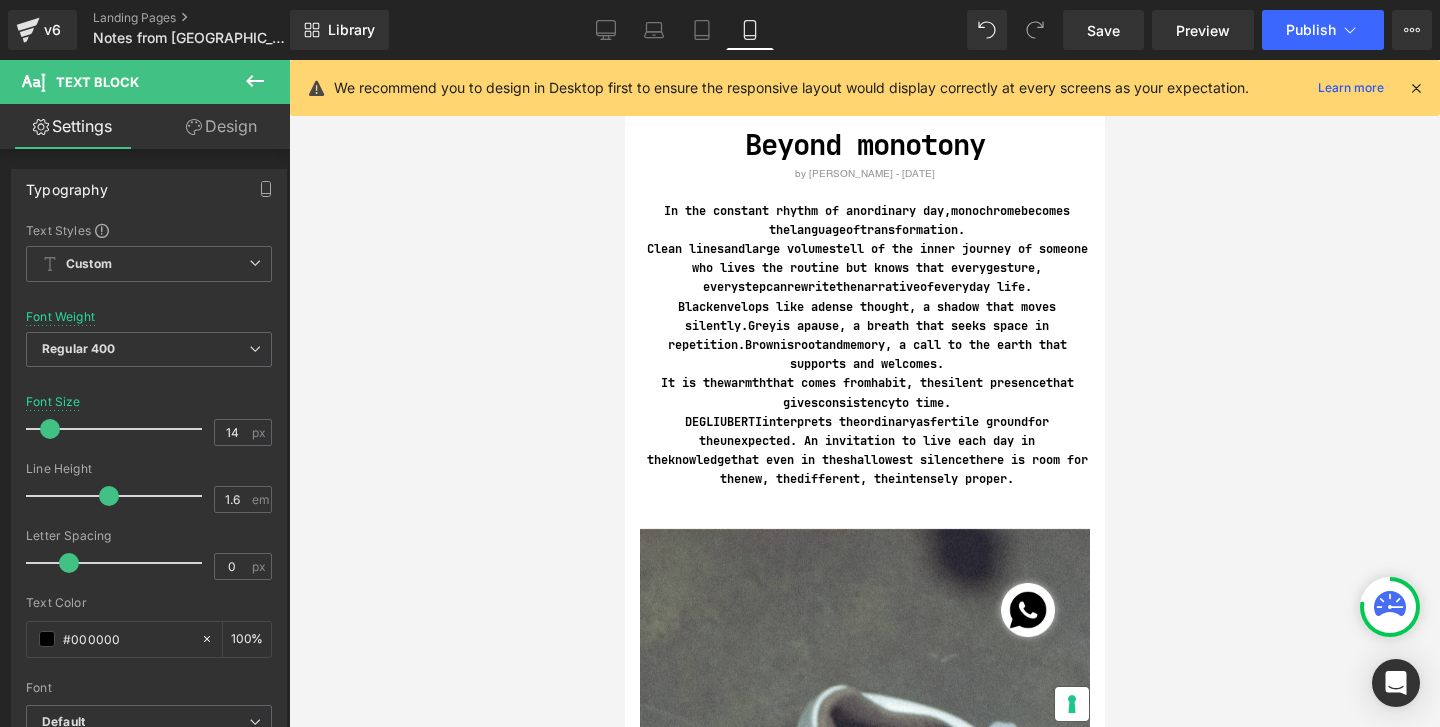 scroll, scrollTop: 0, scrollLeft: 0, axis: both 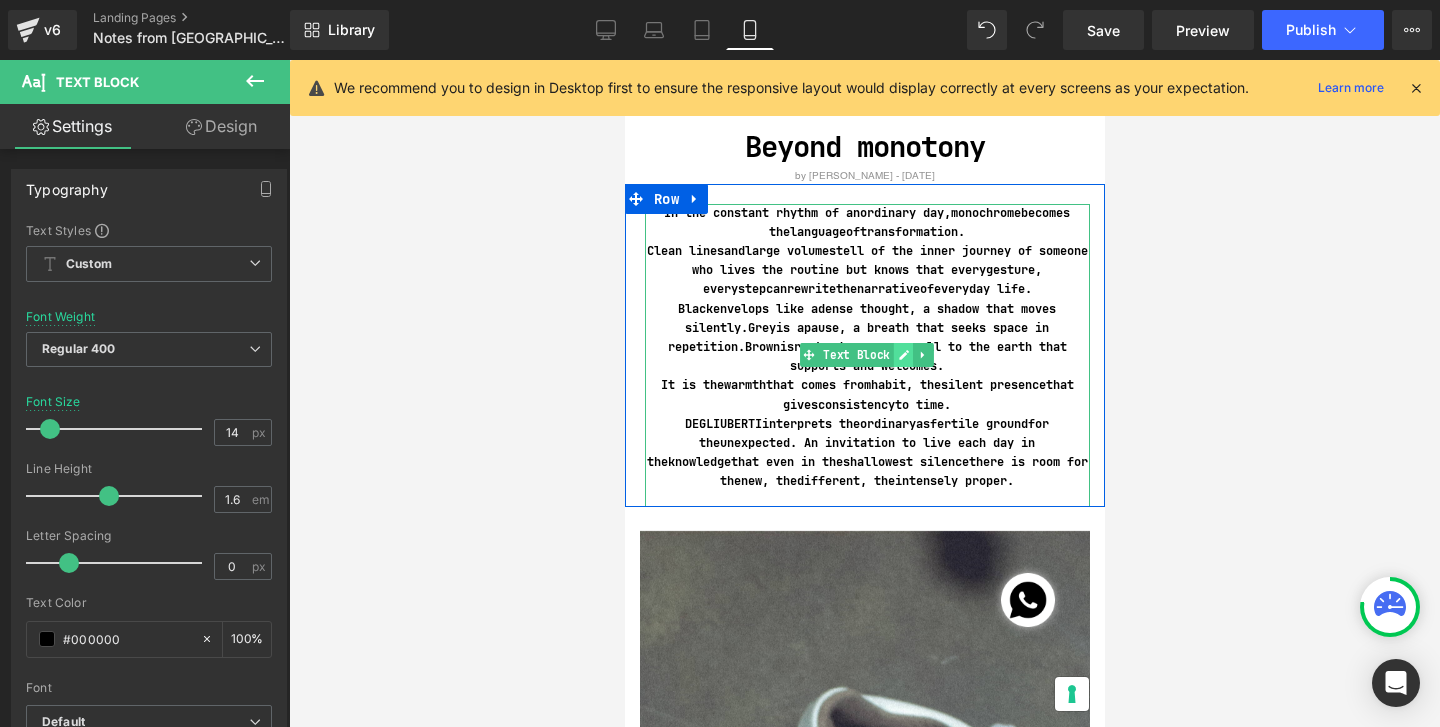 click 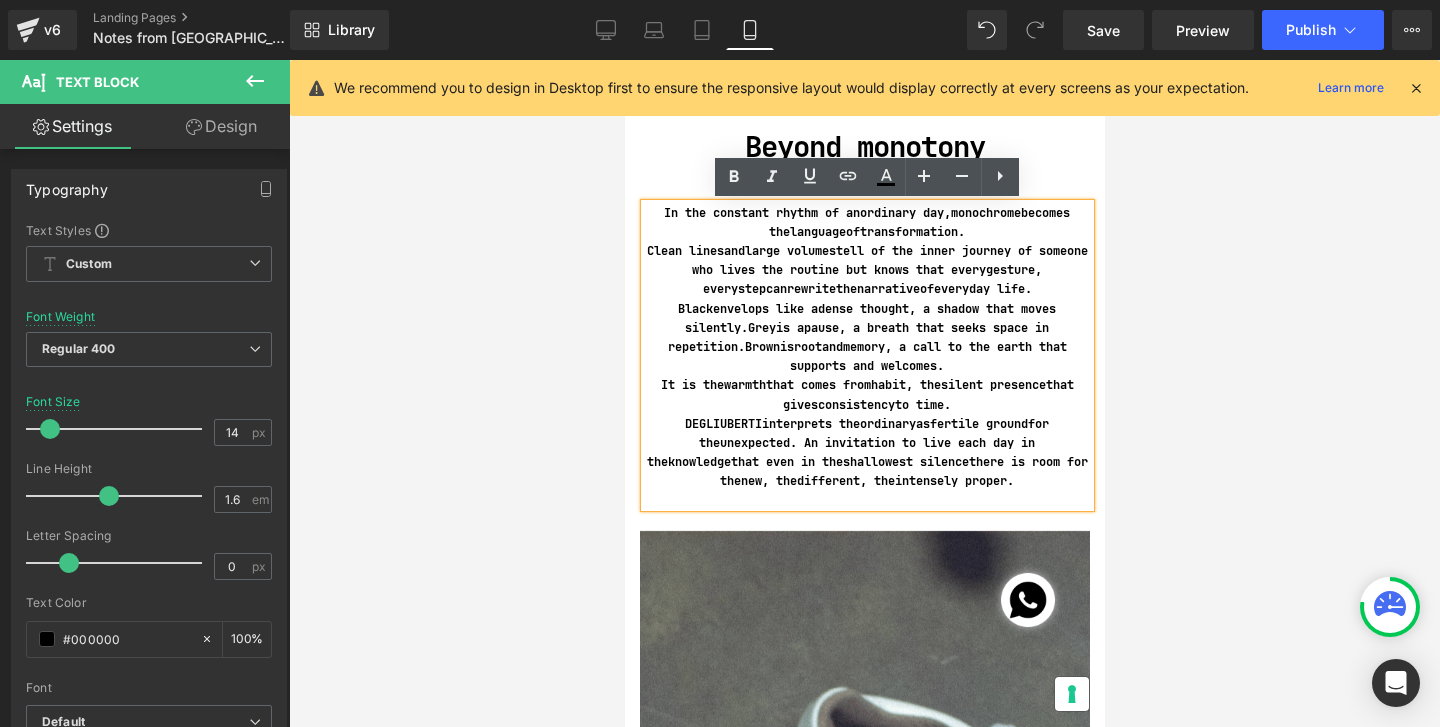 click on "Black  envelops like a  dense thought , a shadow that moves silently.  Grey  is a  pause , a breath that seeks space in repetition.  [PERSON_NAME]  is  root  and  memory , a call to the earth that supports and welcomes." at bounding box center [866, 338] 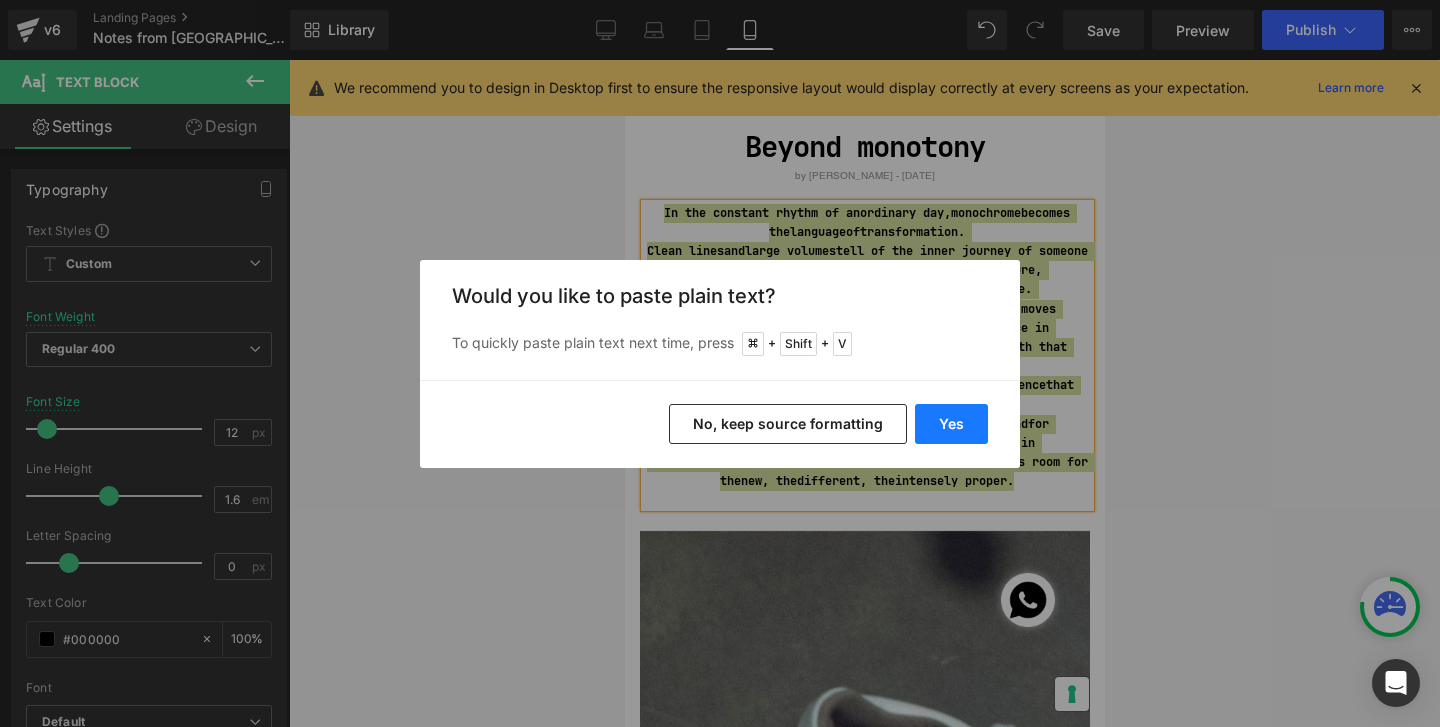 click on "Yes" at bounding box center [951, 424] 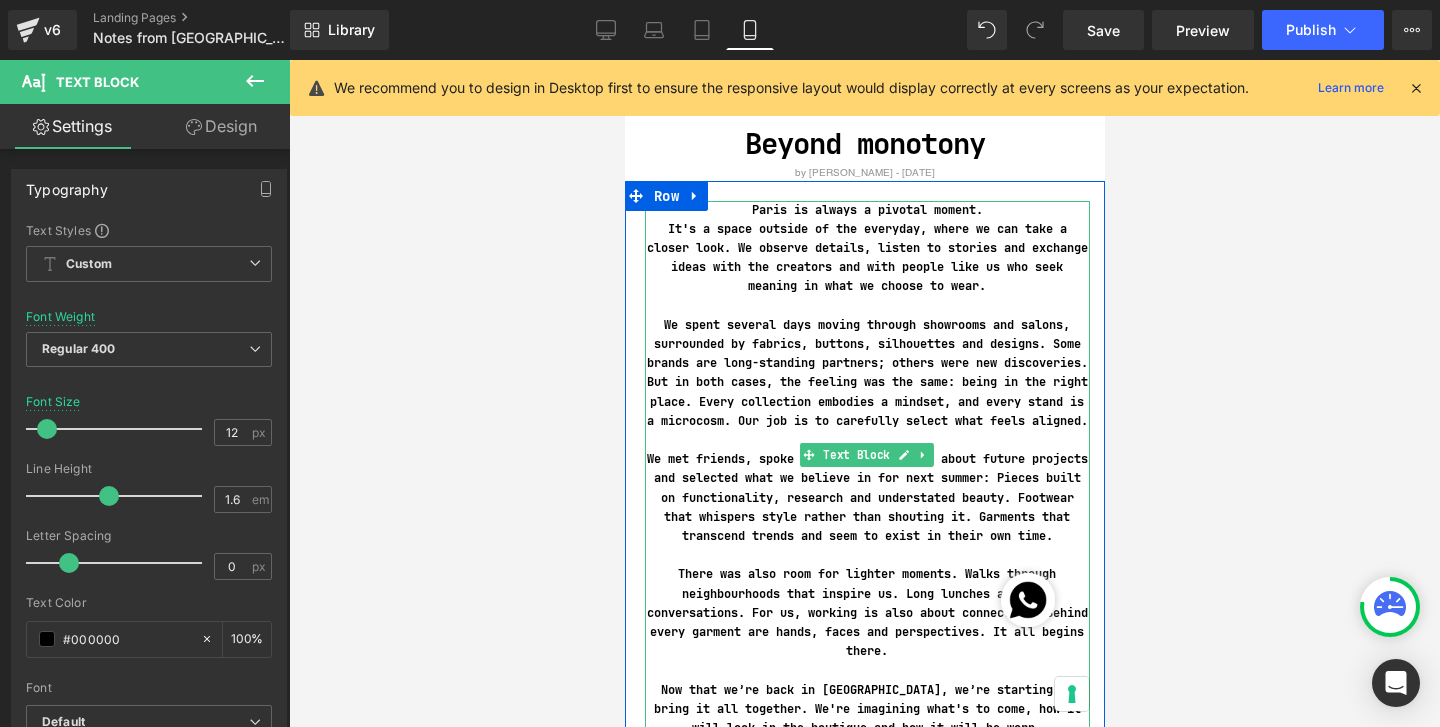 scroll, scrollTop: 0, scrollLeft: 0, axis: both 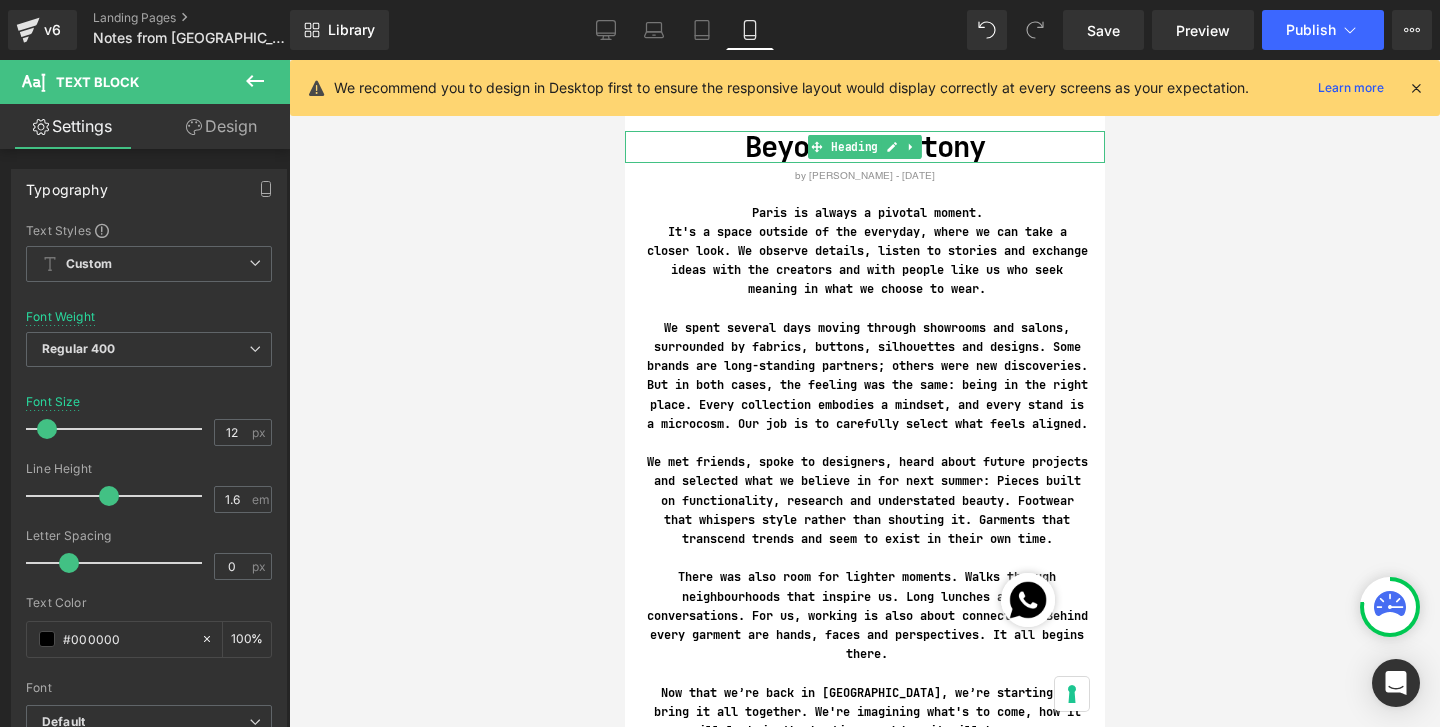 click on "Beyond monotony" at bounding box center [864, 147] 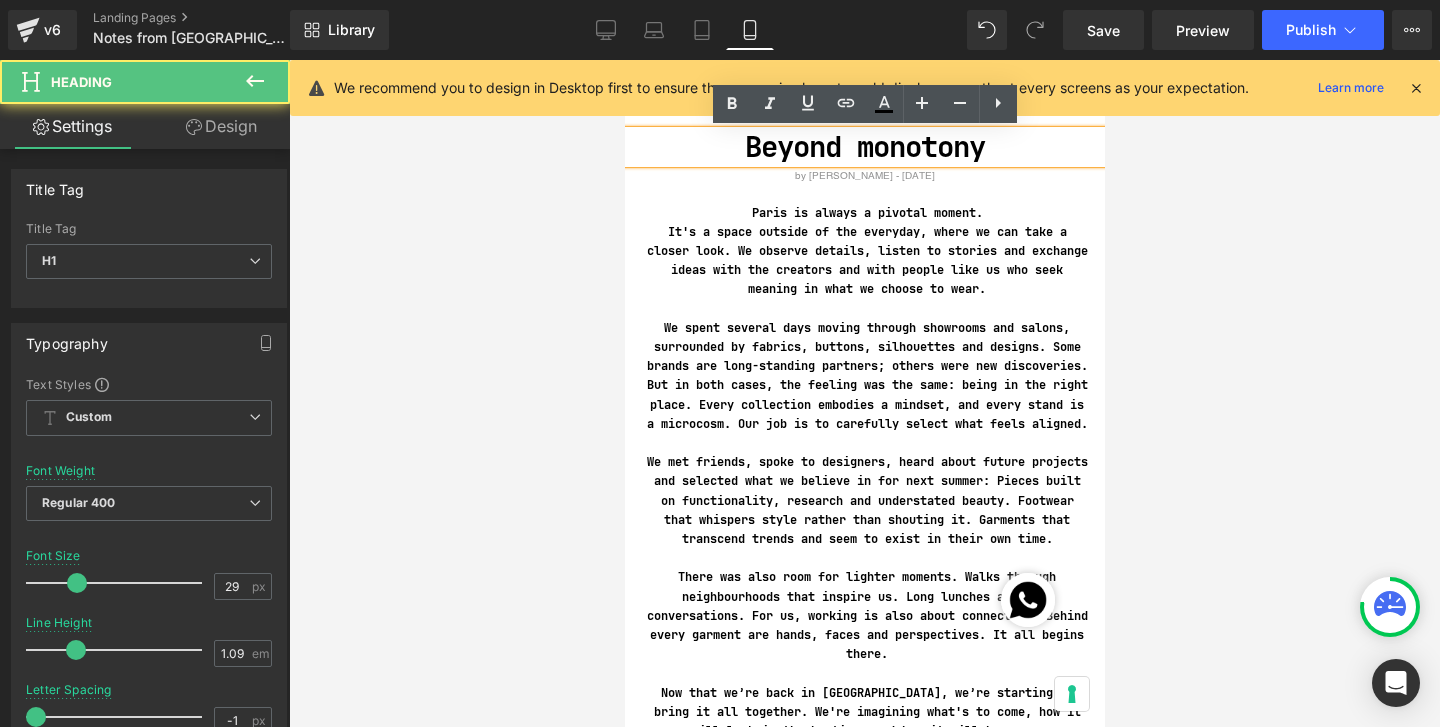 click on "Beyond monotony" at bounding box center (864, 147) 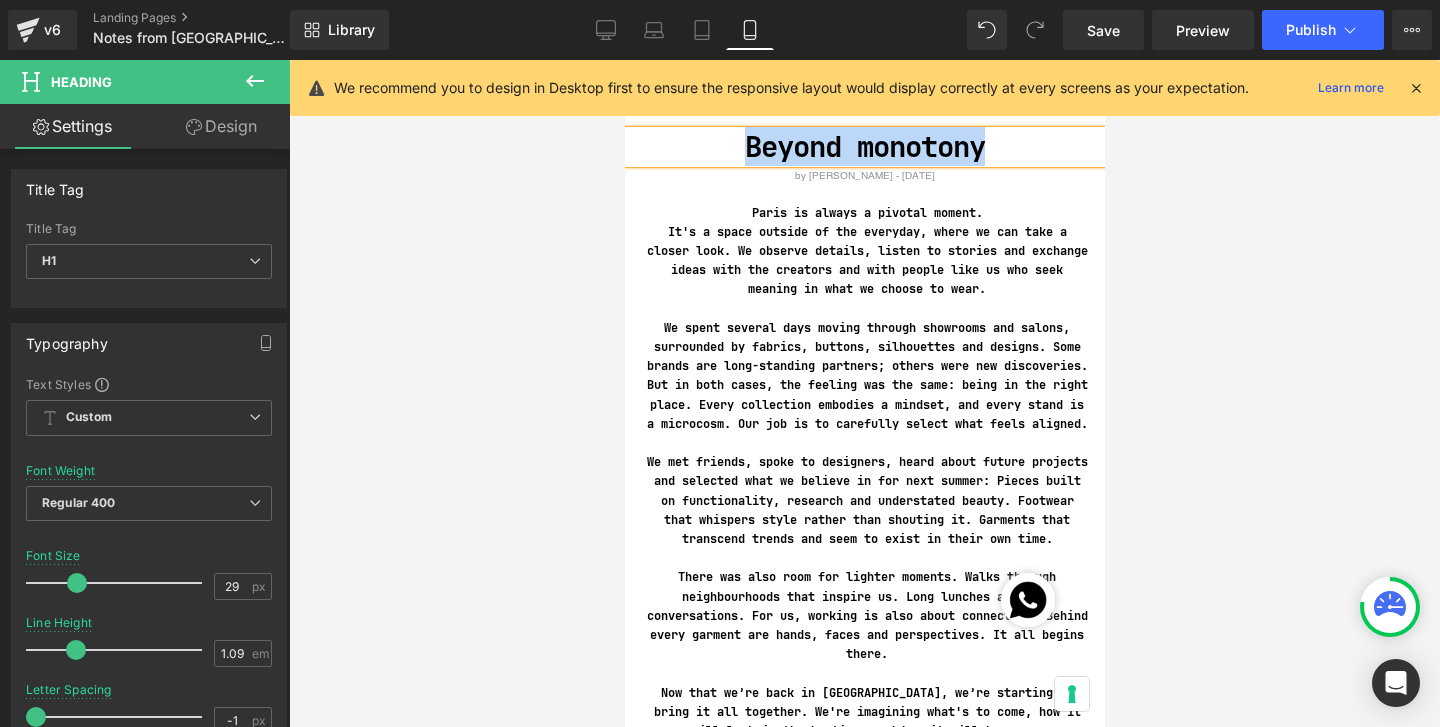 type 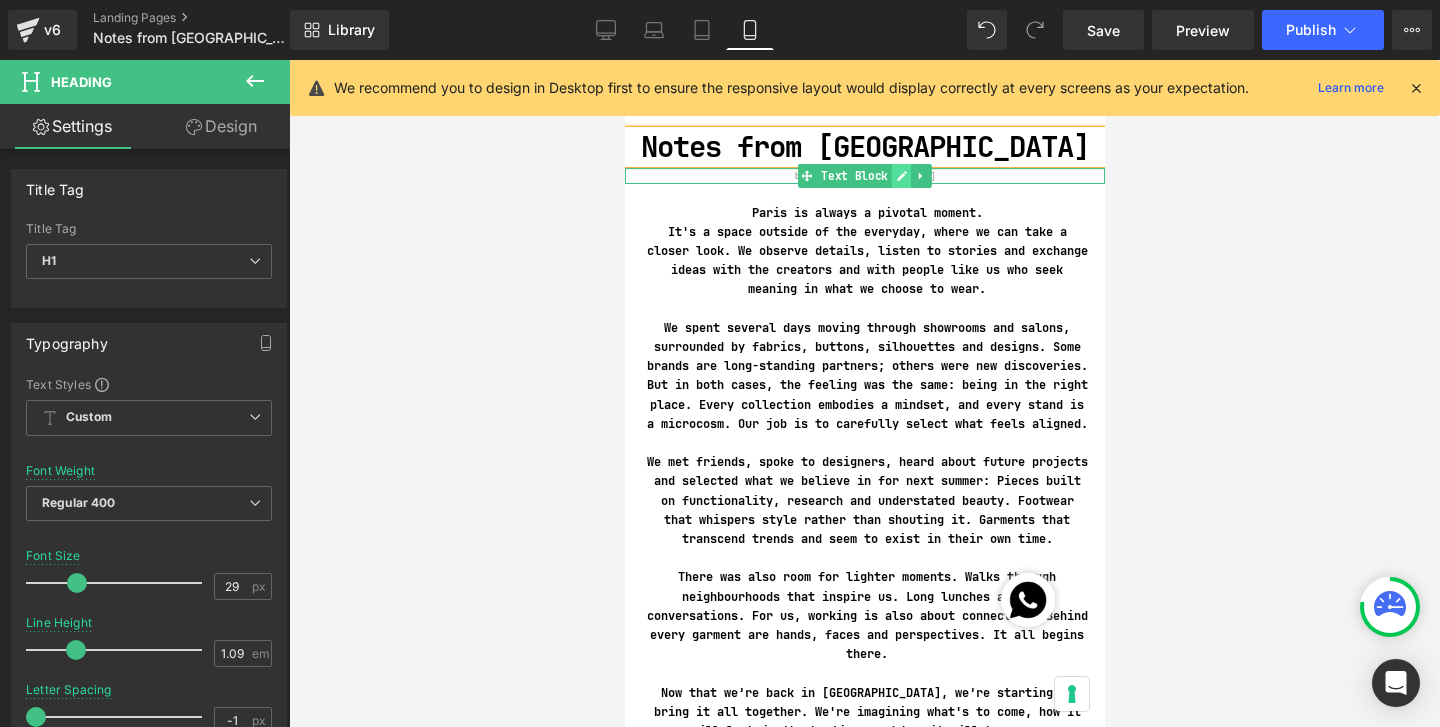 click 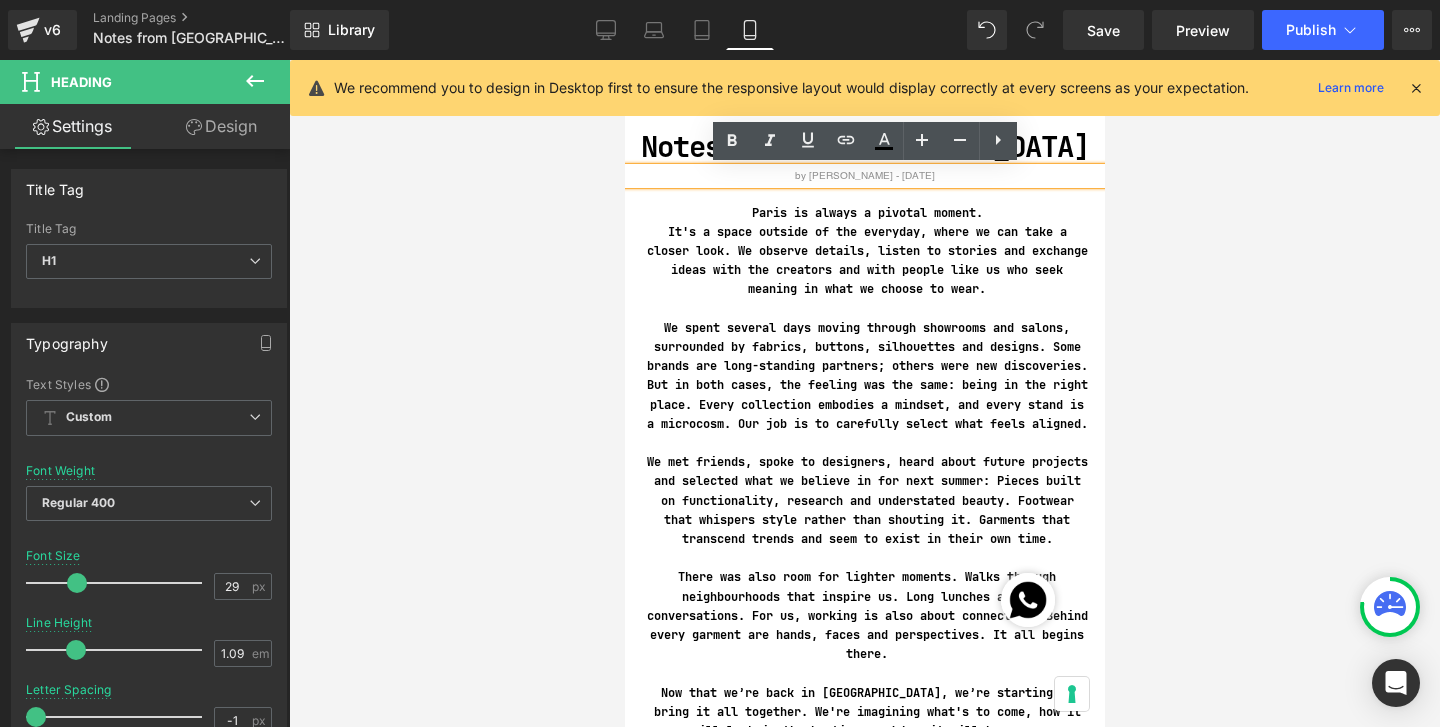 click on "by [PERSON_NAME] - [DATE]" at bounding box center [864, 176] 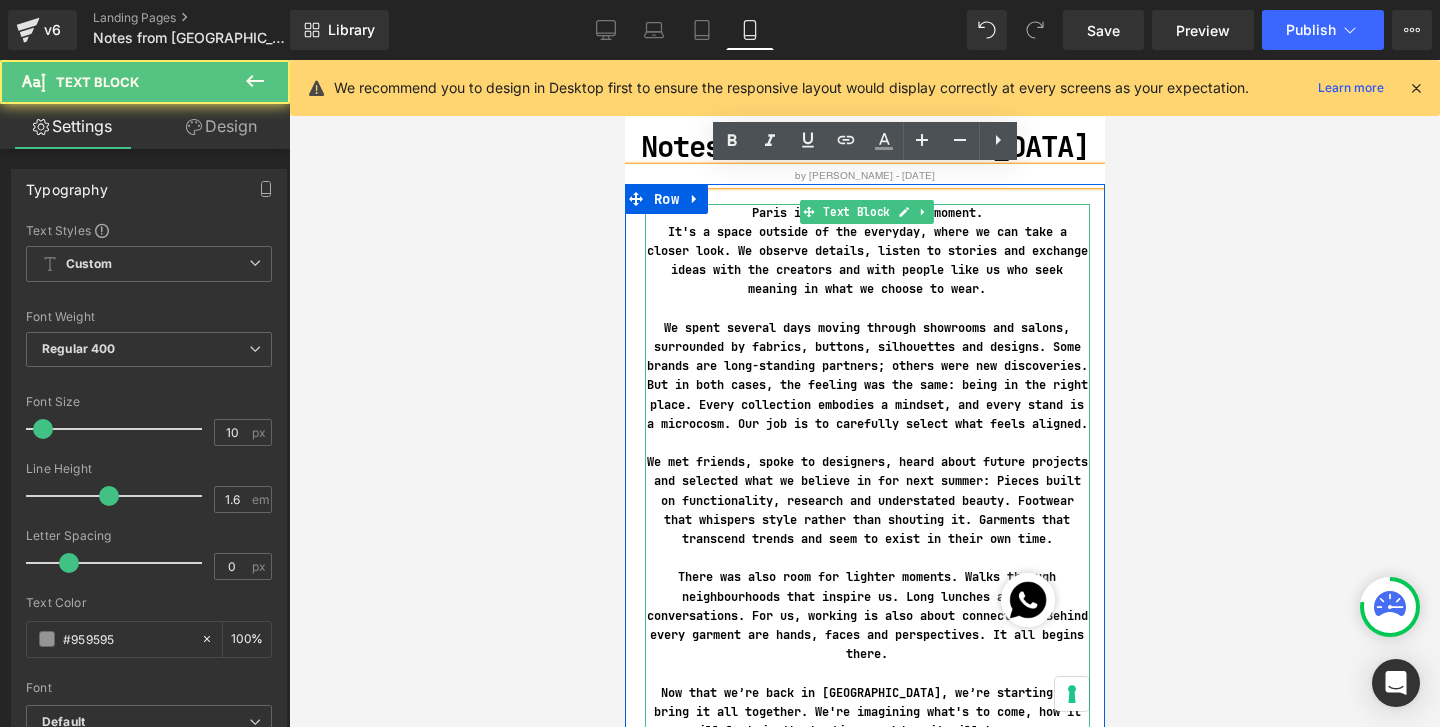 type 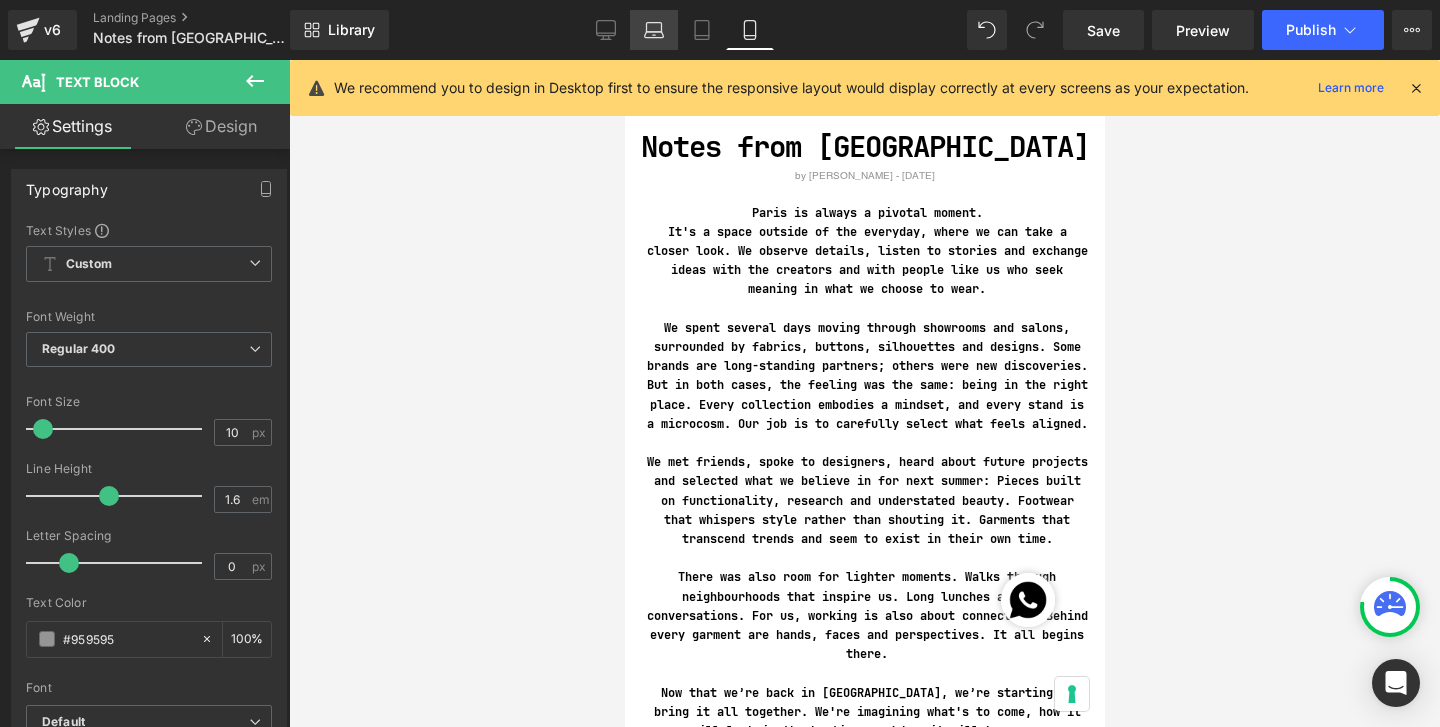 click 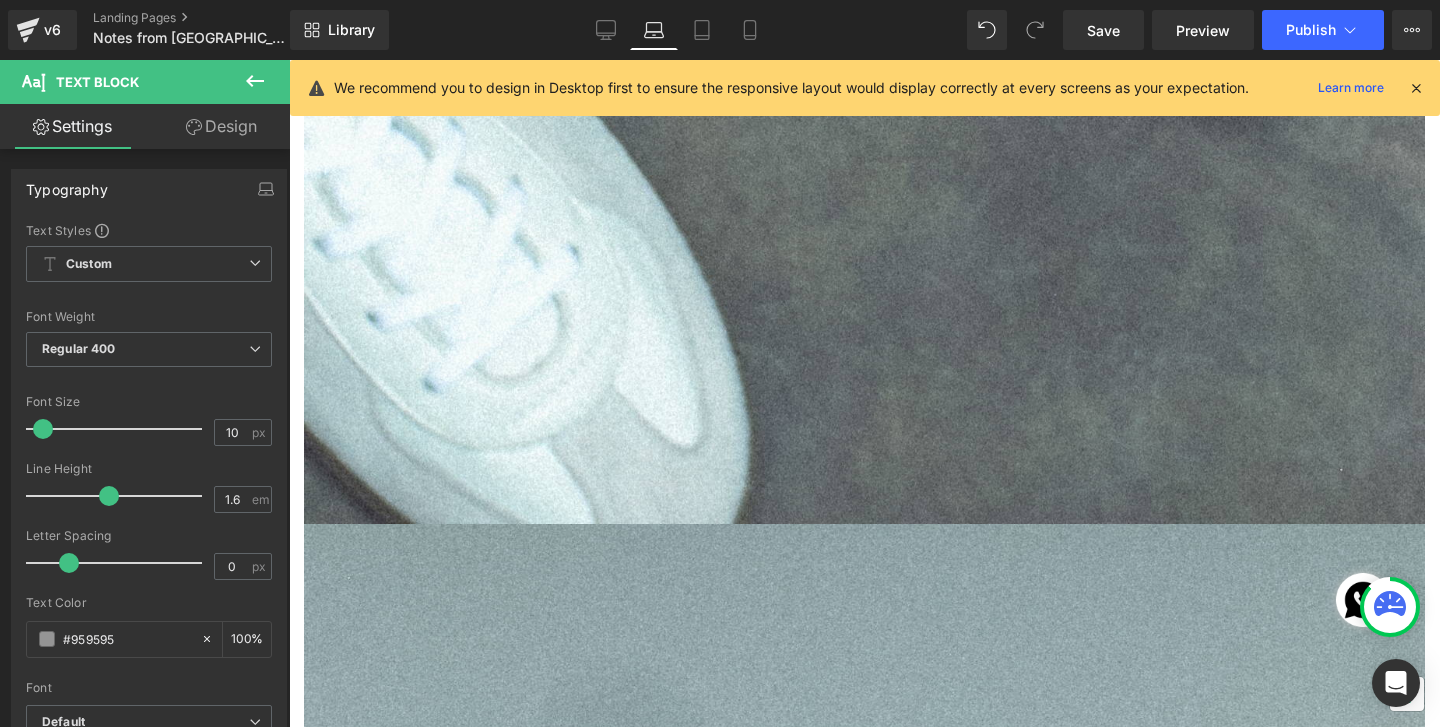 scroll, scrollTop: 2504, scrollLeft: 0, axis: vertical 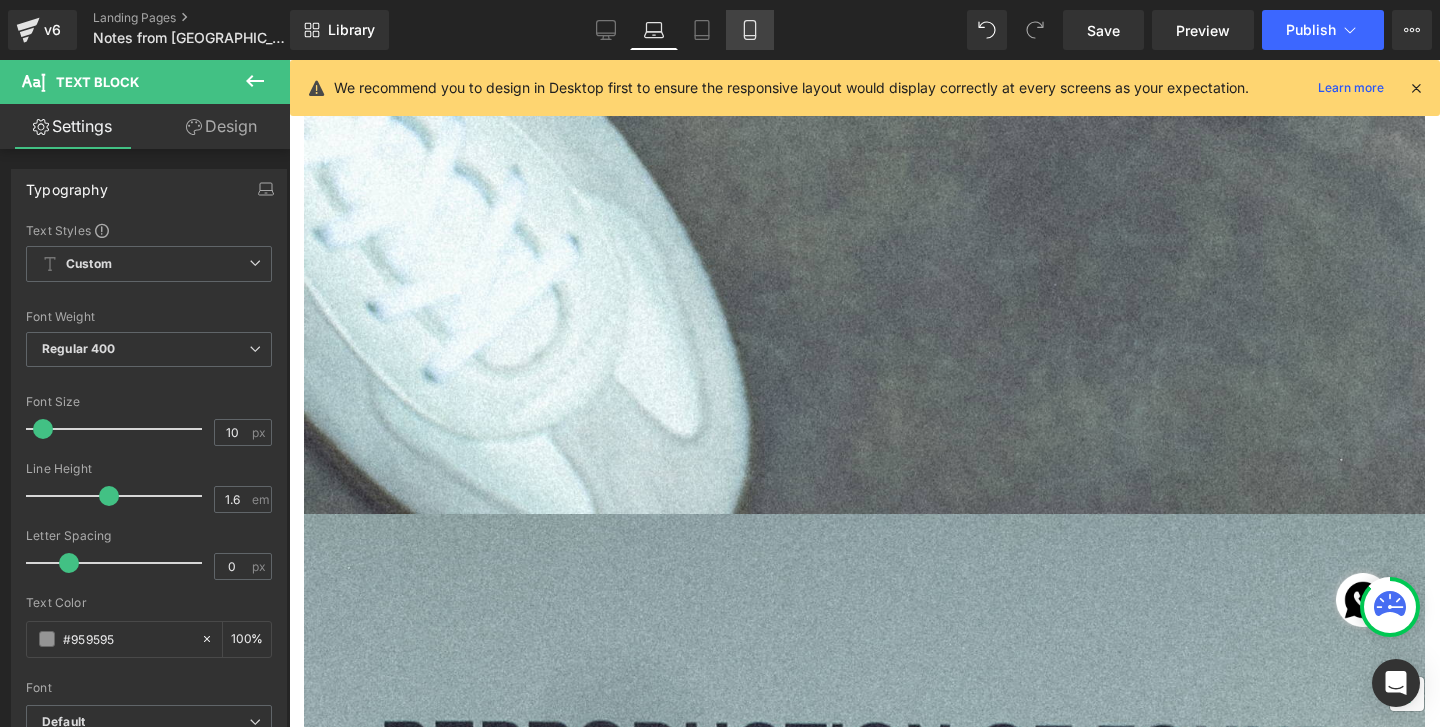 click 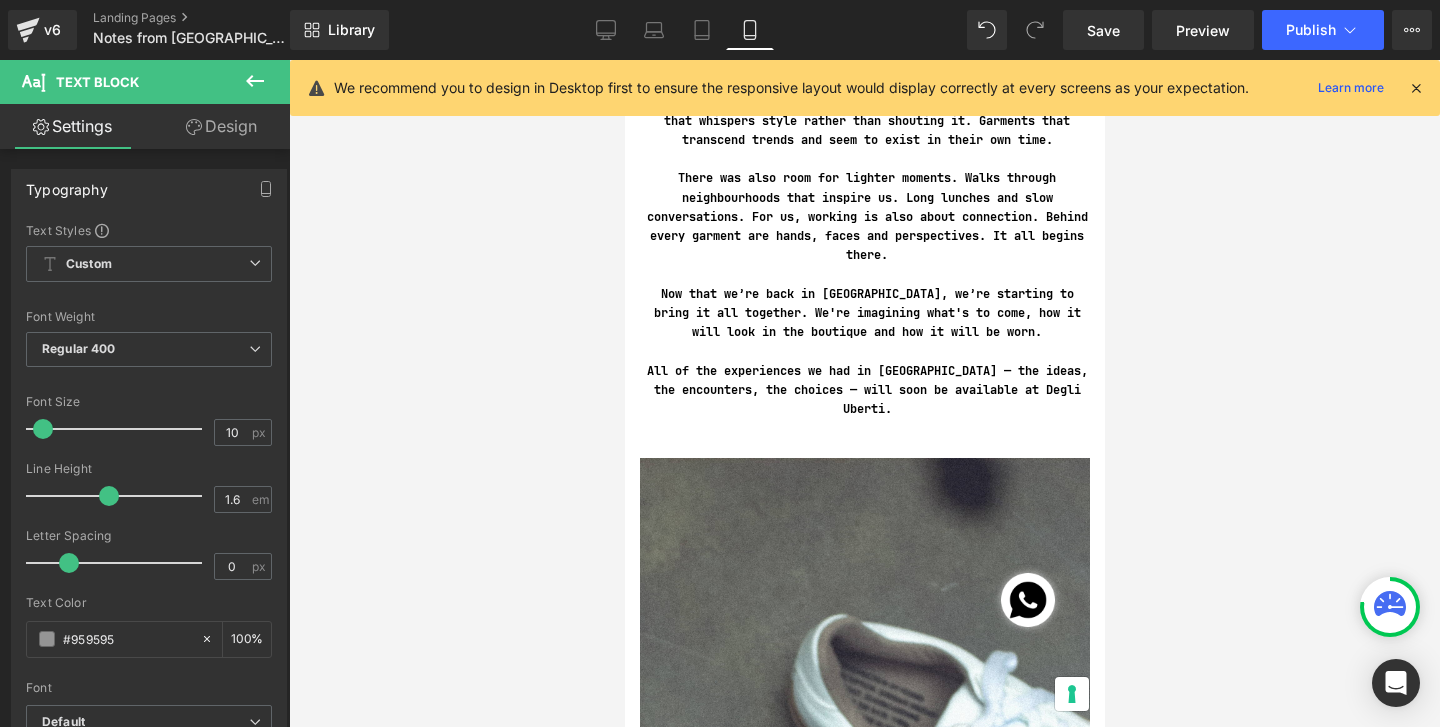 scroll, scrollTop: 1523, scrollLeft: 0, axis: vertical 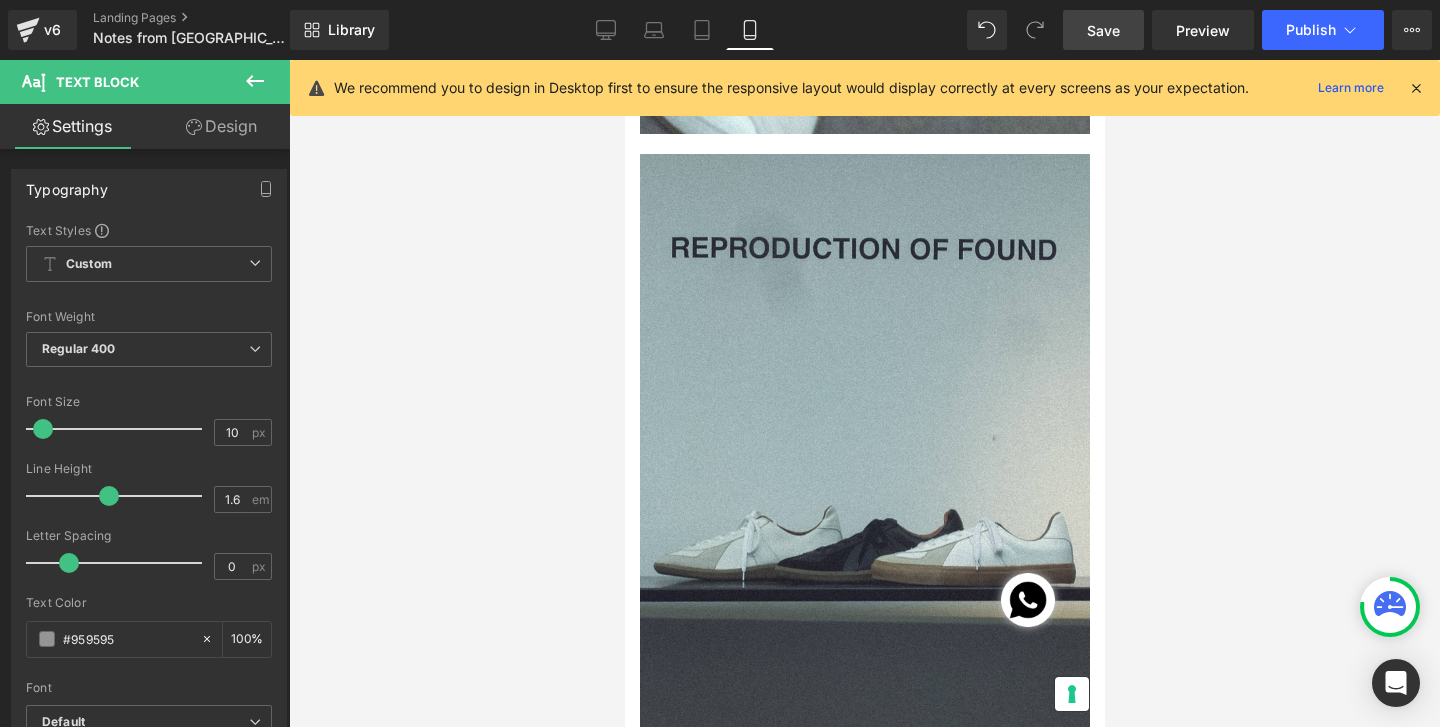 click on "Save" at bounding box center [1103, 30] 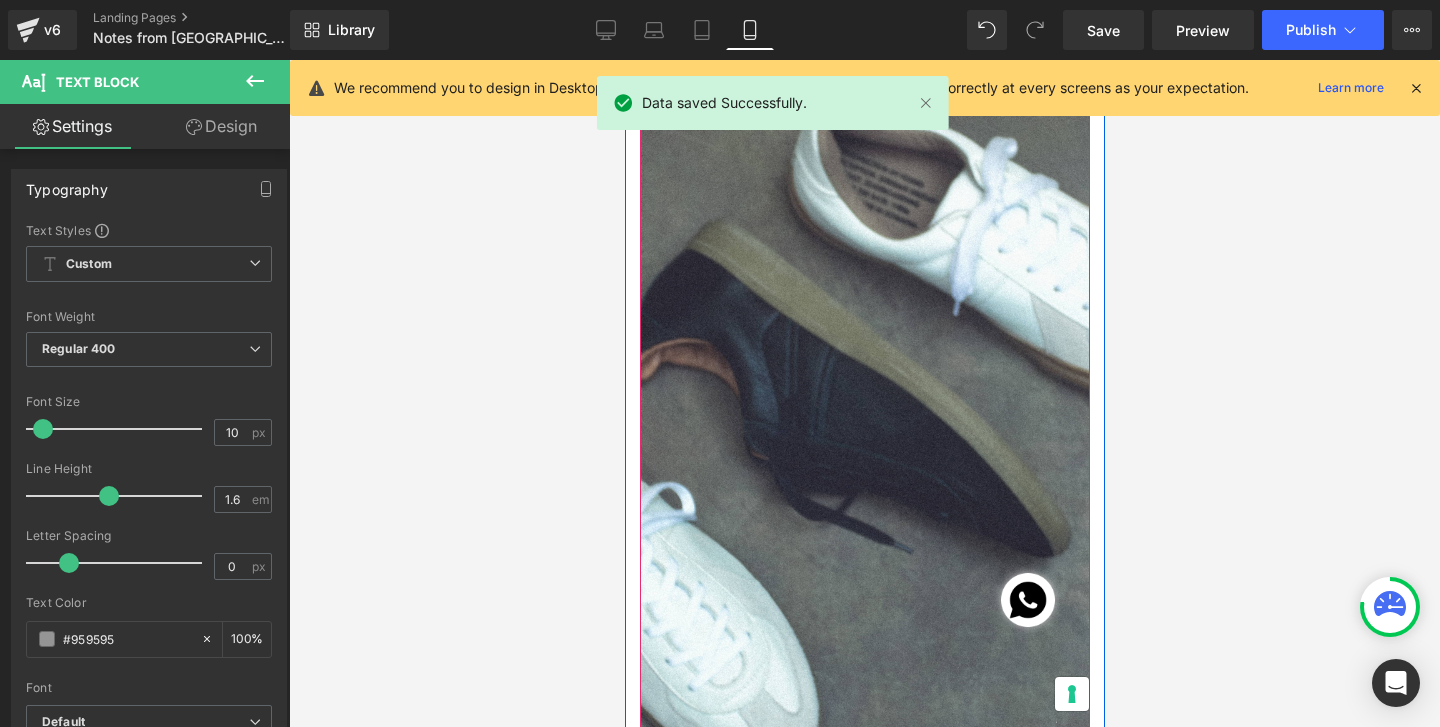 scroll, scrollTop: 0, scrollLeft: 0, axis: both 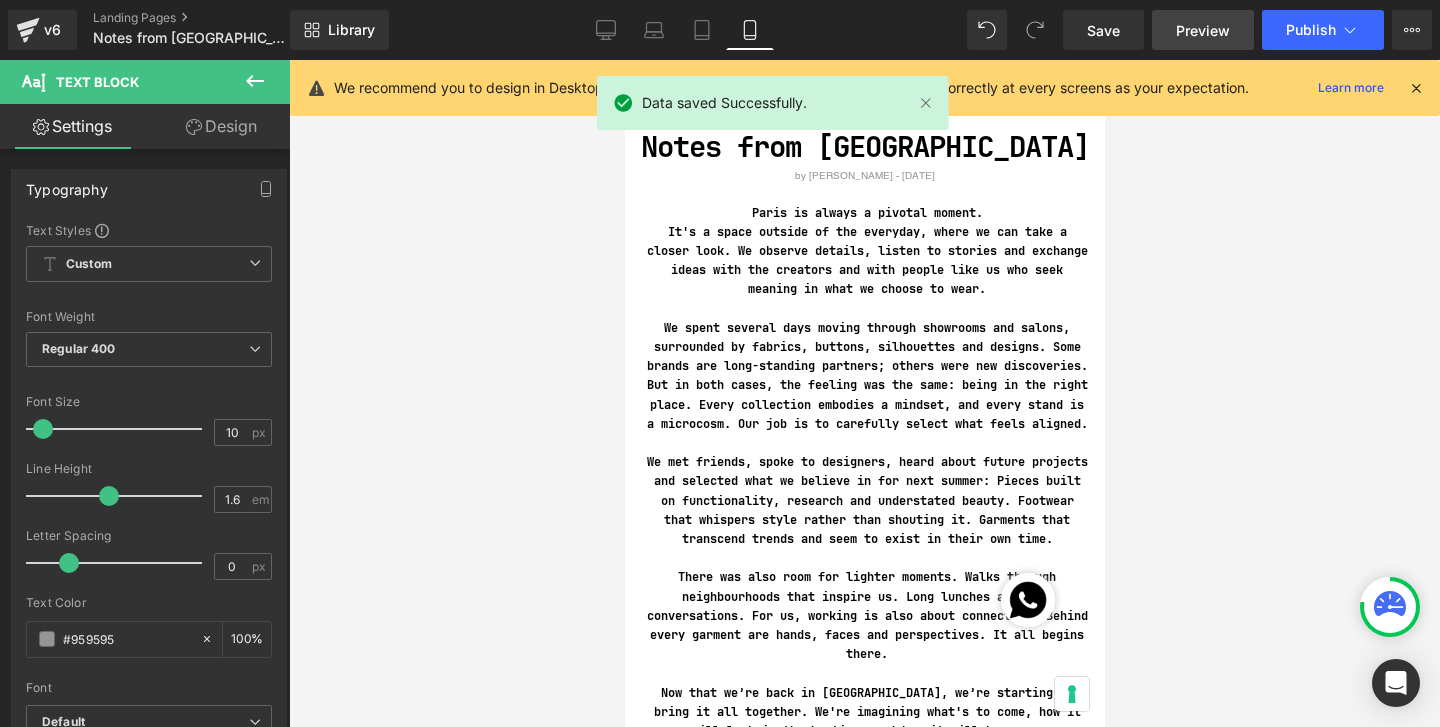 click on "Preview" at bounding box center (1203, 30) 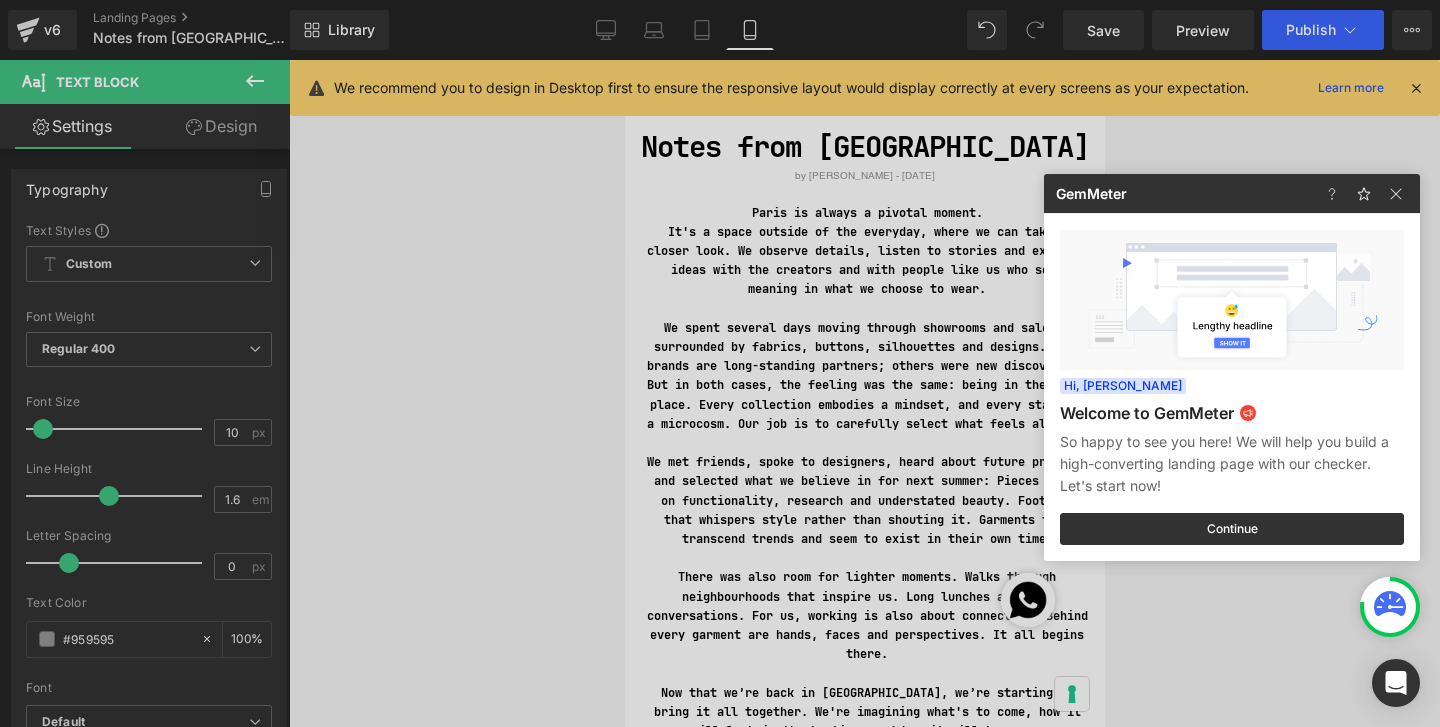 click at bounding box center [720, 363] 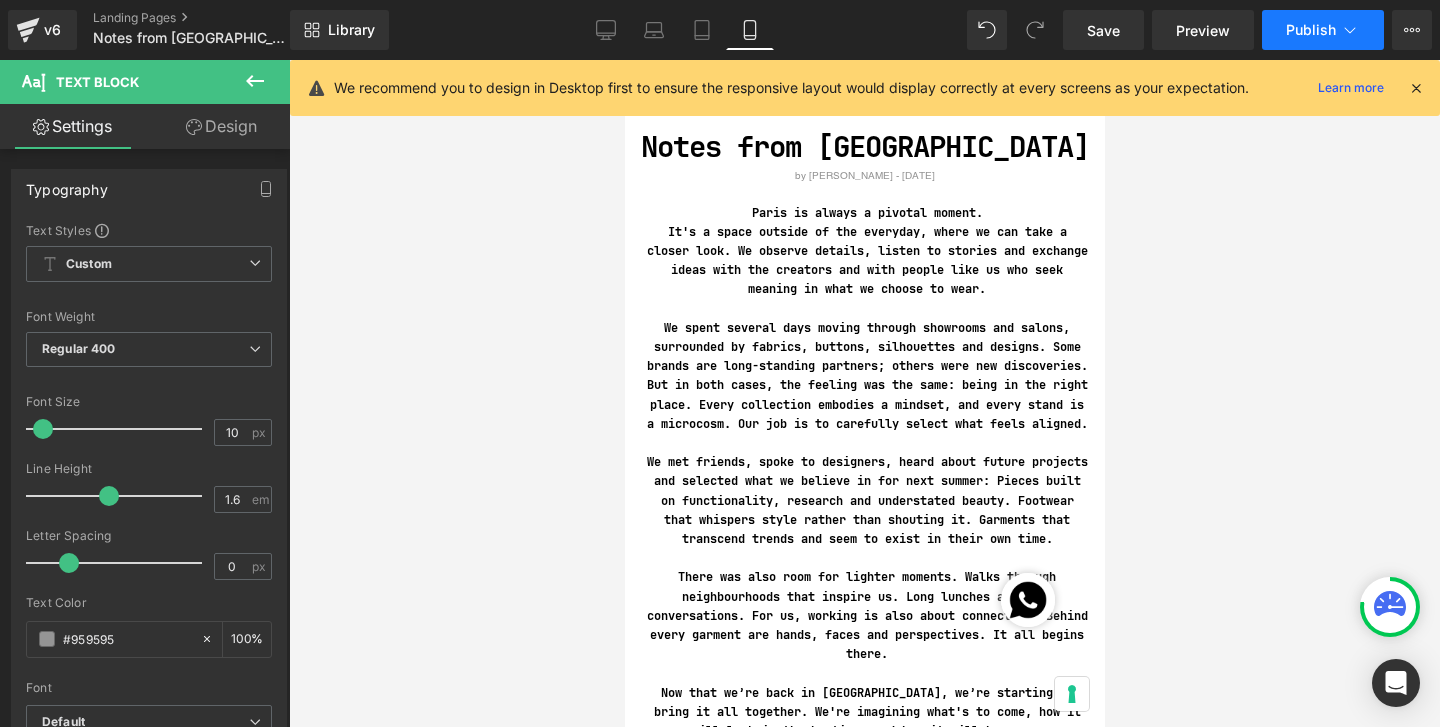 click on "Publish" at bounding box center (1311, 30) 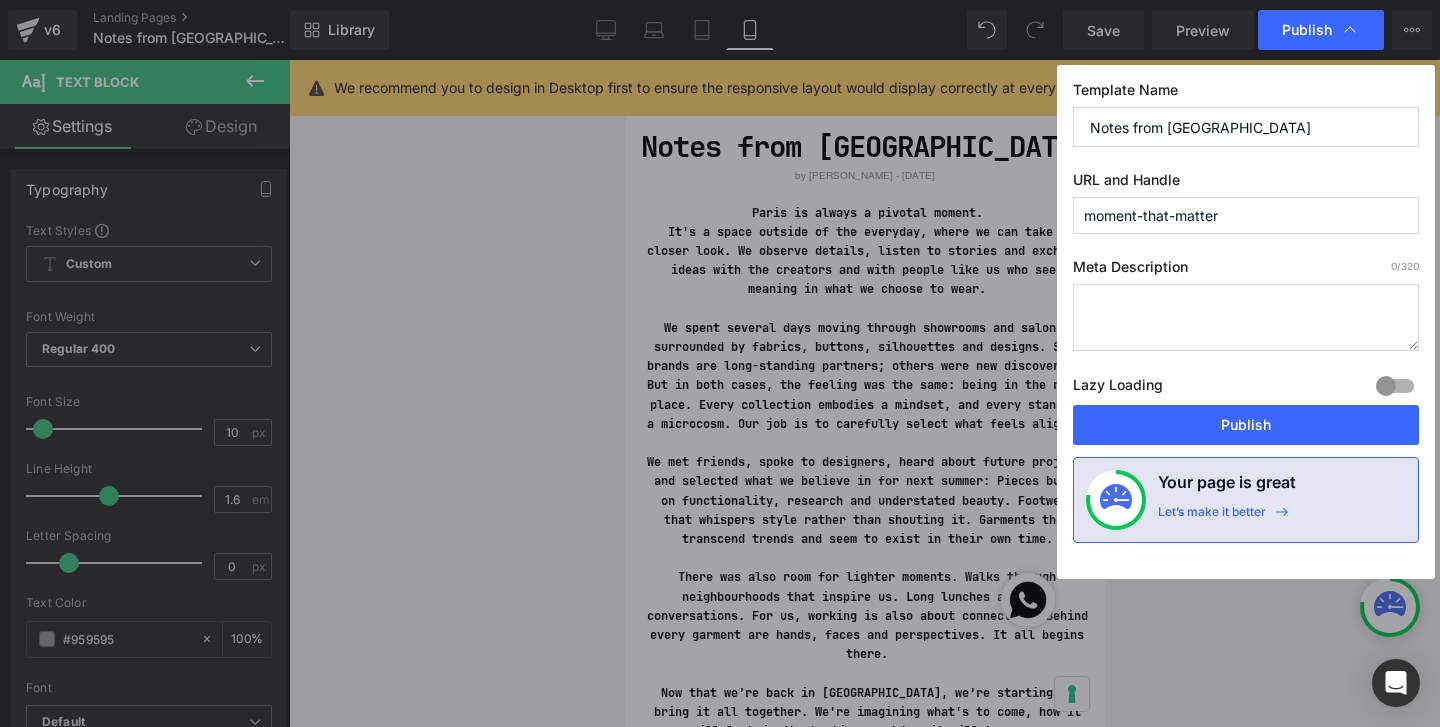 drag, startPoint x: 1243, startPoint y: 213, endPoint x: 991, endPoint y: 213, distance: 252 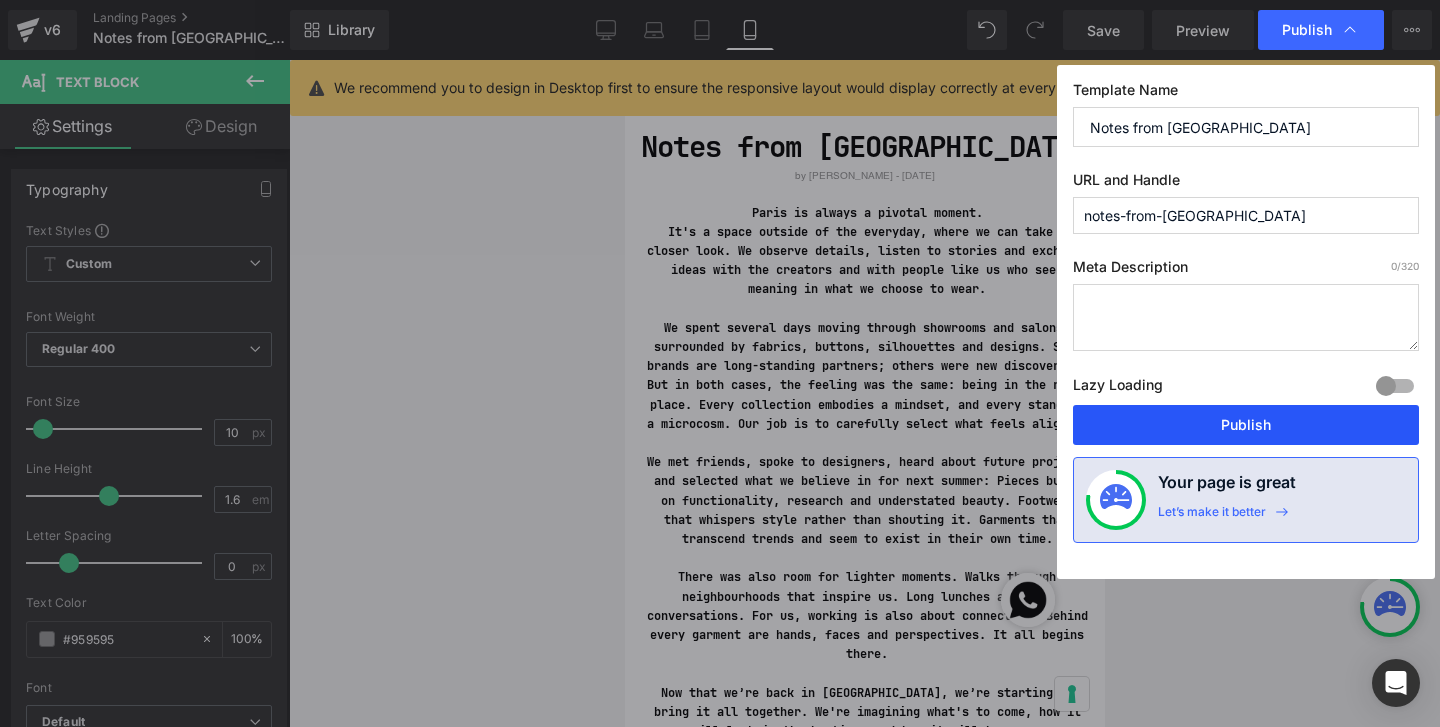 type on "notes-from-[GEOGRAPHIC_DATA]" 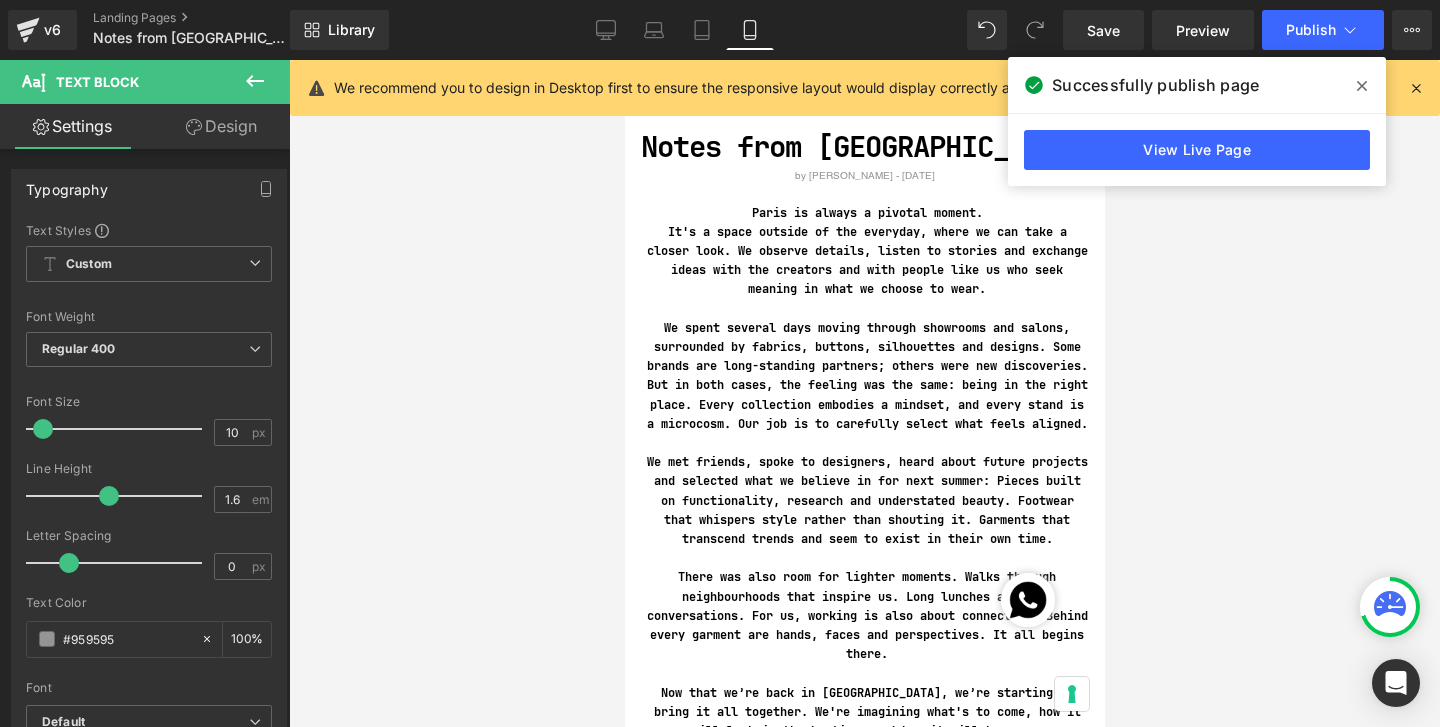 click at bounding box center [1362, 86] 